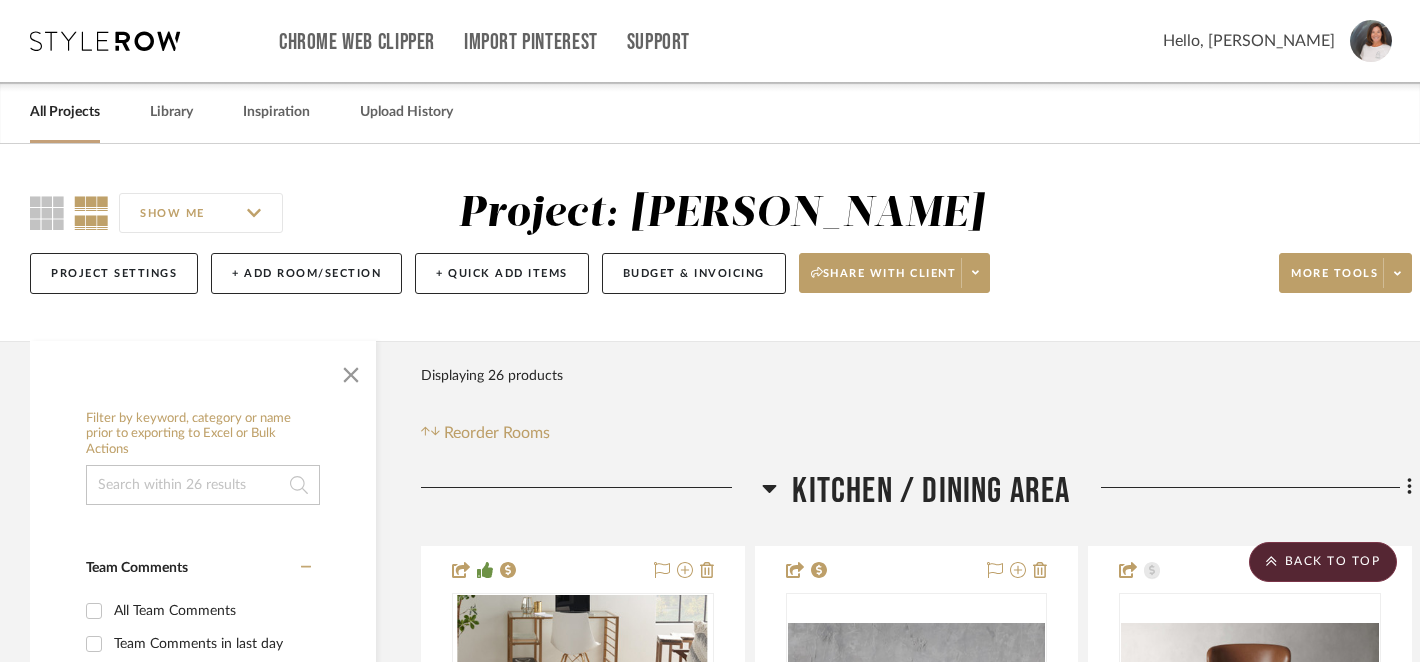 scroll, scrollTop: 825, scrollLeft: 0, axis: vertical 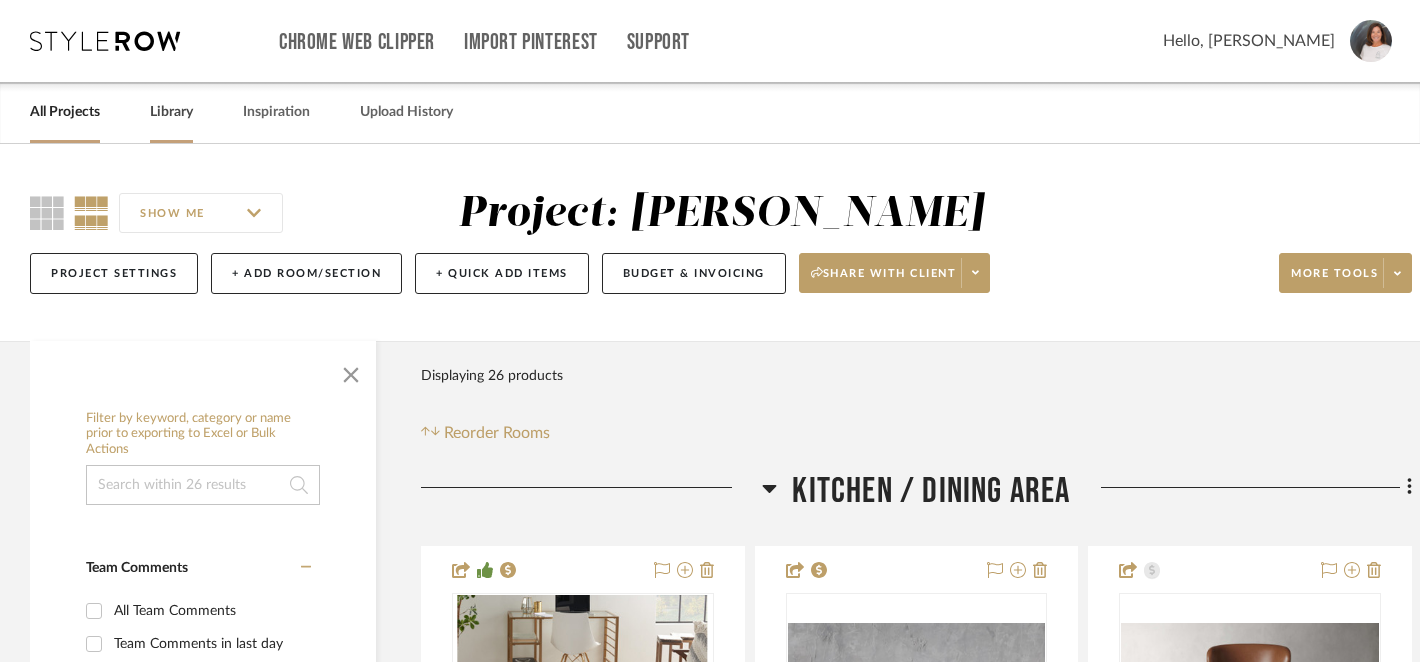 click on "Library" at bounding box center (171, 112) 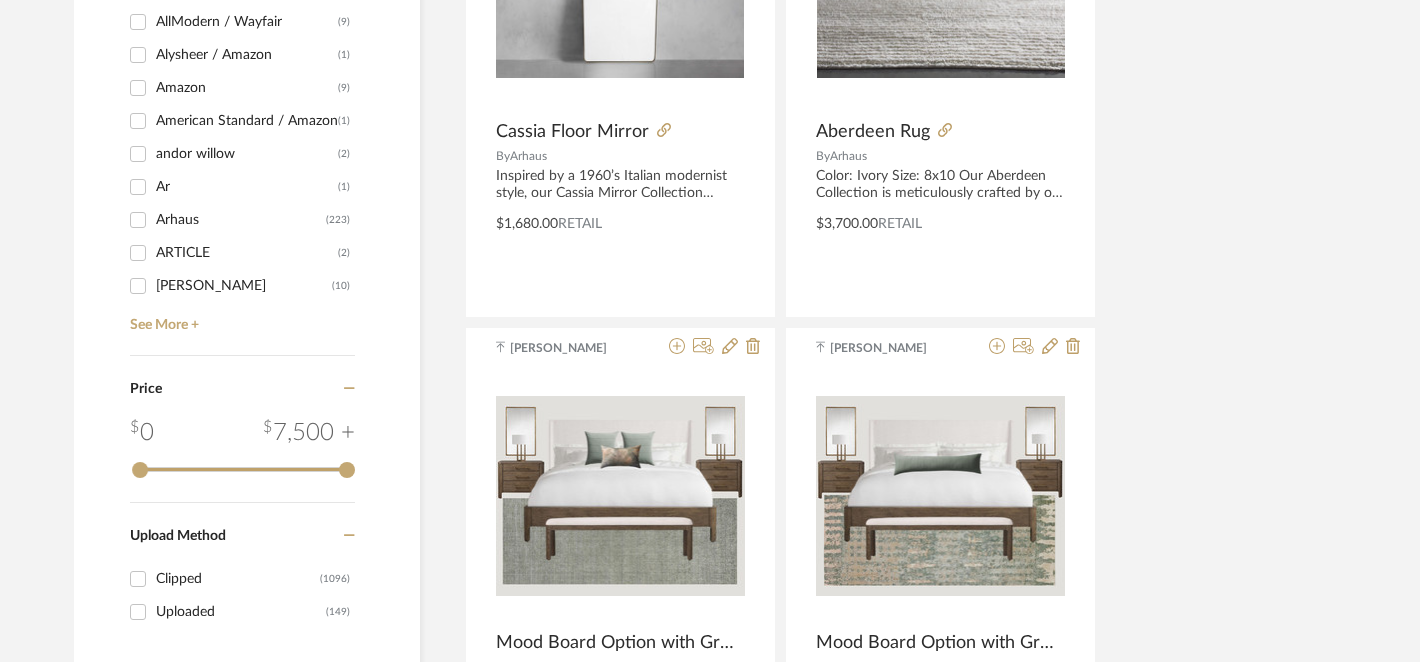 scroll, scrollTop: 2083, scrollLeft: 0, axis: vertical 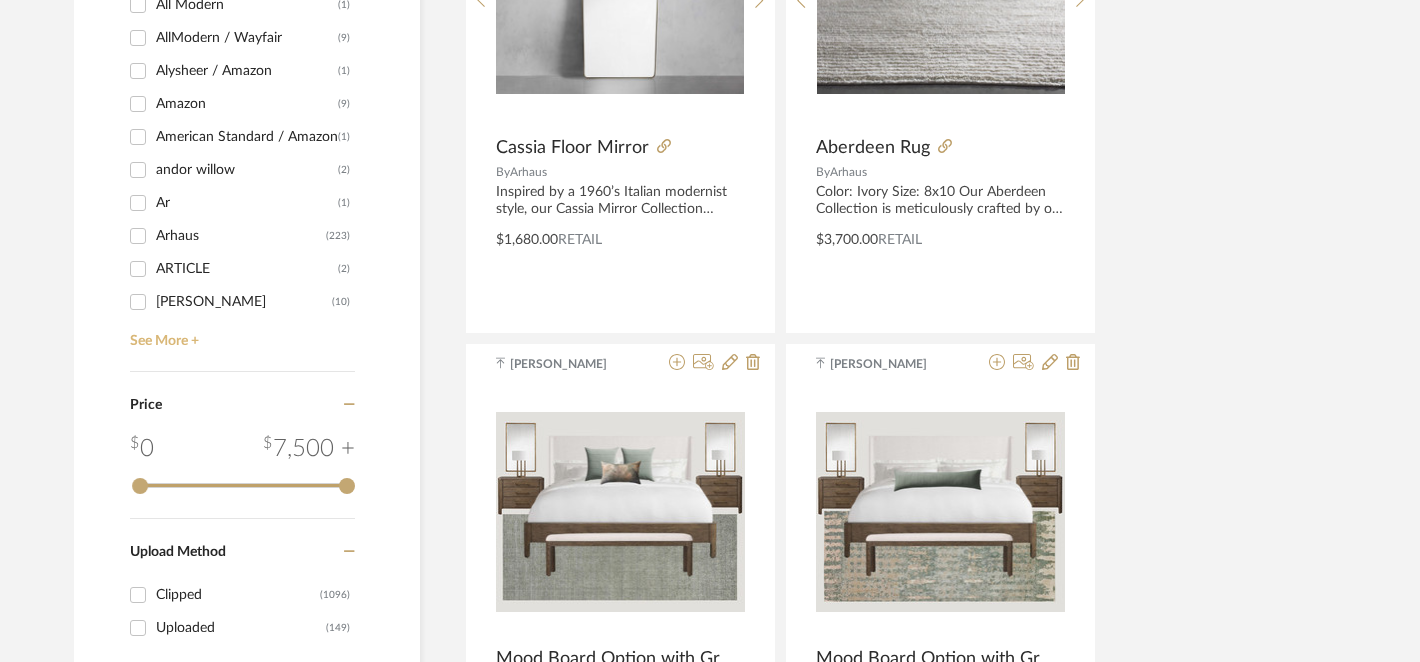 click on "See More +" 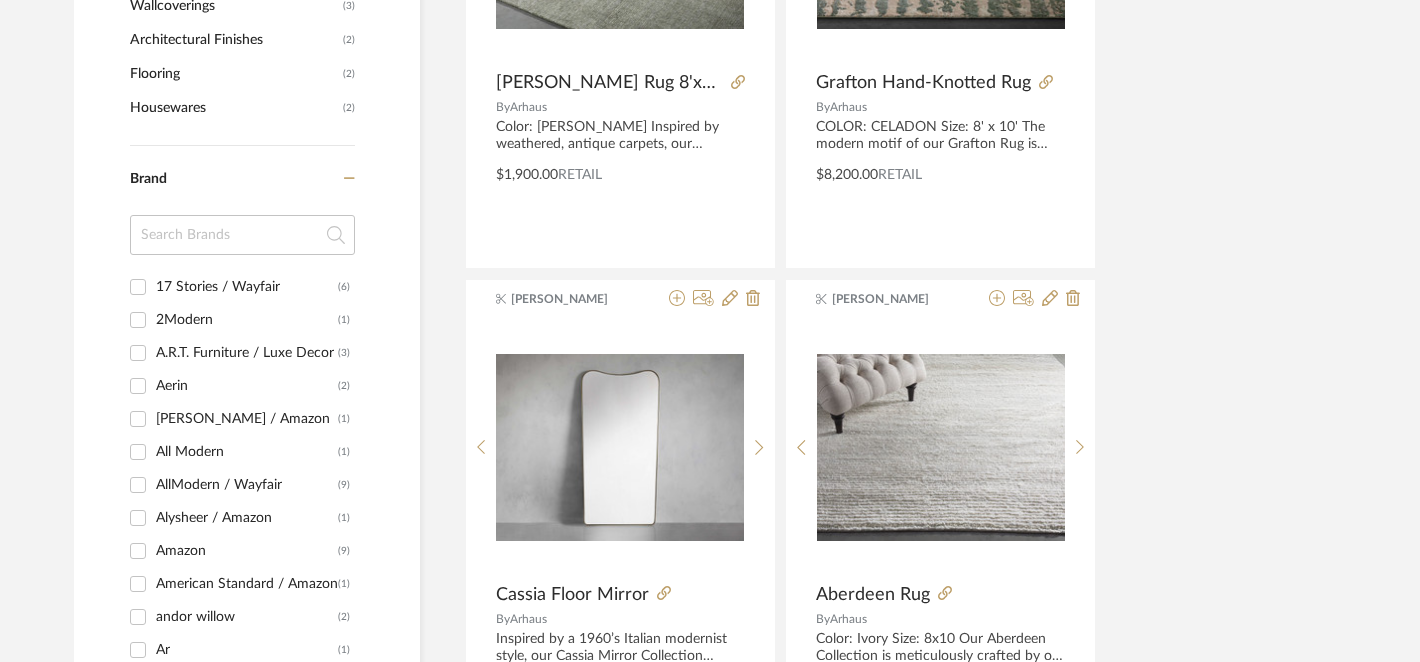 scroll, scrollTop: 1643, scrollLeft: 0, axis: vertical 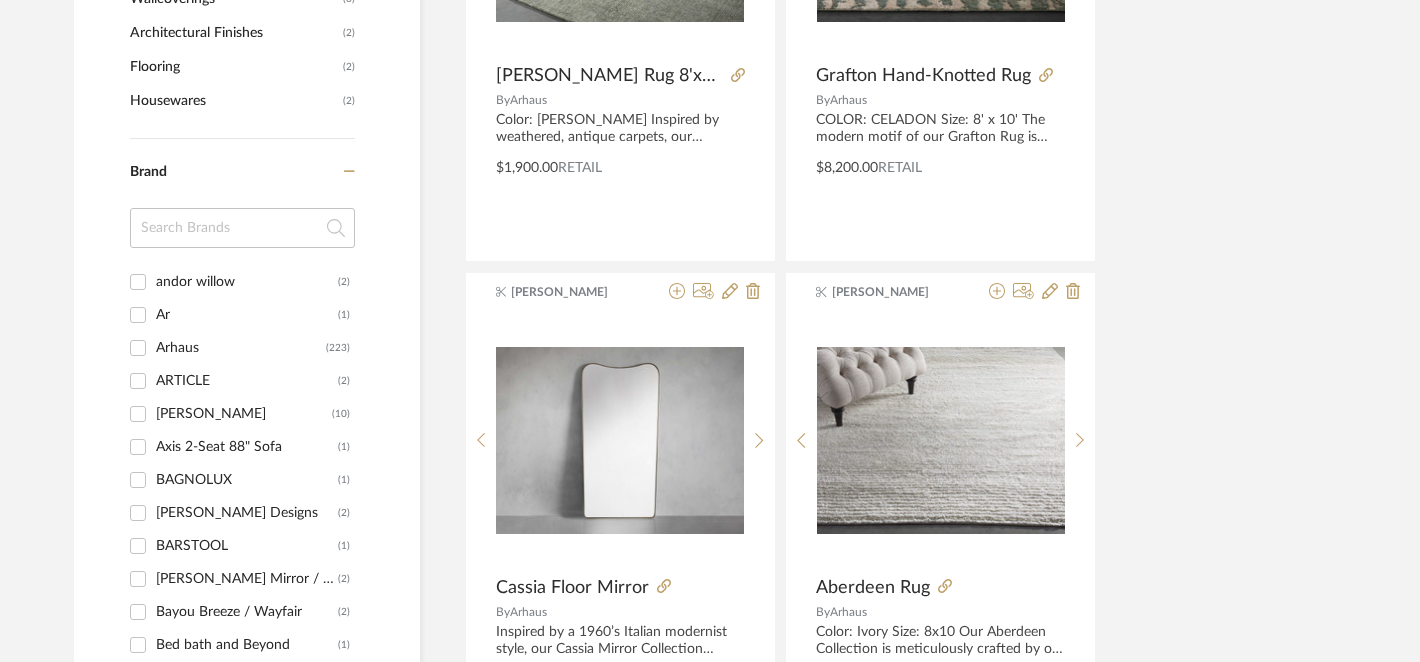 click on "Ar" at bounding box center [247, 315] 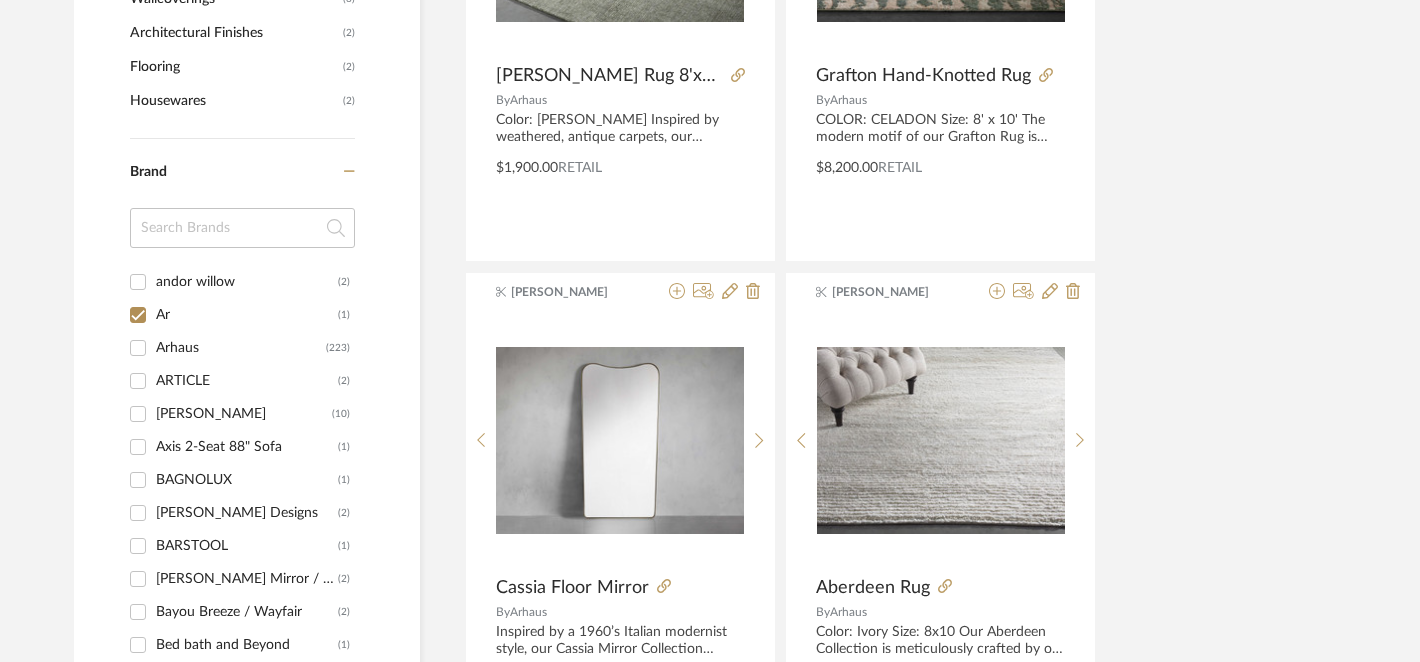 checkbox on "true" 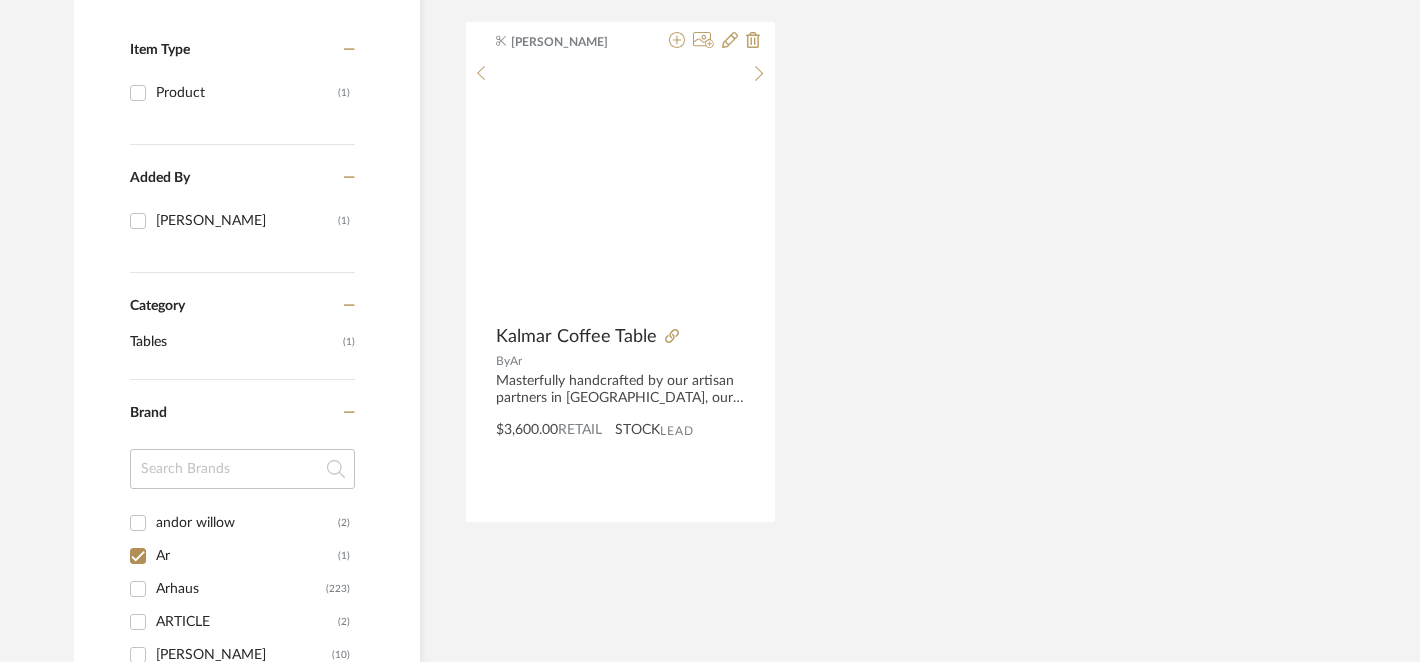 scroll, scrollTop: 420, scrollLeft: 0, axis: vertical 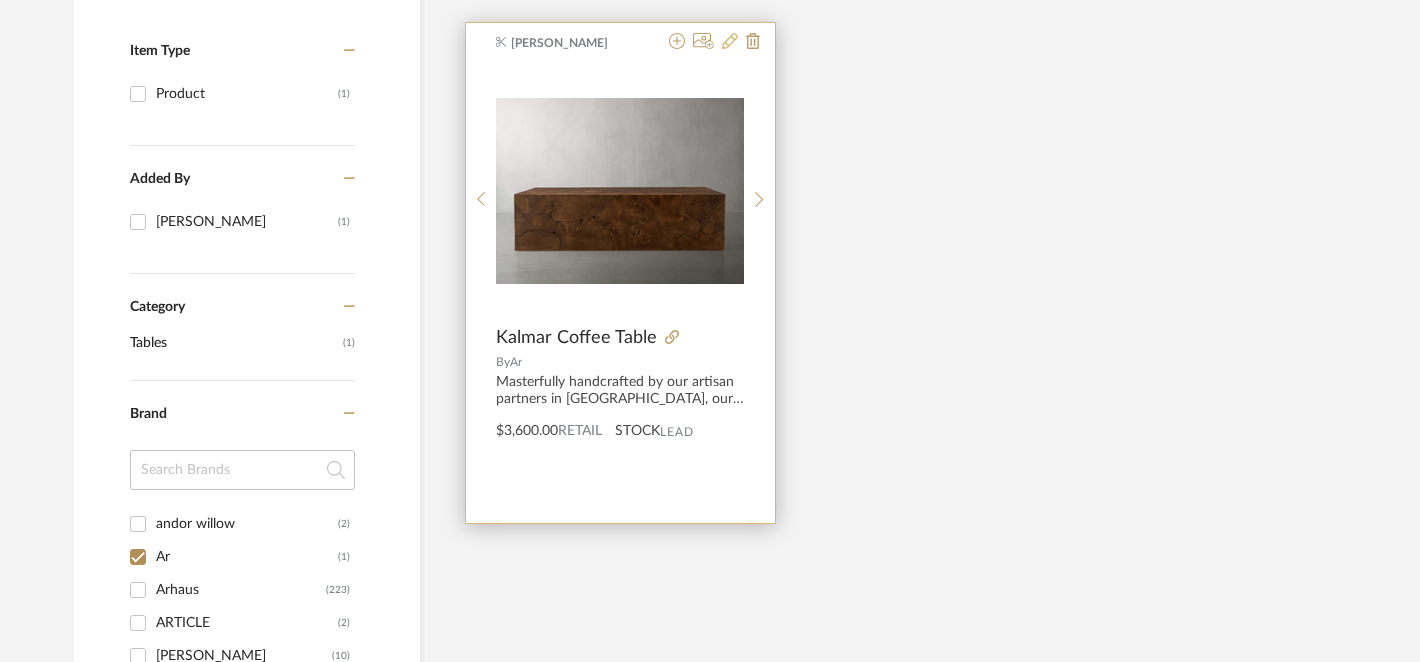 click 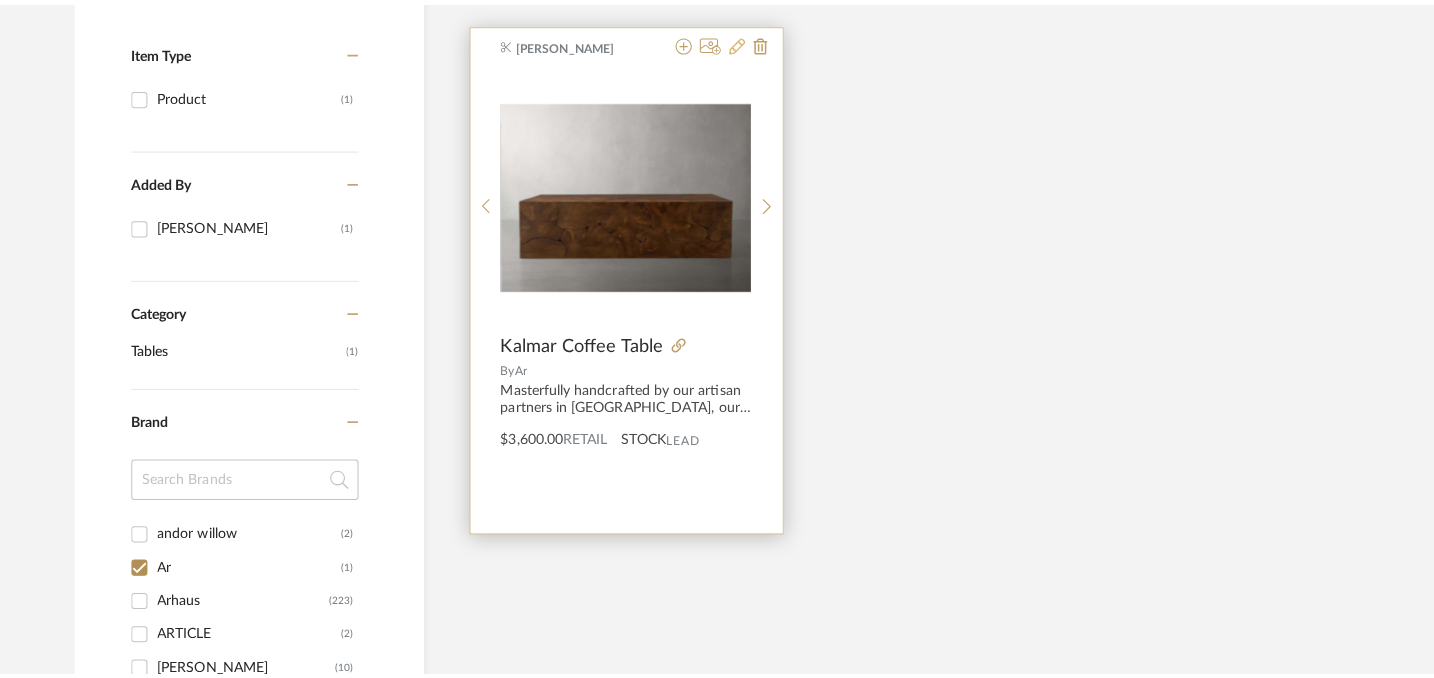 scroll, scrollTop: 0, scrollLeft: 0, axis: both 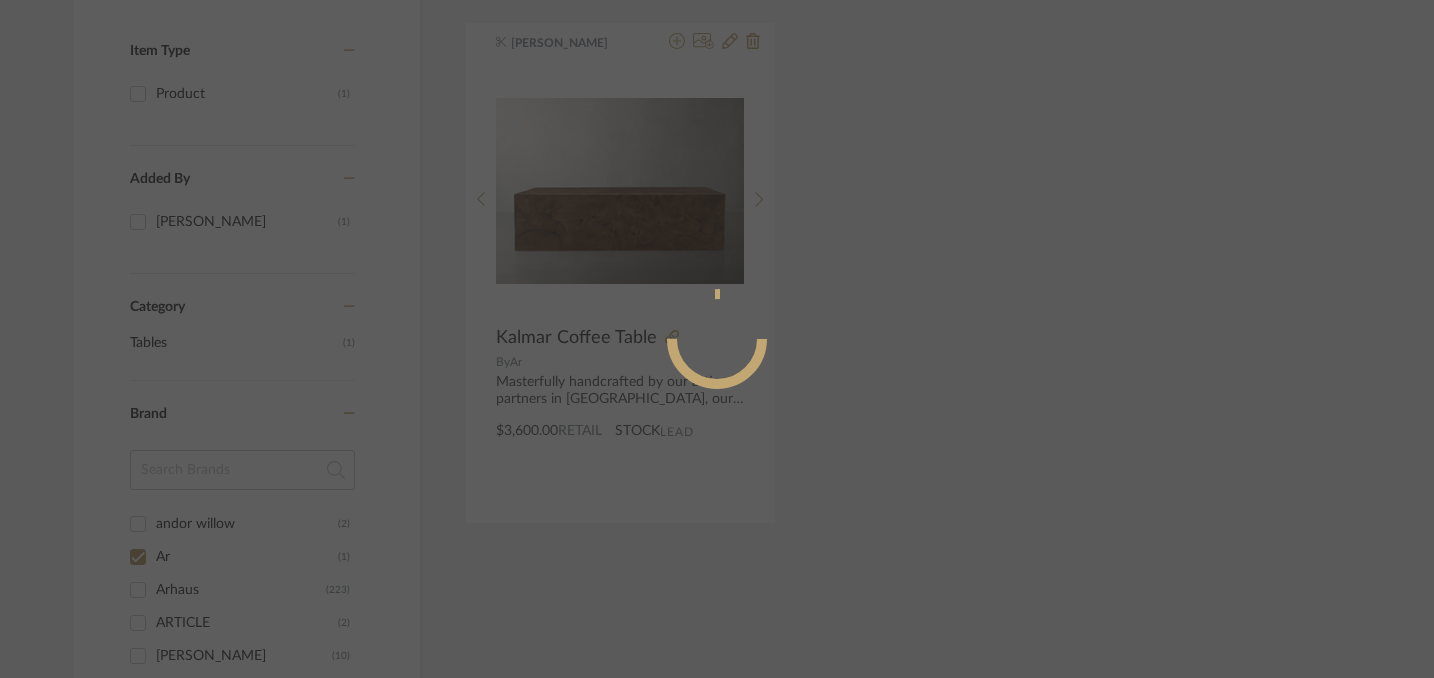 radio on "true" 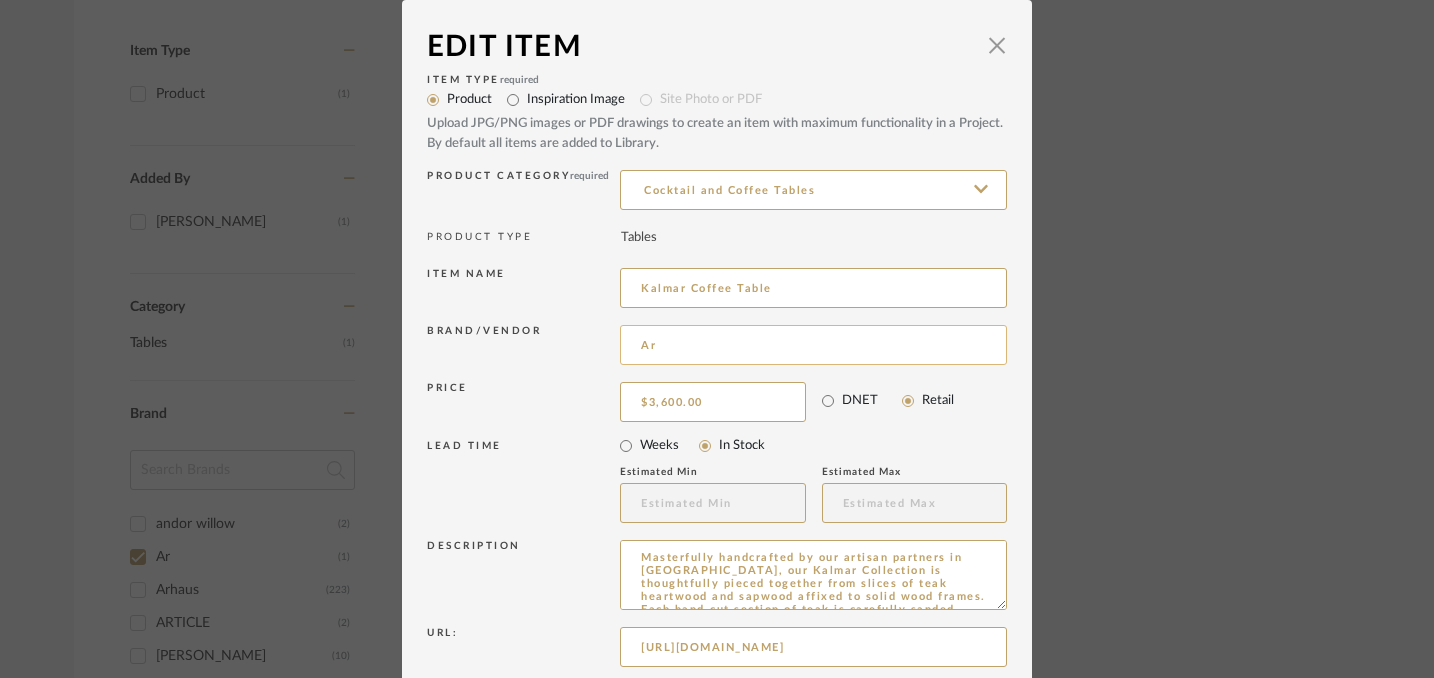 click on "Ar" at bounding box center (813, 345) 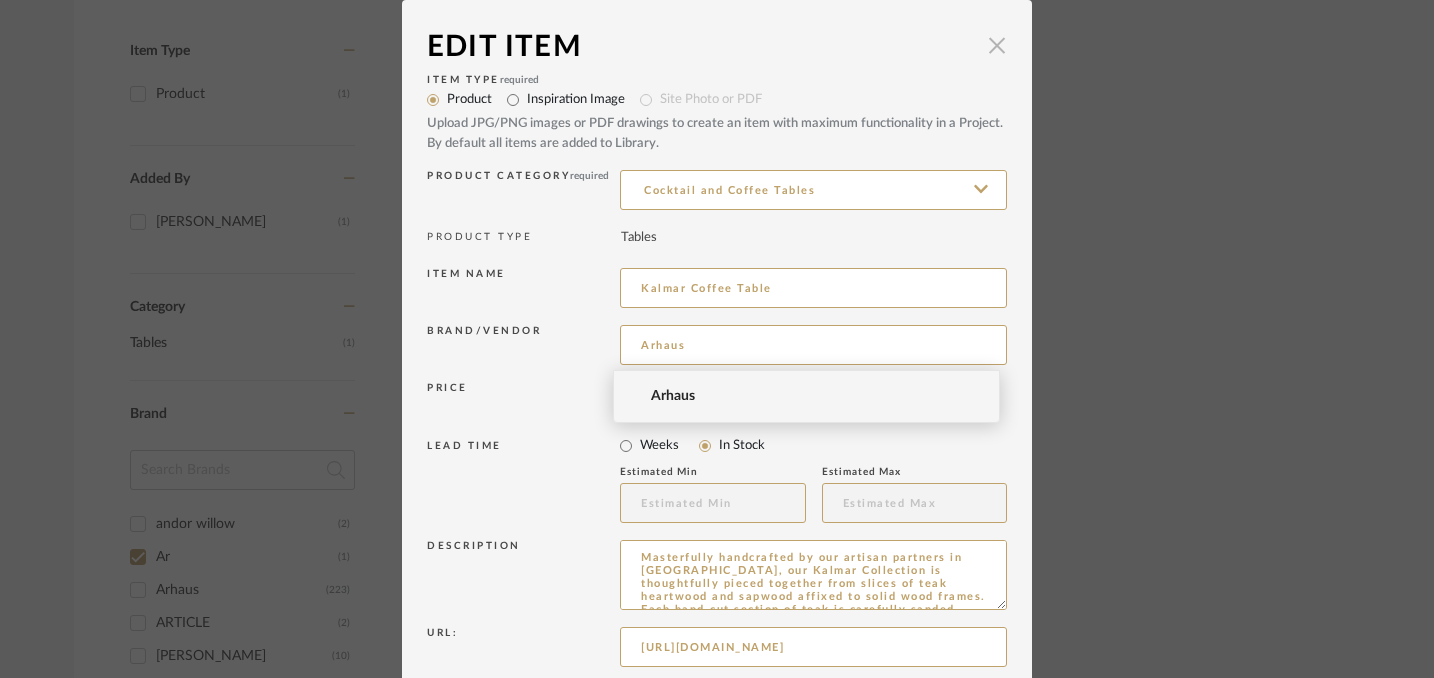 type on "Arhaus" 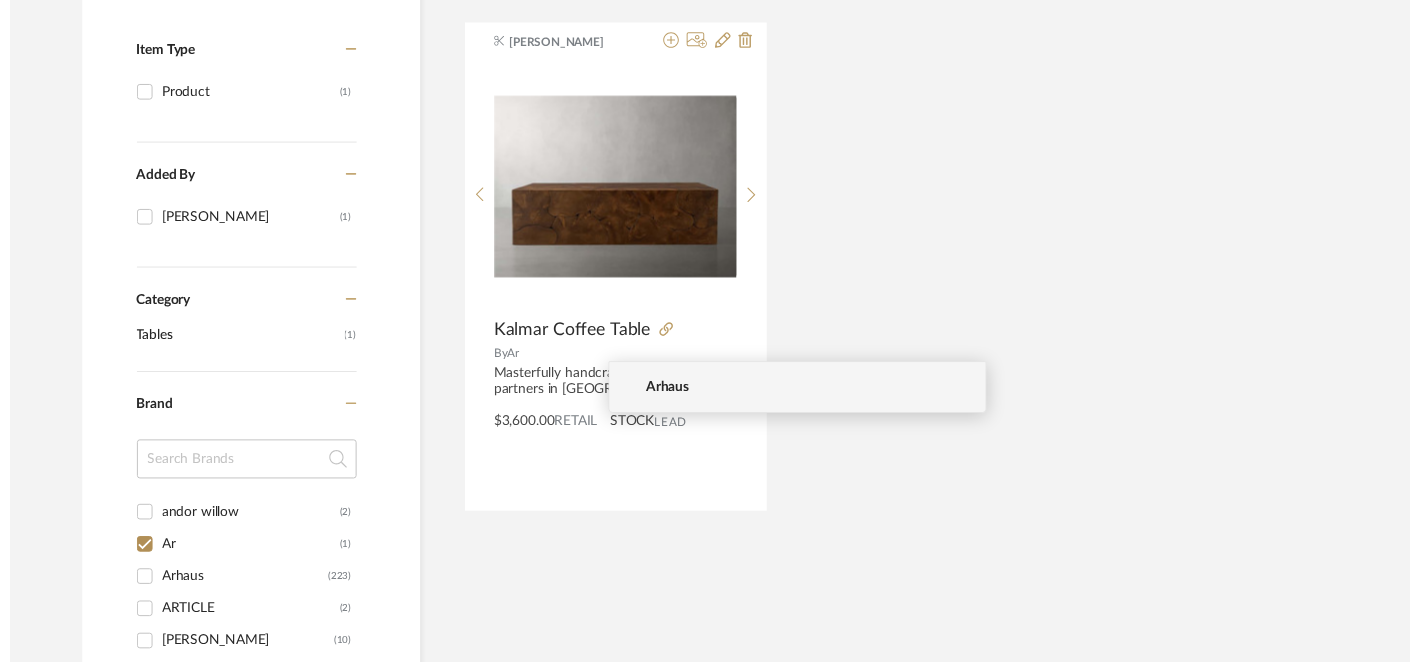 scroll, scrollTop: 420, scrollLeft: 0, axis: vertical 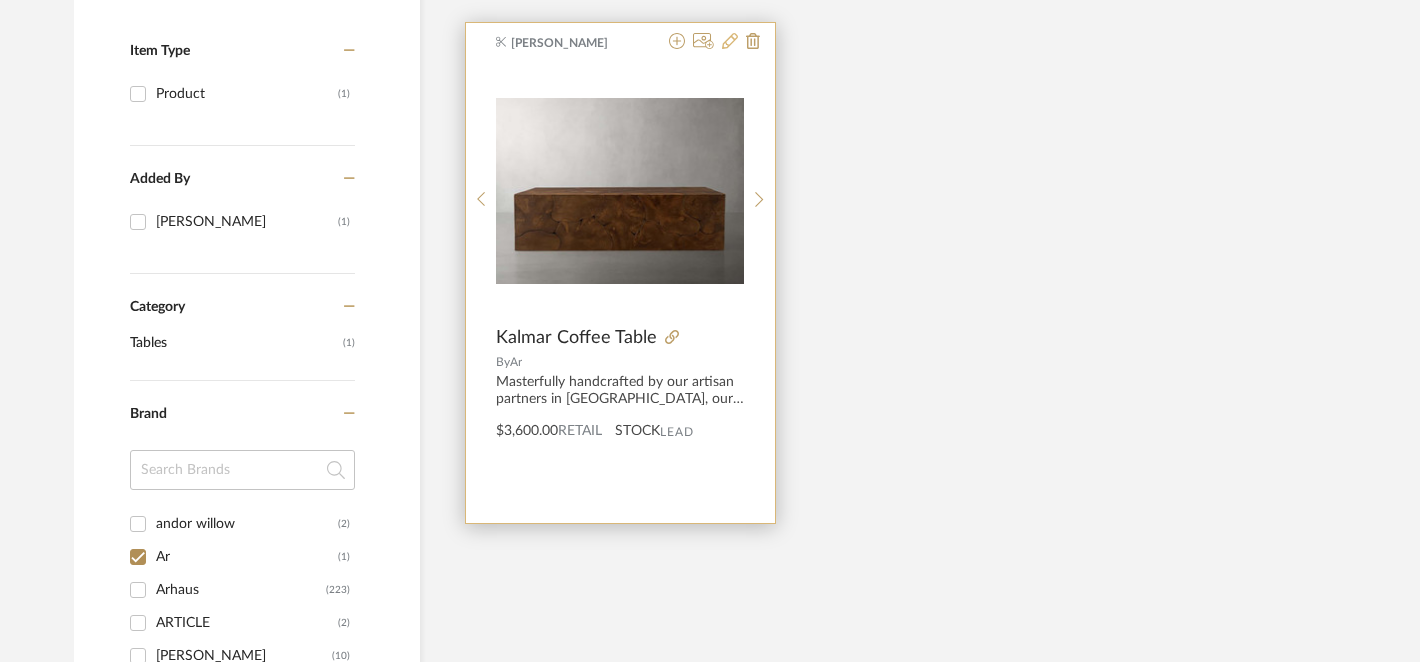 click 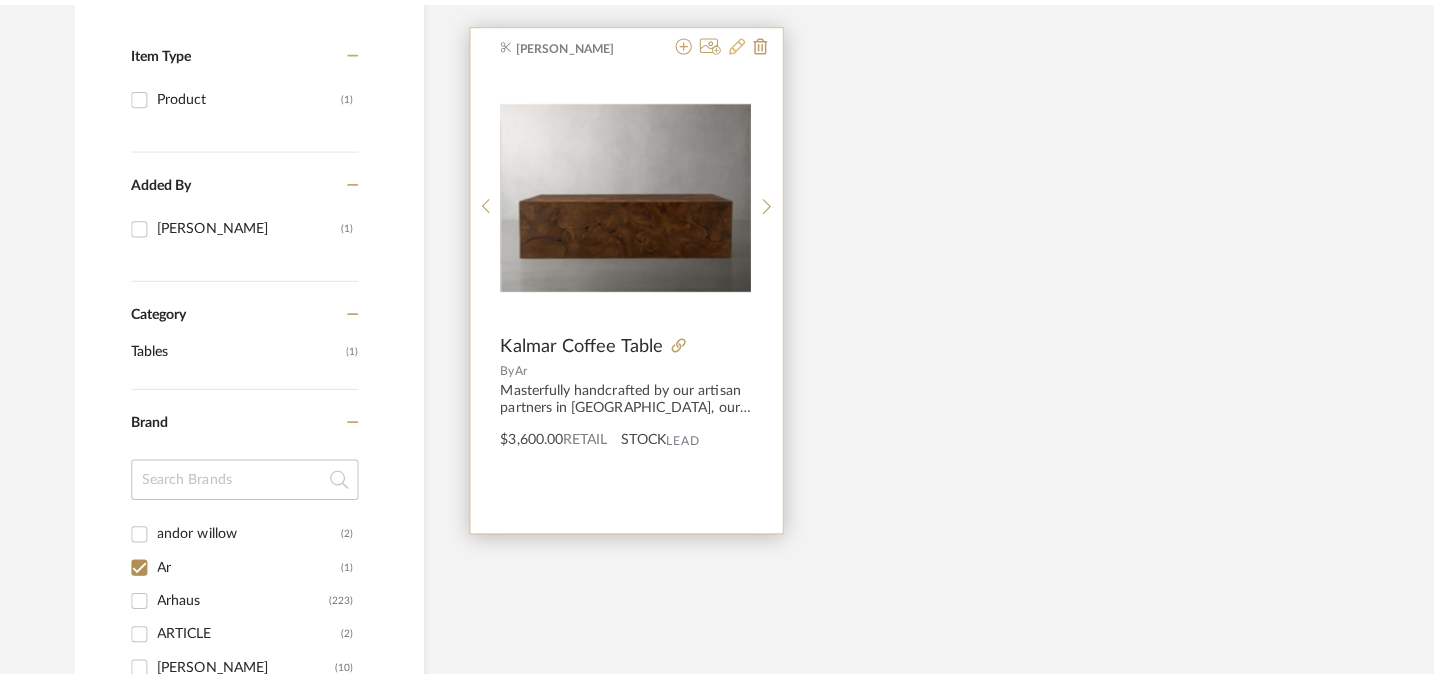 scroll, scrollTop: 0, scrollLeft: 0, axis: both 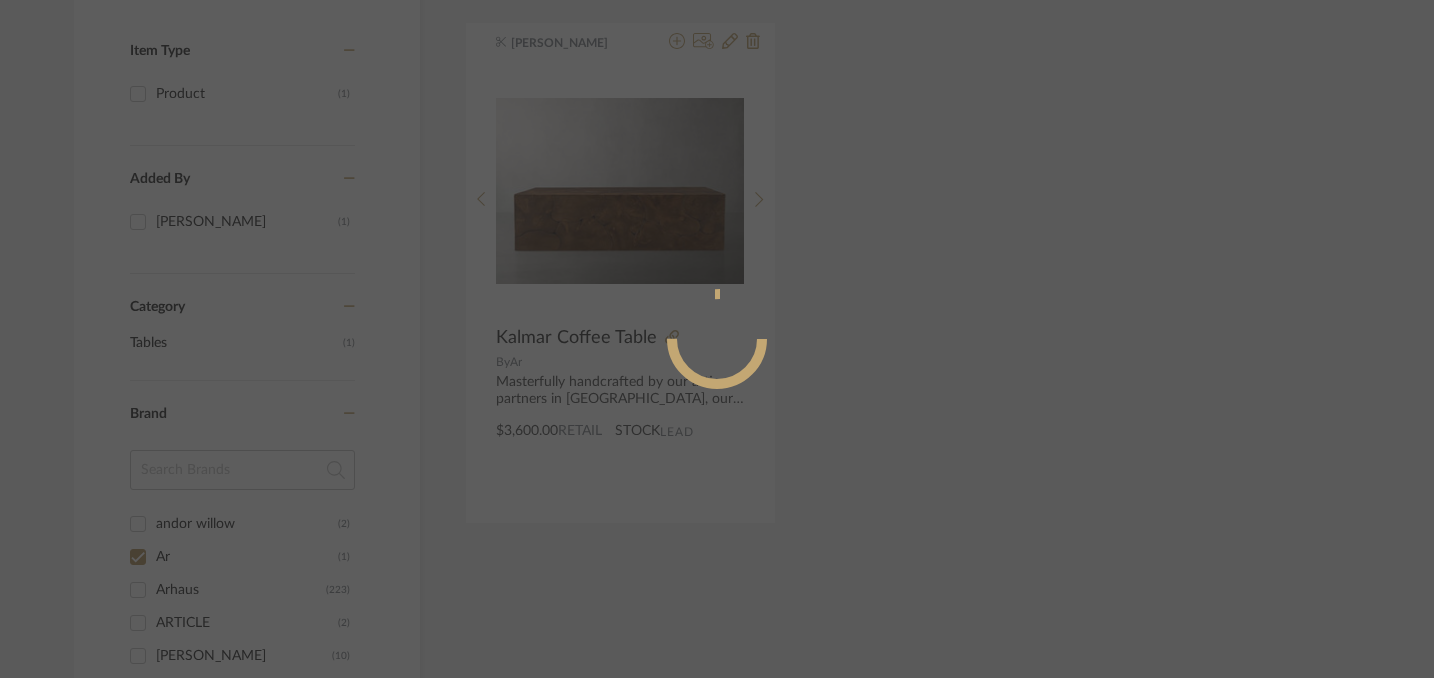 radio on "true" 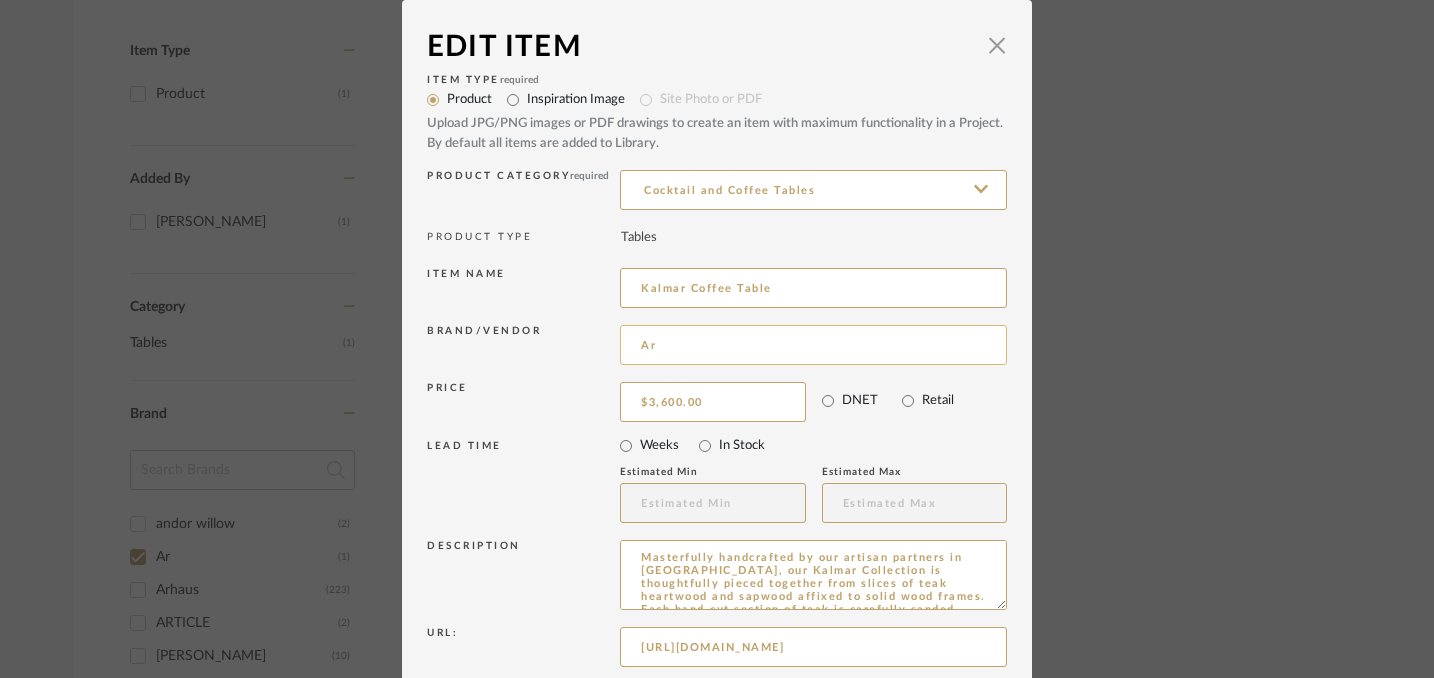 click on "Ar" at bounding box center [813, 345] 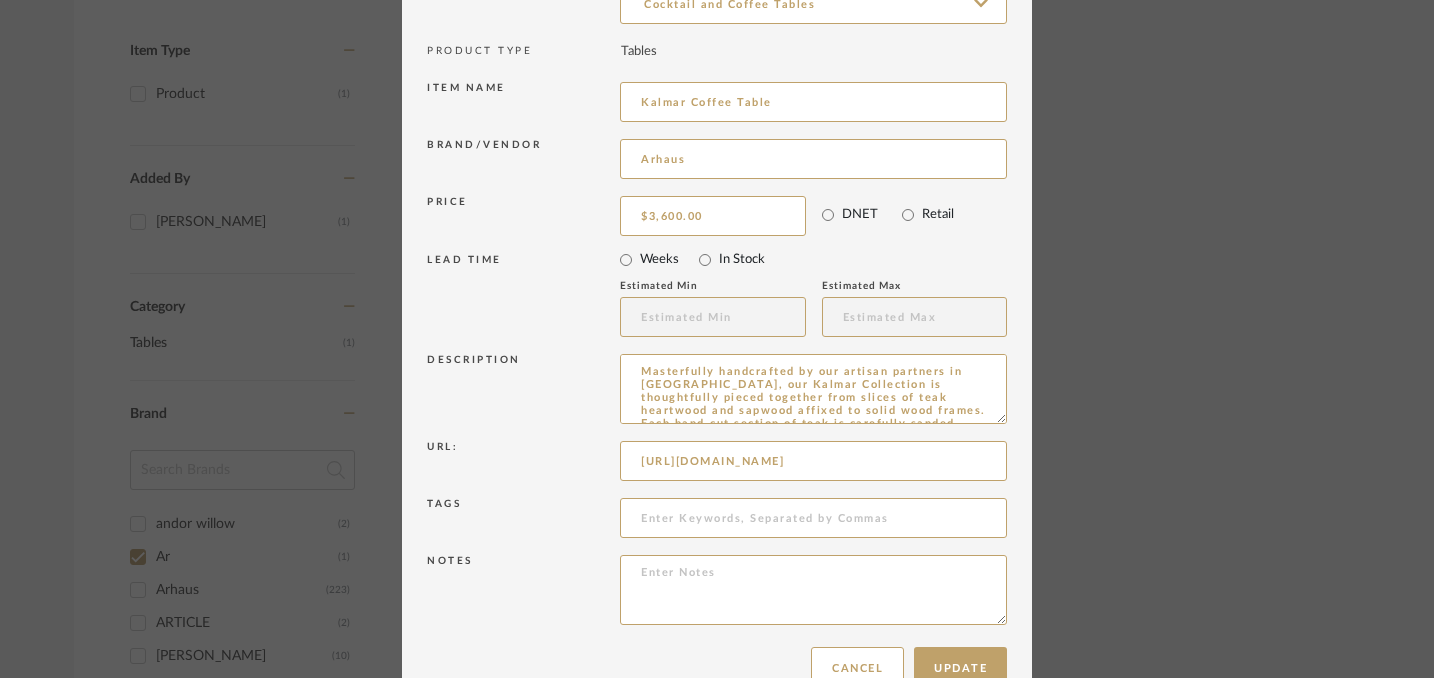 scroll, scrollTop: 233, scrollLeft: 0, axis: vertical 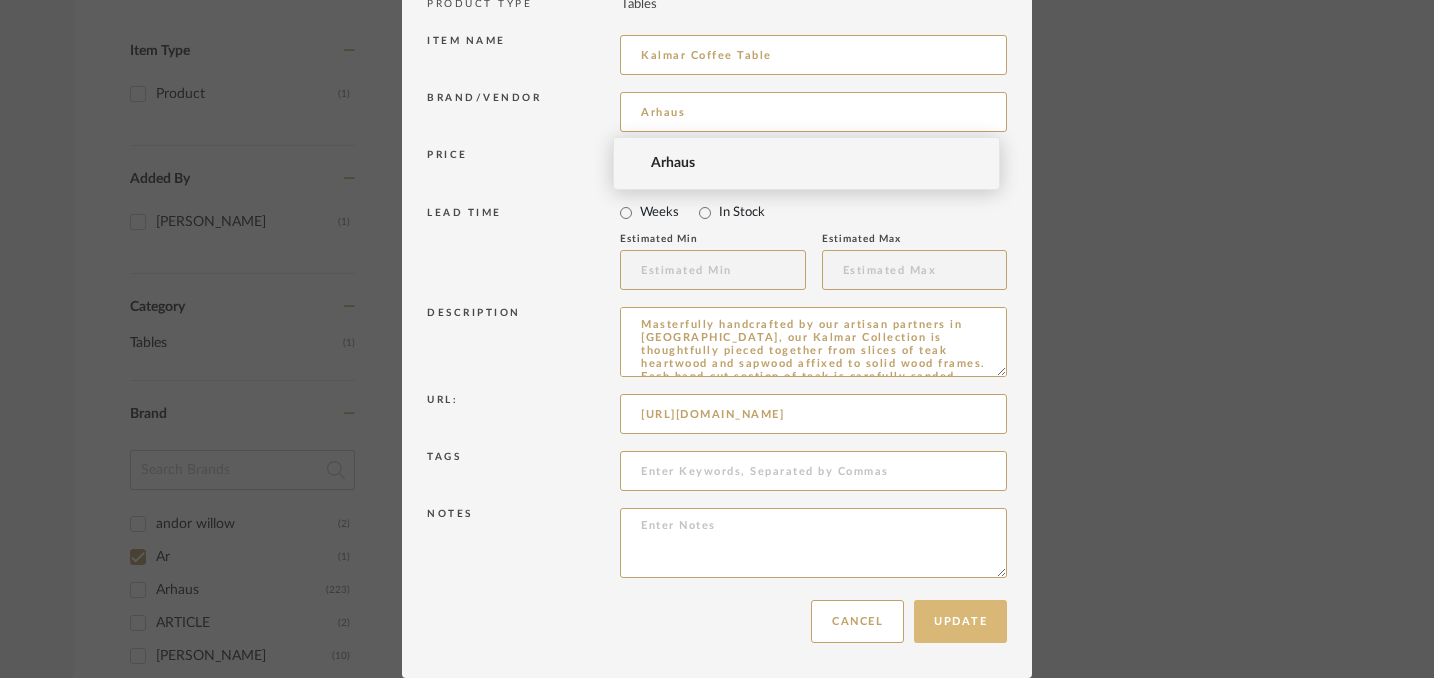 type on "Arhaus" 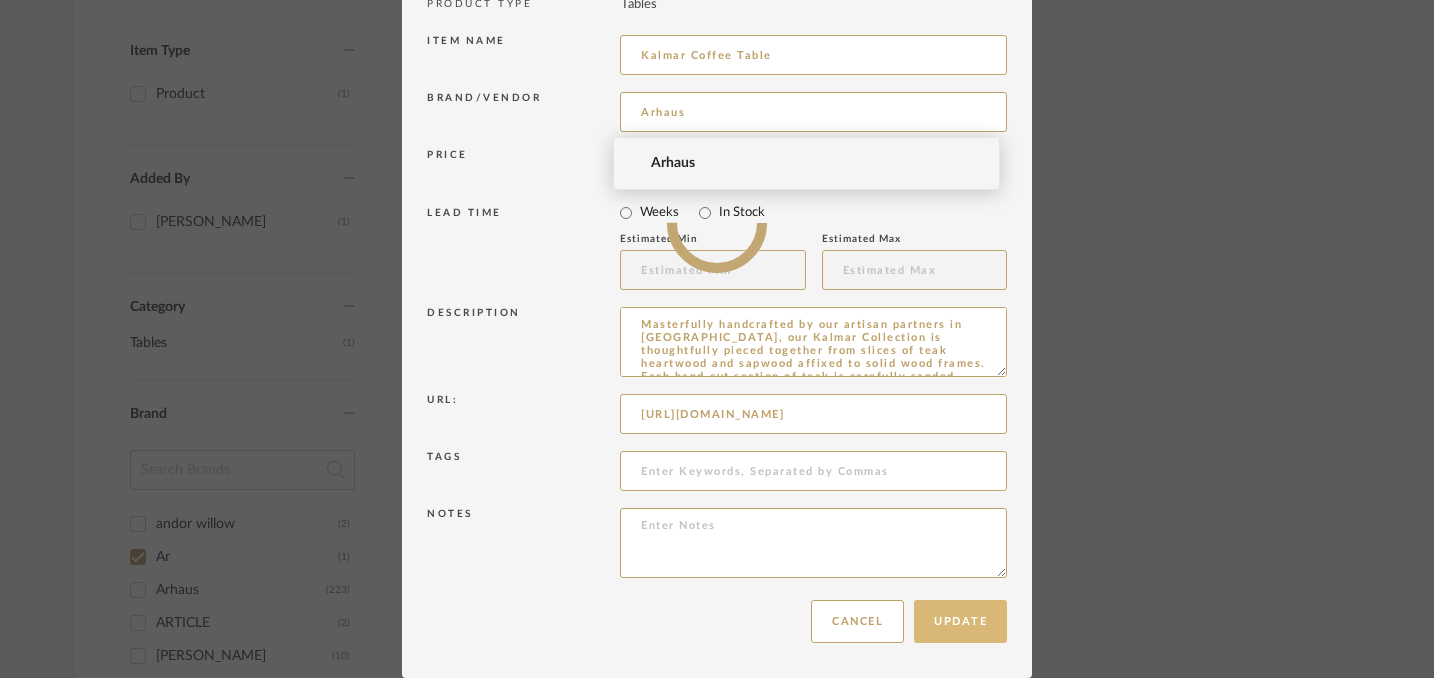 type 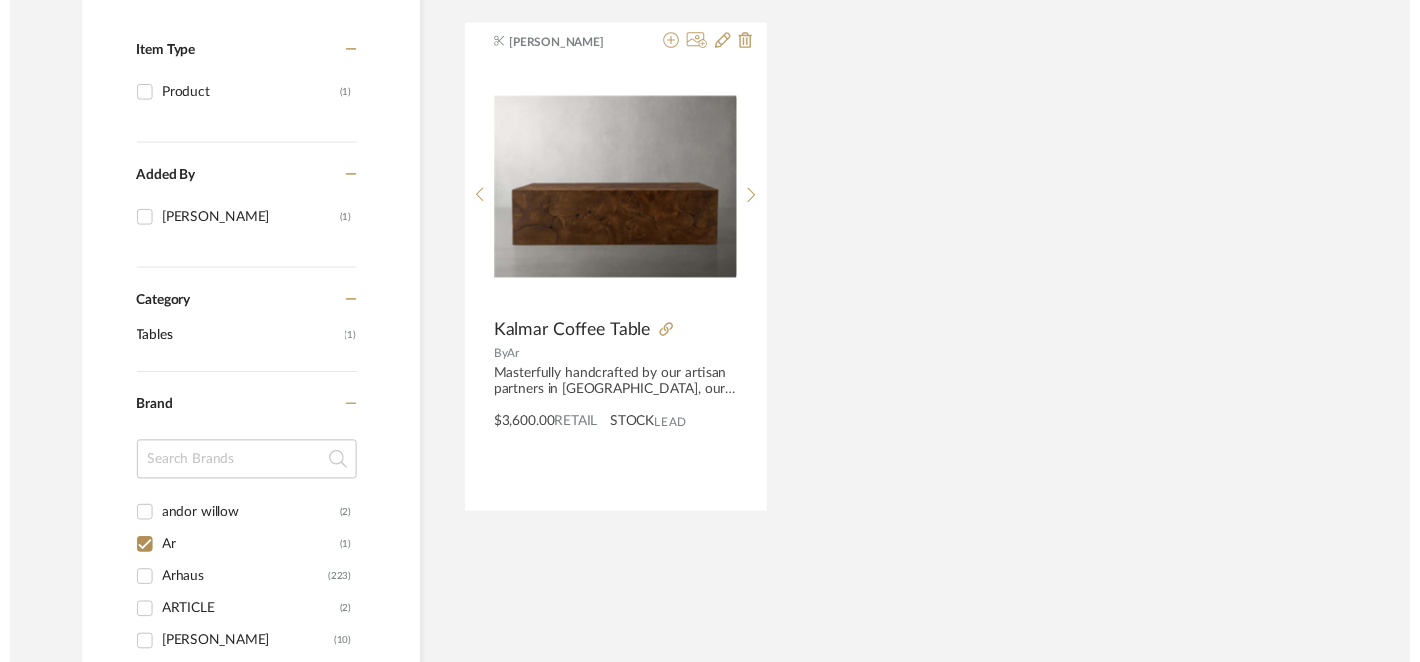 scroll, scrollTop: 420, scrollLeft: 0, axis: vertical 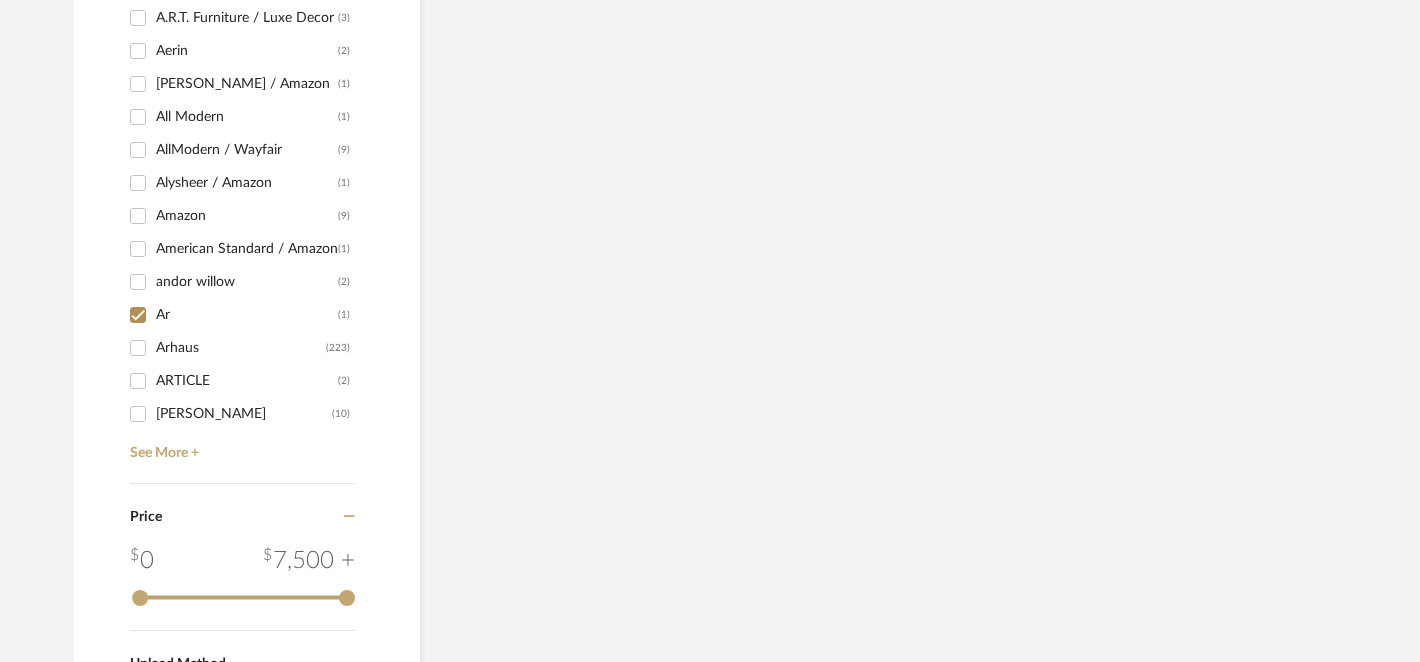click on "Ar  (1)" at bounding box center [138, 315] 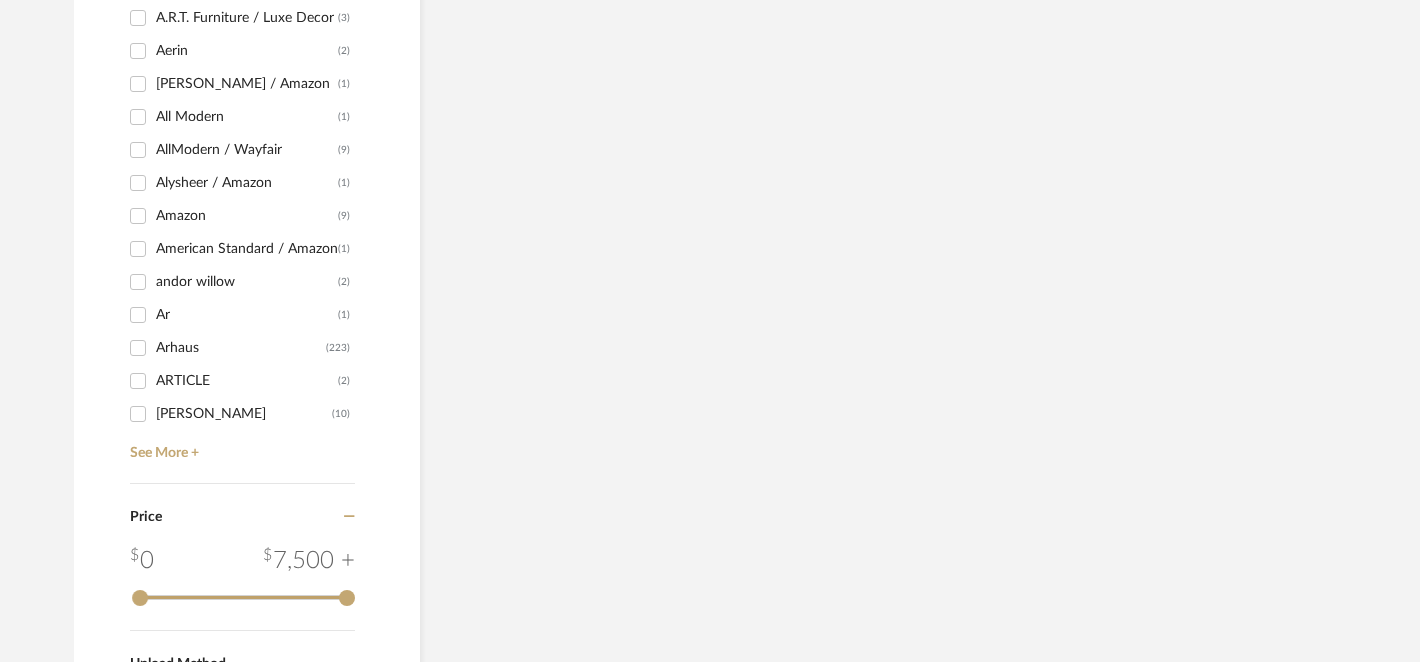 checkbox on "false" 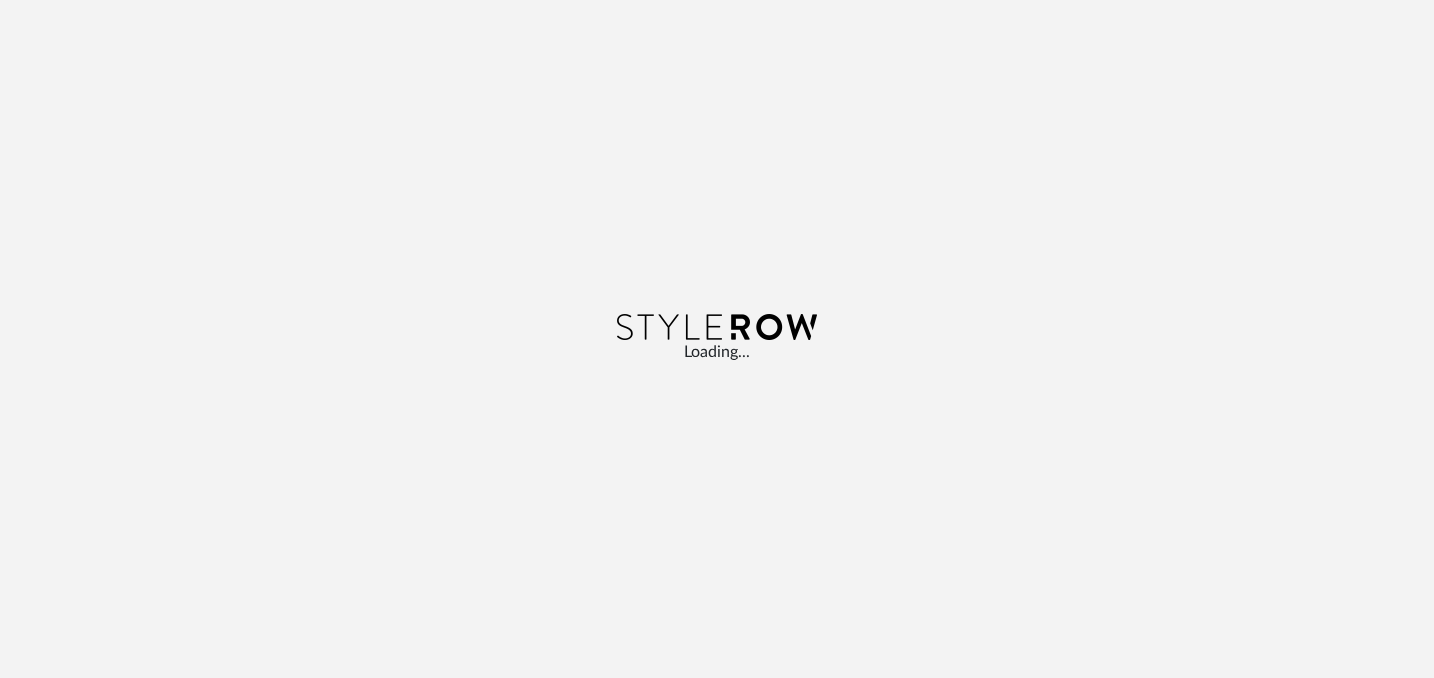 scroll, scrollTop: 0, scrollLeft: 0, axis: both 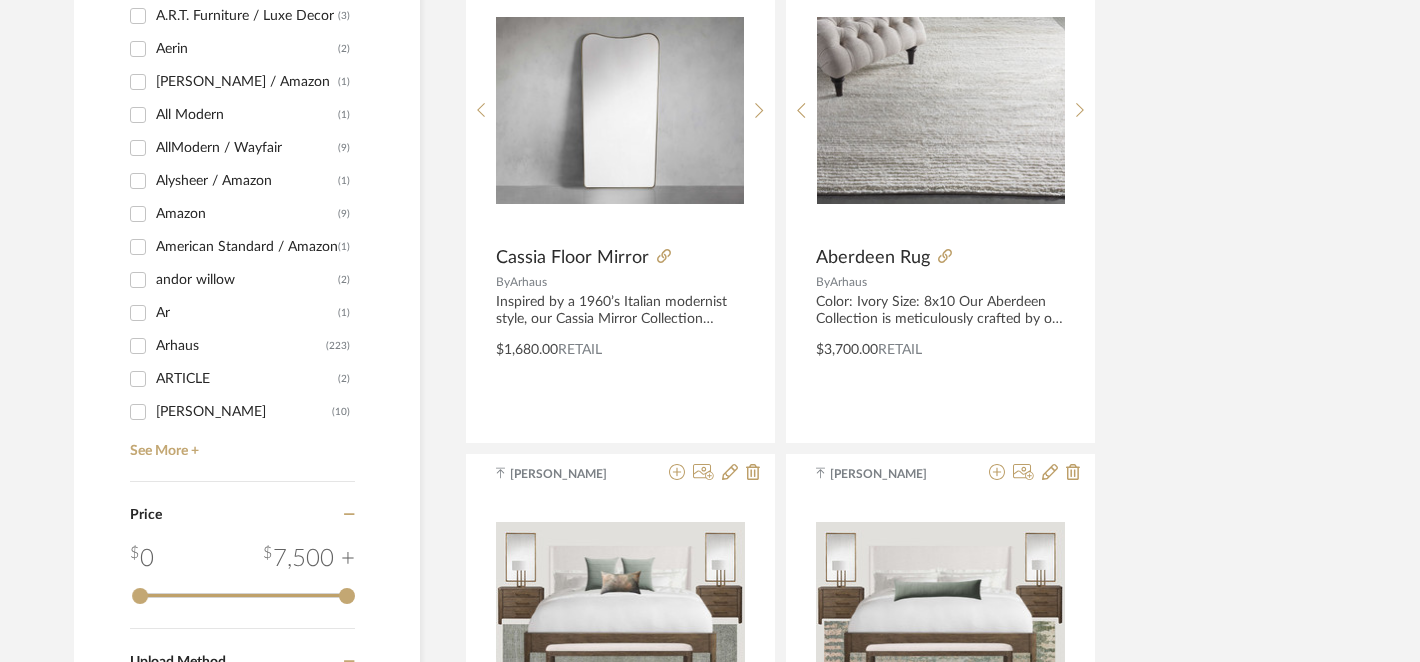 click on "Ar" at bounding box center (247, 313) 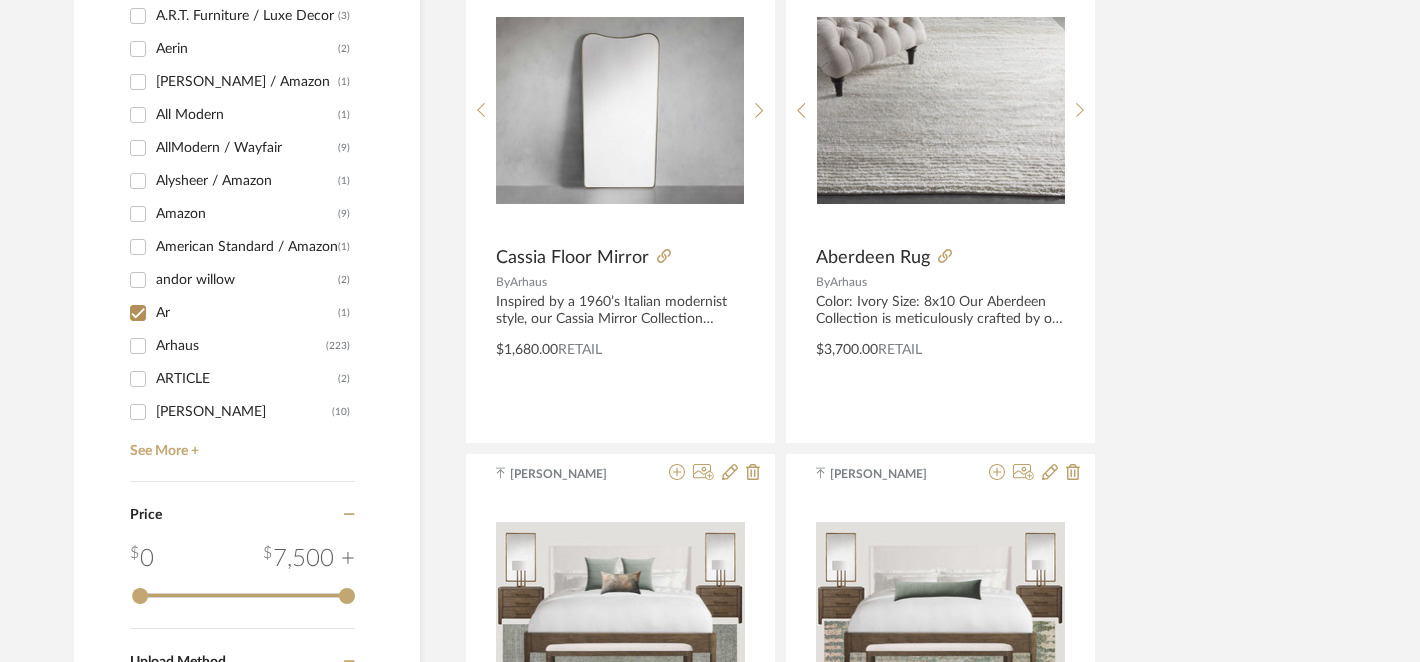 checkbox on "true" 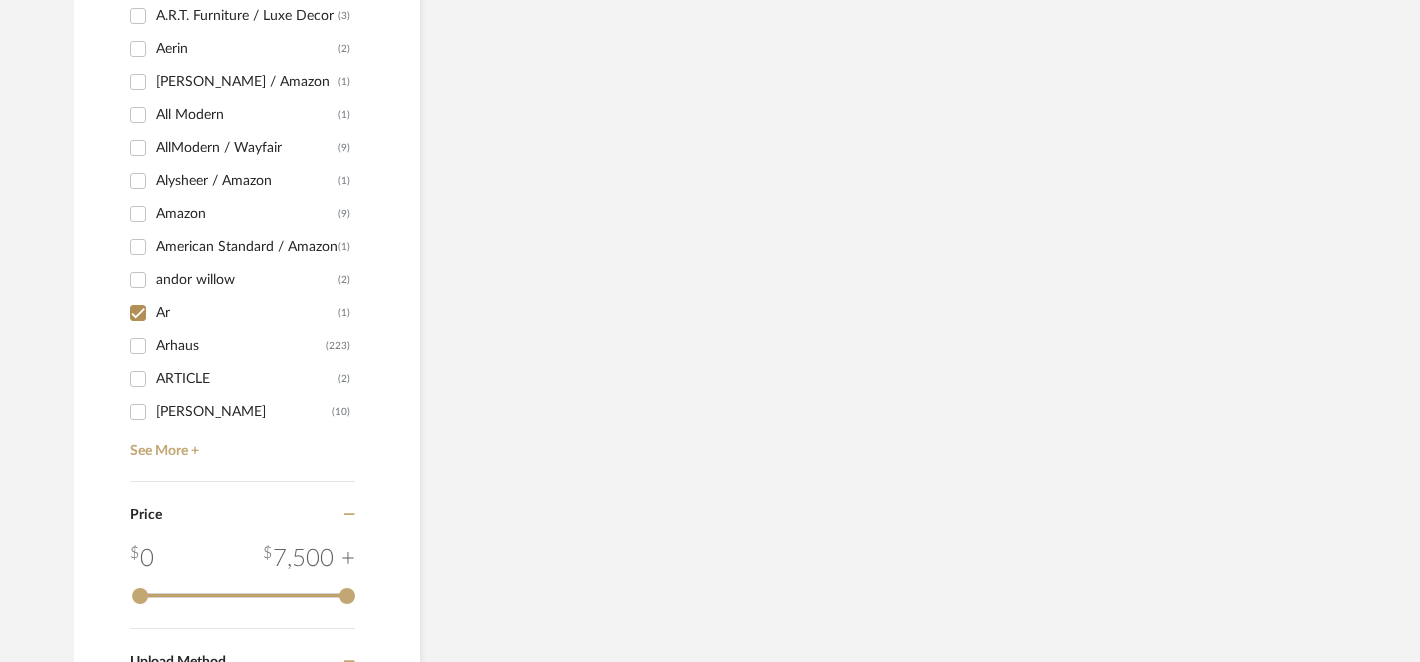 scroll, scrollTop: 992, scrollLeft: 0, axis: vertical 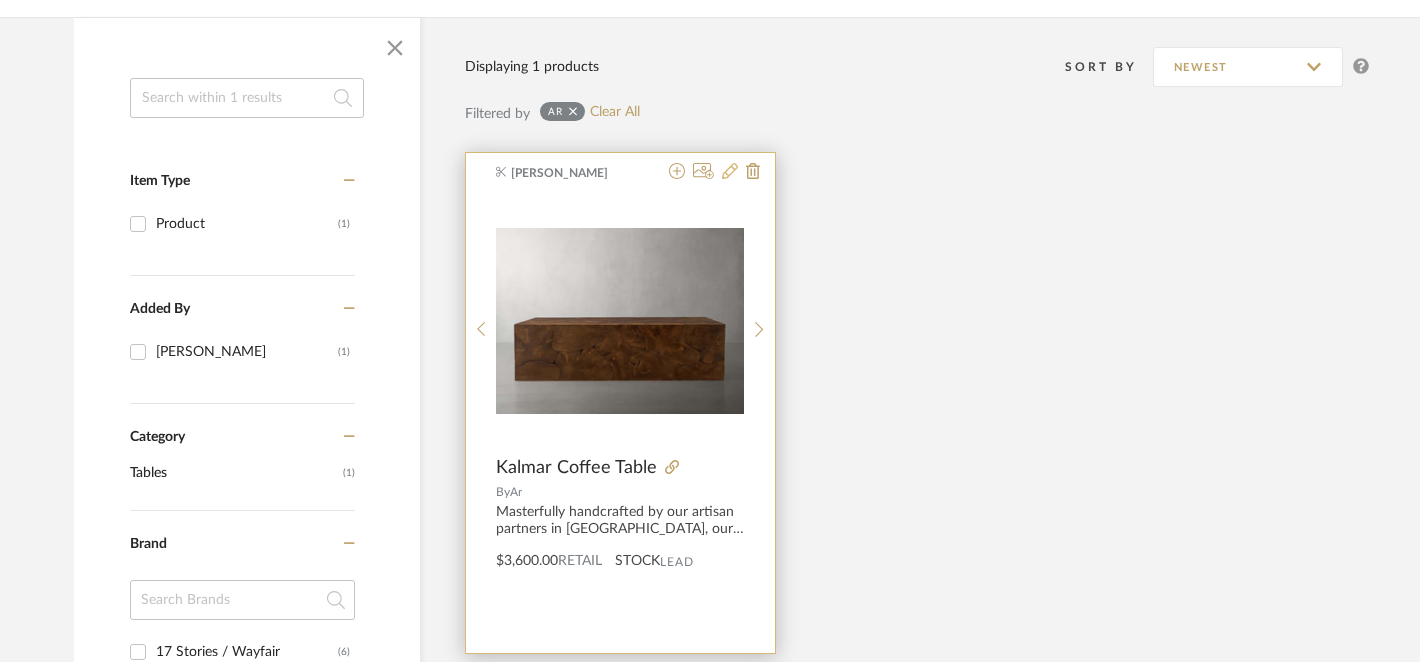 click 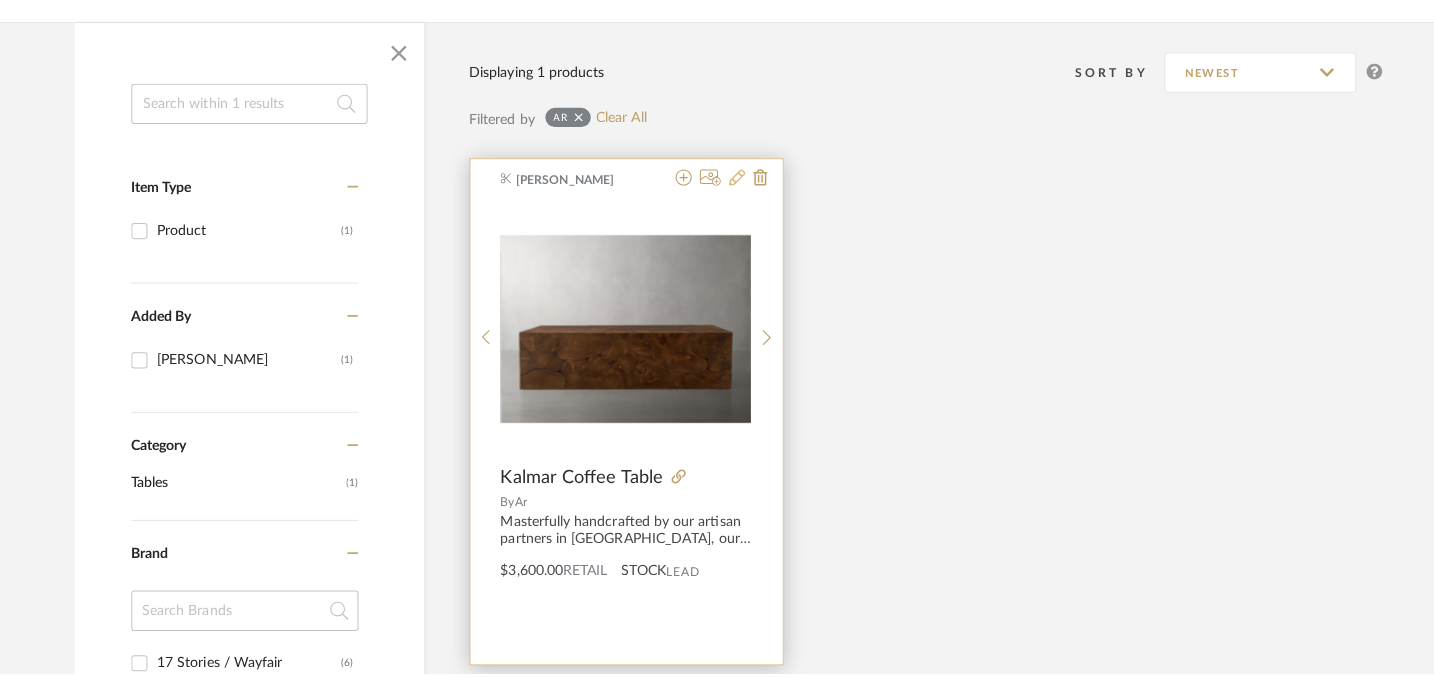 scroll, scrollTop: 0, scrollLeft: 0, axis: both 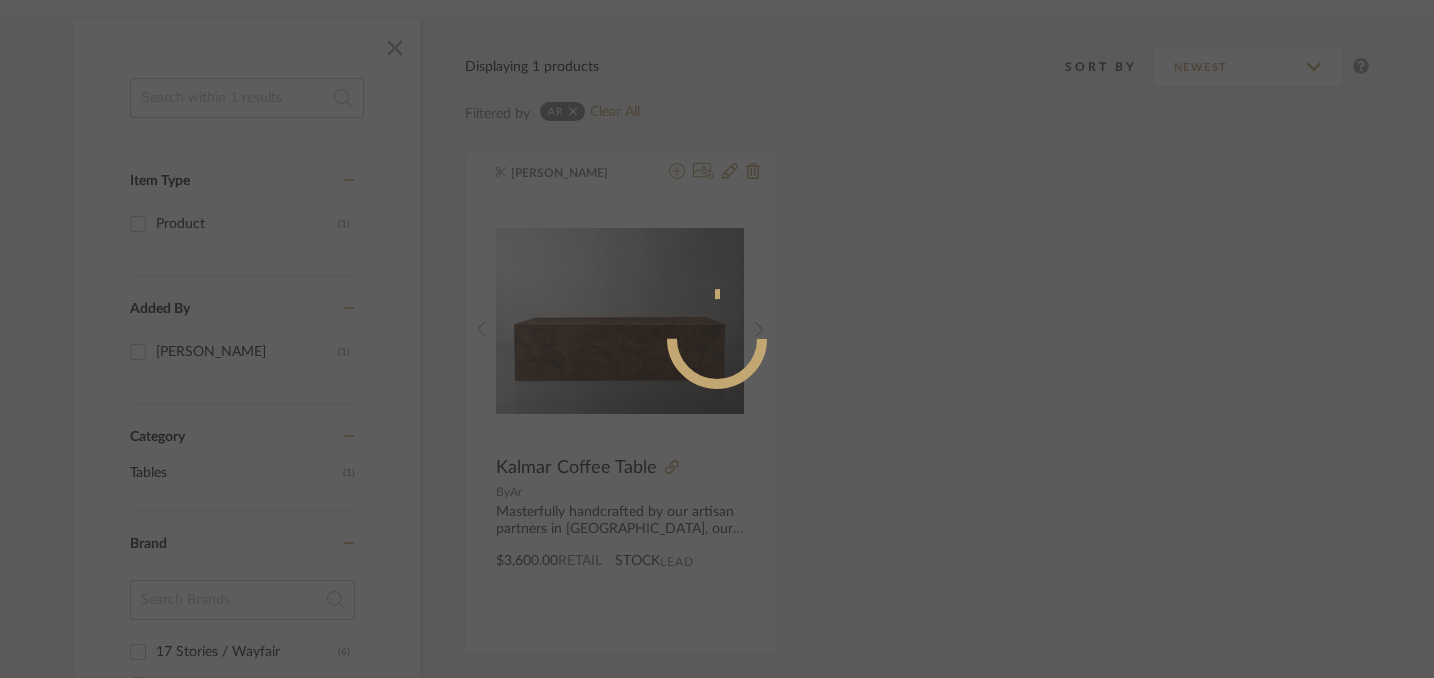 radio on "true" 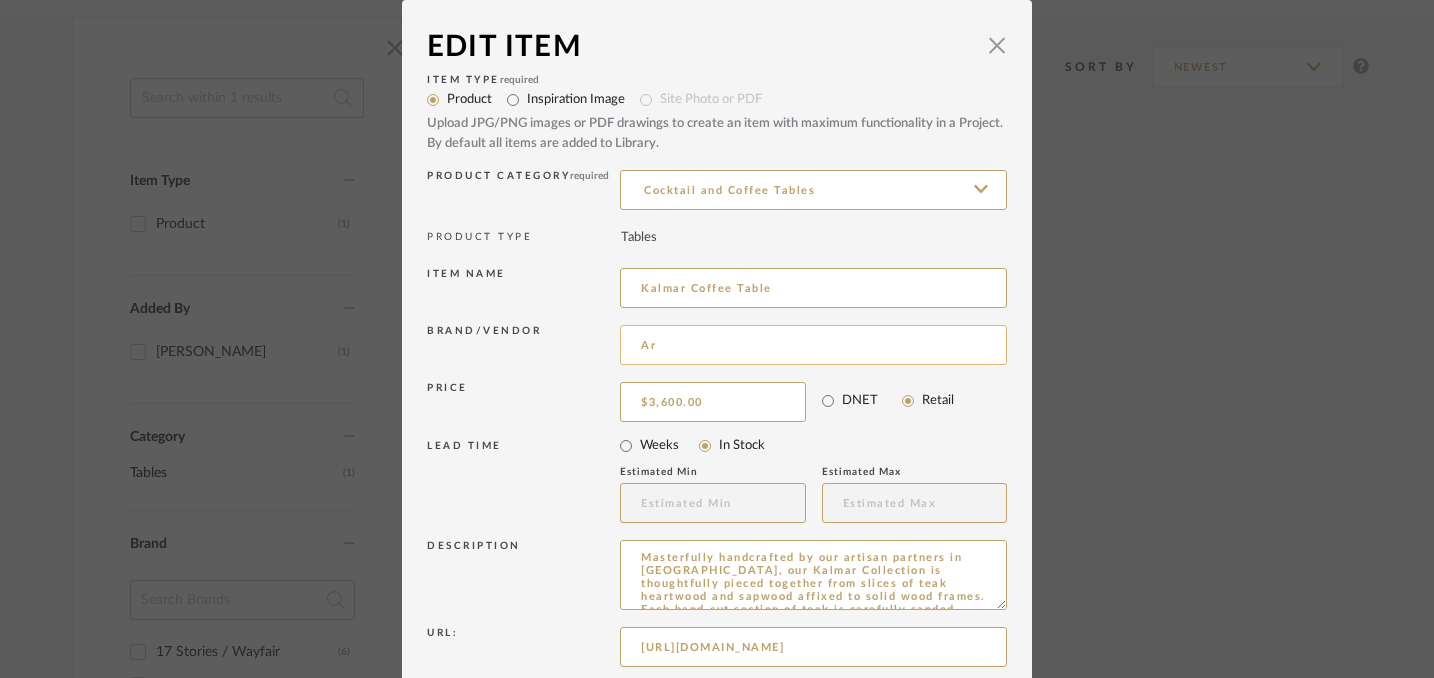 click on "Ar" at bounding box center (813, 345) 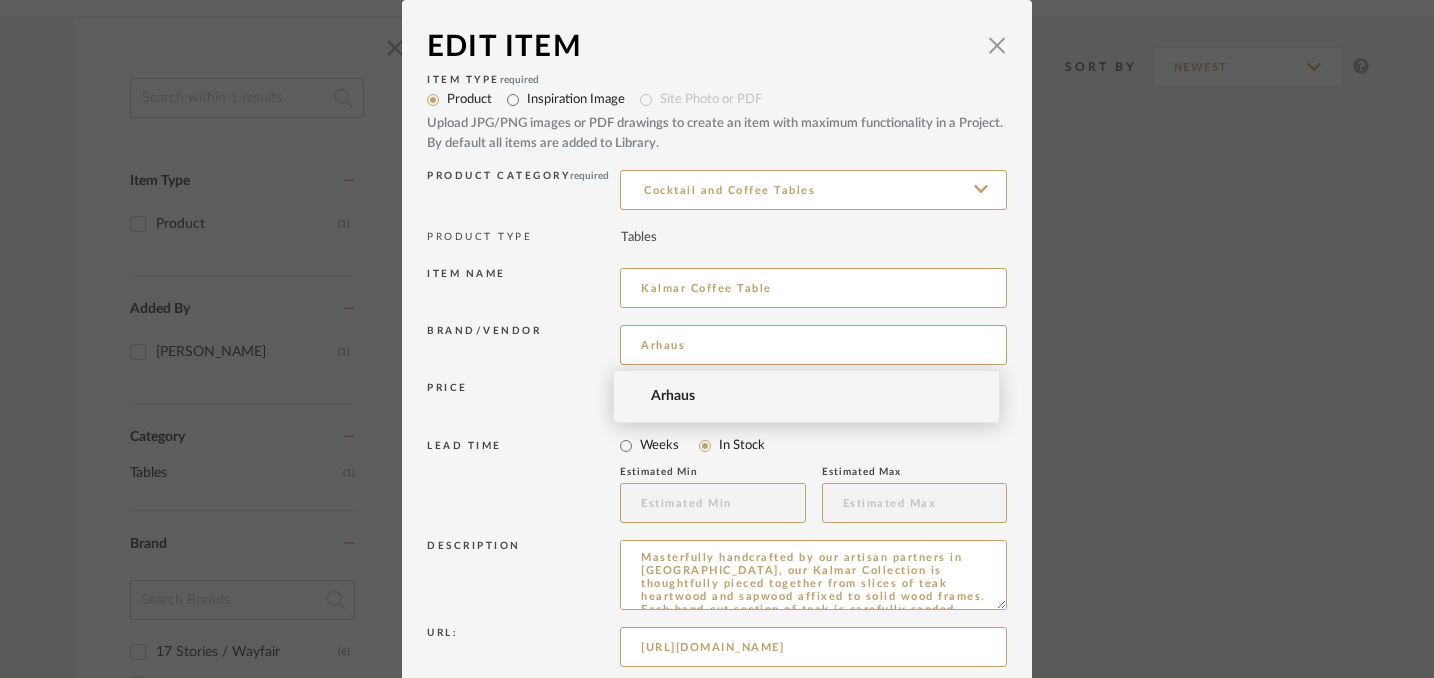 scroll, scrollTop: 0, scrollLeft: 0, axis: both 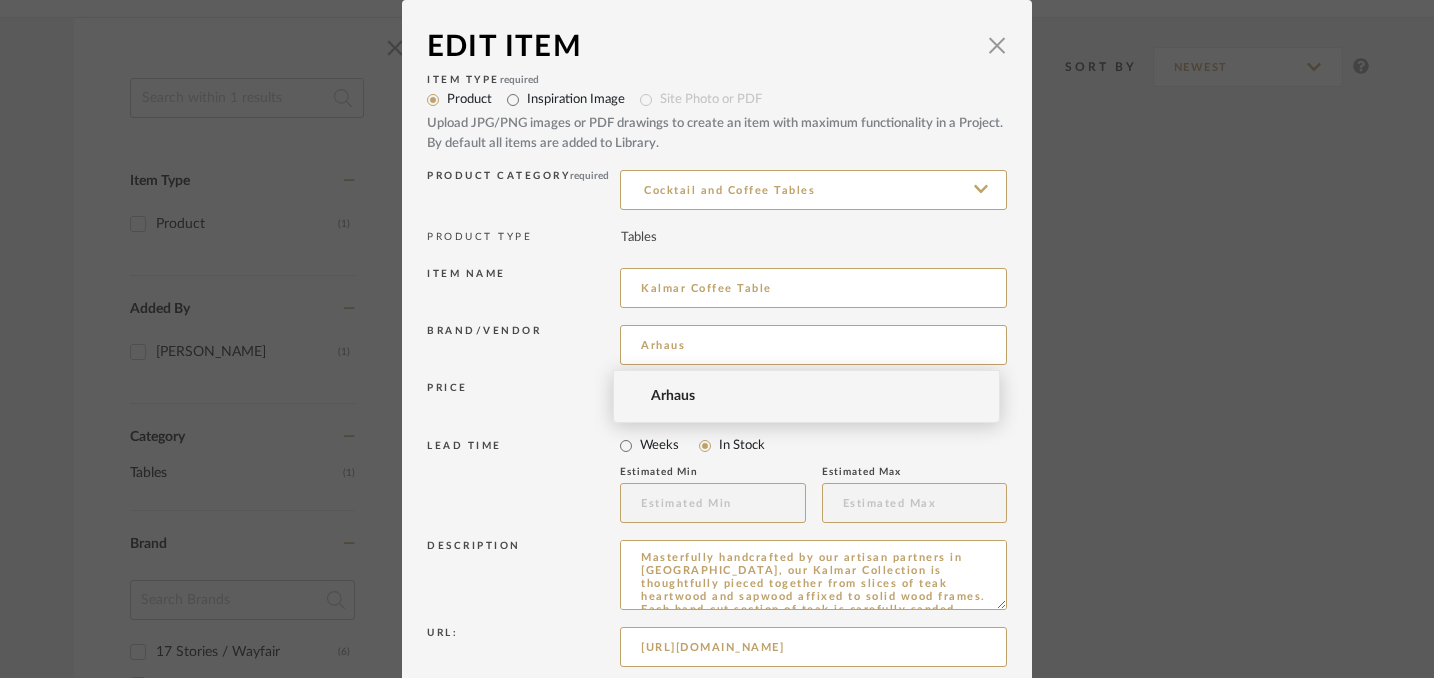 type on "Arhaus" 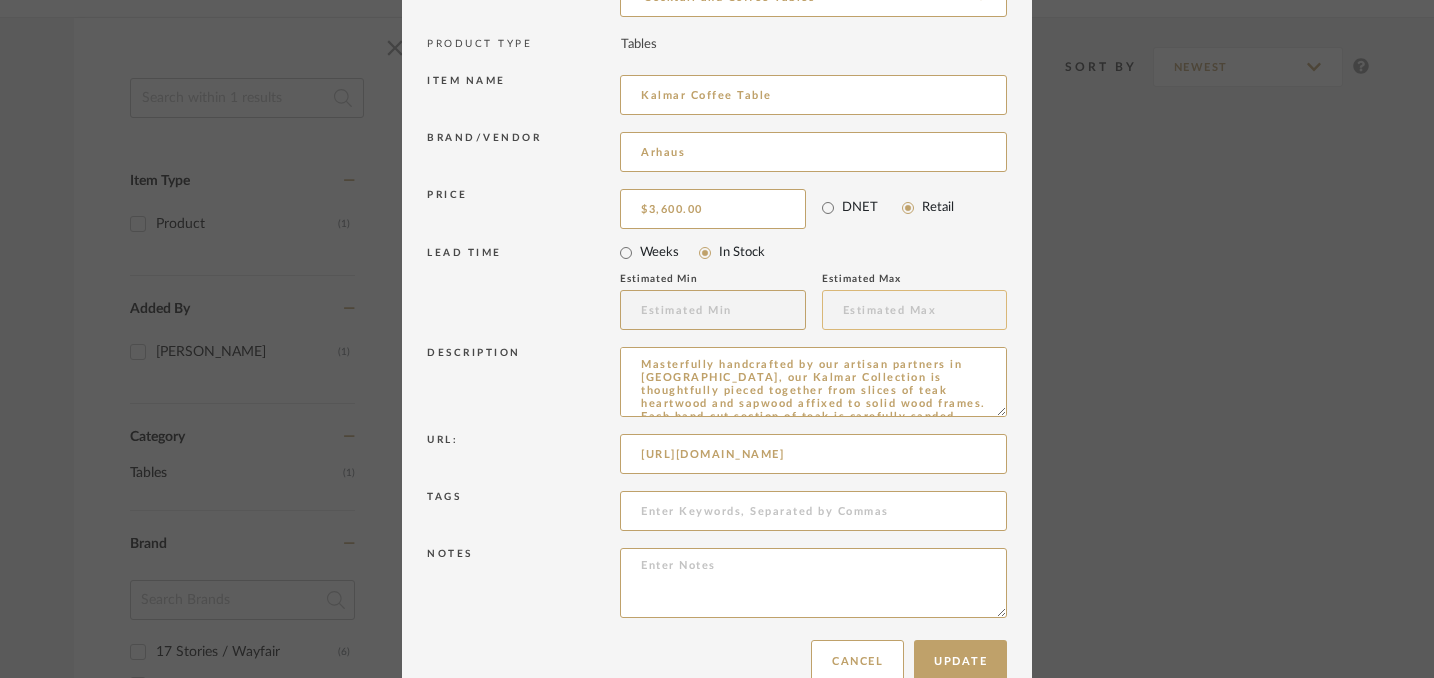 scroll, scrollTop: 233, scrollLeft: 0, axis: vertical 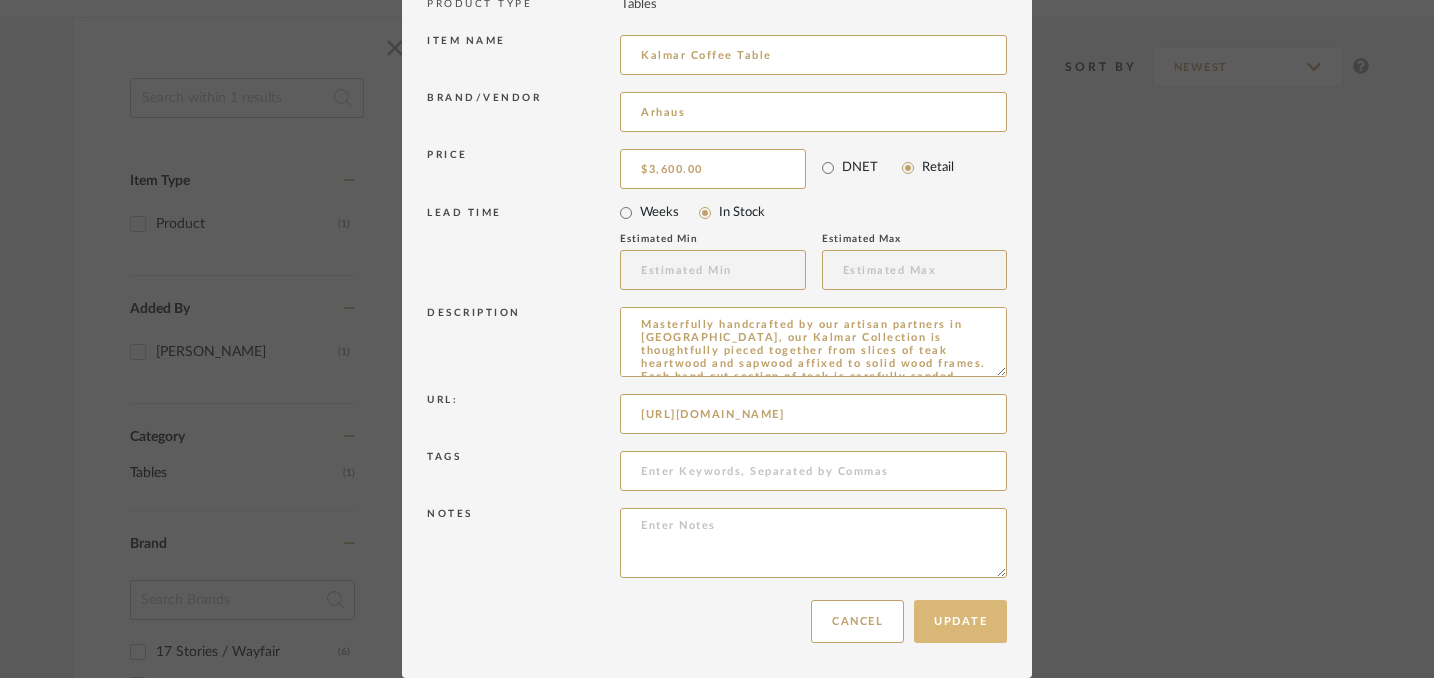 click on "Update" at bounding box center (960, 621) 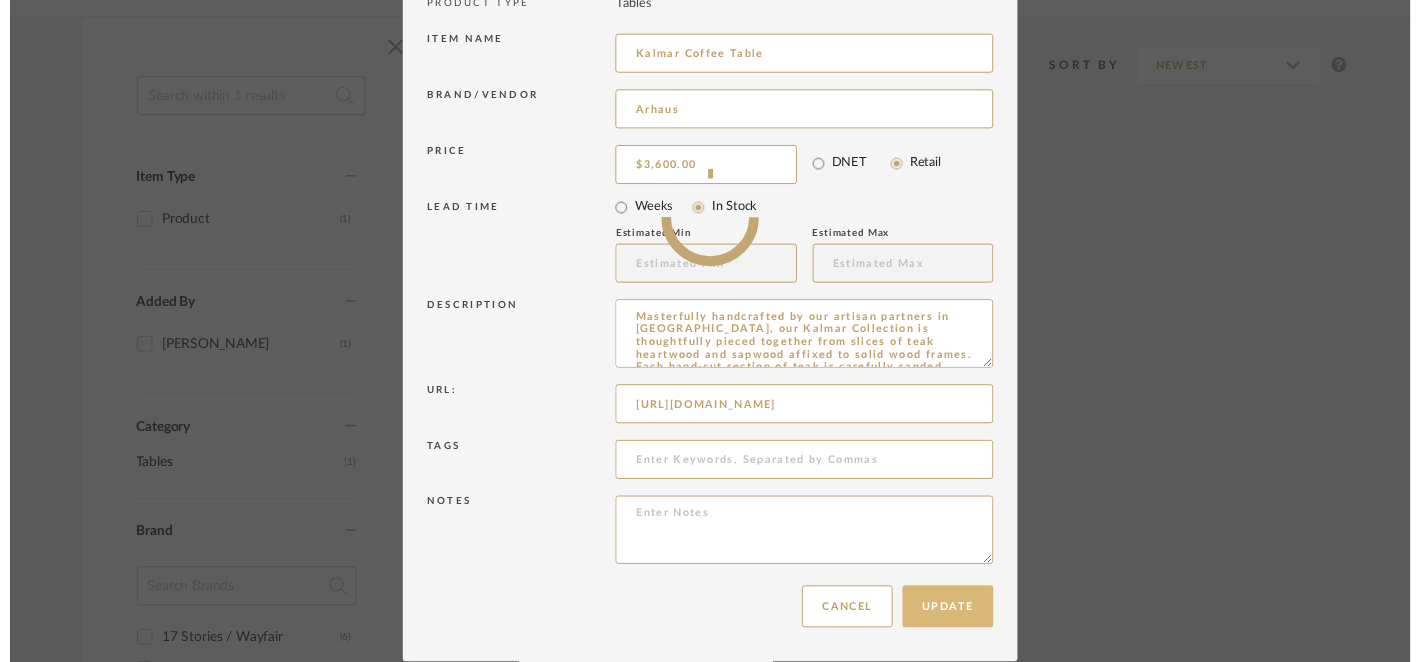 scroll, scrollTop: 290, scrollLeft: 0, axis: vertical 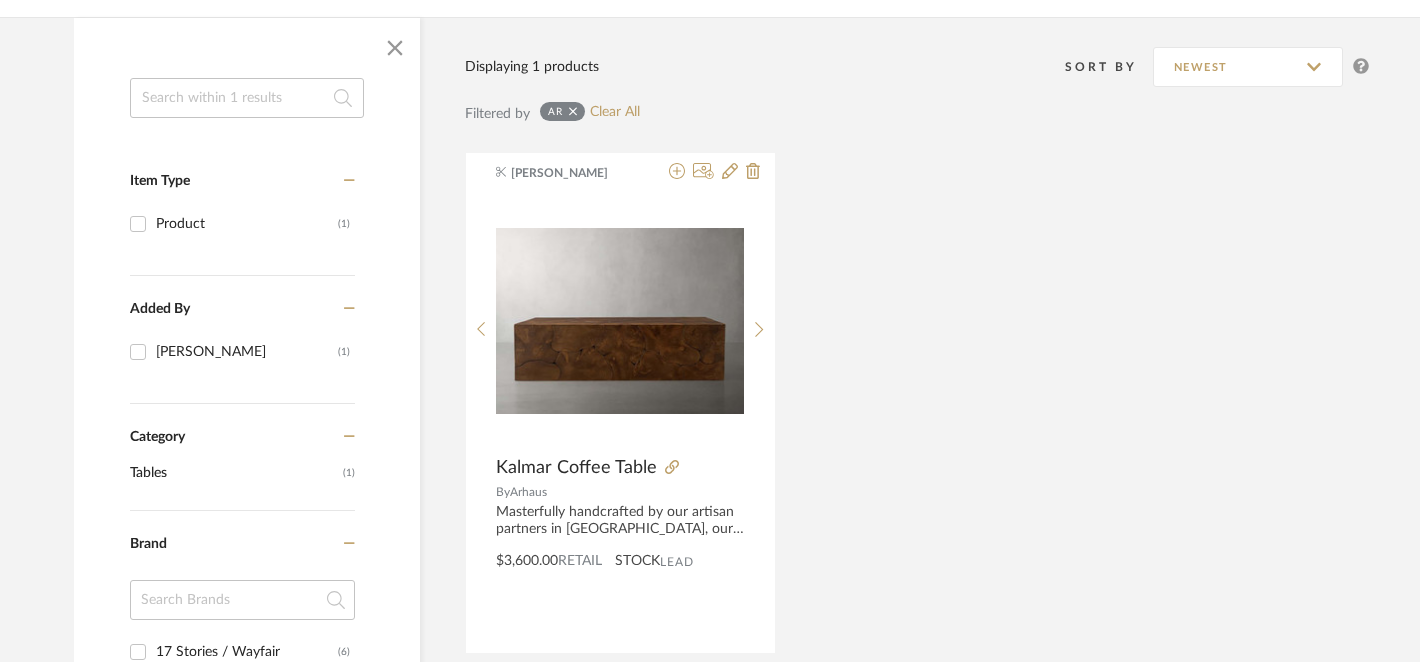 click 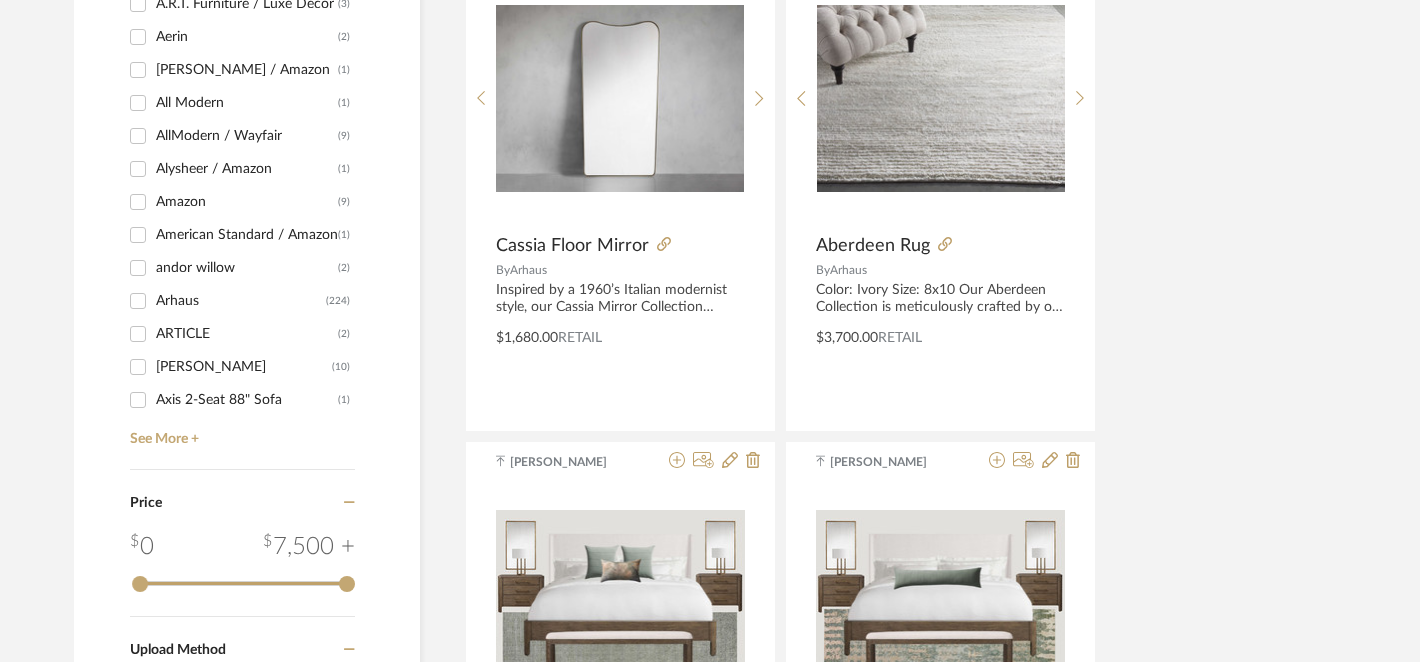 scroll, scrollTop: 1988, scrollLeft: 0, axis: vertical 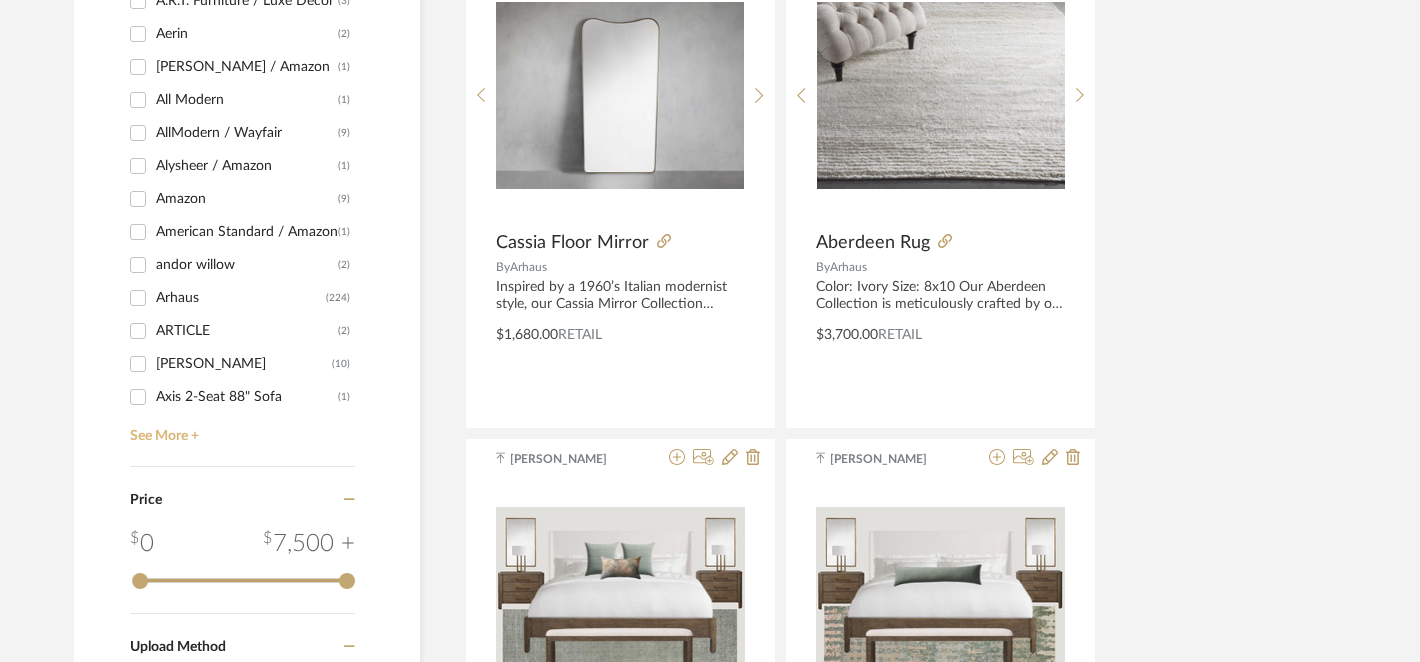 click on "See More +" 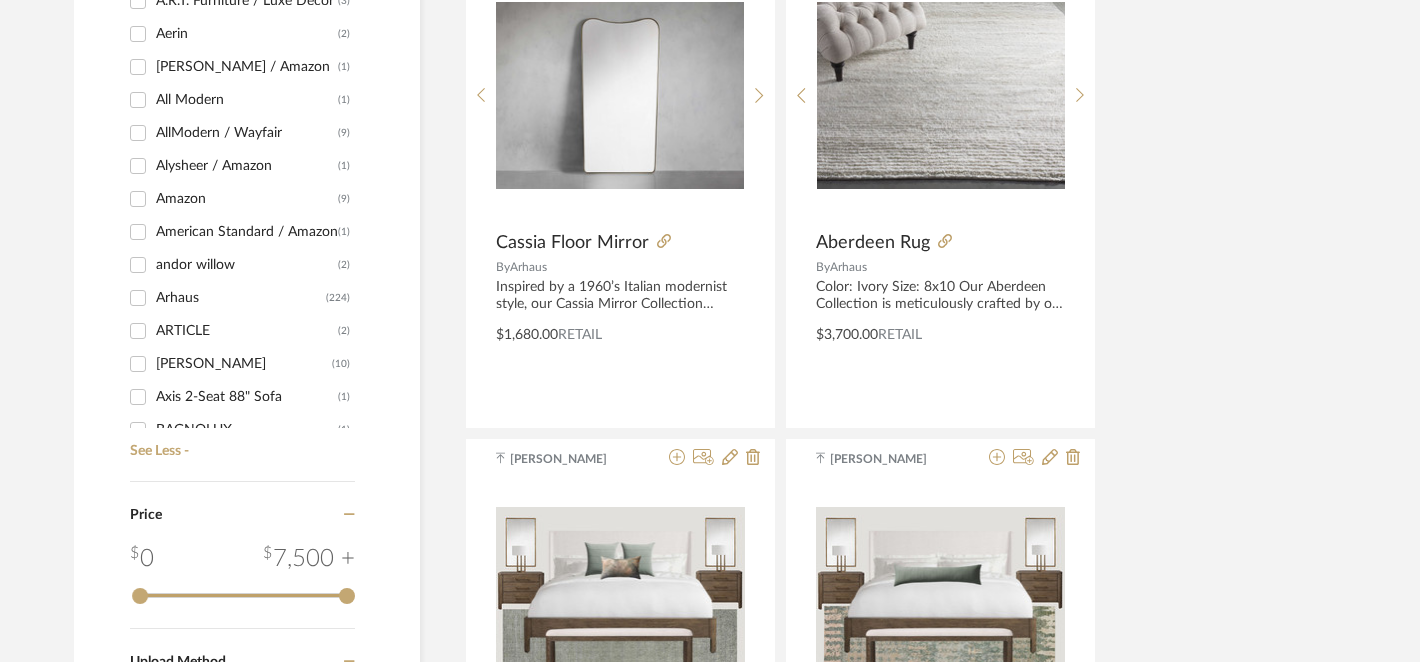 click on "Axis 2-Seat 88" Sofa" at bounding box center [247, 397] 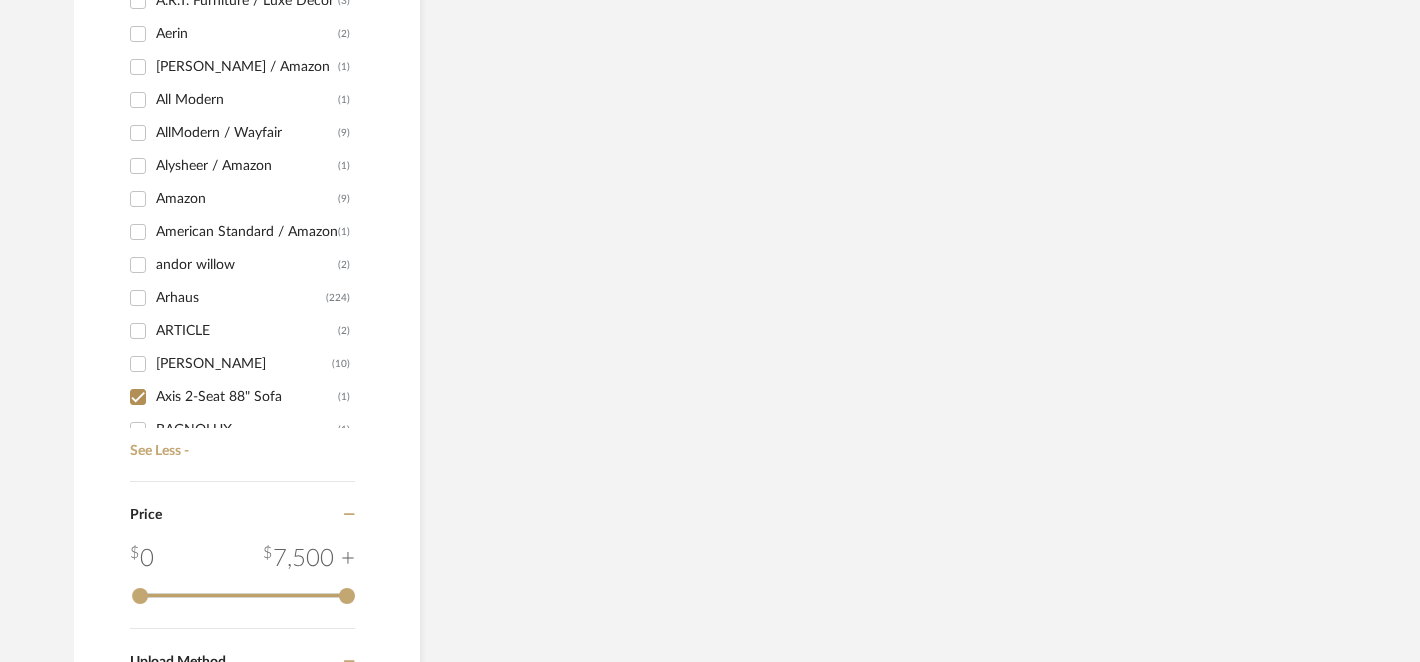 scroll, scrollTop: 1007, scrollLeft: 0, axis: vertical 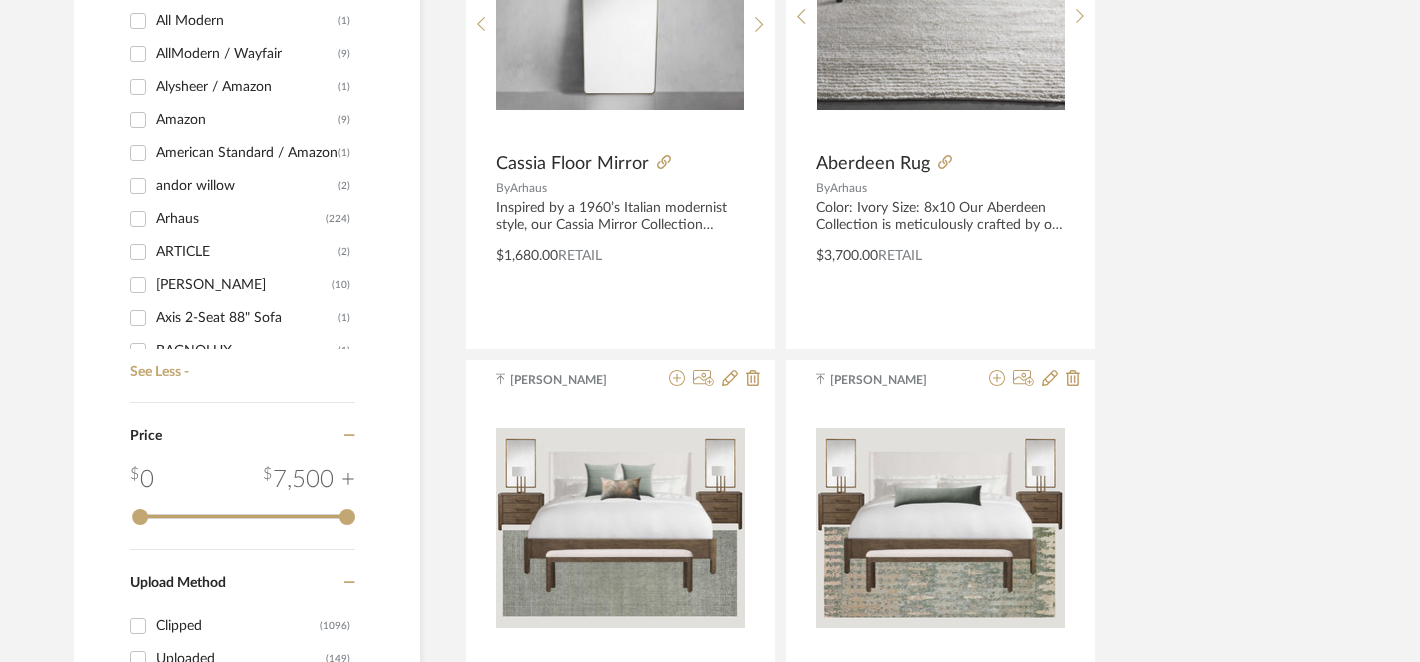 click on "Axis 2-Seat 88" Sofa  (1)" at bounding box center (138, 318) 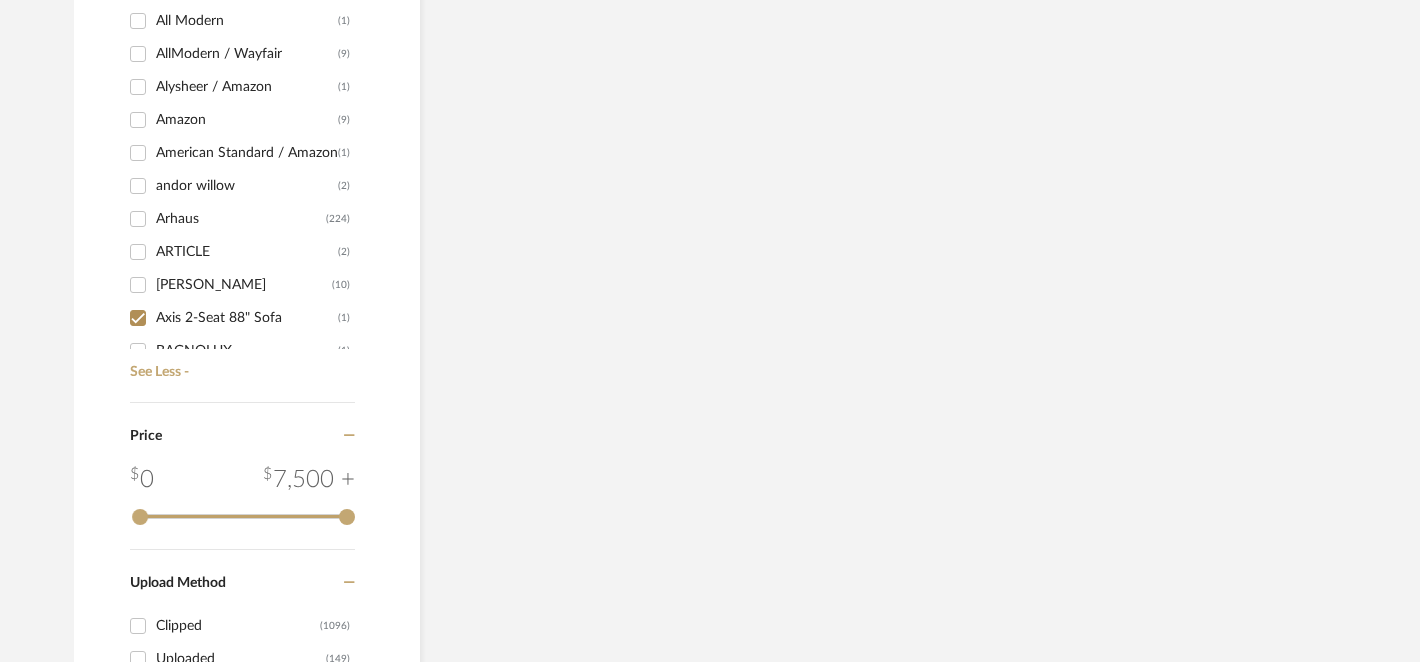 scroll, scrollTop: 1086, scrollLeft: 0, axis: vertical 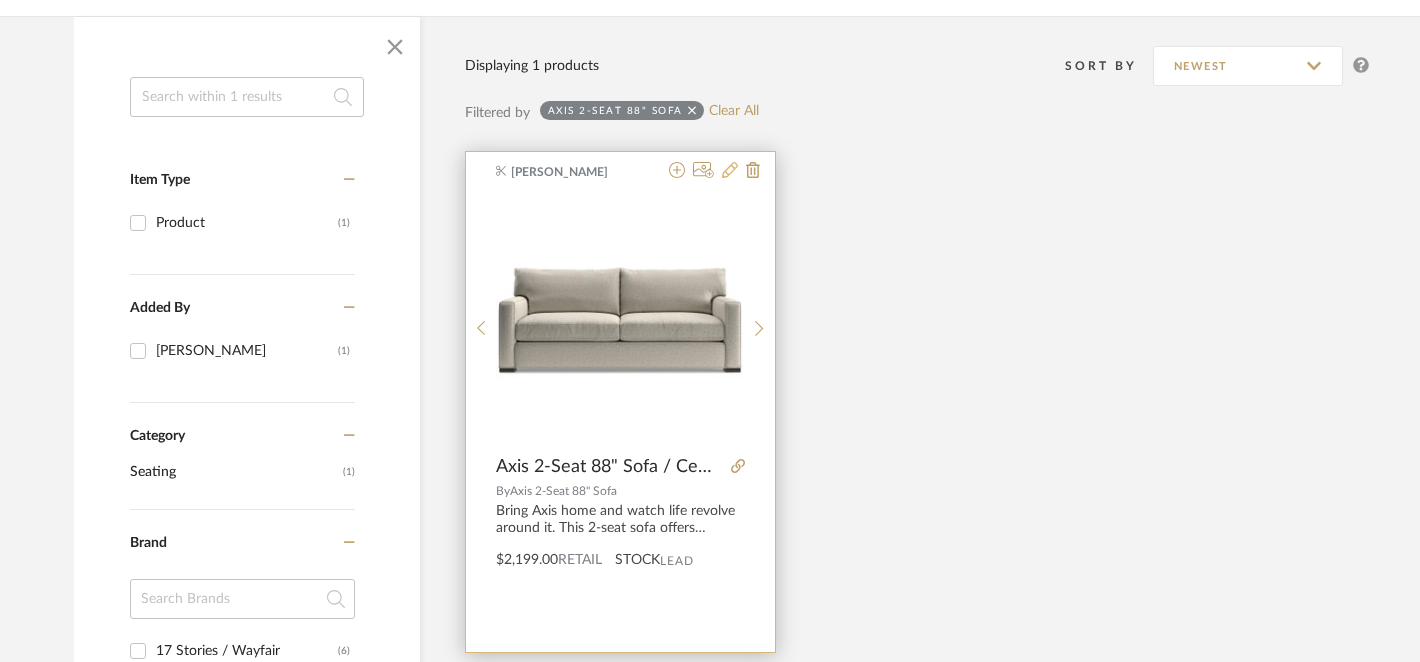 click 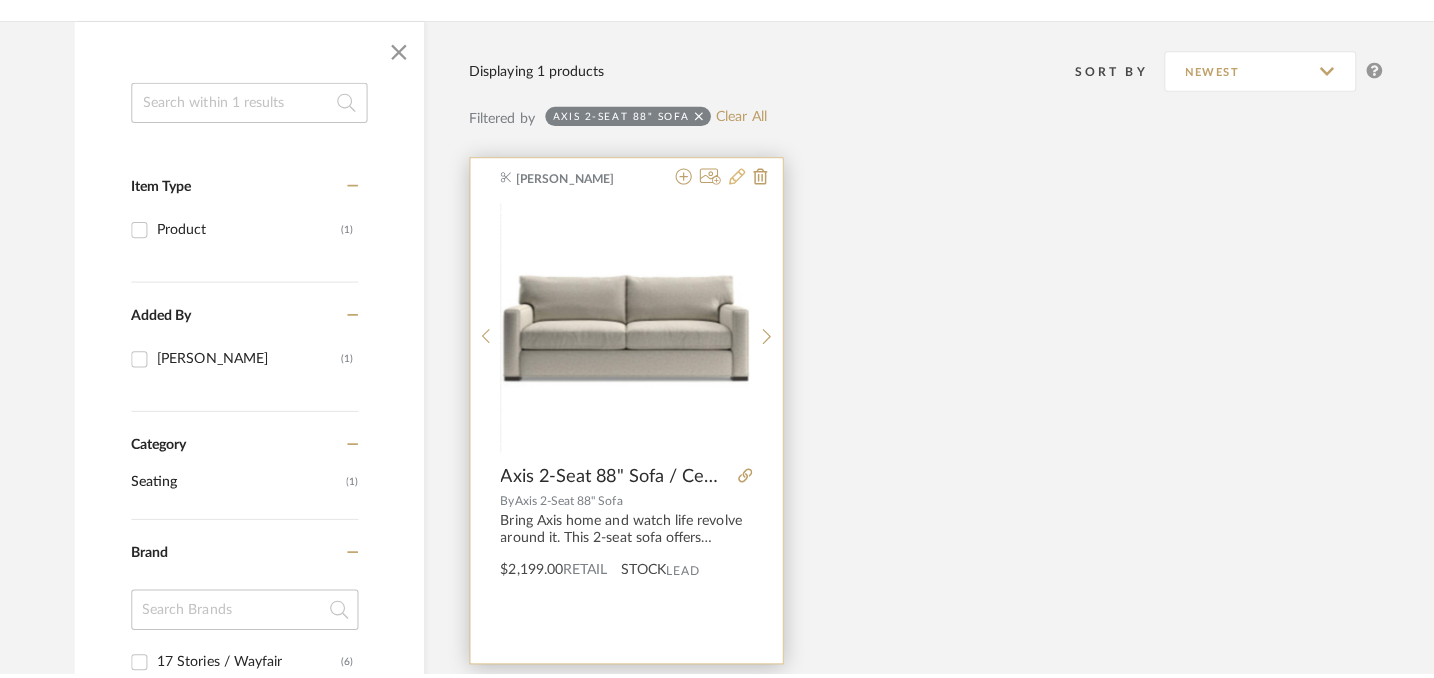 scroll, scrollTop: 0, scrollLeft: 0, axis: both 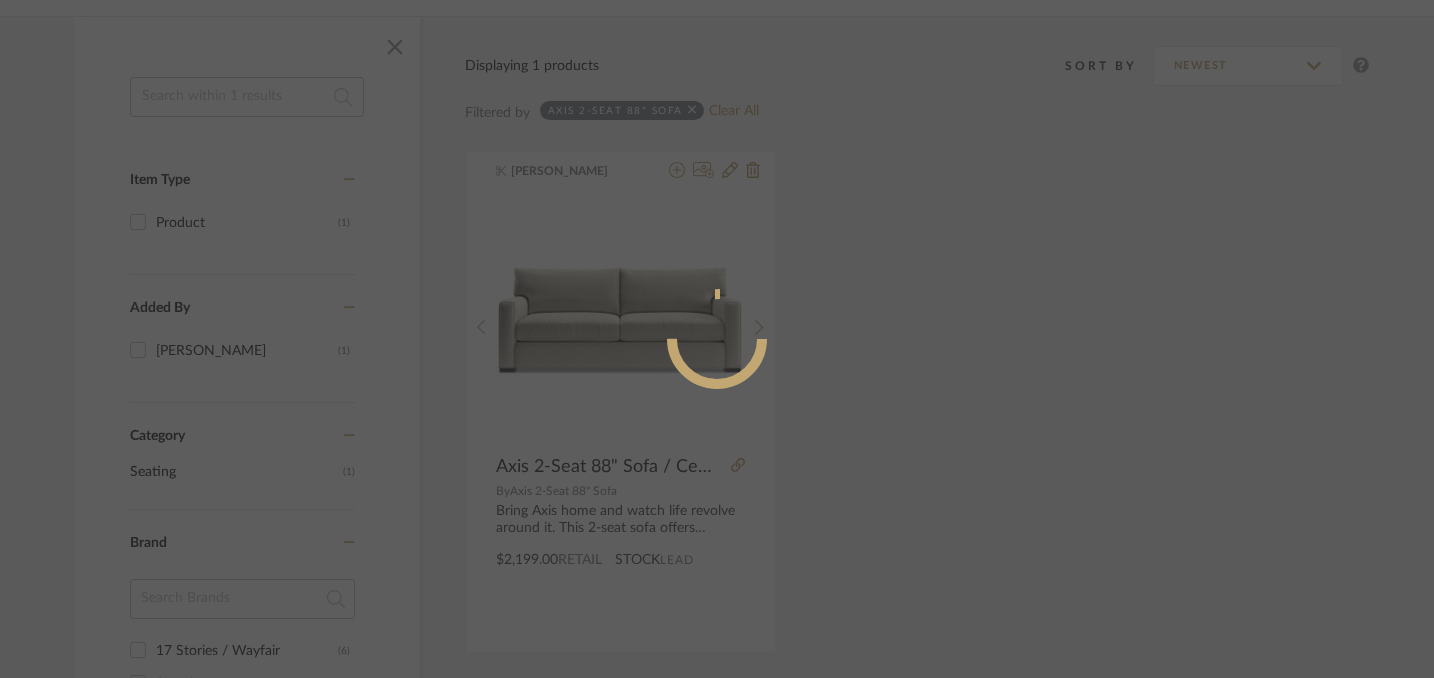 radio on "true" 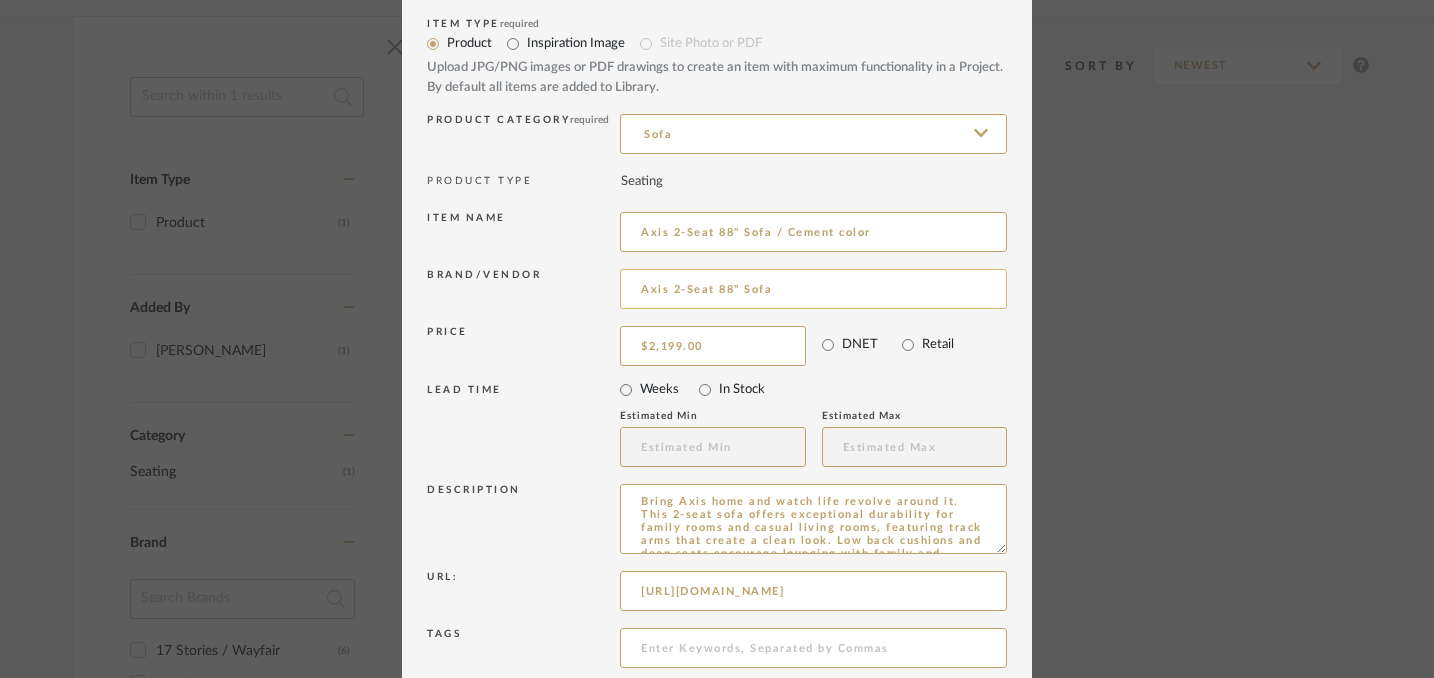 scroll, scrollTop: 44, scrollLeft: 0, axis: vertical 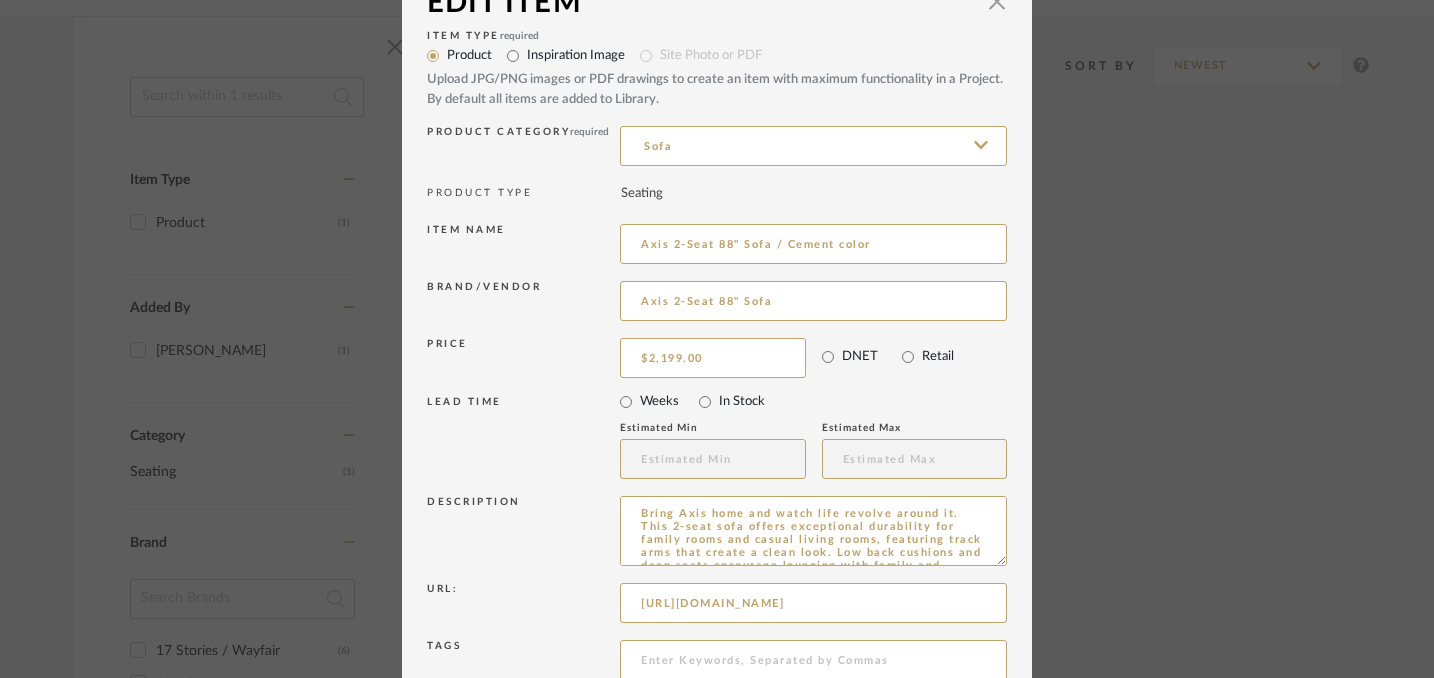 drag, startPoint x: 789, startPoint y: 304, endPoint x: 584, endPoint y: 303, distance: 205.00244 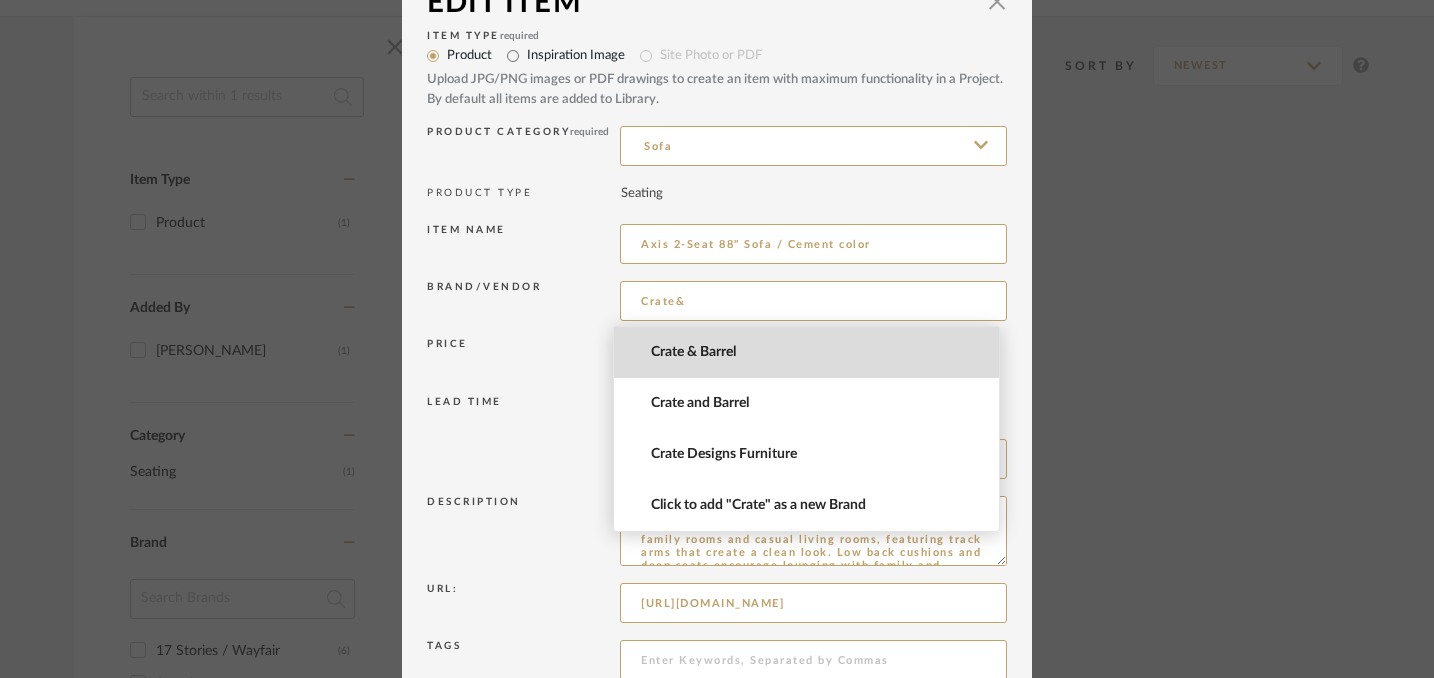 click on "Crate & Barrel" at bounding box center [814, 352] 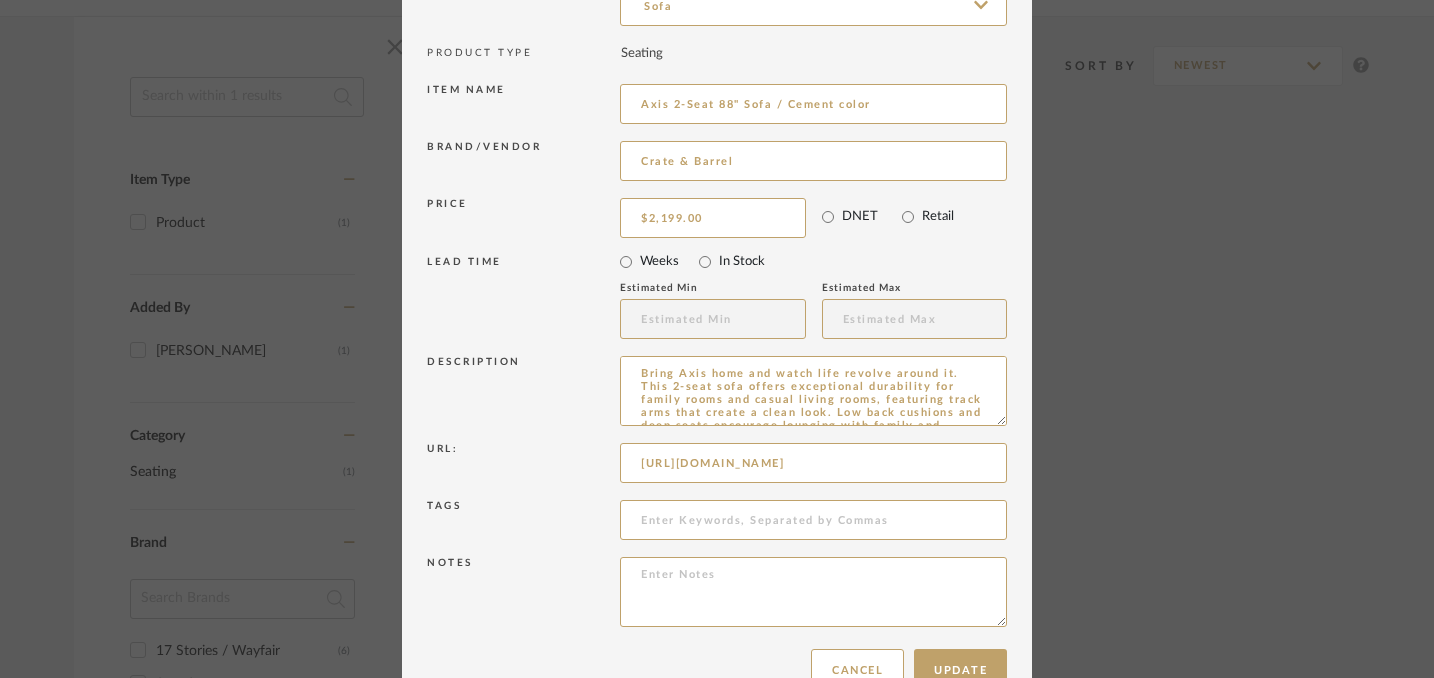 scroll, scrollTop: 233, scrollLeft: 0, axis: vertical 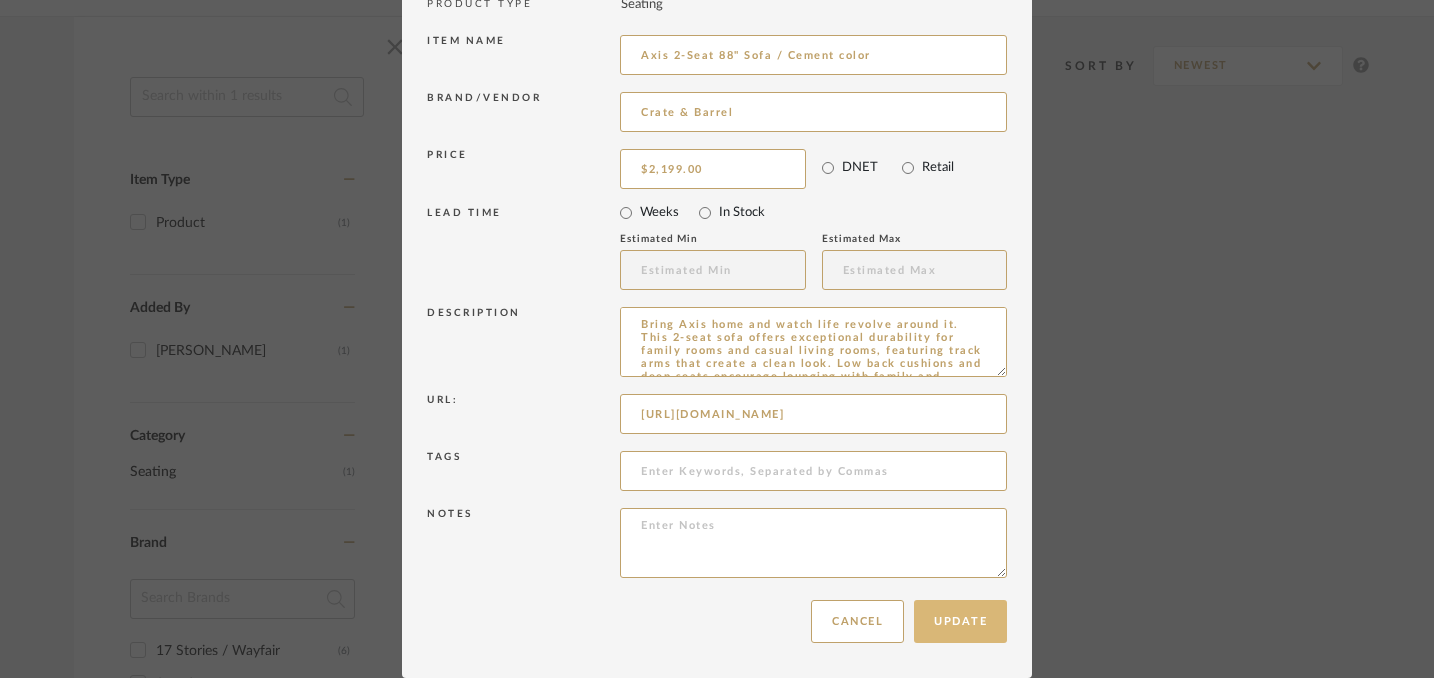 click on "Update" at bounding box center (960, 621) 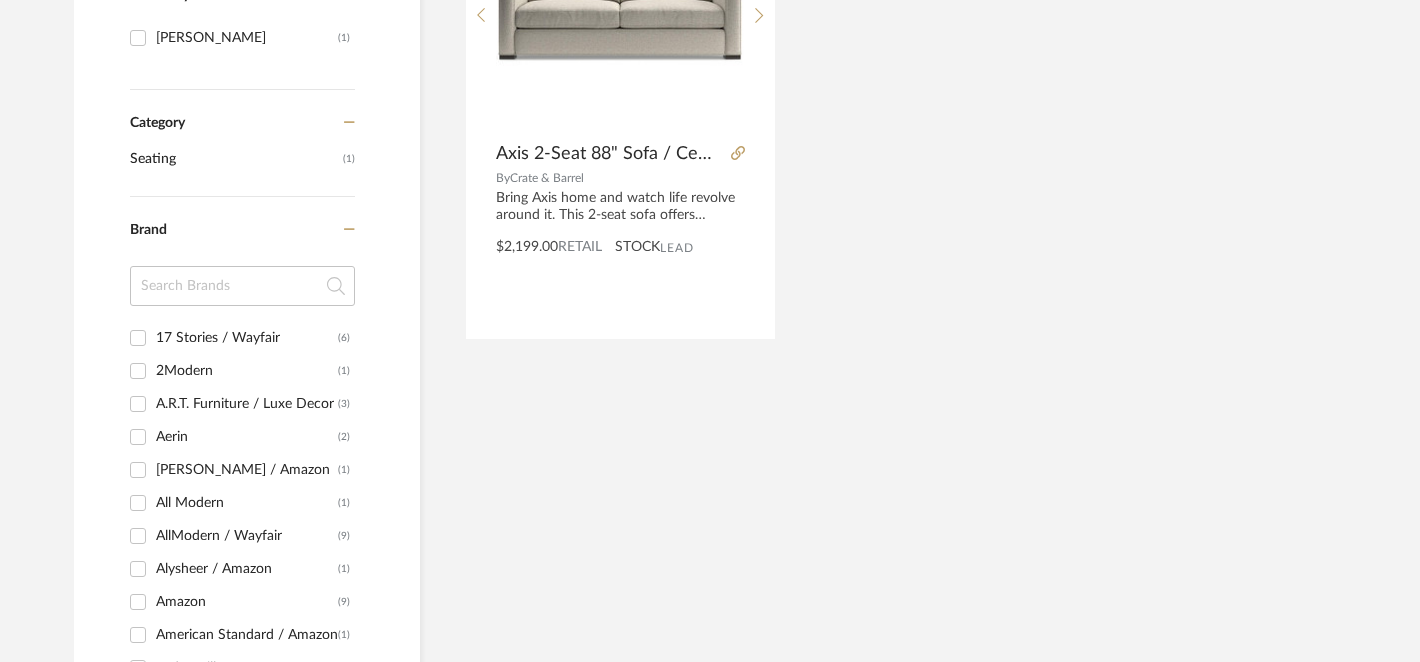scroll, scrollTop: 602, scrollLeft: 0, axis: vertical 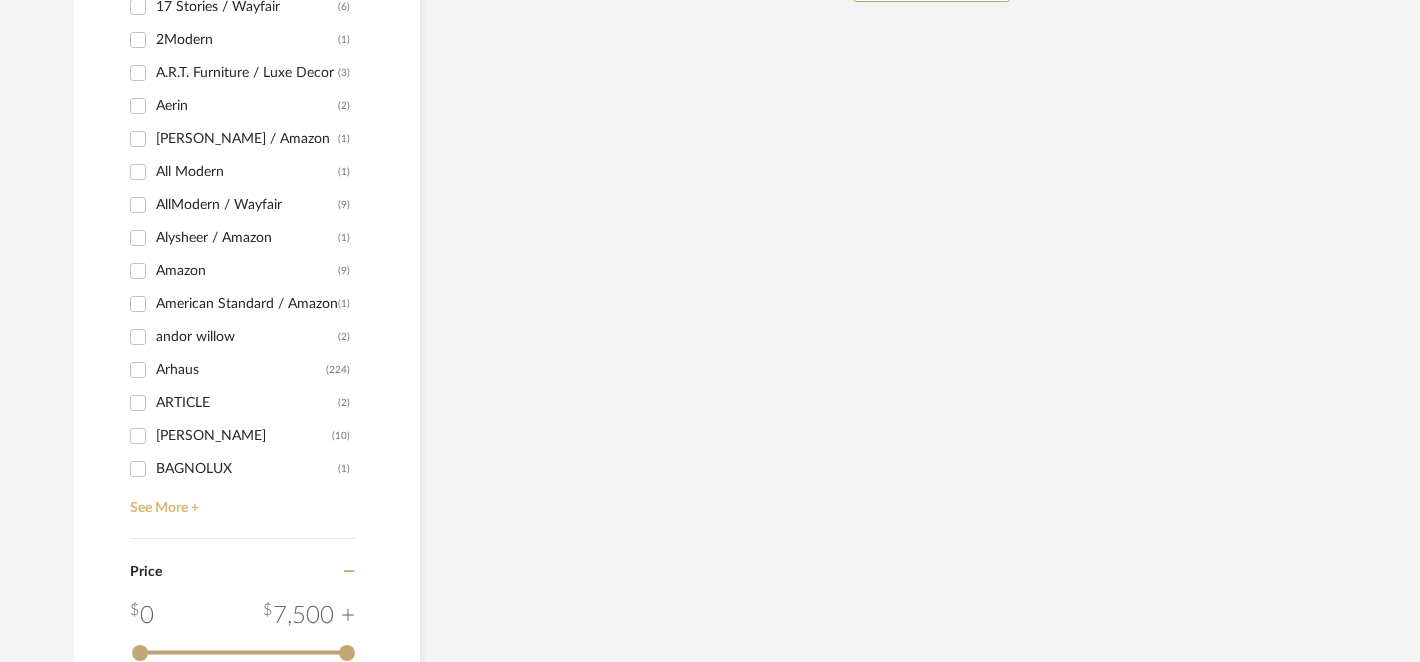 click on "See More +" 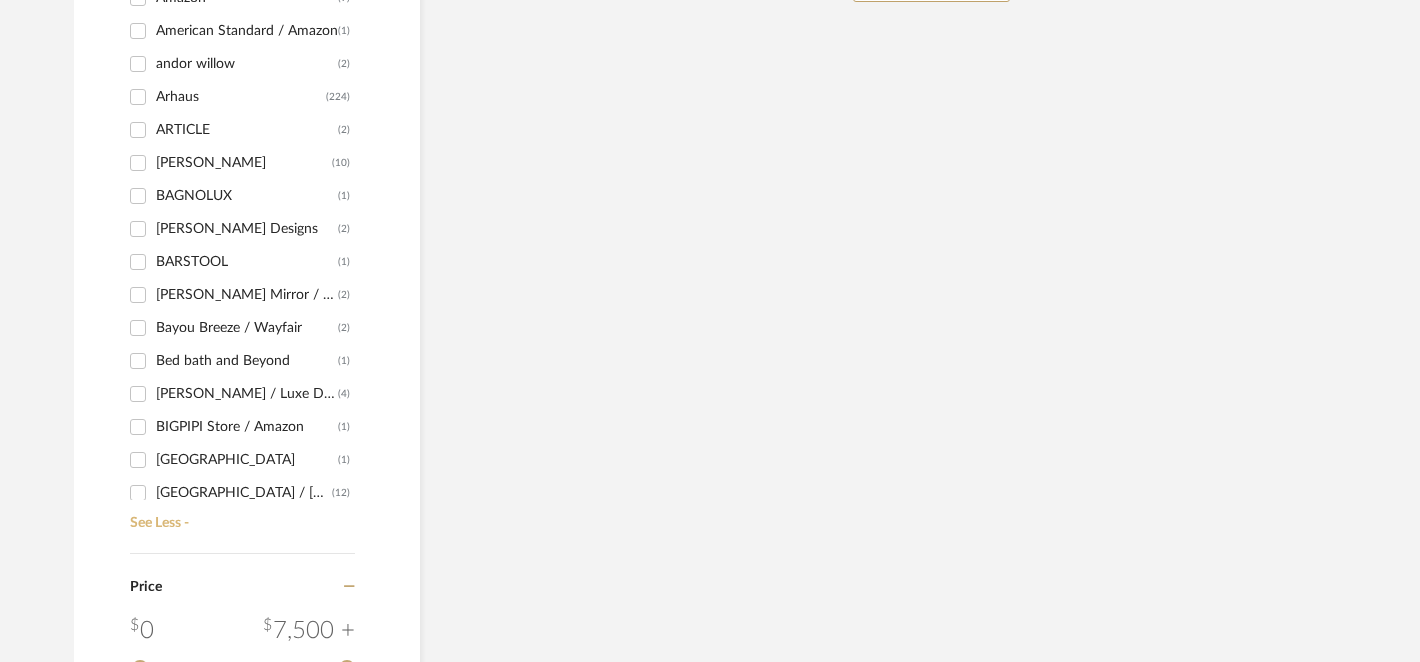 scroll, scrollTop: 278, scrollLeft: 0, axis: vertical 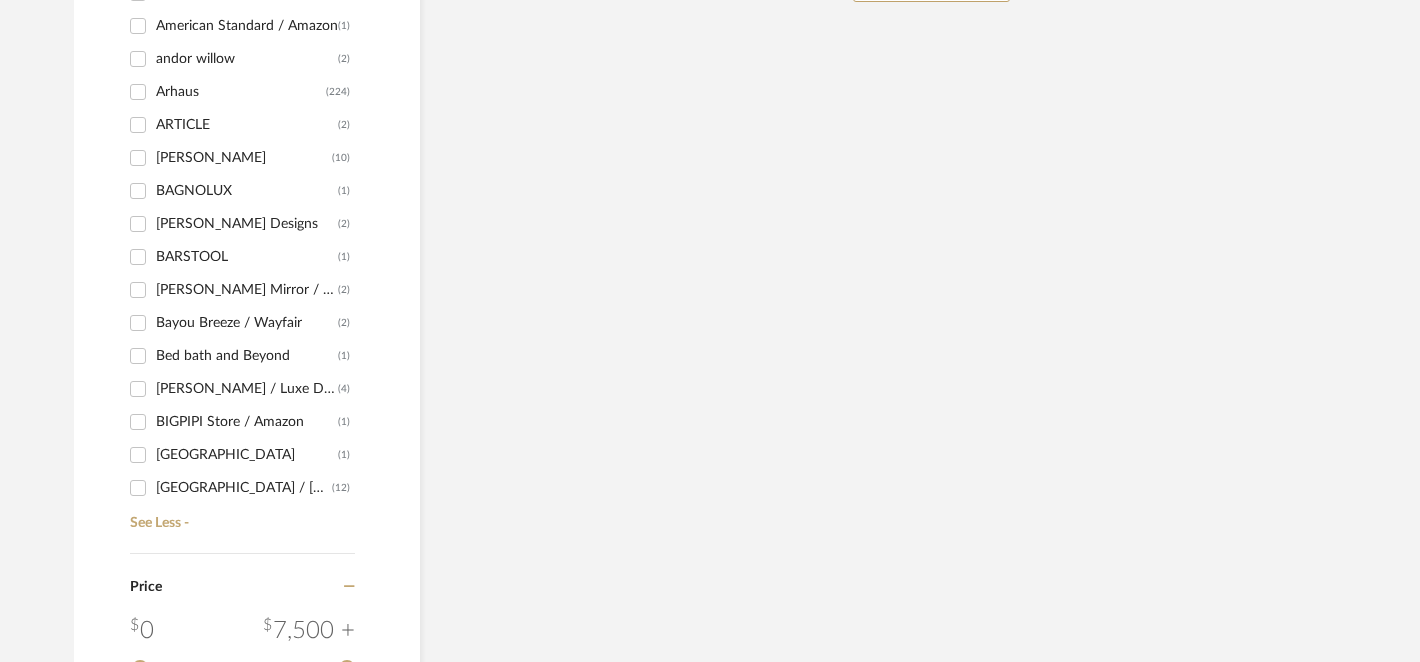 click on "BARSTOOL" at bounding box center [247, 257] 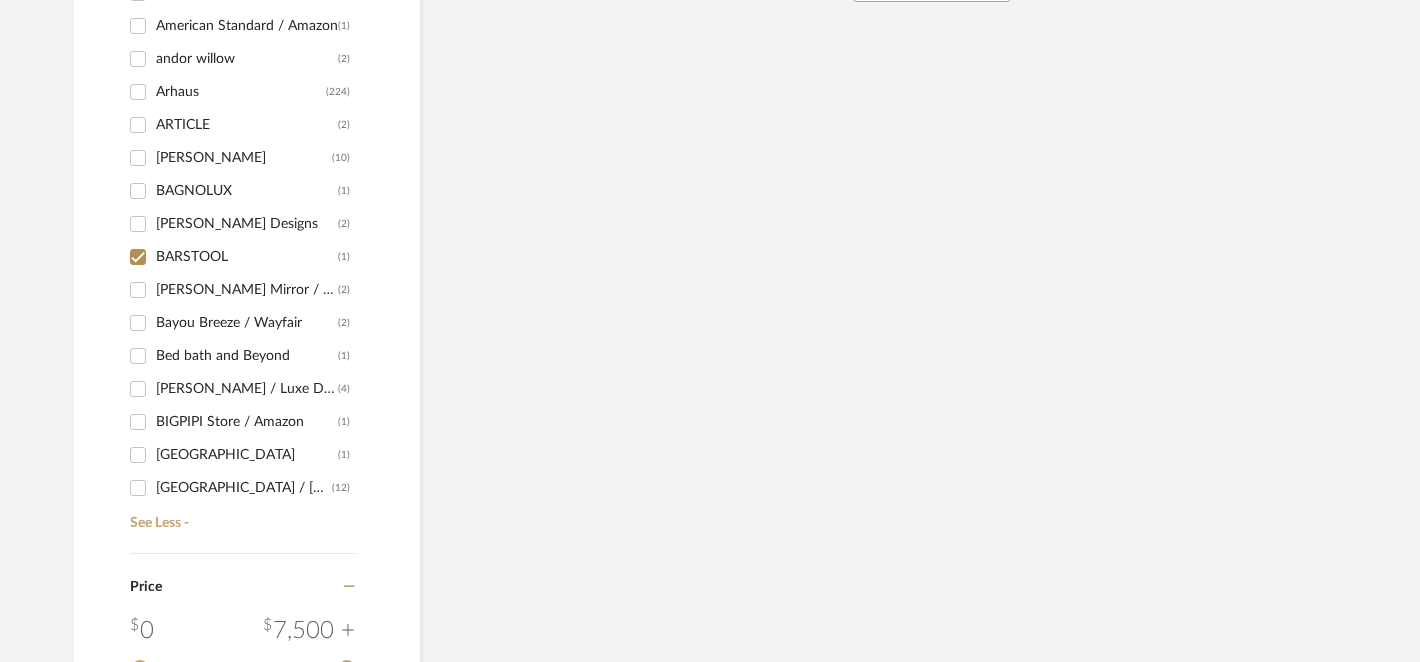 checkbox on "true" 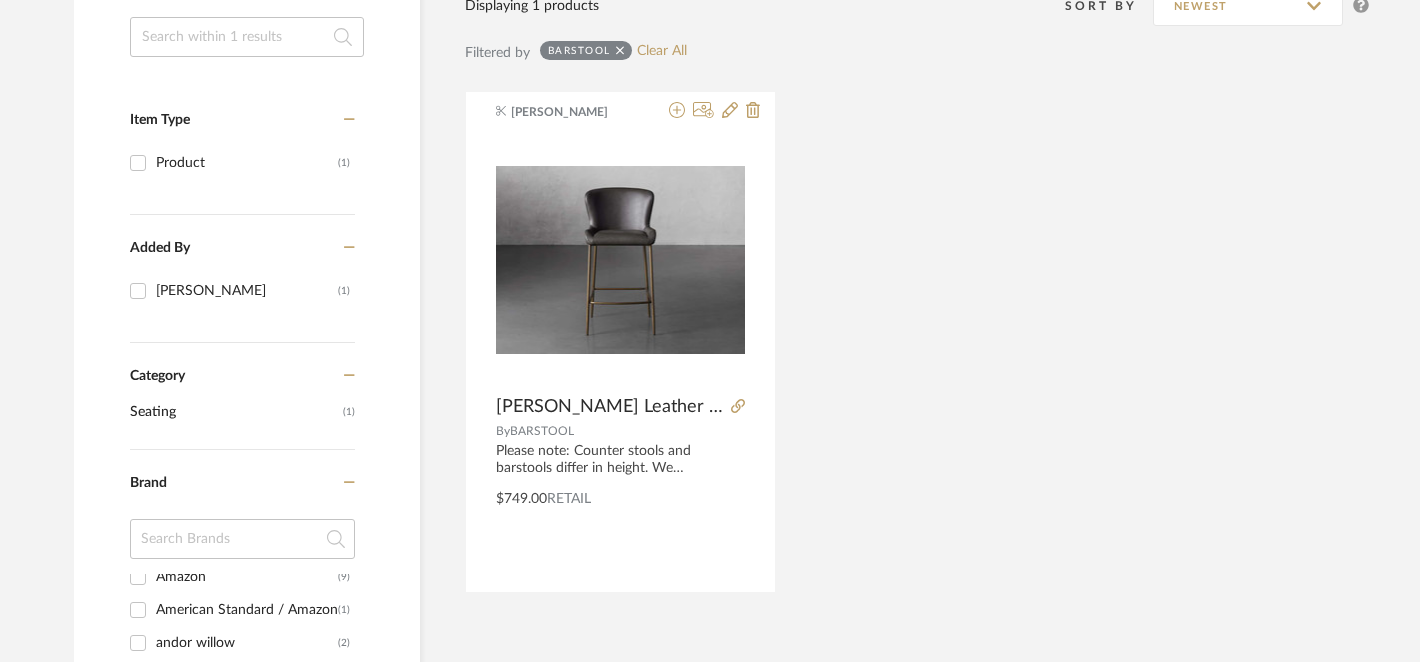 scroll, scrollTop: 349, scrollLeft: 0, axis: vertical 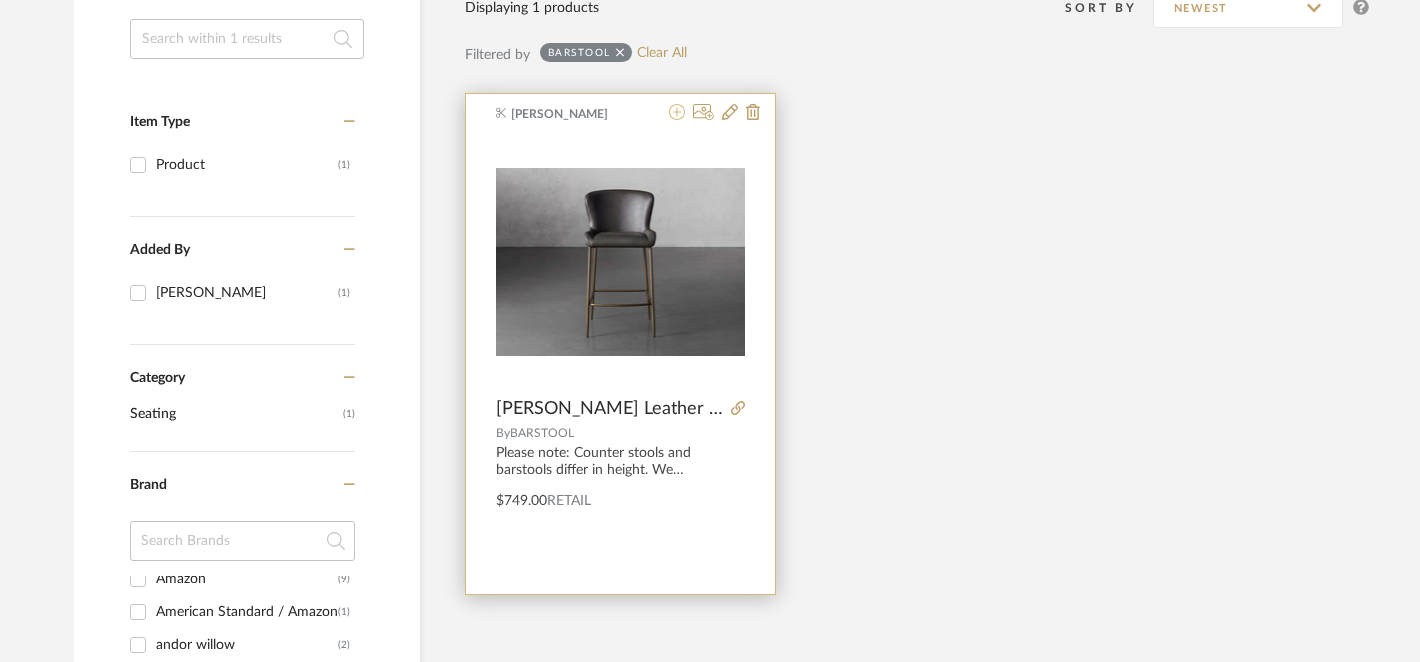 click 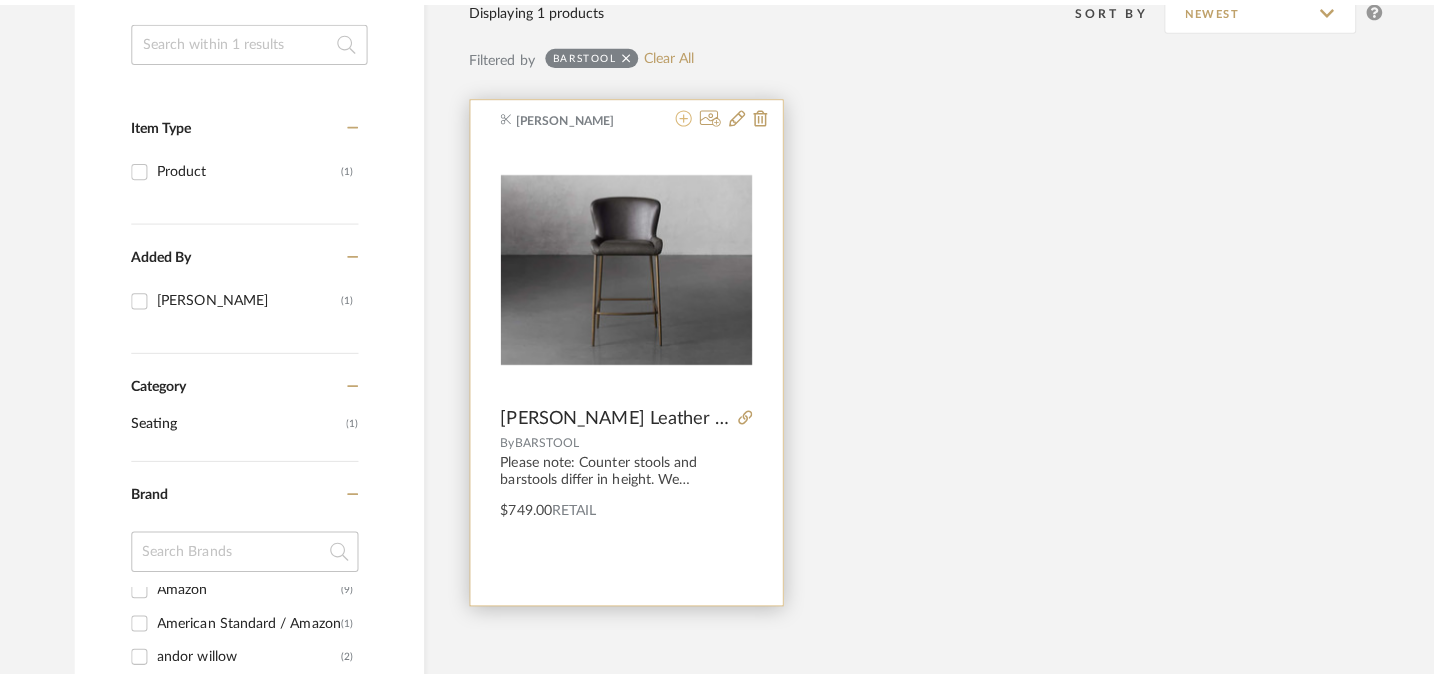 scroll, scrollTop: 0, scrollLeft: 0, axis: both 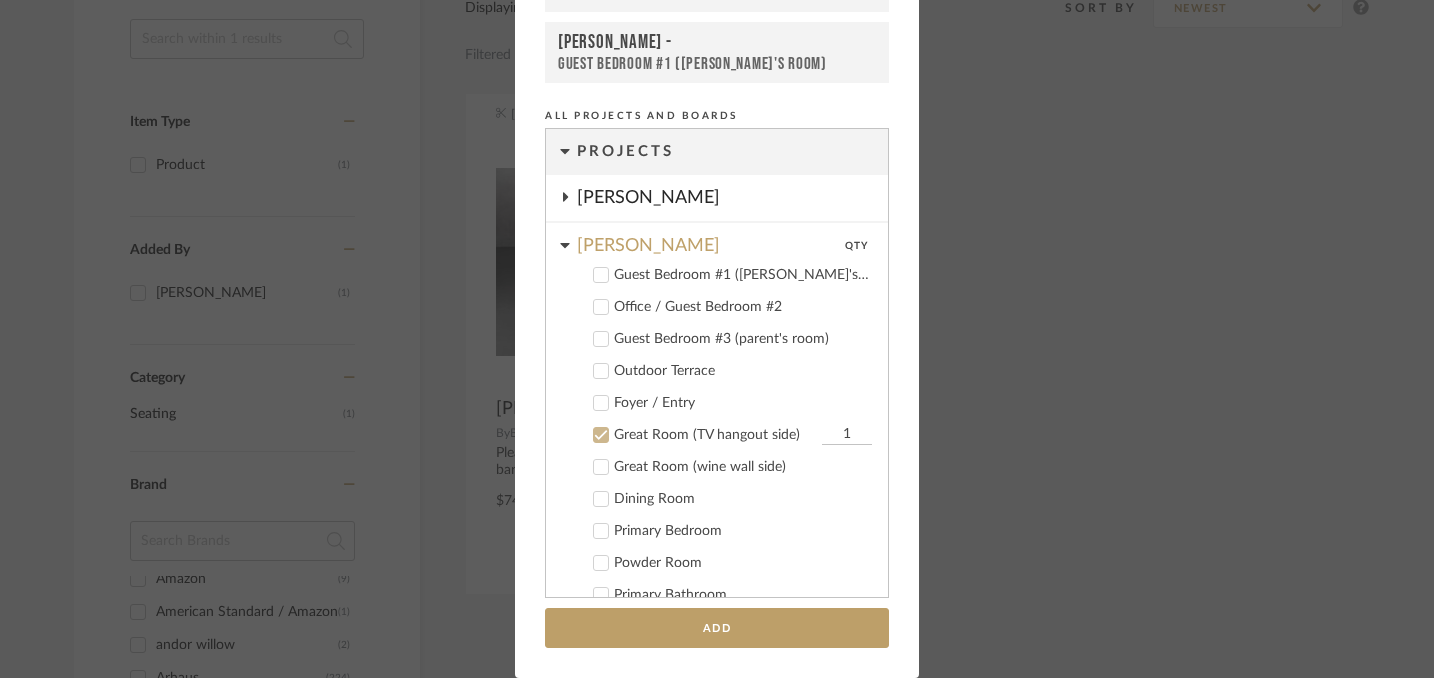 click on "Add to Projects Recent Projects, Rooms, or Boards [PERSON_NAME] - Great Room (TV hangout side) [PERSON_NAME] - Guest Bedroom #3 (parent's room) [PERSON_NAME] - Guest Bedroom #1 ([PERSON_NAME]'s Room) All Projects and Boards  Projects   [PERSON_NAME]   [PERSON_NAME]  QTY  Guest Bedroom #1 ([PERSON_NAME]'s Room)   Office / Guest Bedroom #2   Guest Bedroom #3 (parent's room)   Outdoor Terrace   Foyer / Entry   Great Room (TV hangout side)  1  Great Room (wine wall side)   Dining Room   Primary Bedroom   Powder Room   Primary Bathroom   Guest Bathroom 1   Guest Bathroom 2   Inspo Pics, Floor Plans, Mood Boards   Products for Consideration  Total 1  [PERSON_NAME]   [PERSON_NAME]   + CREATE NEW PROJECT   Inspiration Board   Bathroom   Bedroom   Dining Room   Kitchen   Living Room   [PERSON_NAME]  + Create New Board...  Add" at bounding box center (717, 339) 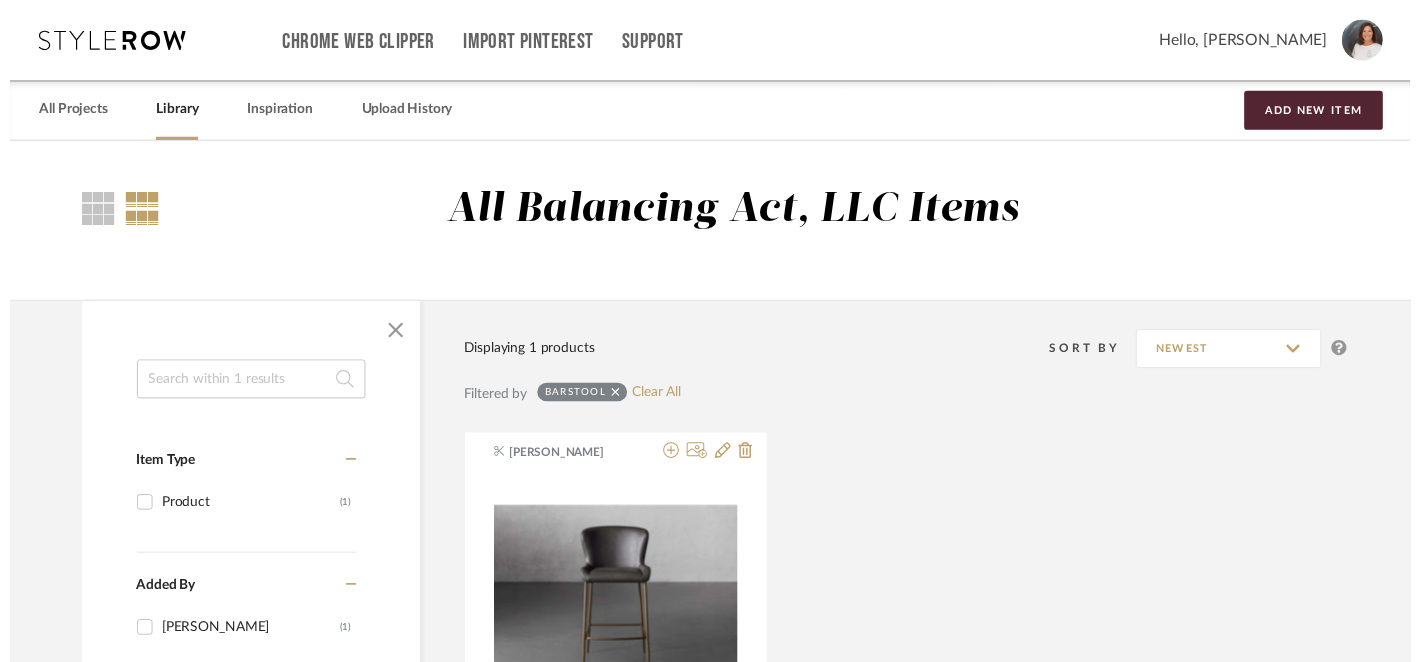 scroll, scrollTop: 349, scrollLeft: 0, axis: vertical 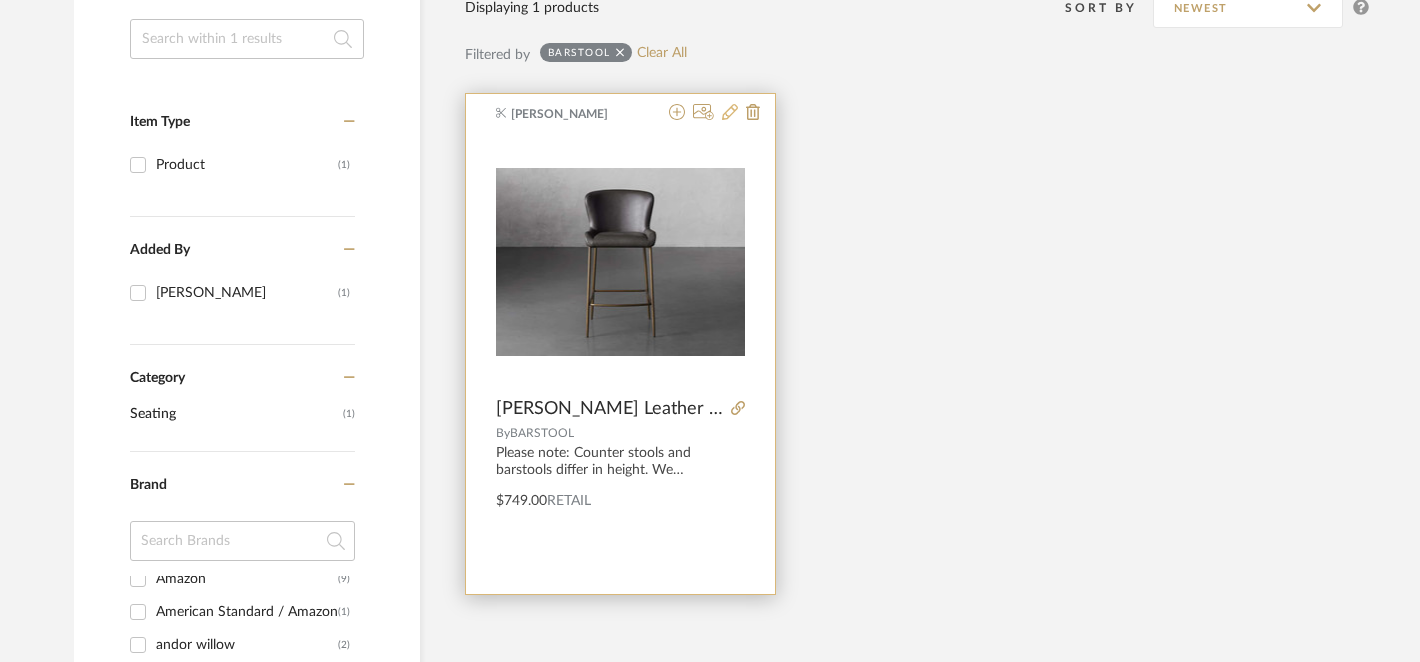 click 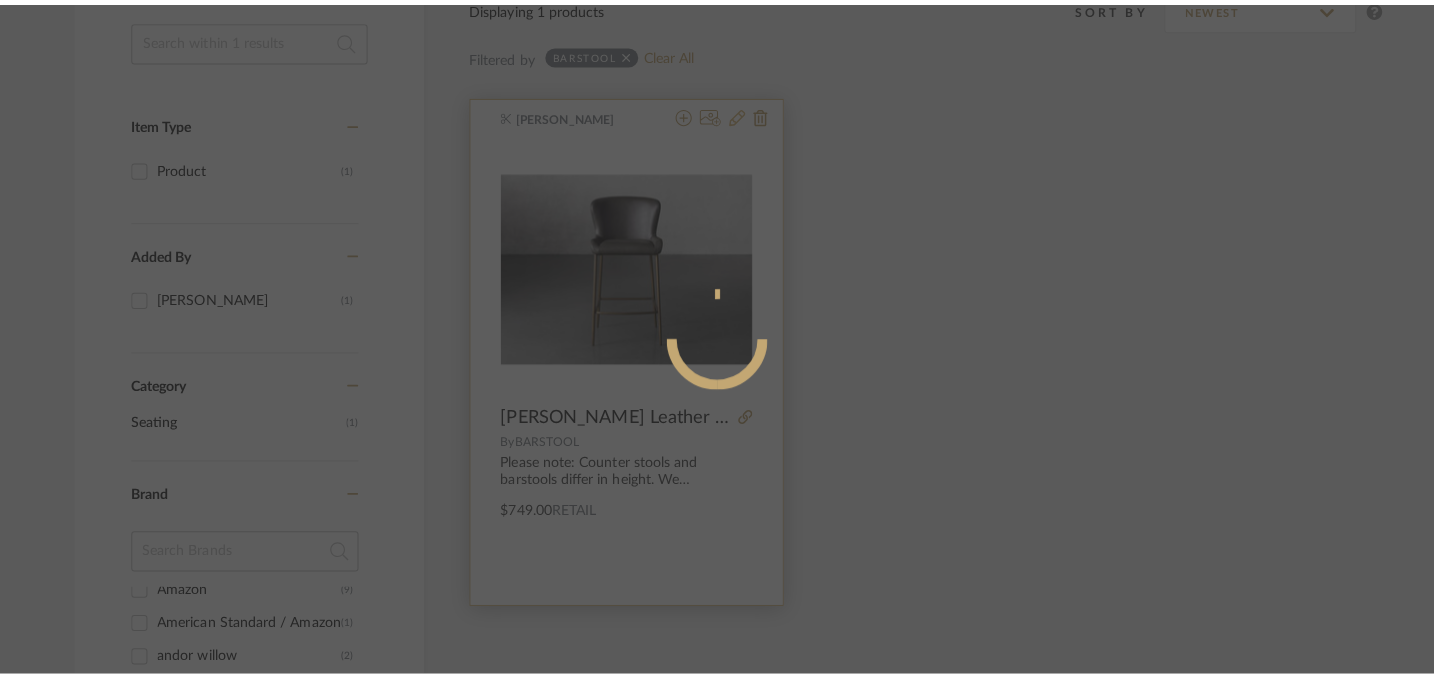 scroll, scrollTop: 0, scrollLeft: 0, axis: both 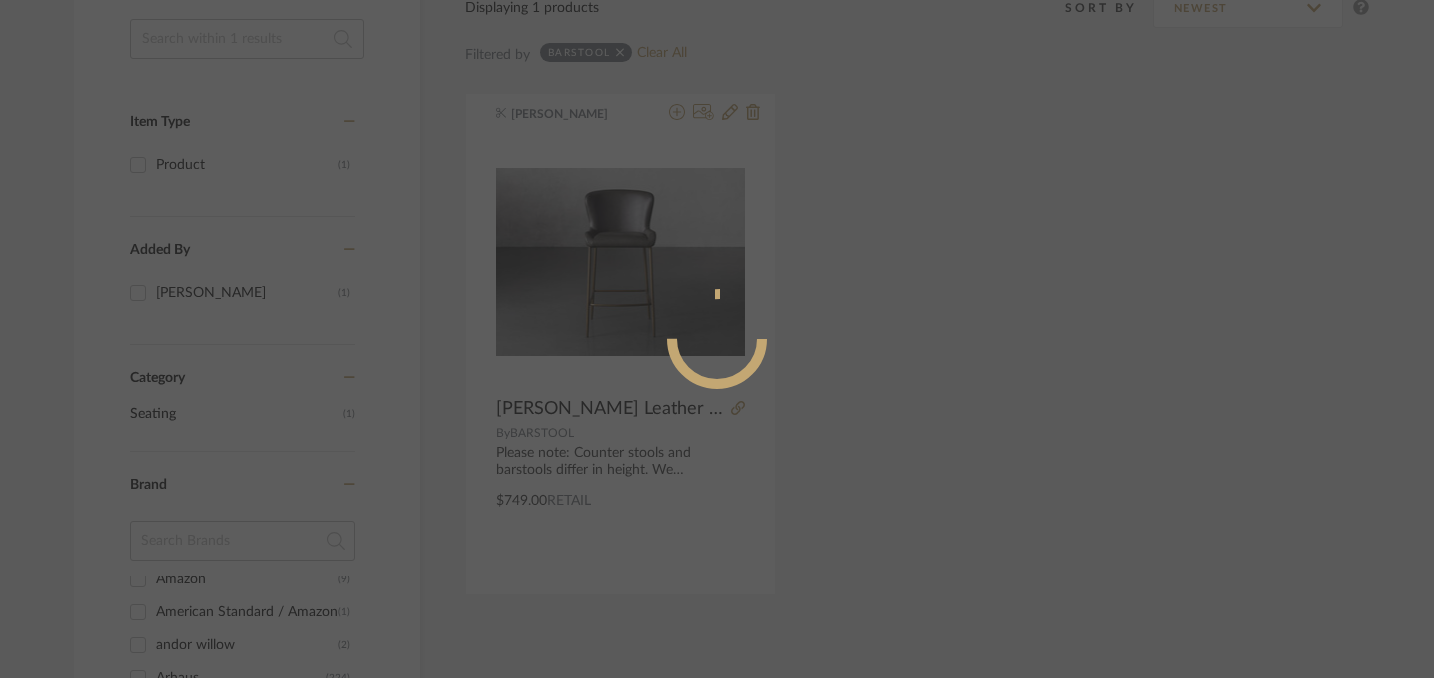 radio on "true" 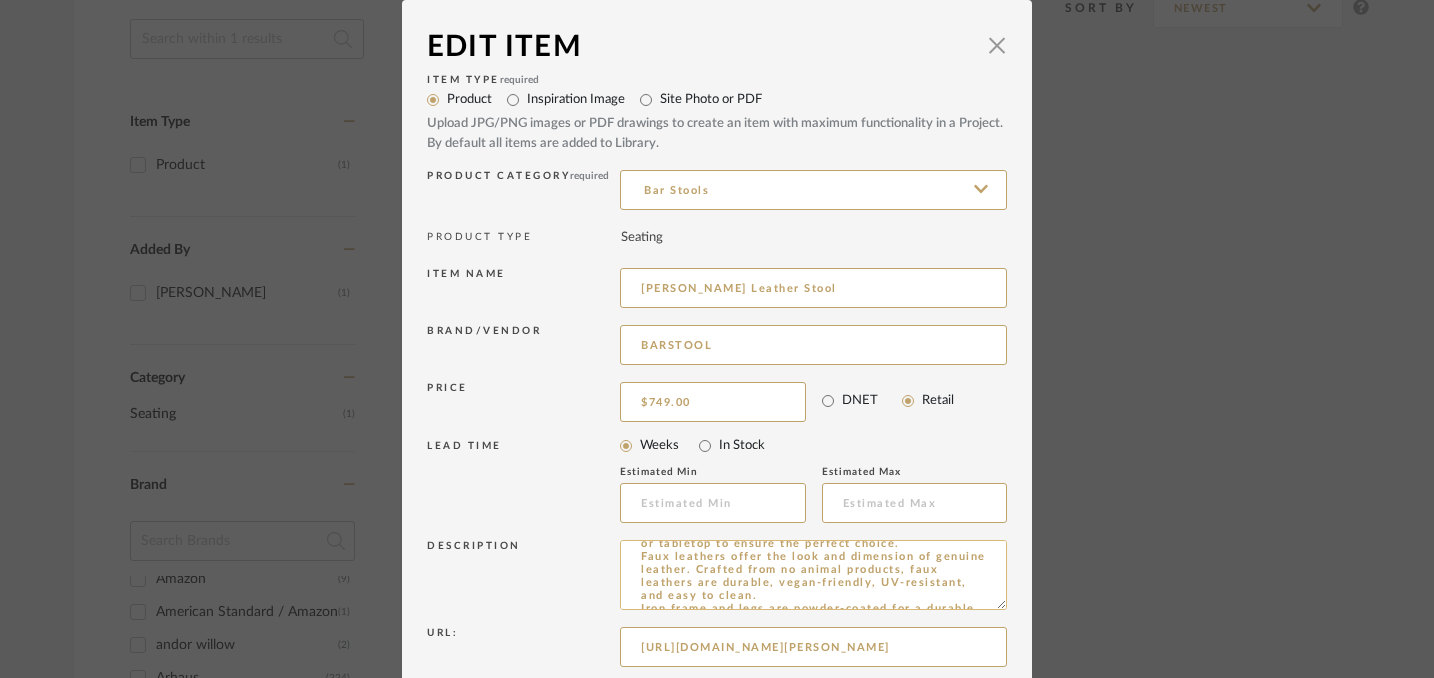 scroll, scrollTop: 43, scrollLeft: 0, axis: vertical 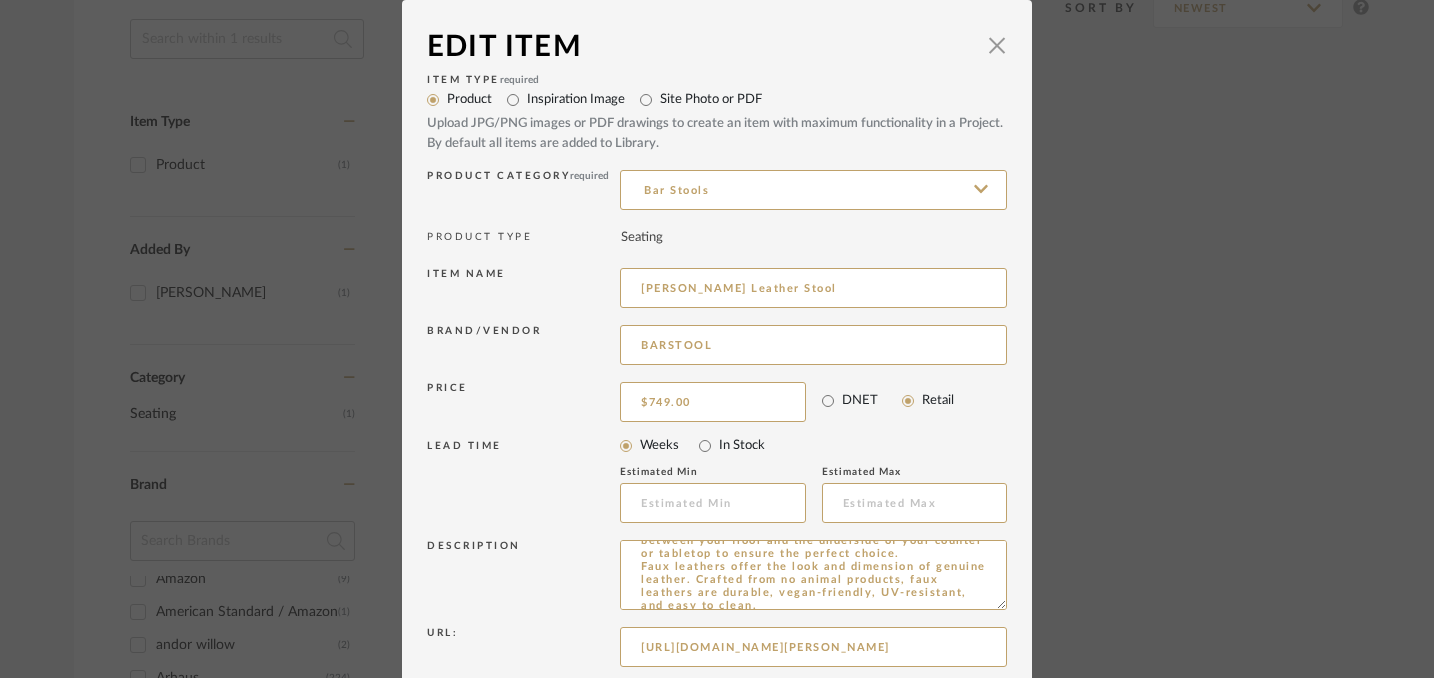 drag, startPoint x: 734, startPoint y: 339, endPoint x: 604, endPoint y: 342, distance: 130.0346 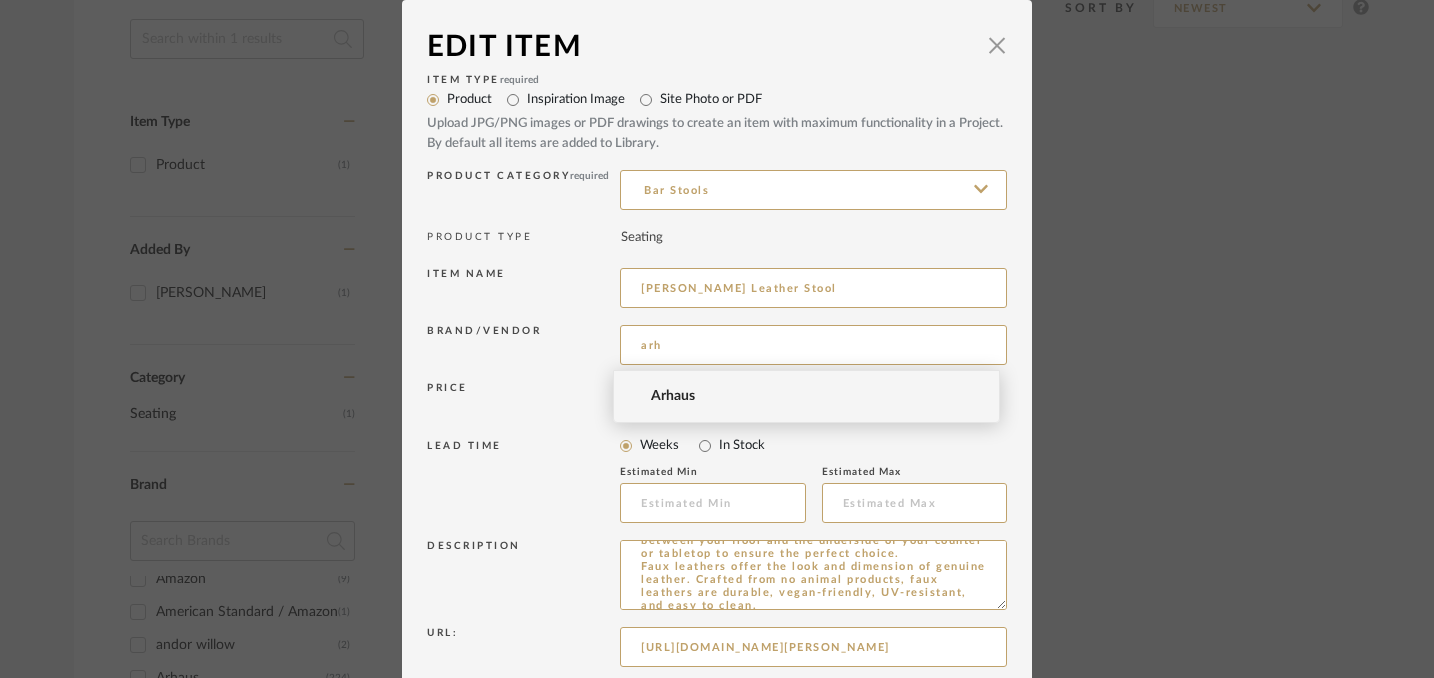 click on "Arhaus" at bounding box center (814, 396) 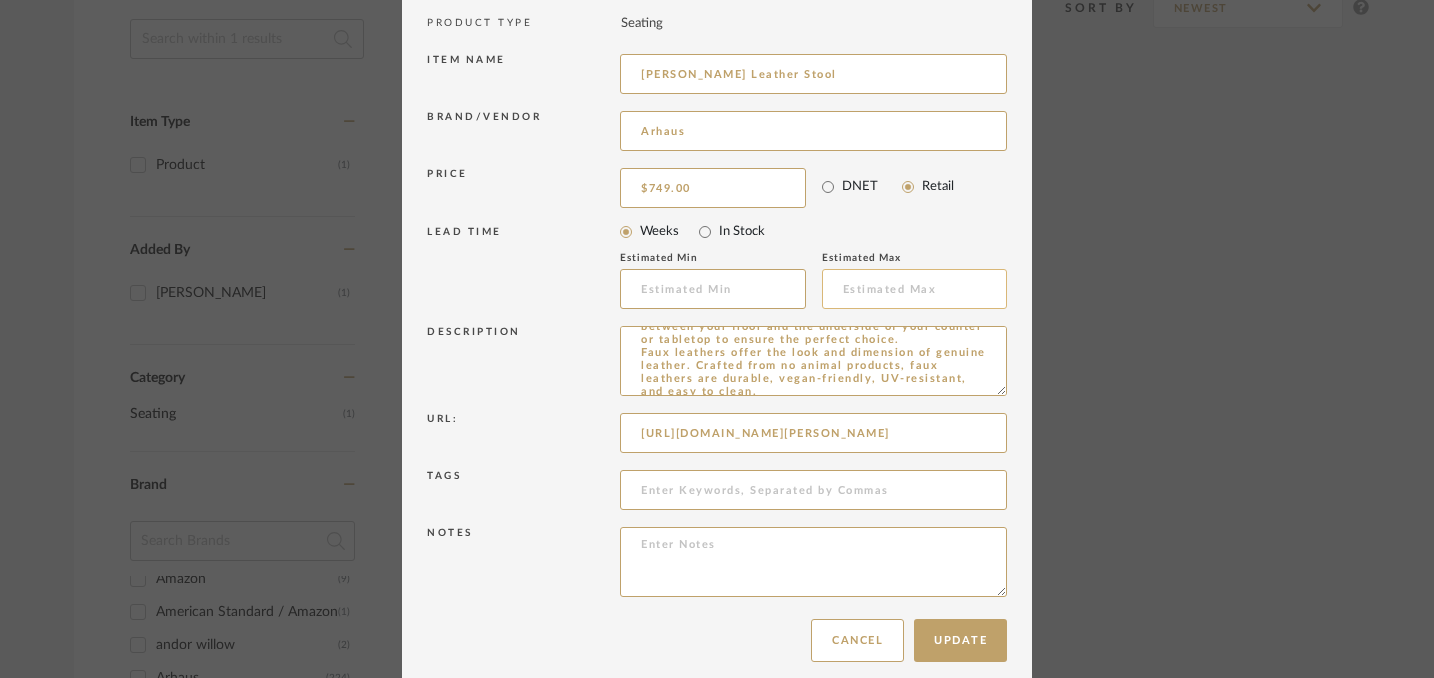 scroll, scrollTop: 233, scrollLeft: 0, axis: vertical 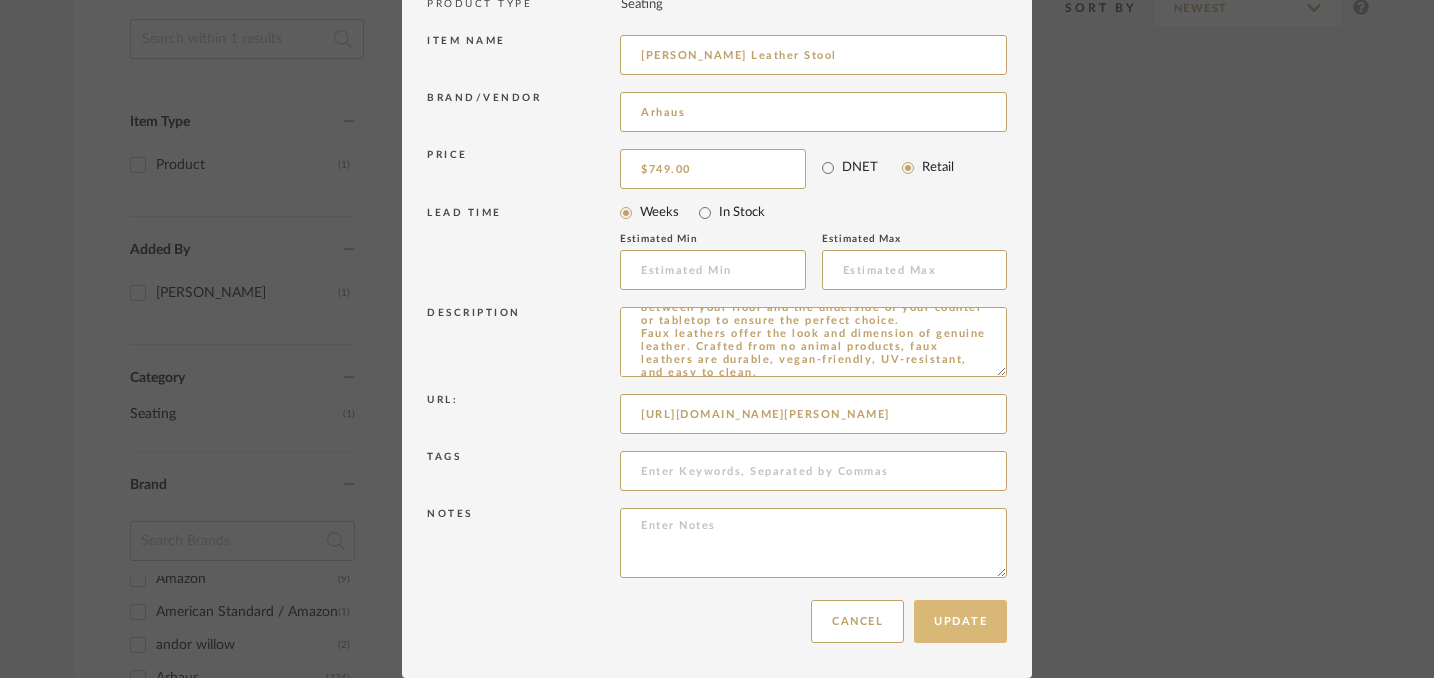 click on "Update" at bounding box center [960, 621] 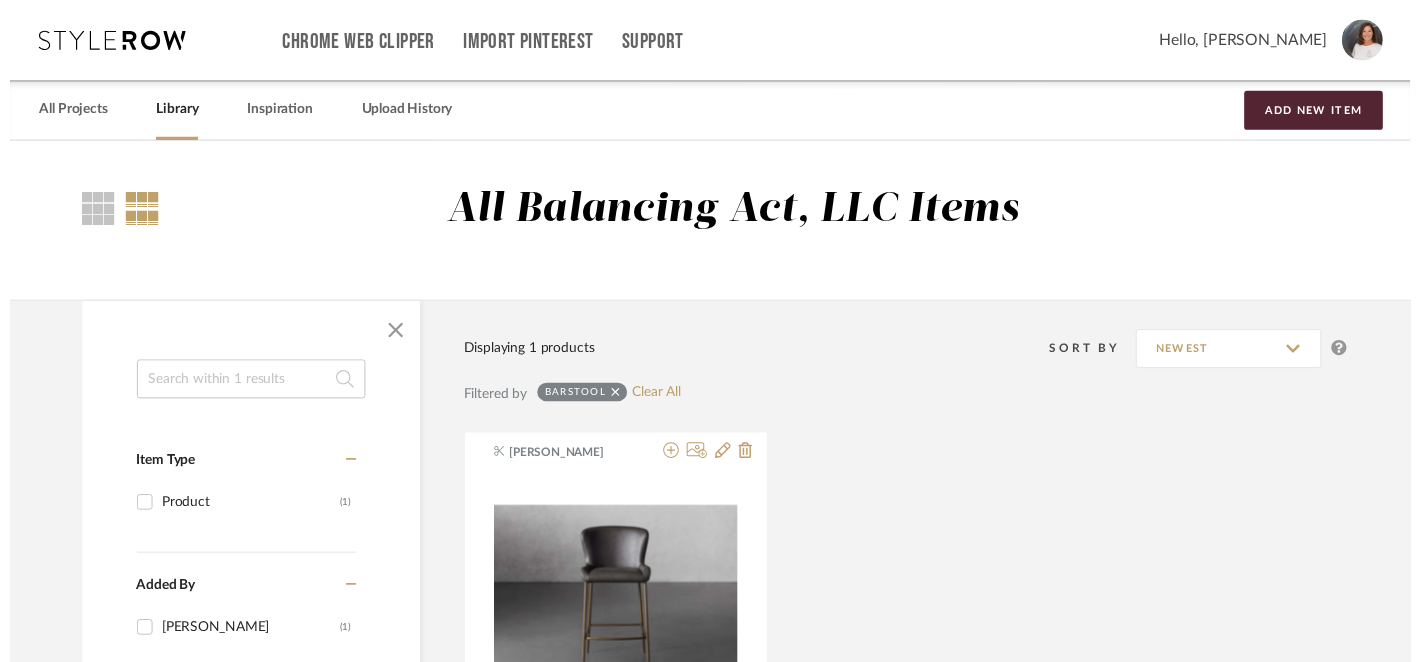 scroll, scrollTop: 349, scrollLeft: 0, axis: vertical 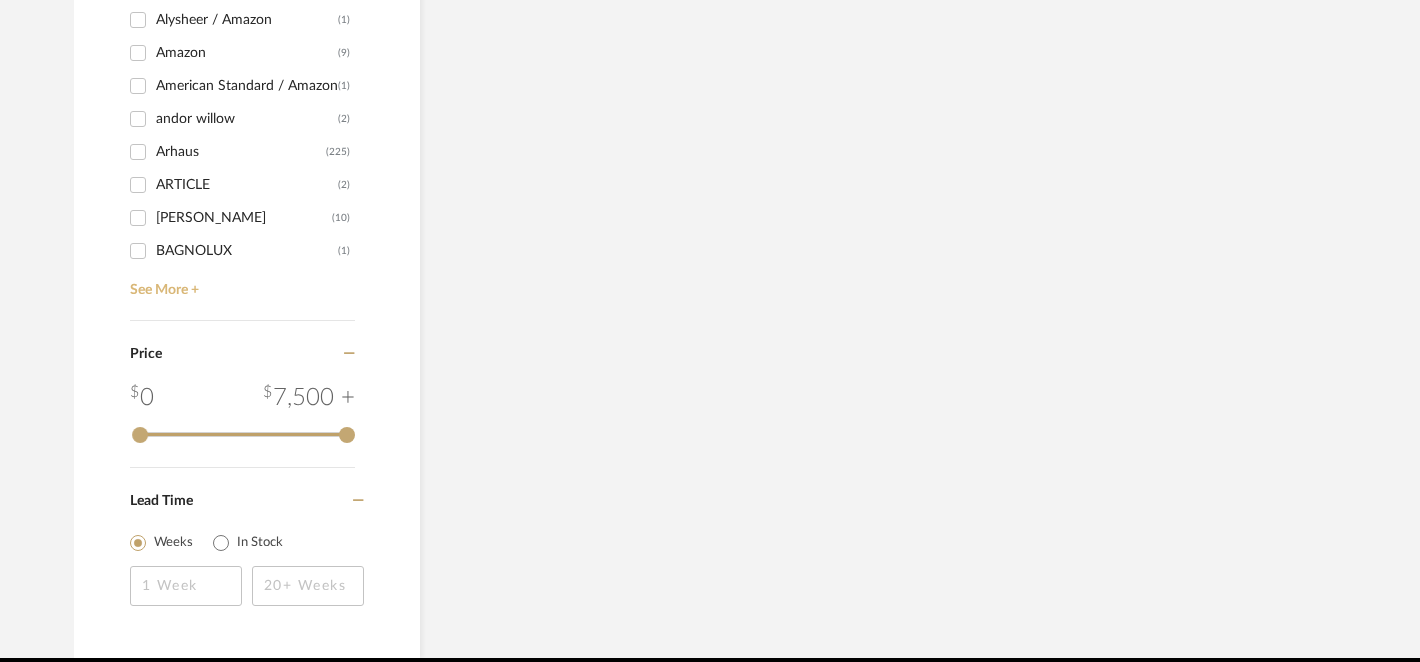 click on "See More +" 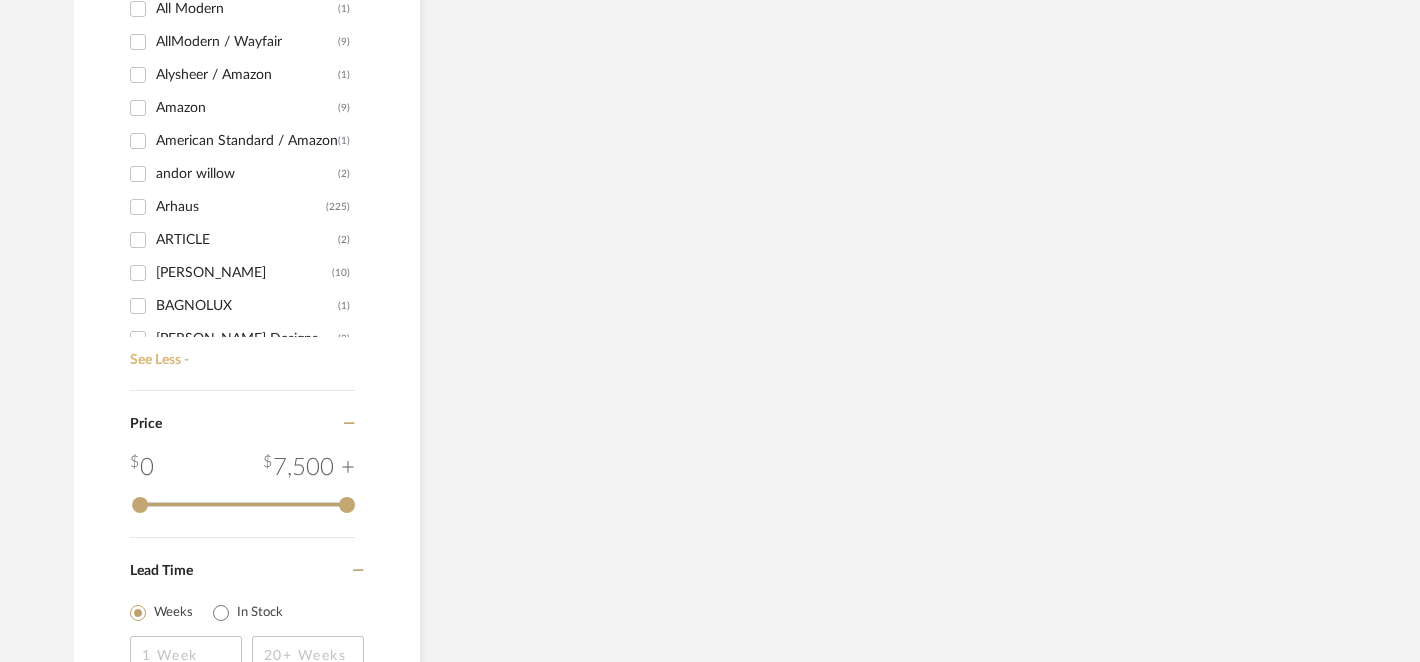 scroll, scrollTop: 654, scrollLeft: 0, axis: vertical 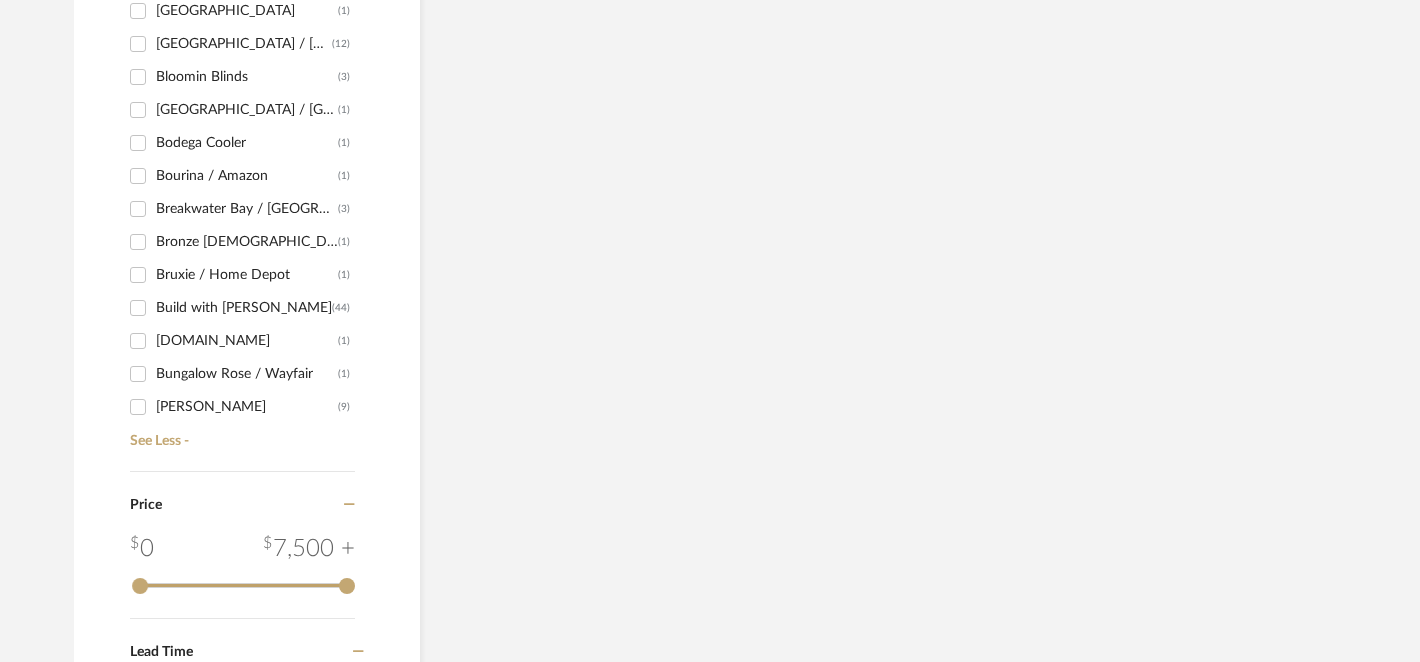click on "Bodega Cooler" at bounding box center [247, 143] 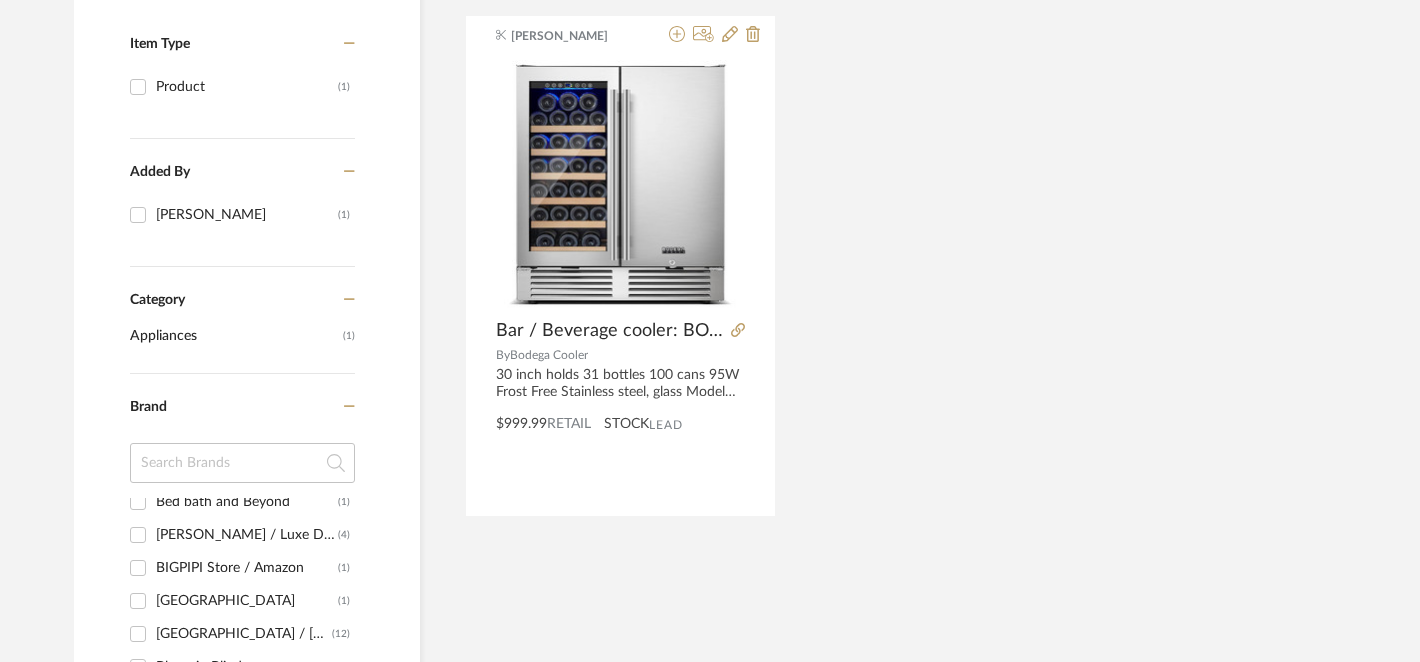scroll, scrollTop: 428, scrollLeft: 0, axis: vertical 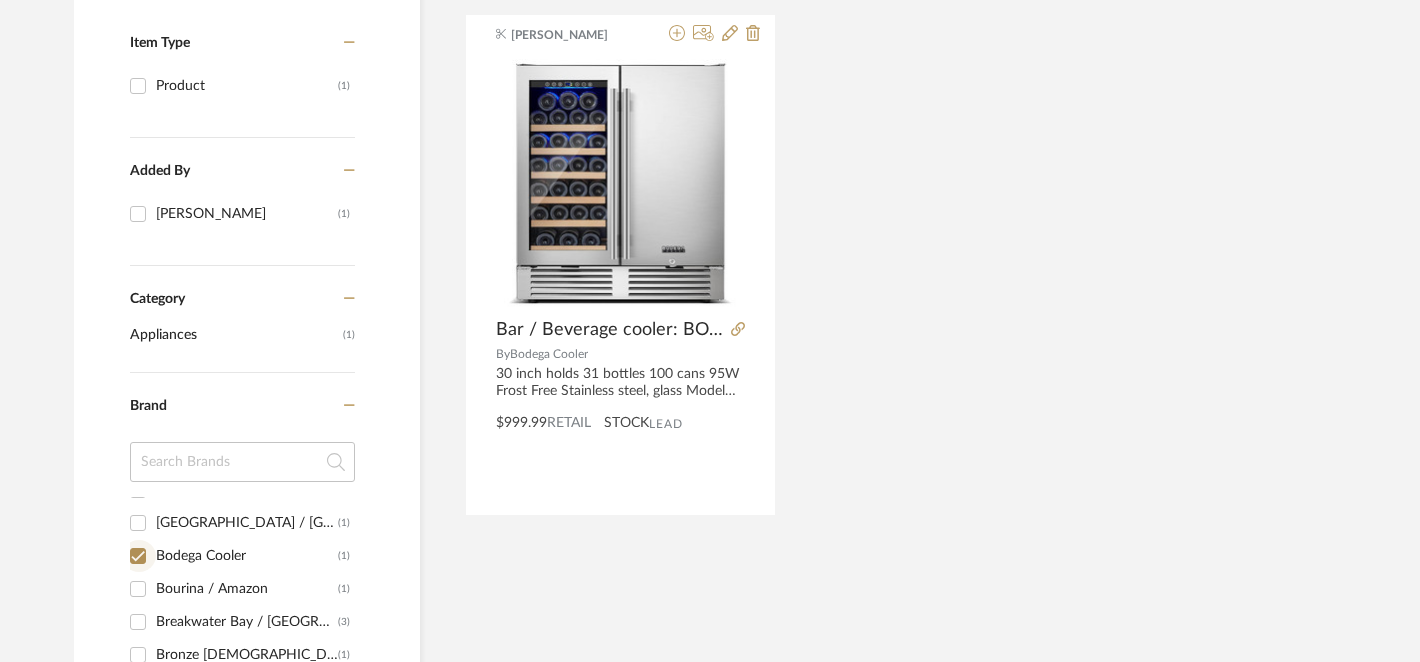 click on "Bodega Cooler  (1)" at bounding box center (138, 556) 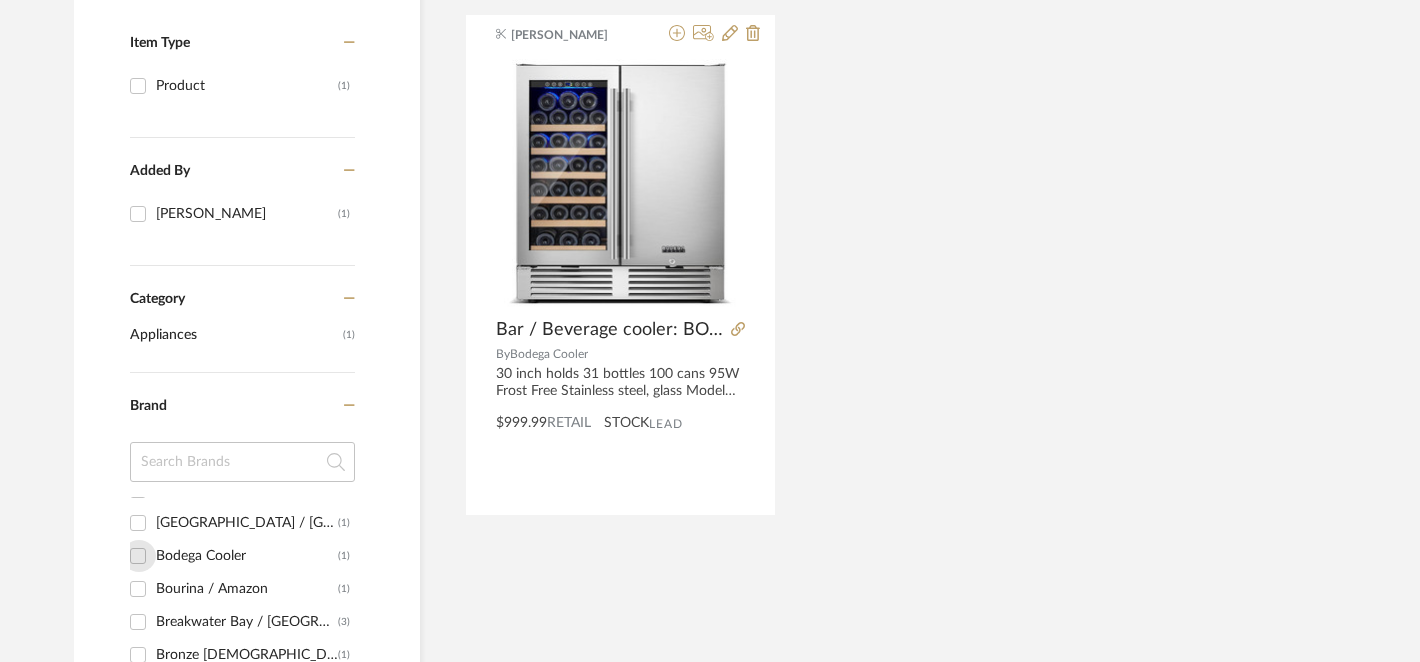 checkbox on "false" 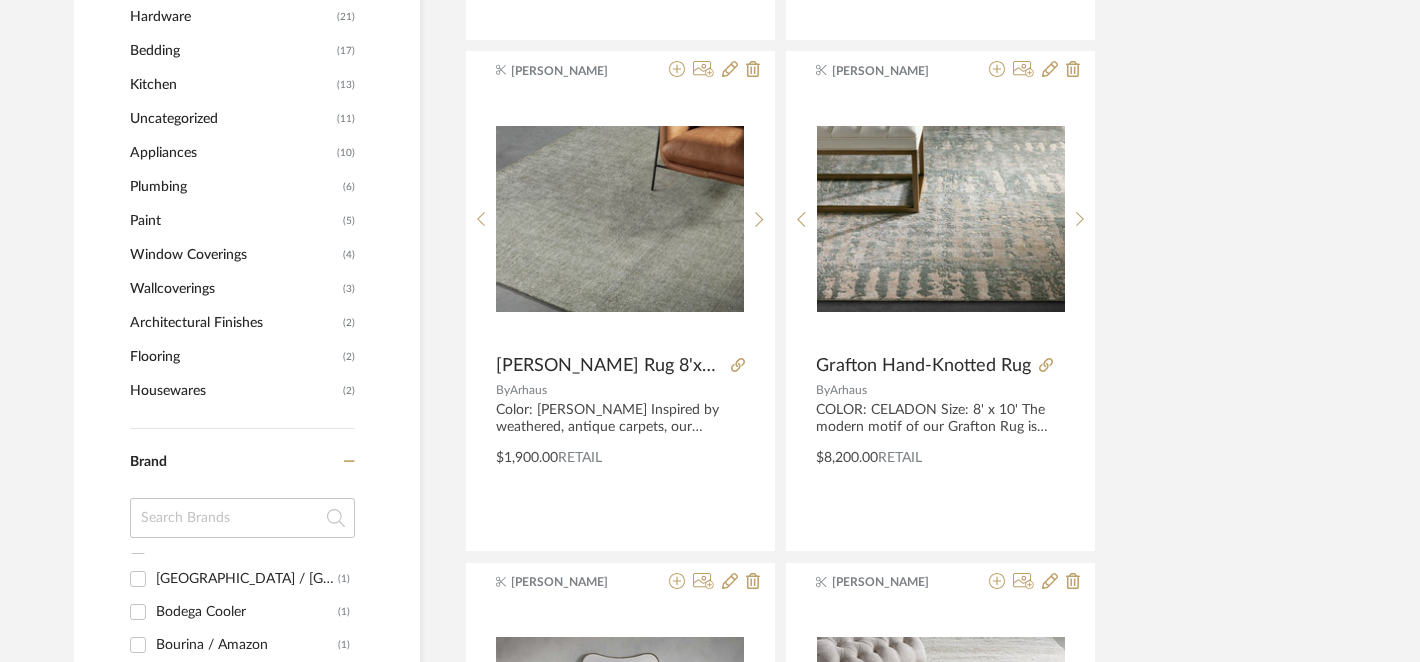 scroll, scrollTop: 1361, scrollLeft: 0, axis: vertical 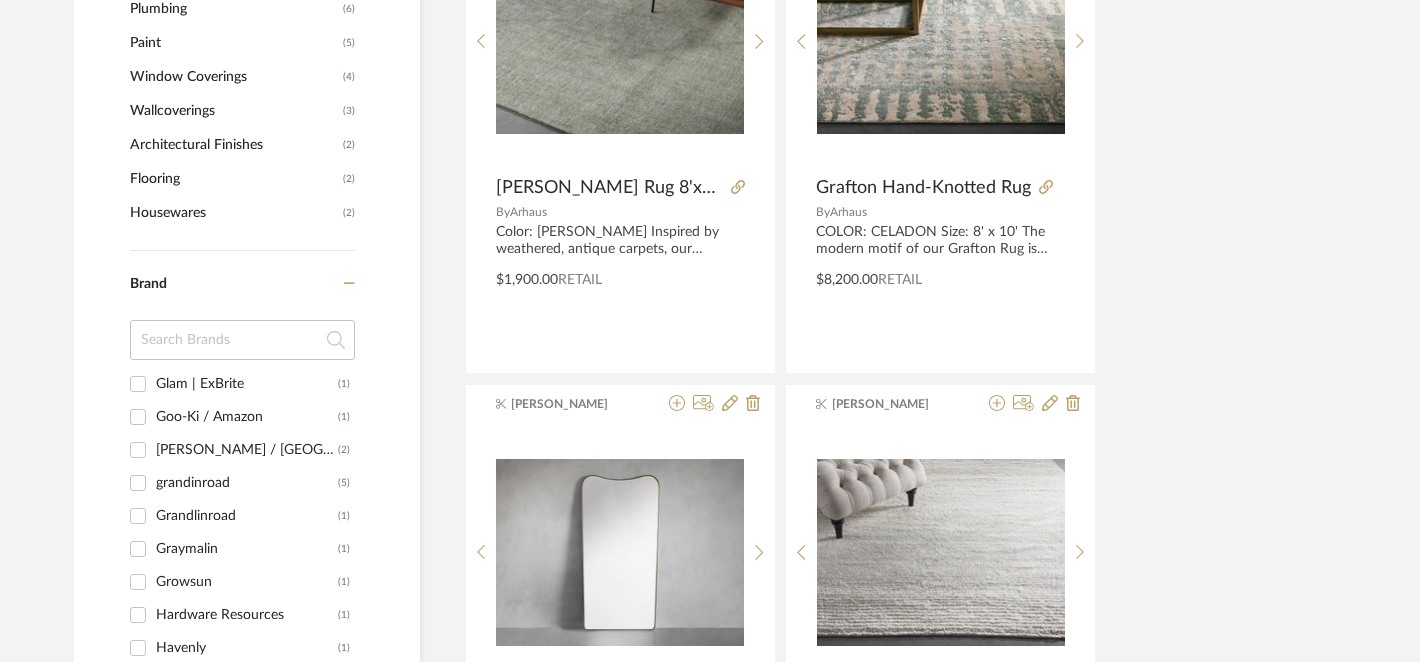 click on "grandinroad" at bounding box center (247, 483) 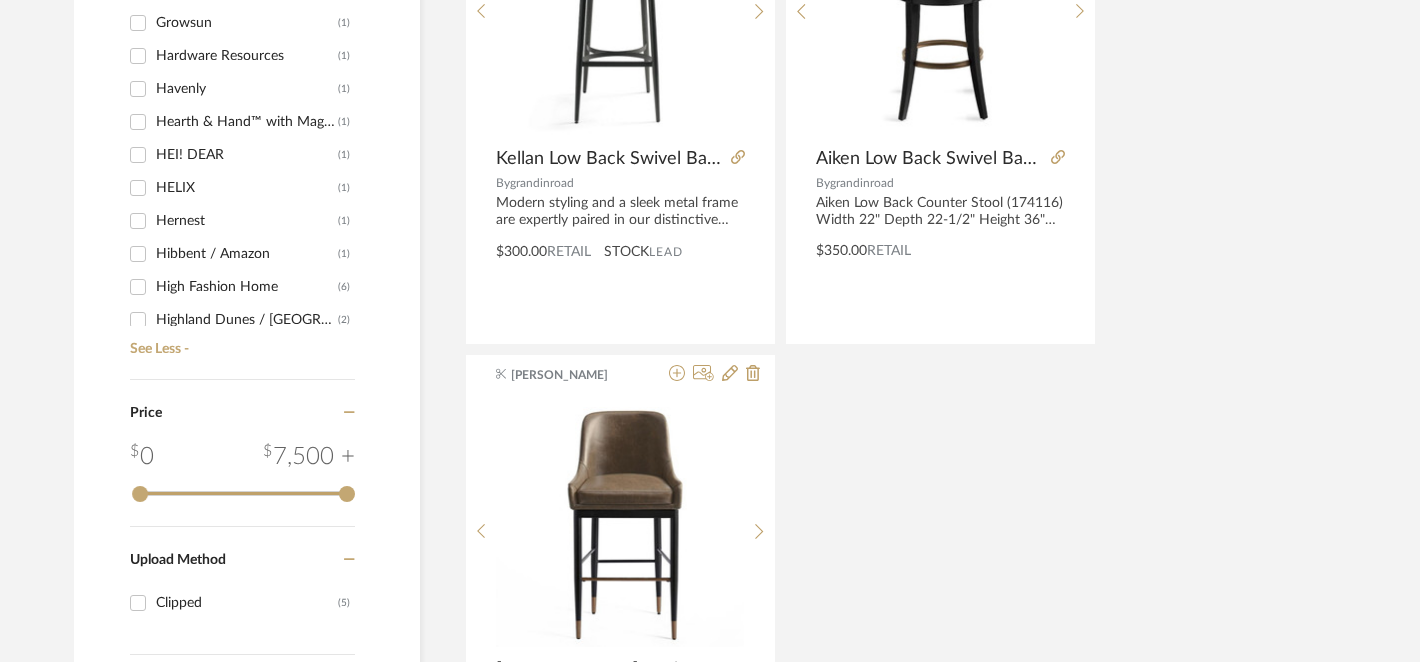 scroll, scrollTop: 1099, scrollLeft: 0, axis: vertical 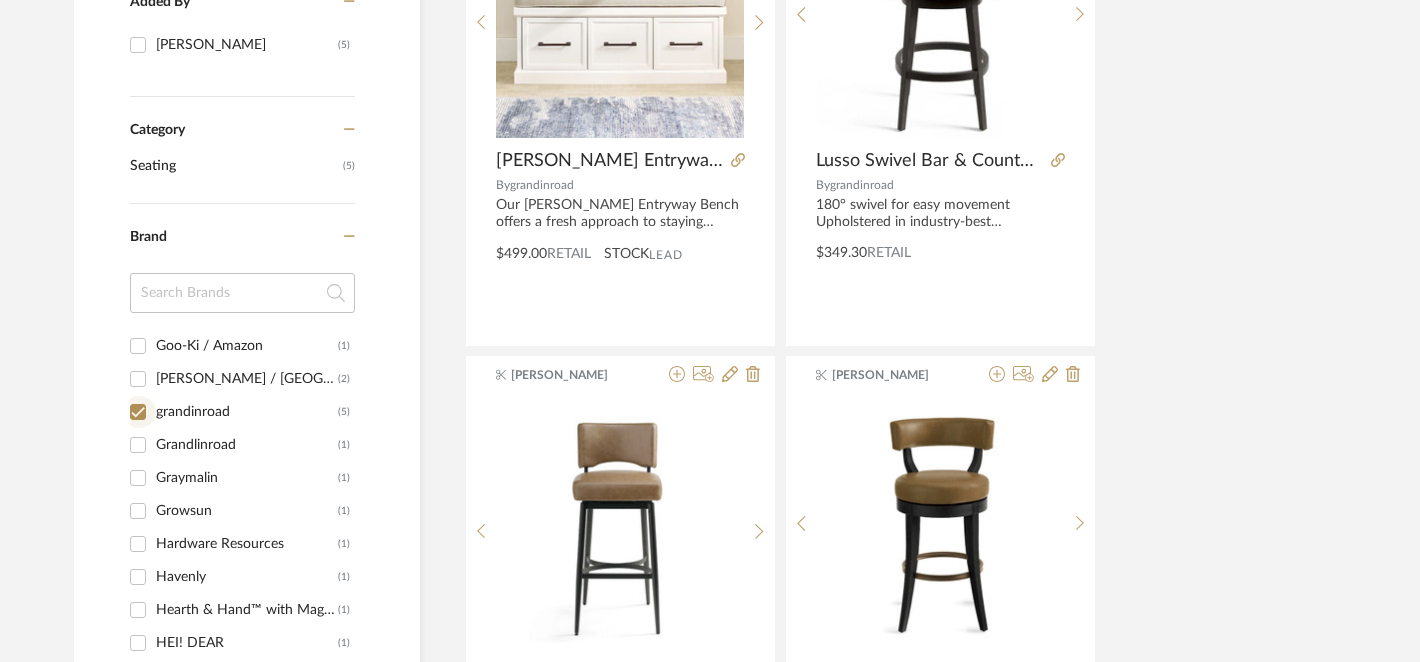 click on "grandinroad  (5)" at bounding box center [138, 412] 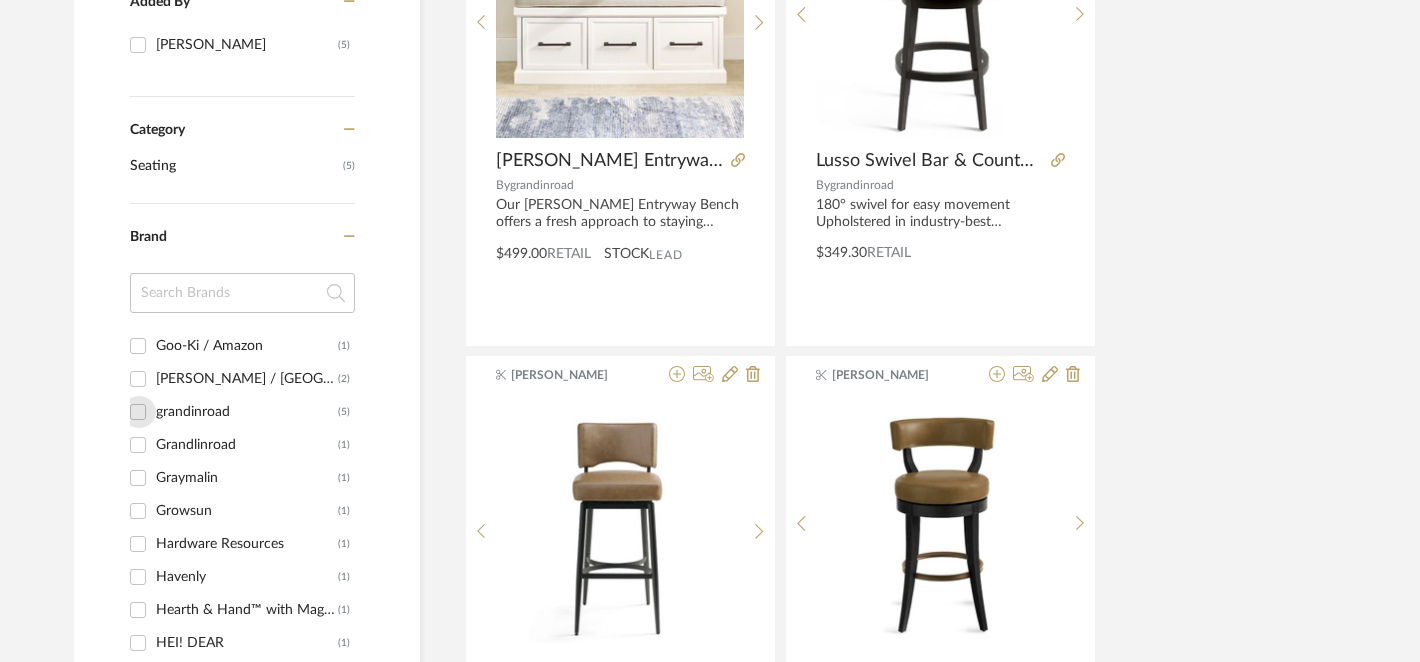 checkbox on "false" 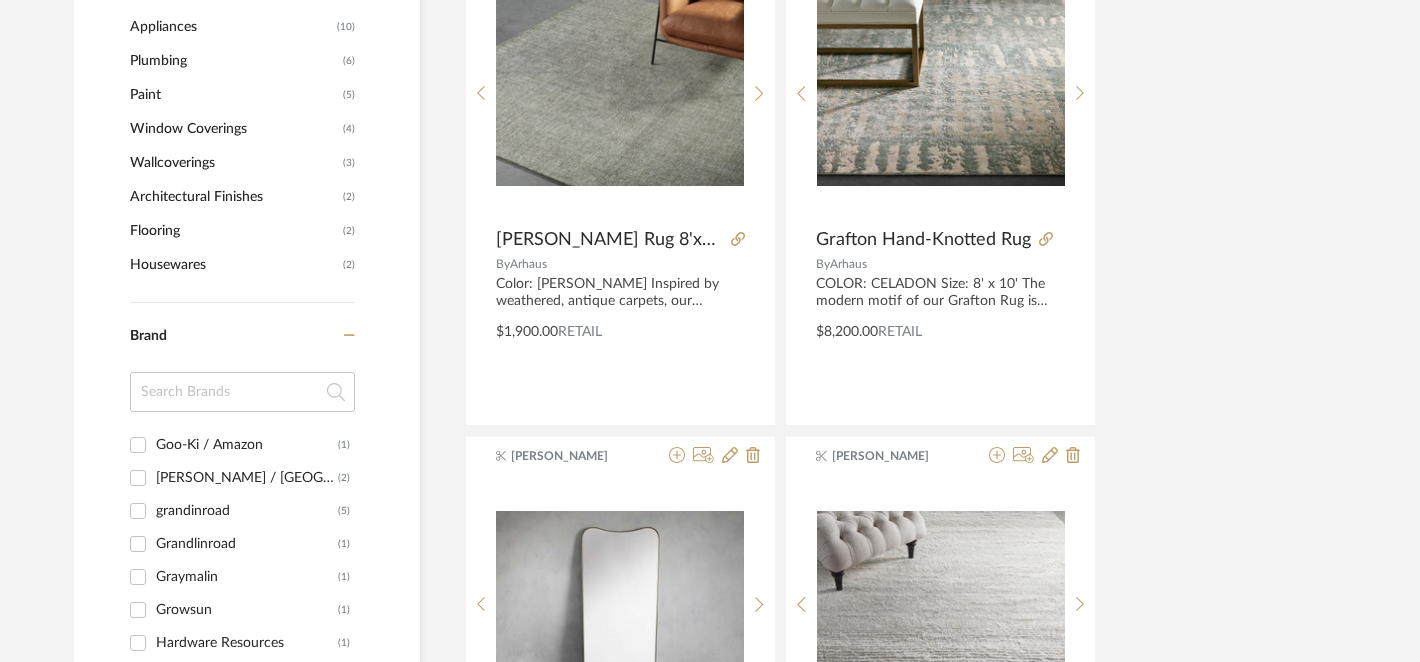 scroll, scrollTop: 1511, scrollLeft: 0, axis: vertical 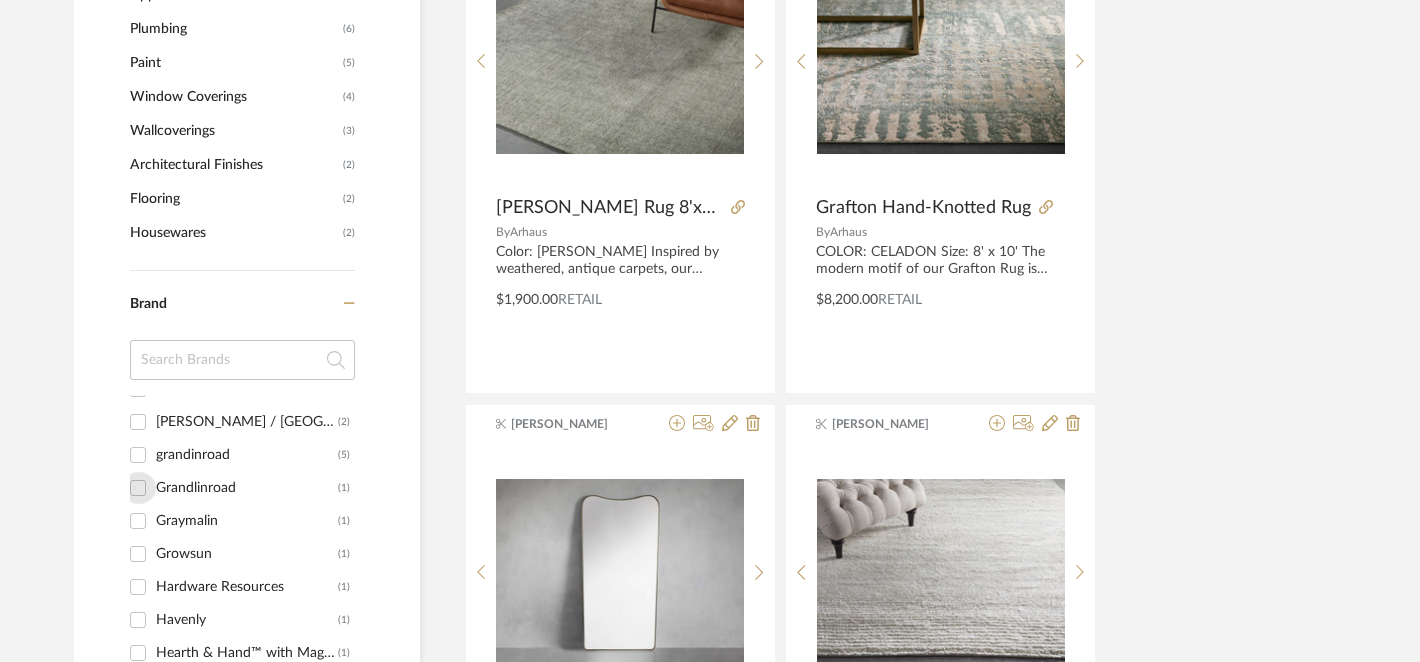 click on "Grandlinroad  (1)" at bounding box center [138, 488] 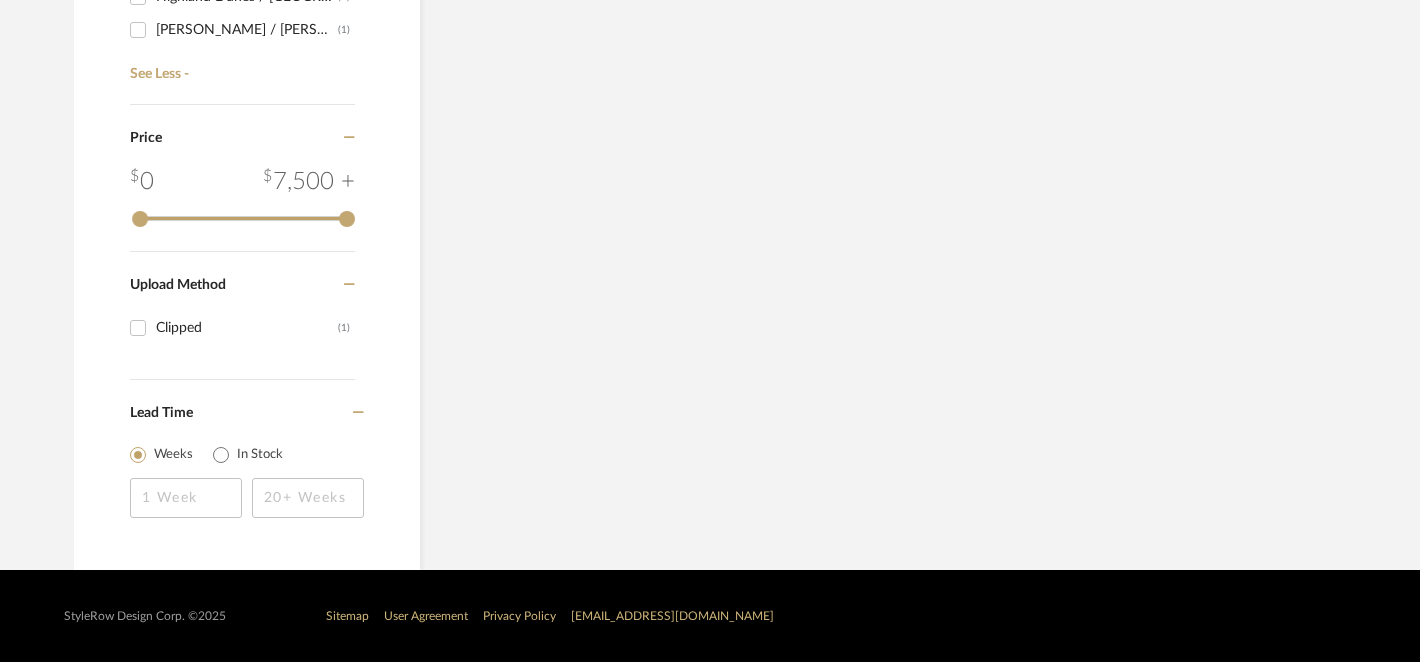 scroll, scrollTop: 1346, scrollLeft: 0, axis: vertical 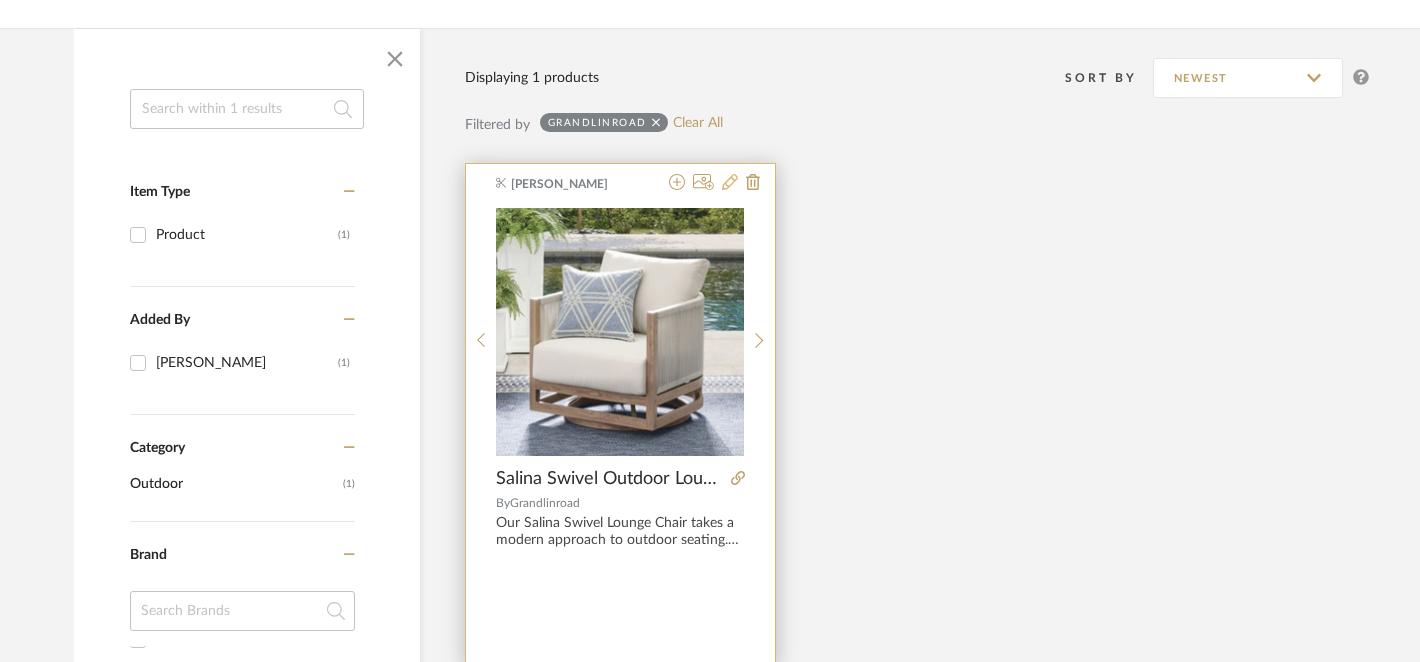 click 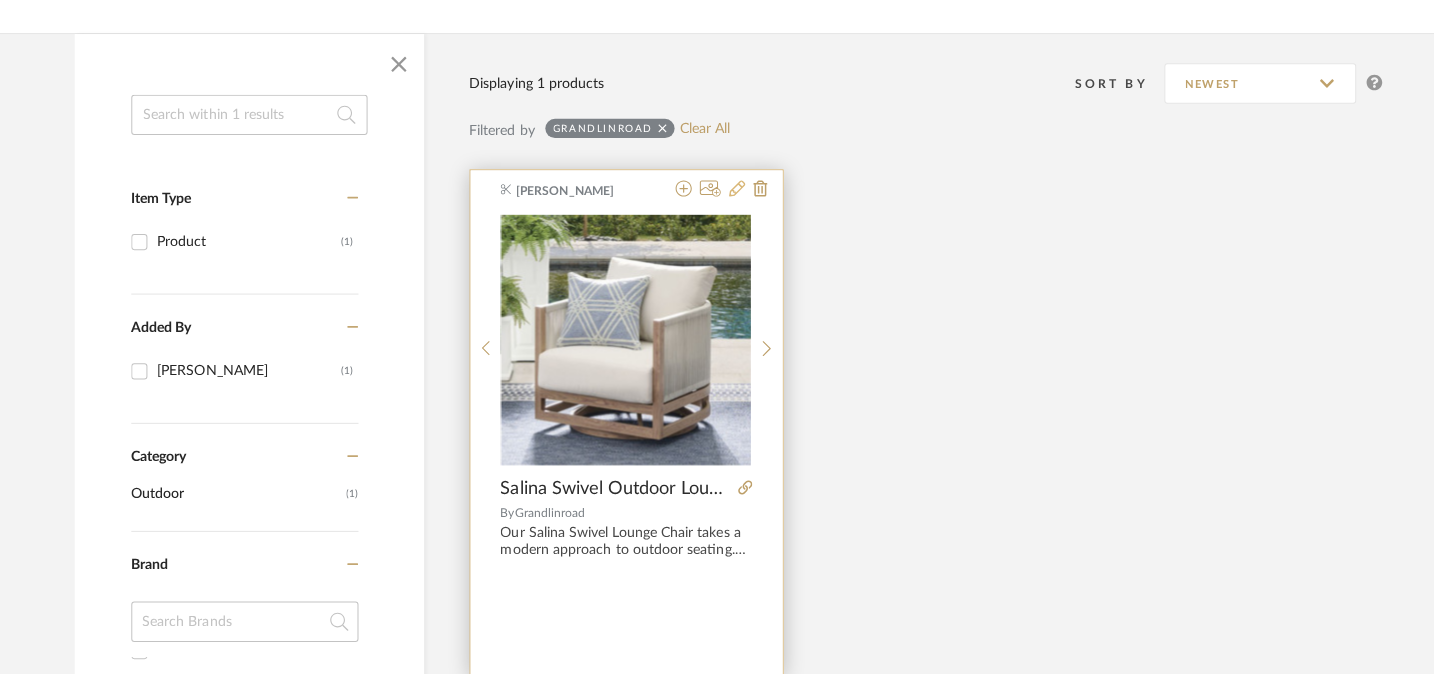 scroll, scrollTop: 0, scrollLeft: 0, axis: both 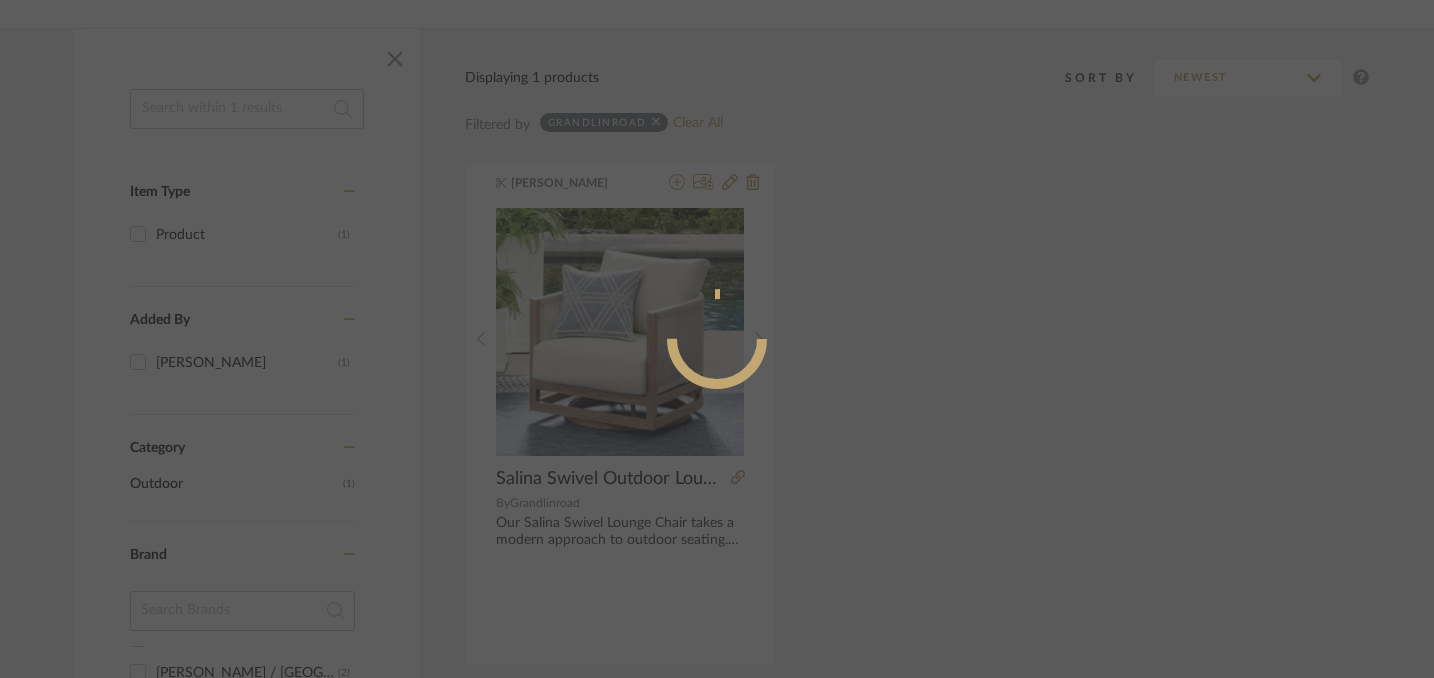 radio on "true" 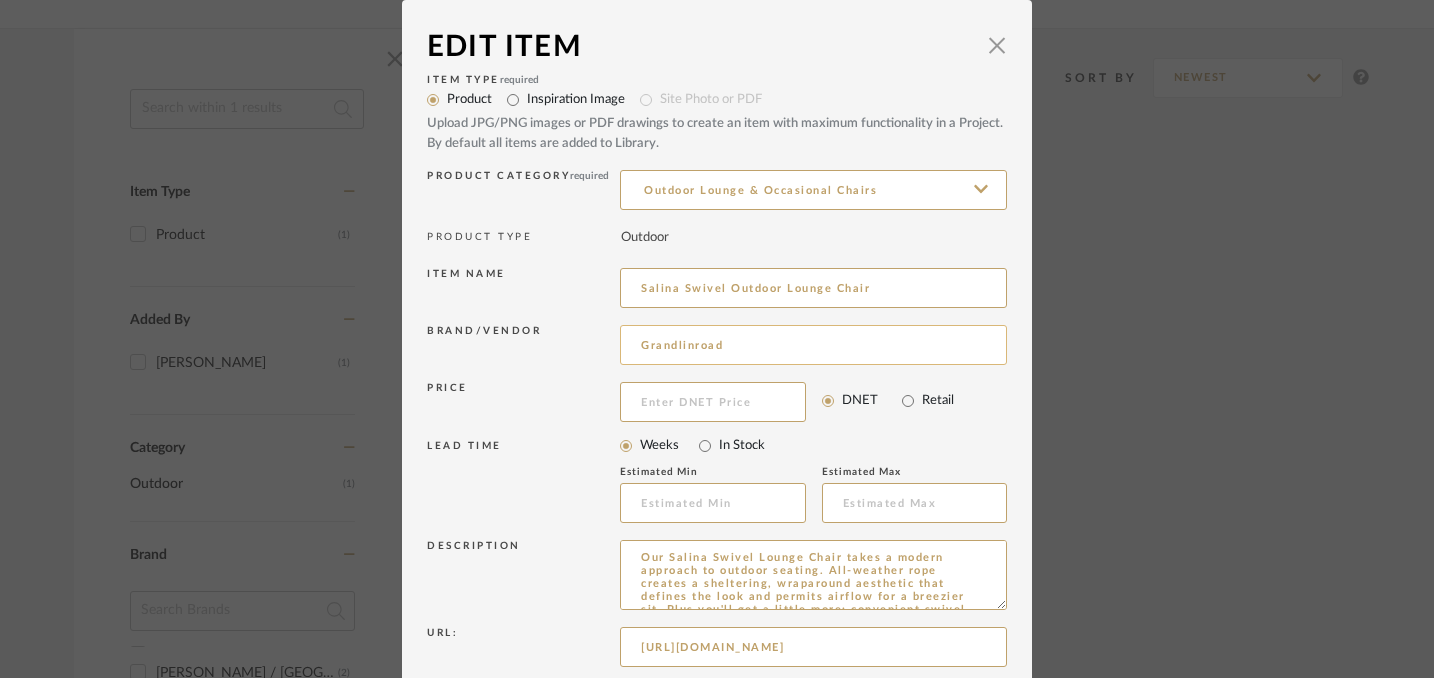 click on "Grandlinroad" at bounding box center [813, 345] 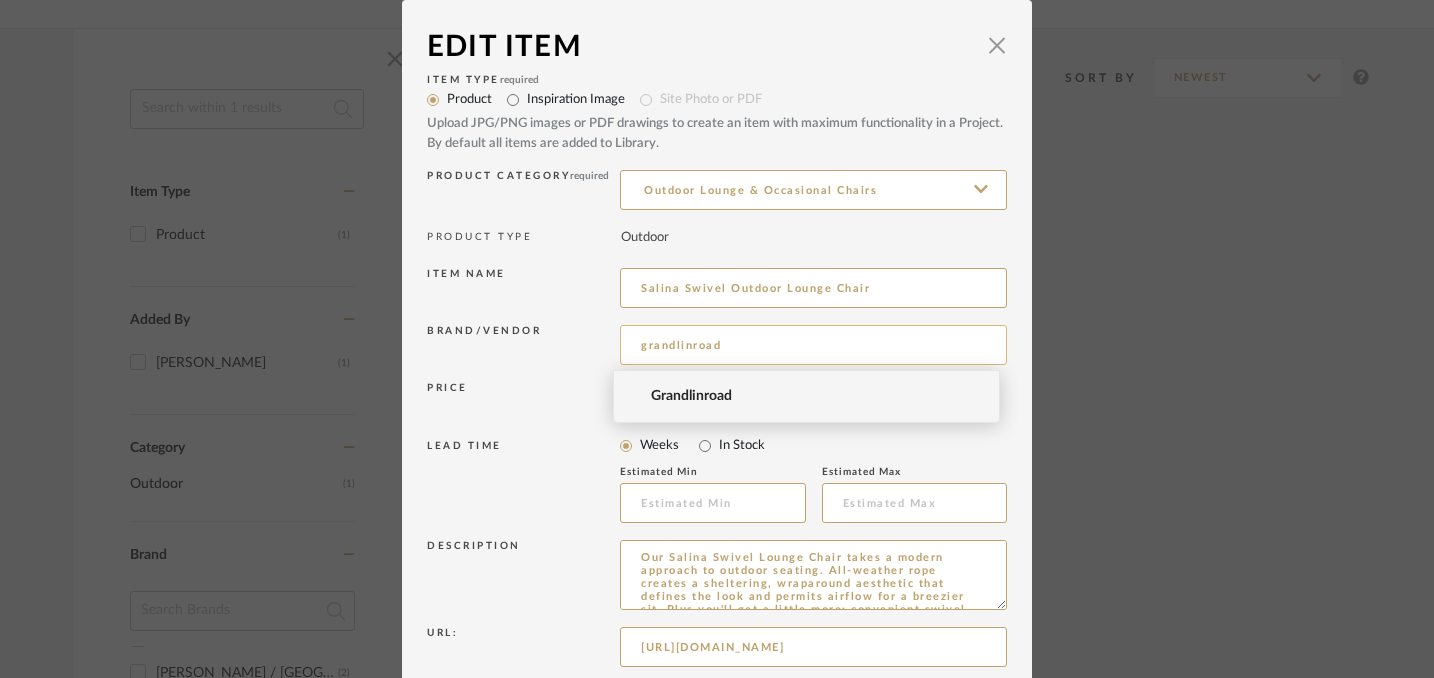 click on "grandlinroad" at bounding box center [813, 345] 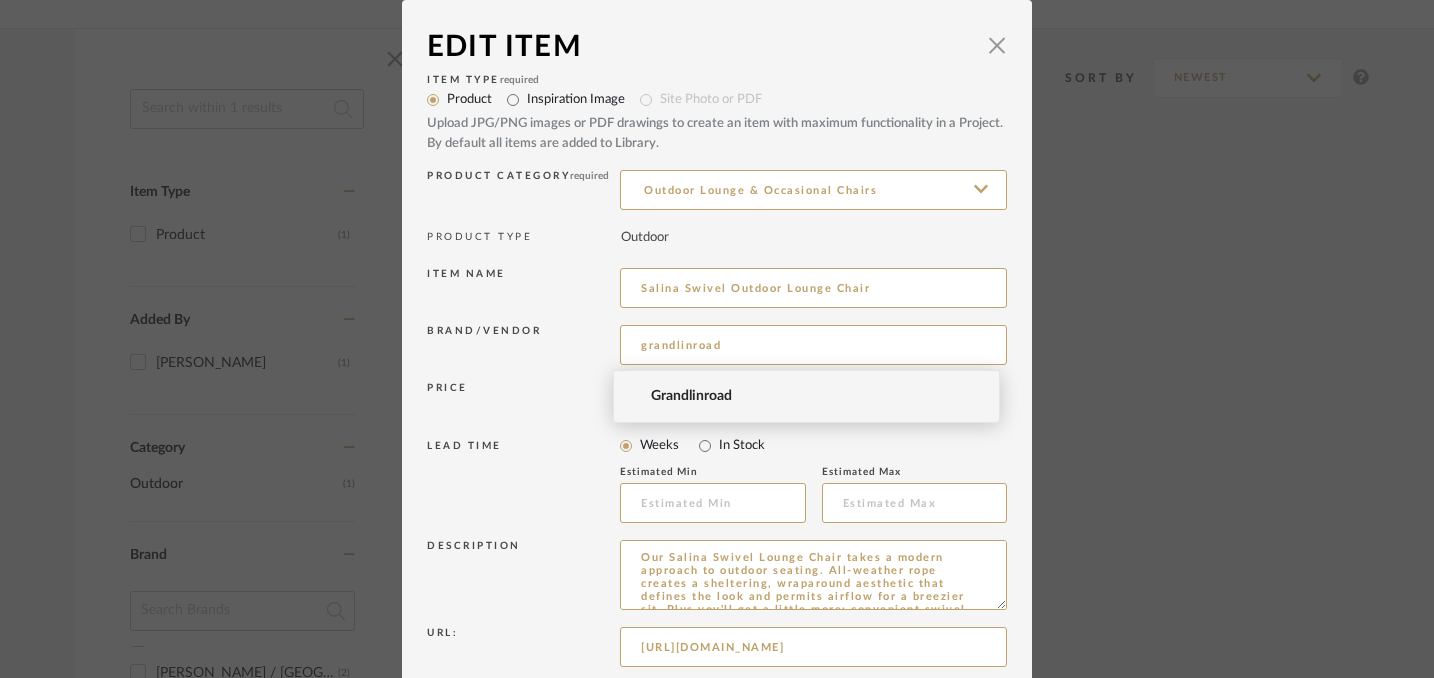 type on "grandlinroad" 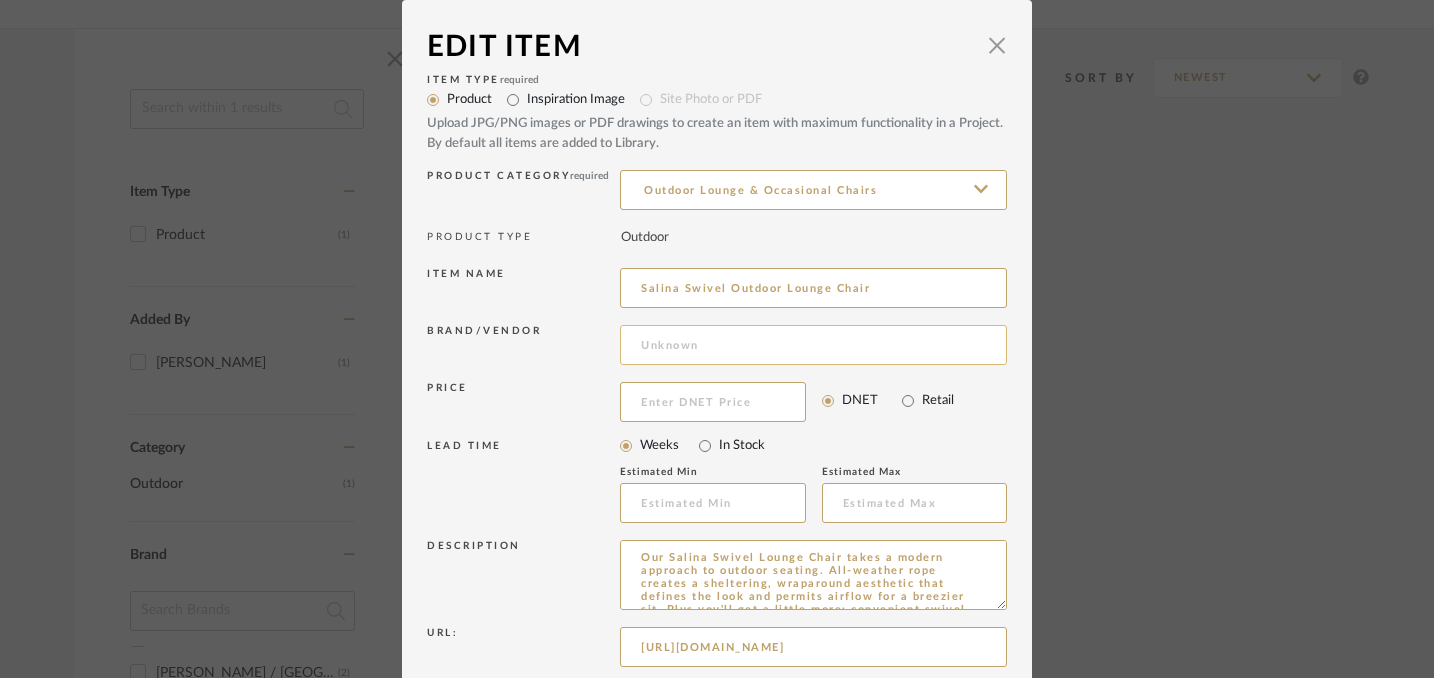 click at bounding box center [813, 345] 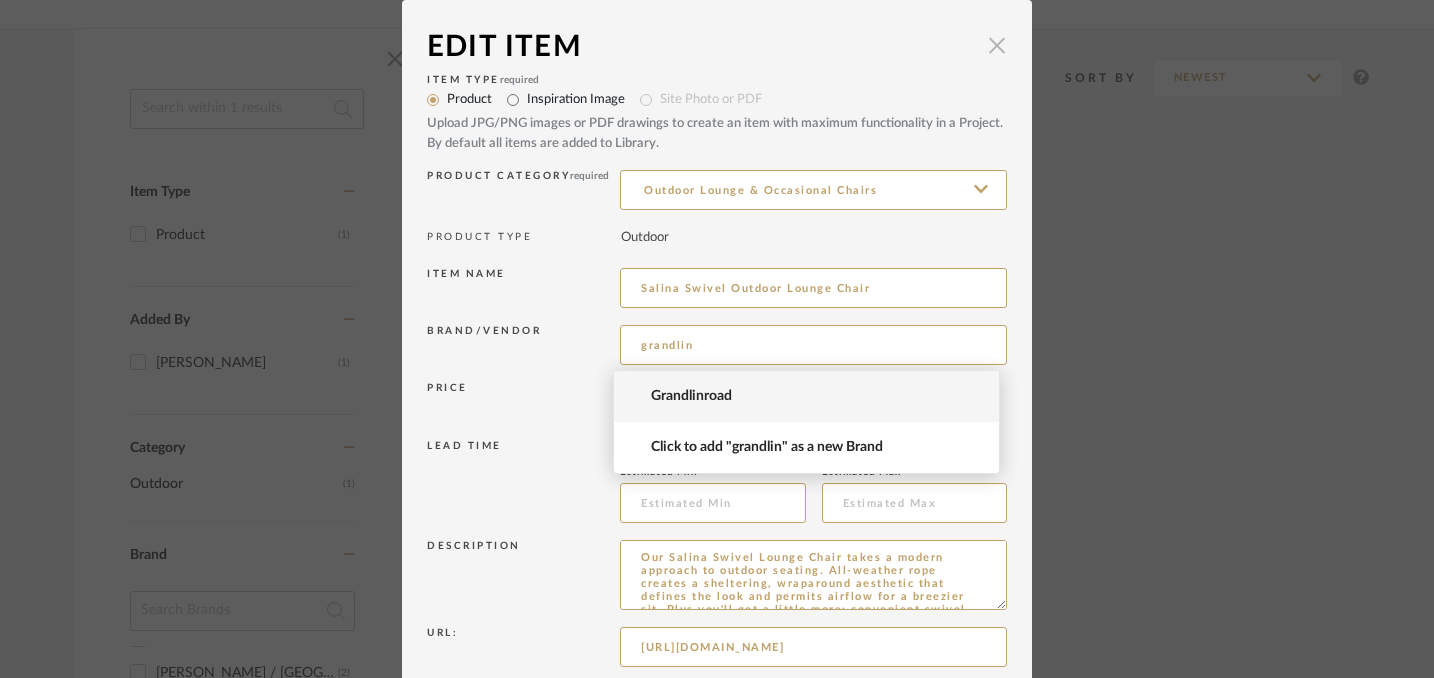 type on "grandlin" 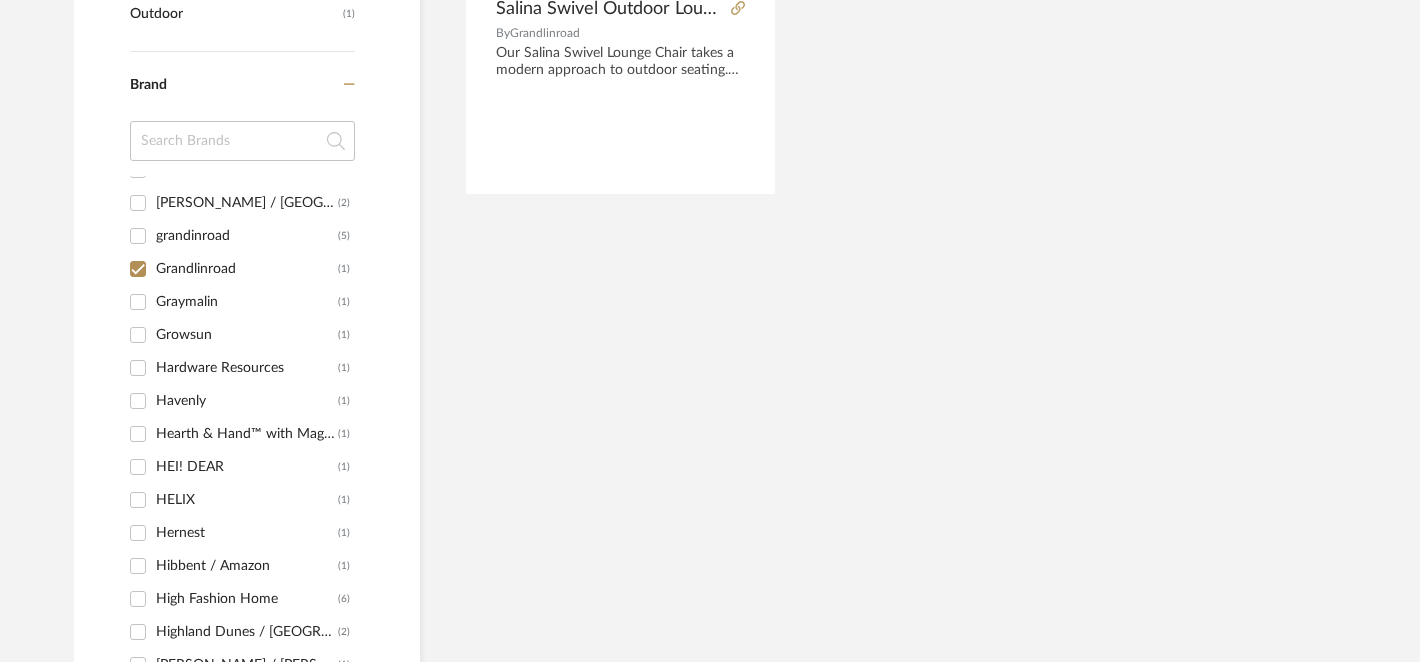 scroll, scrollTop: 759, scrollLeft: 0, axis: vertical 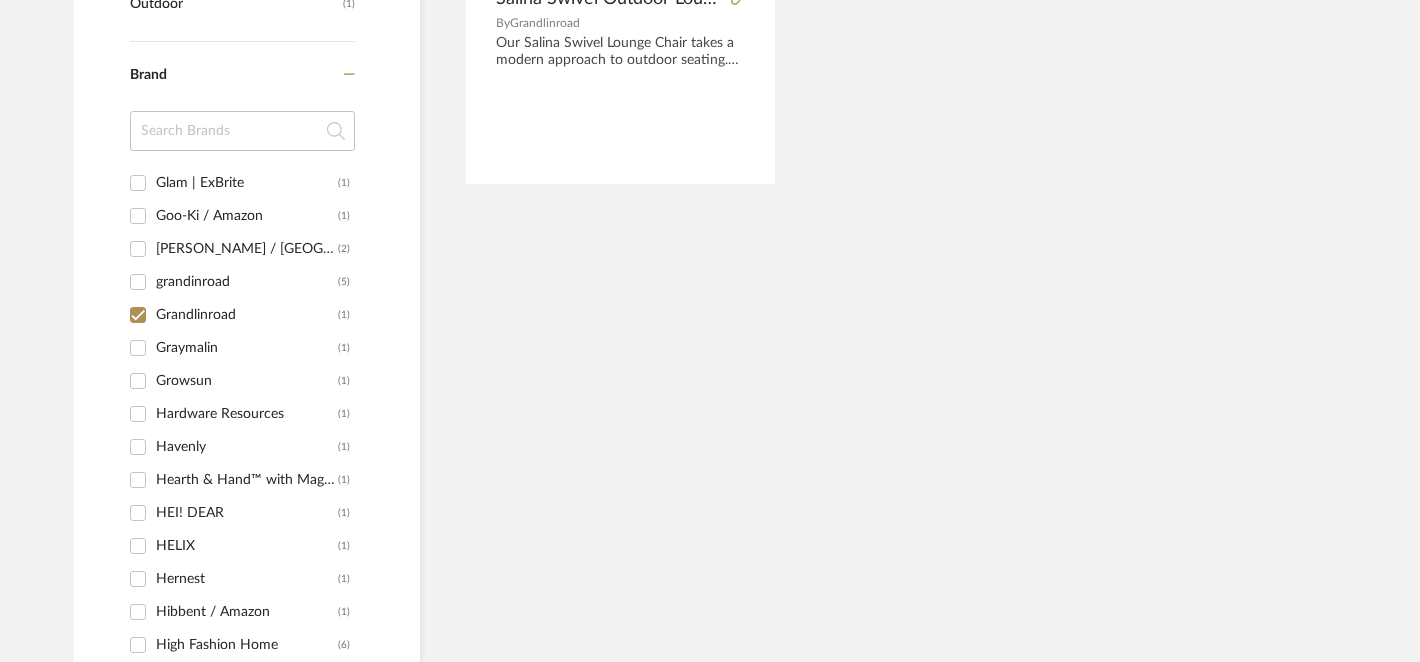 click on "grandinroad" at bounding box center [247, 282] 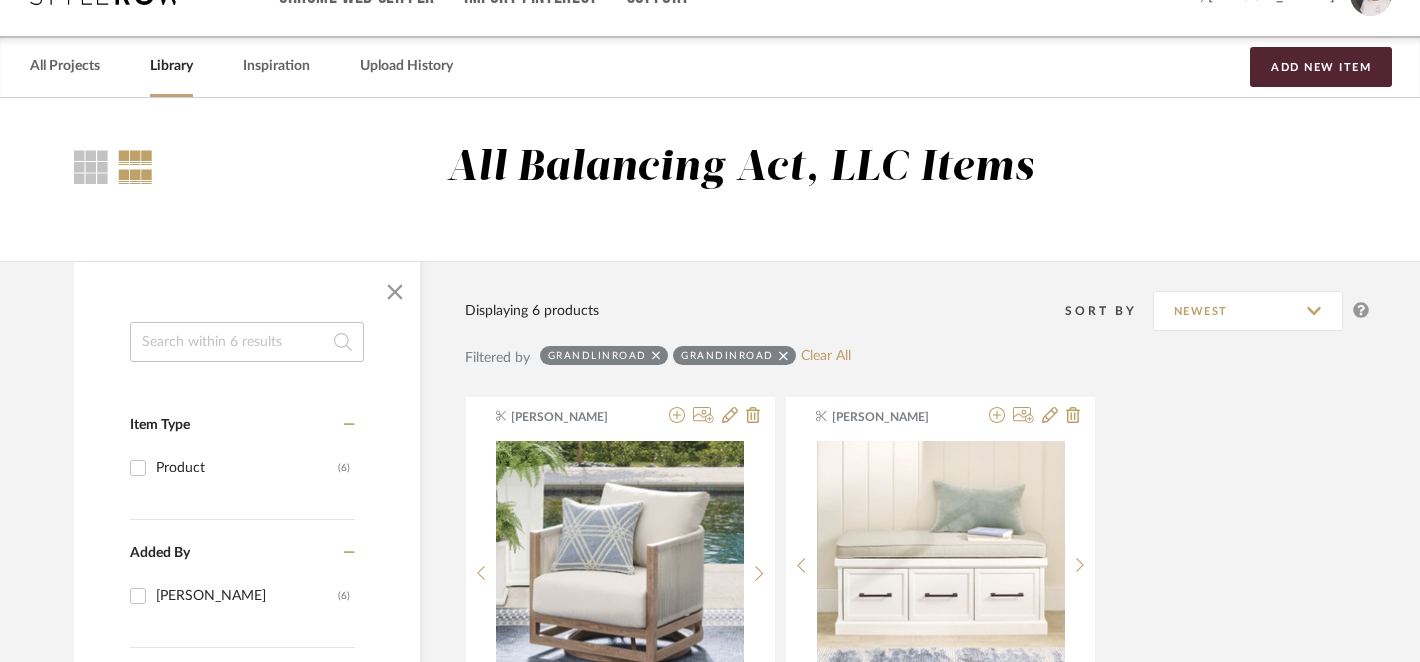 scroll, scrollTop: 60, scrollLeft: 0, axis: vertical 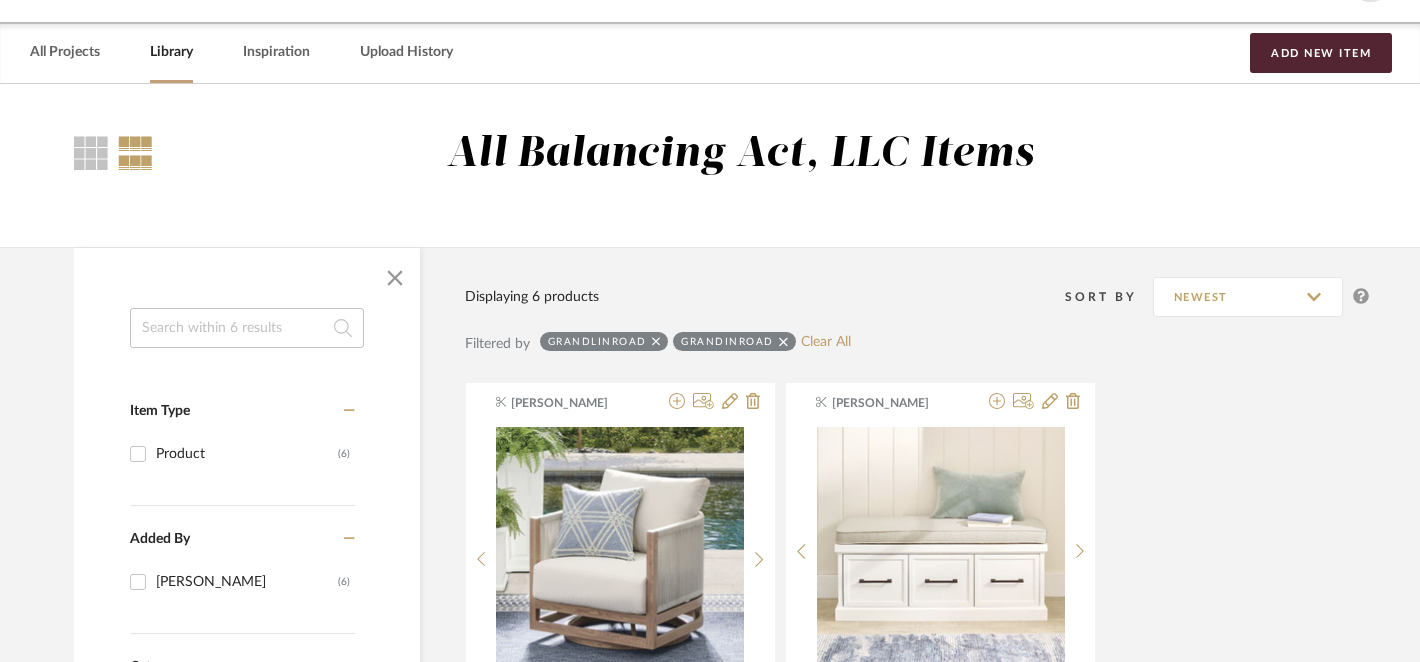 click 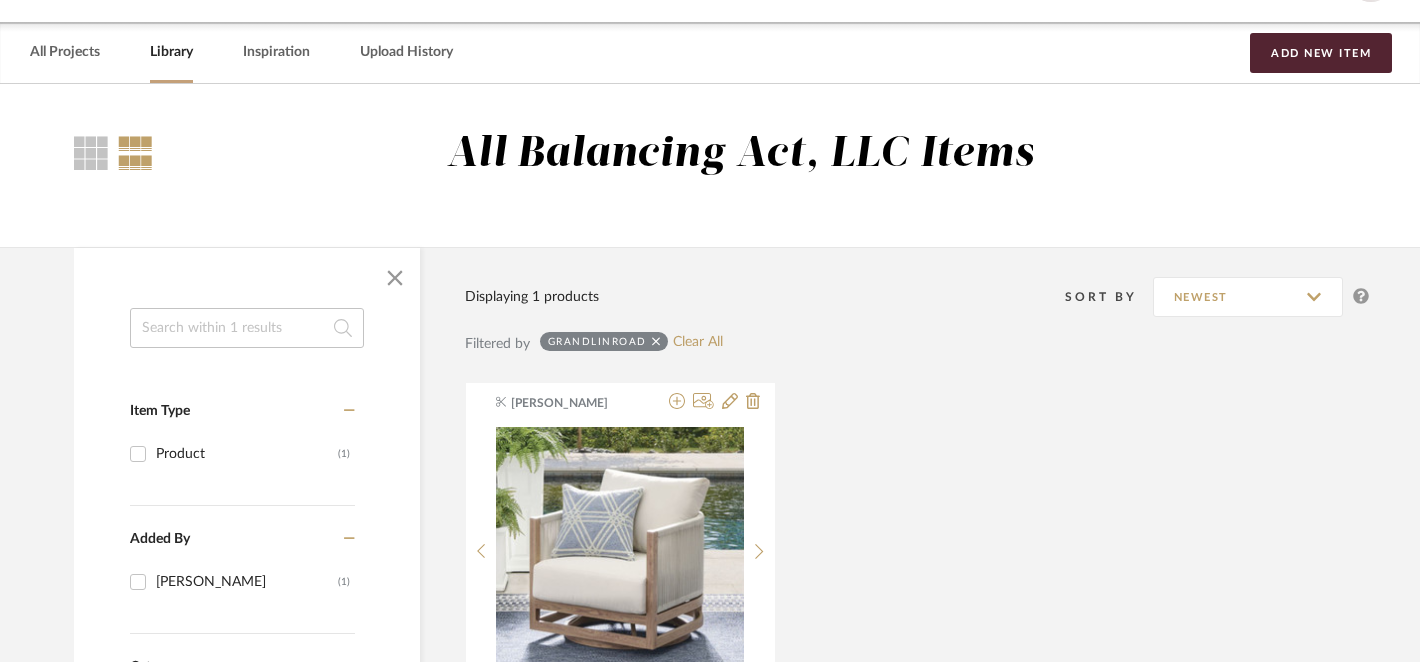 click 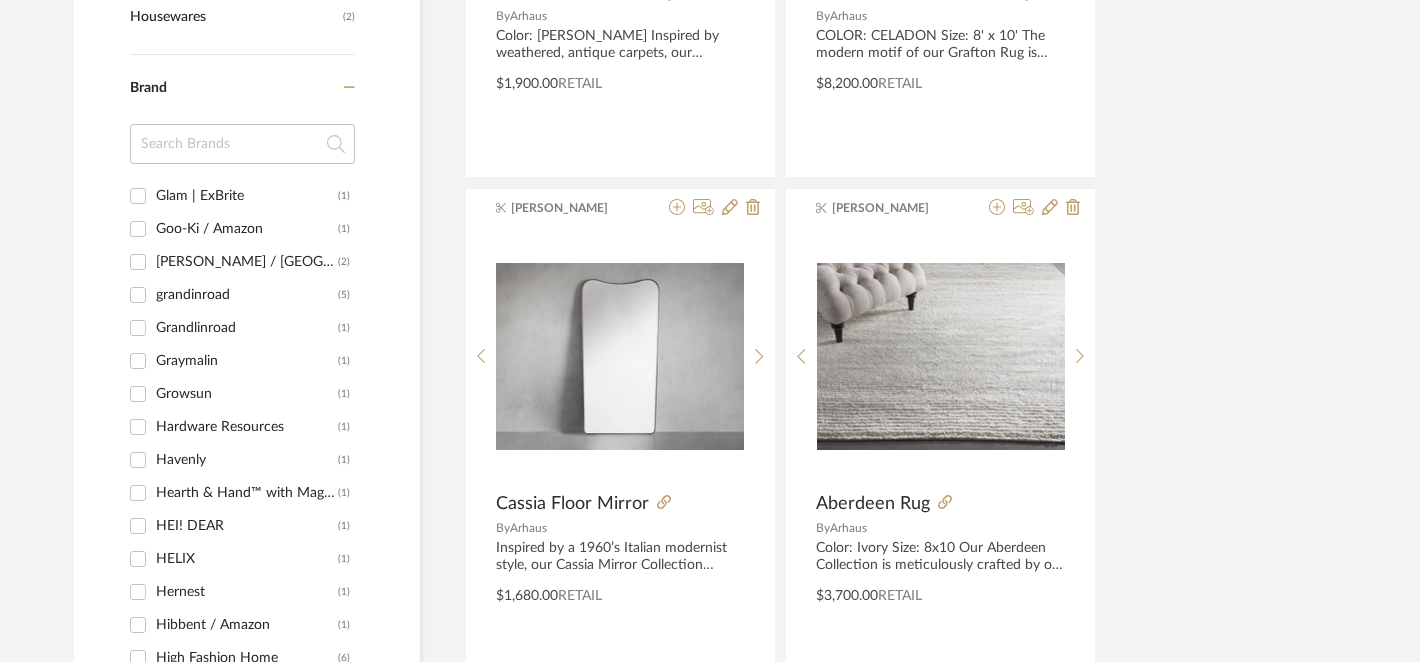 scroll, scrollTop: 1738, scrollLeft: 0, axis: vertical 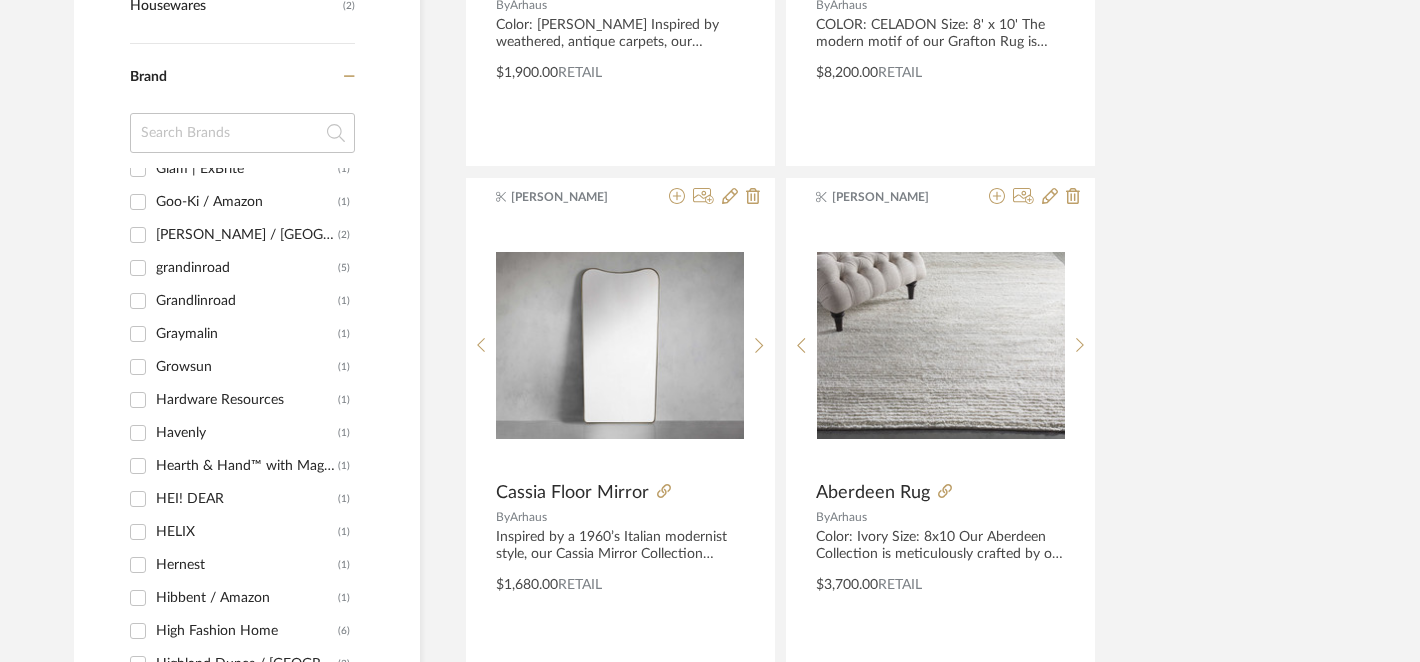 click on "grandinroad" at bounding box center (247, 268) 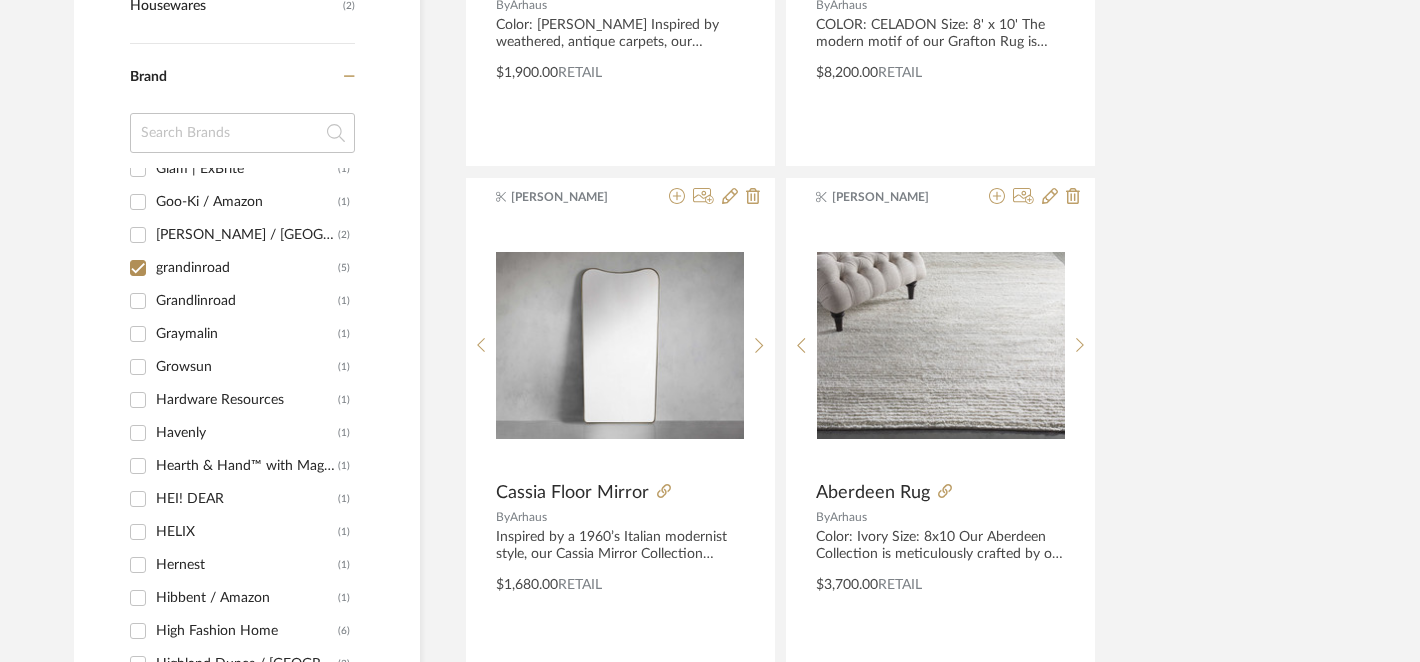 checkbox on "true" 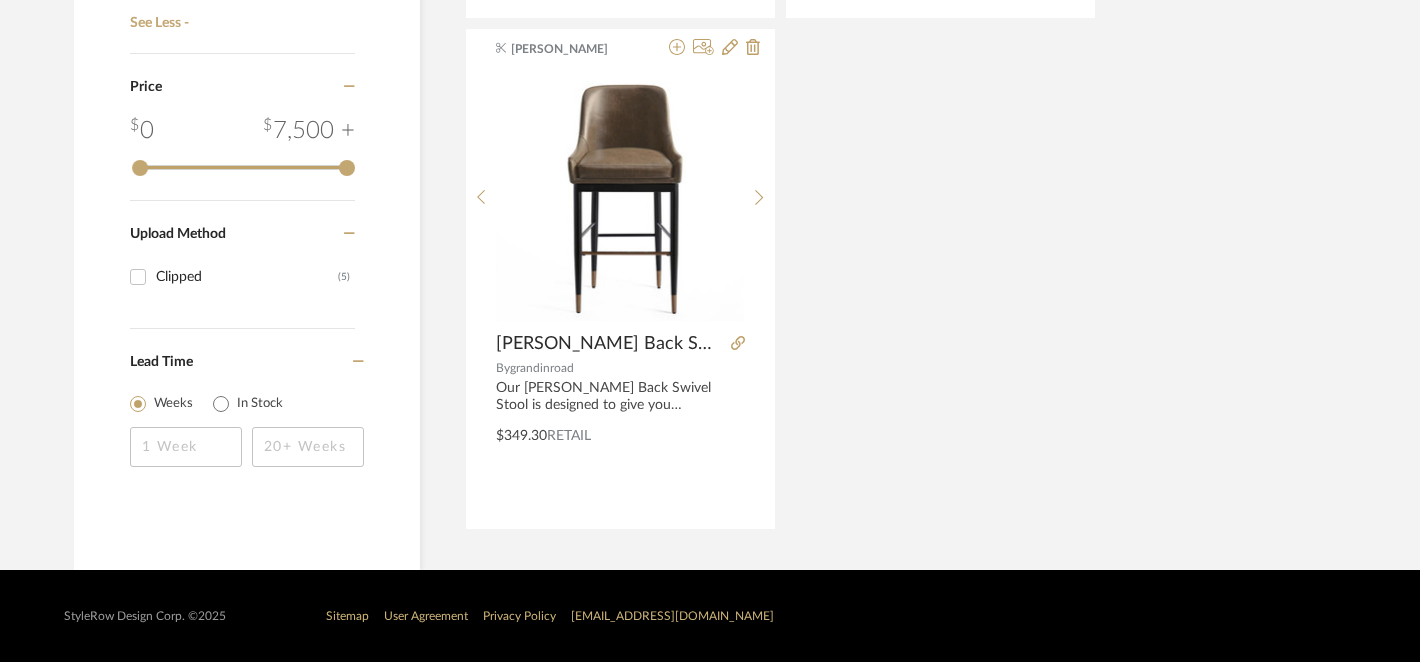scroll, scrollTop: 1435, scrollLeft: 0, axis: vertical 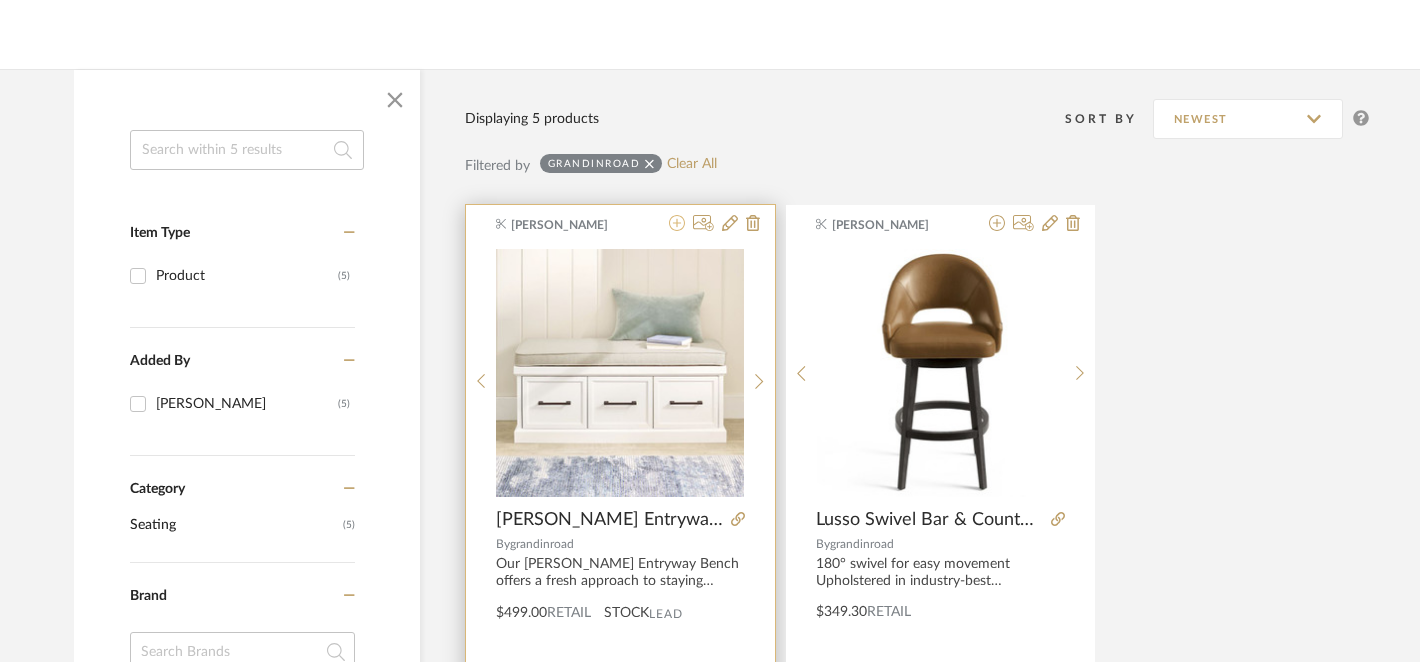 click 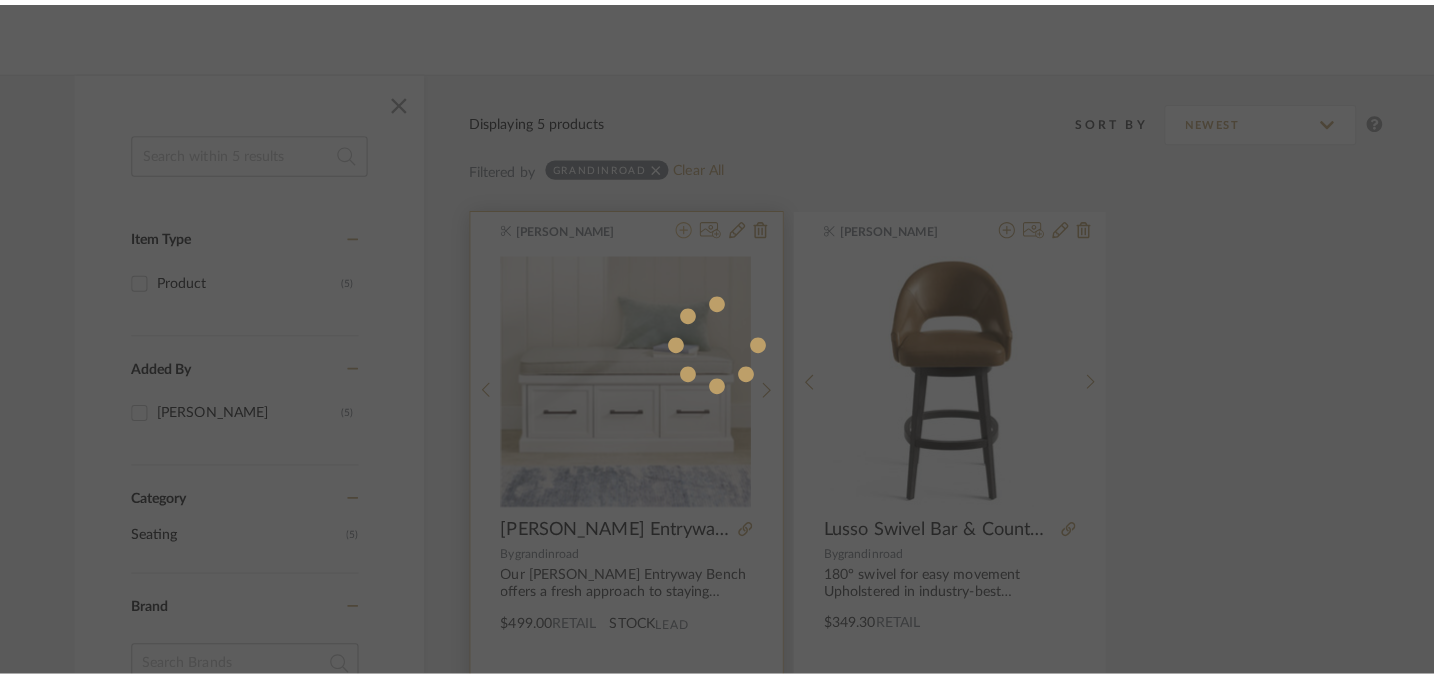 scroll, scrollTop: 0, scrollLeft: 0, axis: both 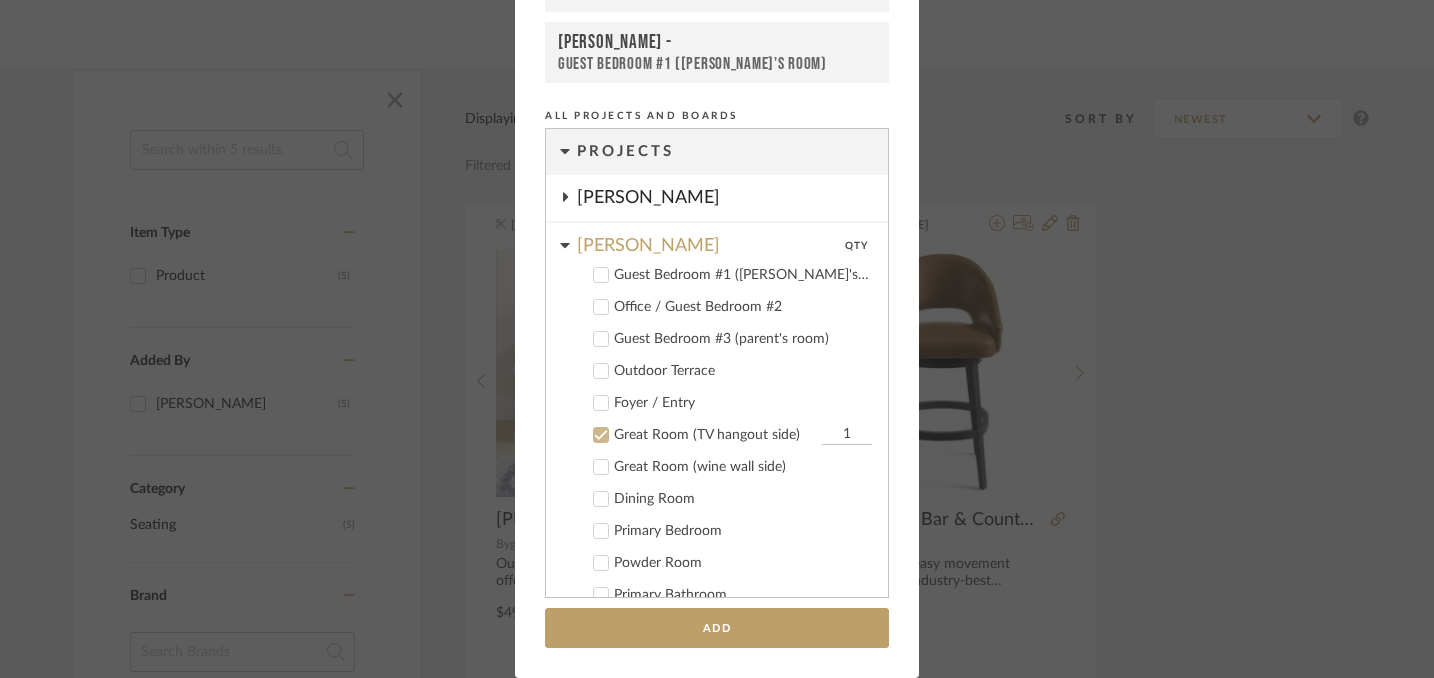 click on "Add to Projects Recent Projects, Rooms, or Boards Lisa Hughes - Great Room (TV hangout side) Lisa Hughes - Guest Bedroom #3 (parent's room) Lisa Hughes - Guest Bedroom #1 (Penny's Room) All Projects and Boards  Projects   Denise Petricka   Lisa Hughes  QTY  Guest Bedroom #1 (Penny's Room)   Office / Guest Bedroom #2   Guest Bedroom #3 (parent's room)   Outdoor Terrace   Foyer / Entry   Great Room (TV hangout side)  1  Great Room (wine wall side)   Dining Room   Primary Bedroom   Powder Room   Primary Bathroom   Guest Bathroom 1   Guest Bathroom 2   Inspo Pics, Floor Plans, Mood Boards   Products for Consideration  Total 1  Sherry Fosvik   Urmi Rodrigues   + CREATE NEW PROJECT   Inspiration Board   Bathroom   Bedroom   Dining Room   Kitchen   Living Room   Urmi Rodrigues  + Create New Board...  Add" at bounding box center (717, 339) 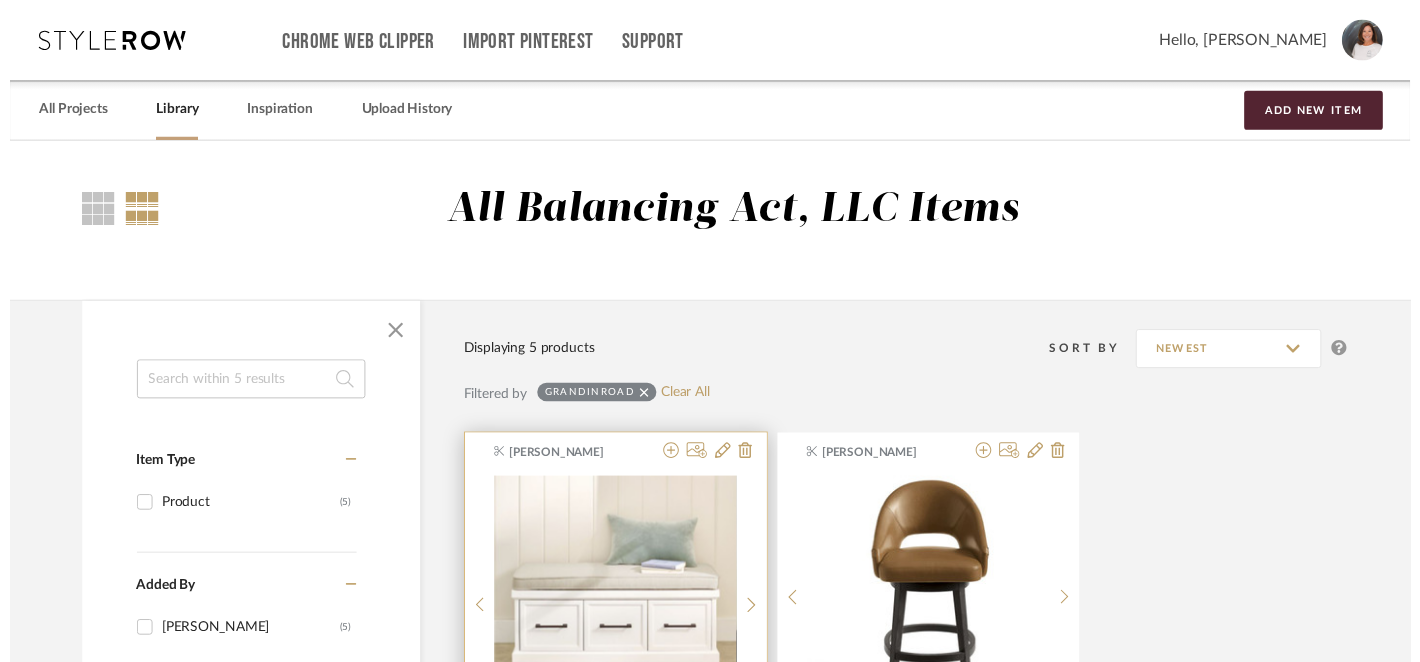 scroll, scrollTop: 238, scrollLeft: 0, axis: vertical 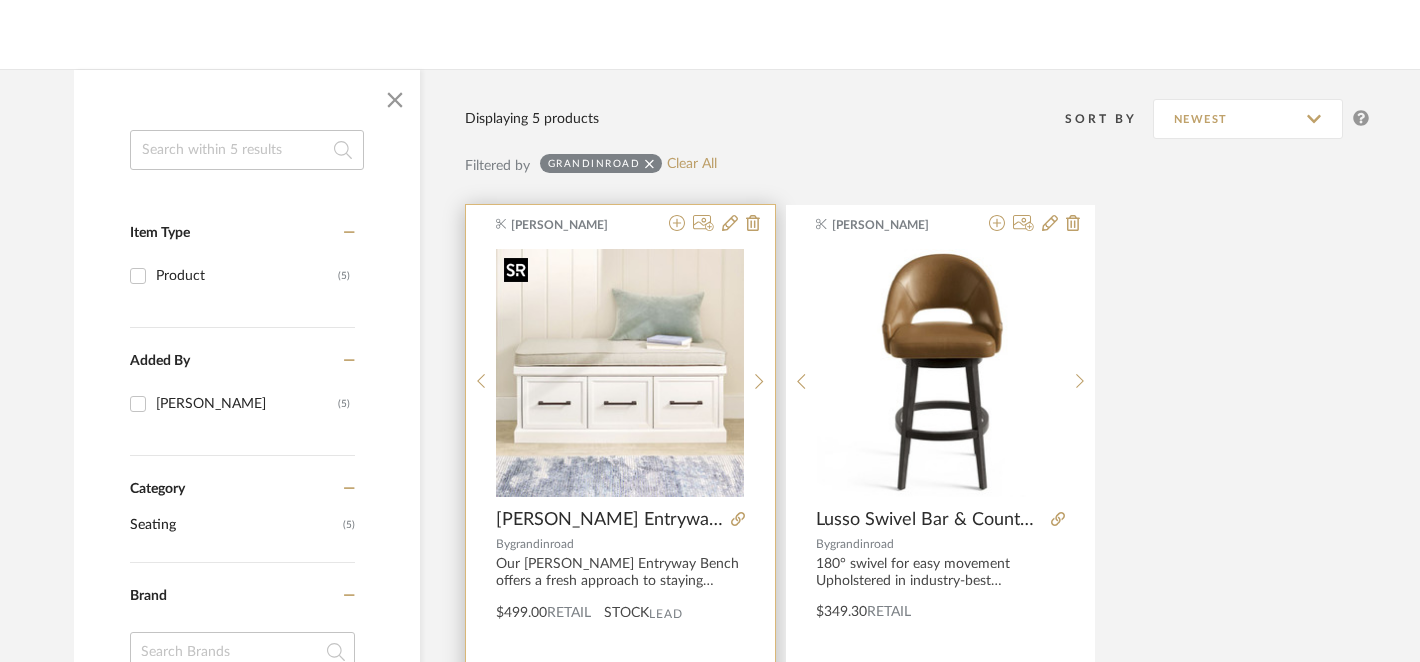 click at bounding box center [620, 373] 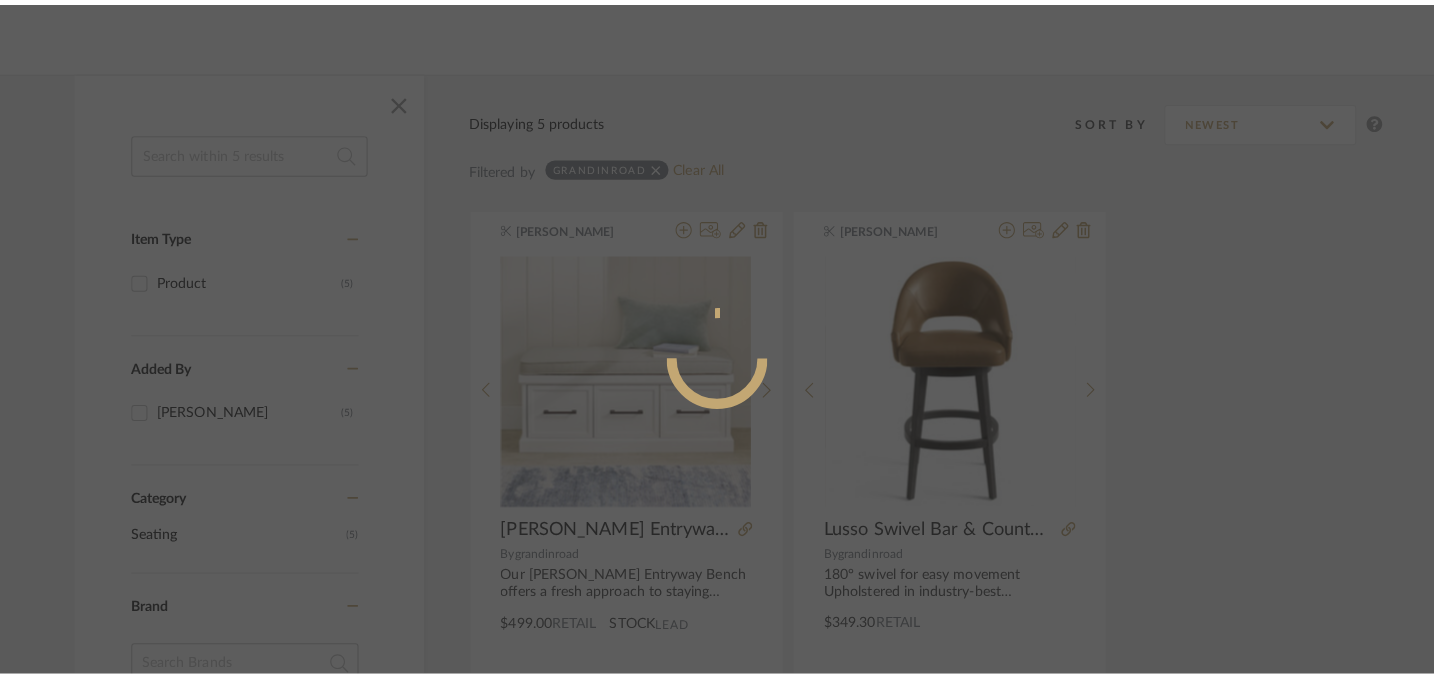 scroll, scrollTop: 0, scrollLeft: 0, axis: both 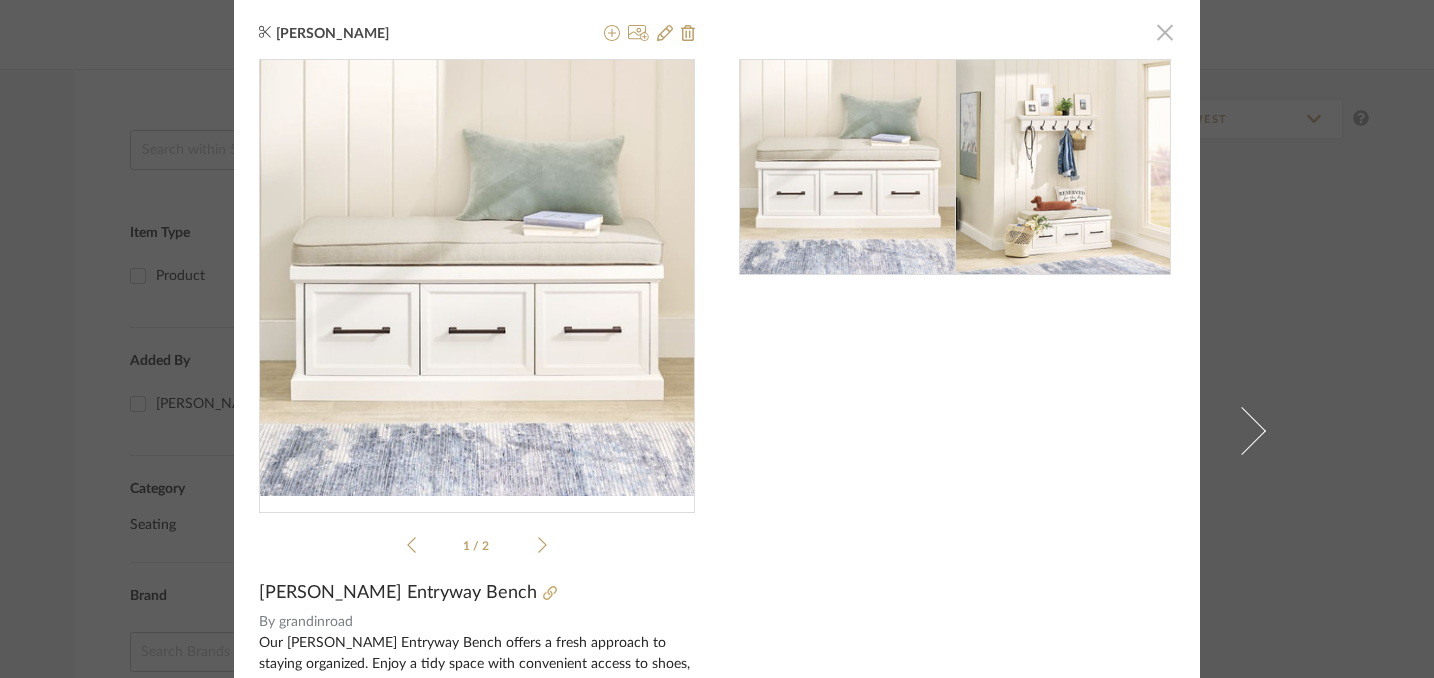 click 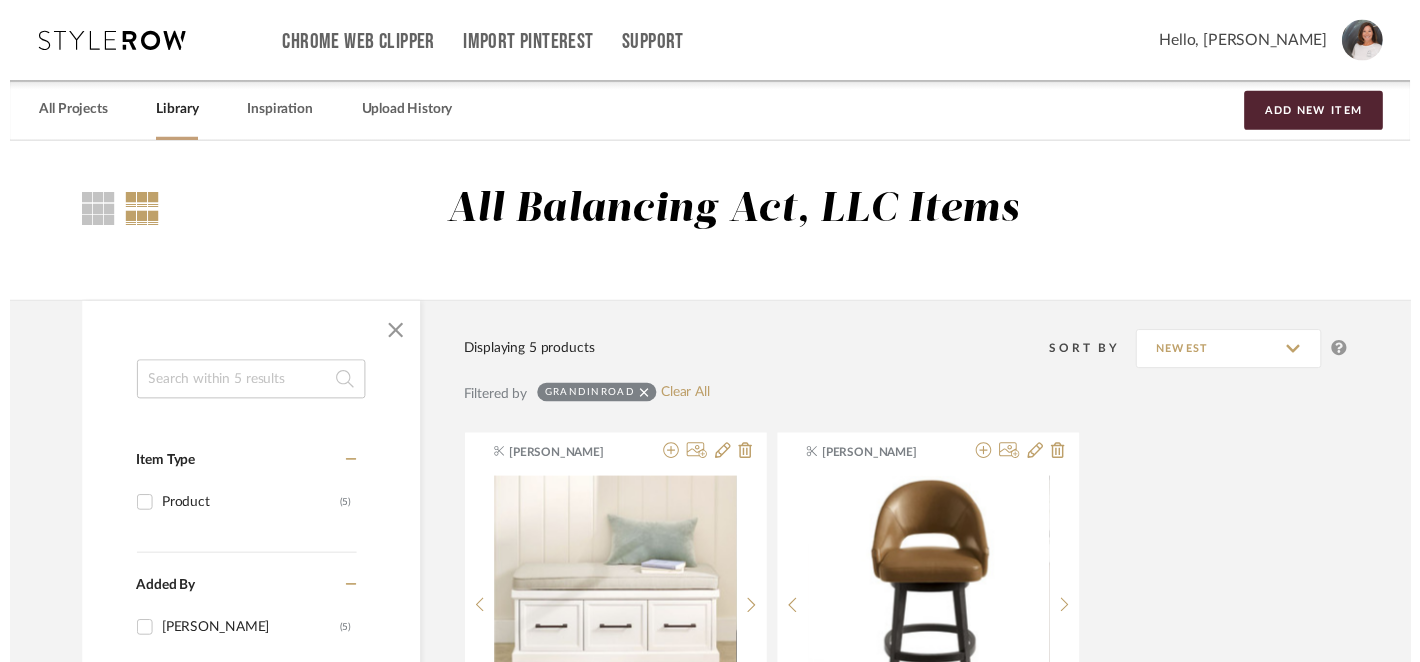scroll, scrollTop: 238, scrollLeft: 0, axis: vertical 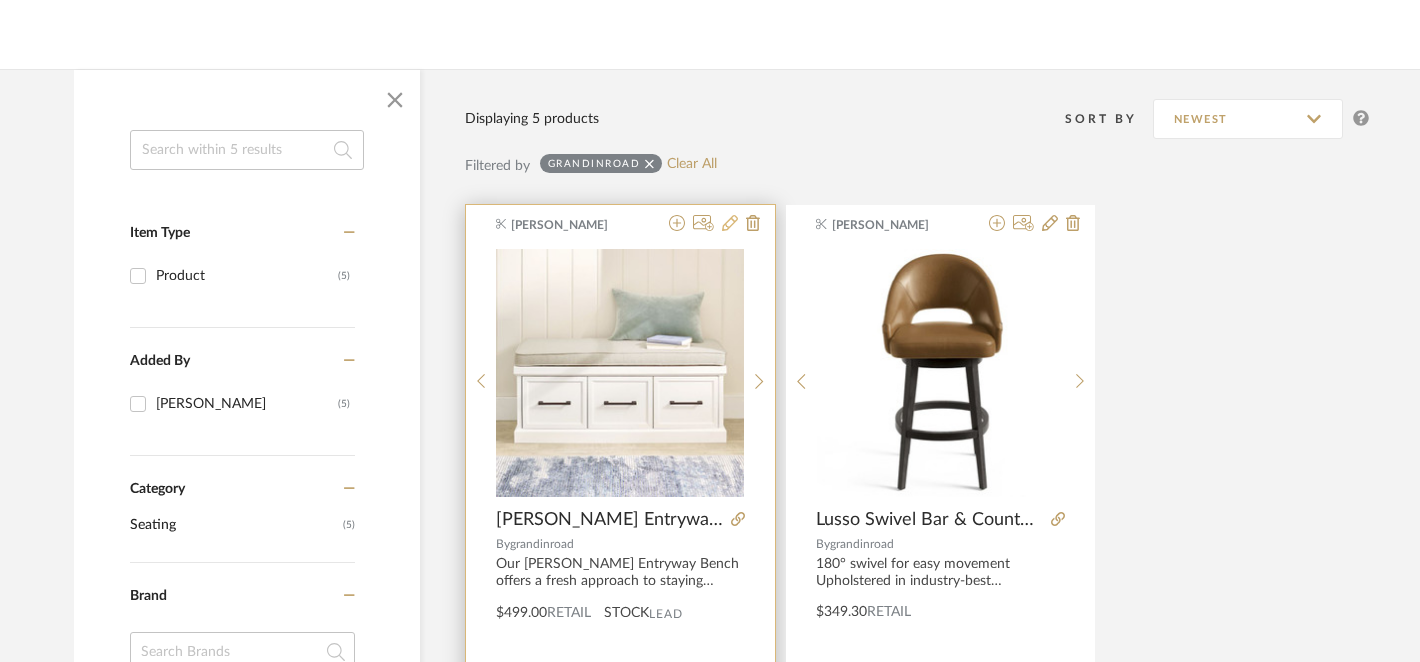 click 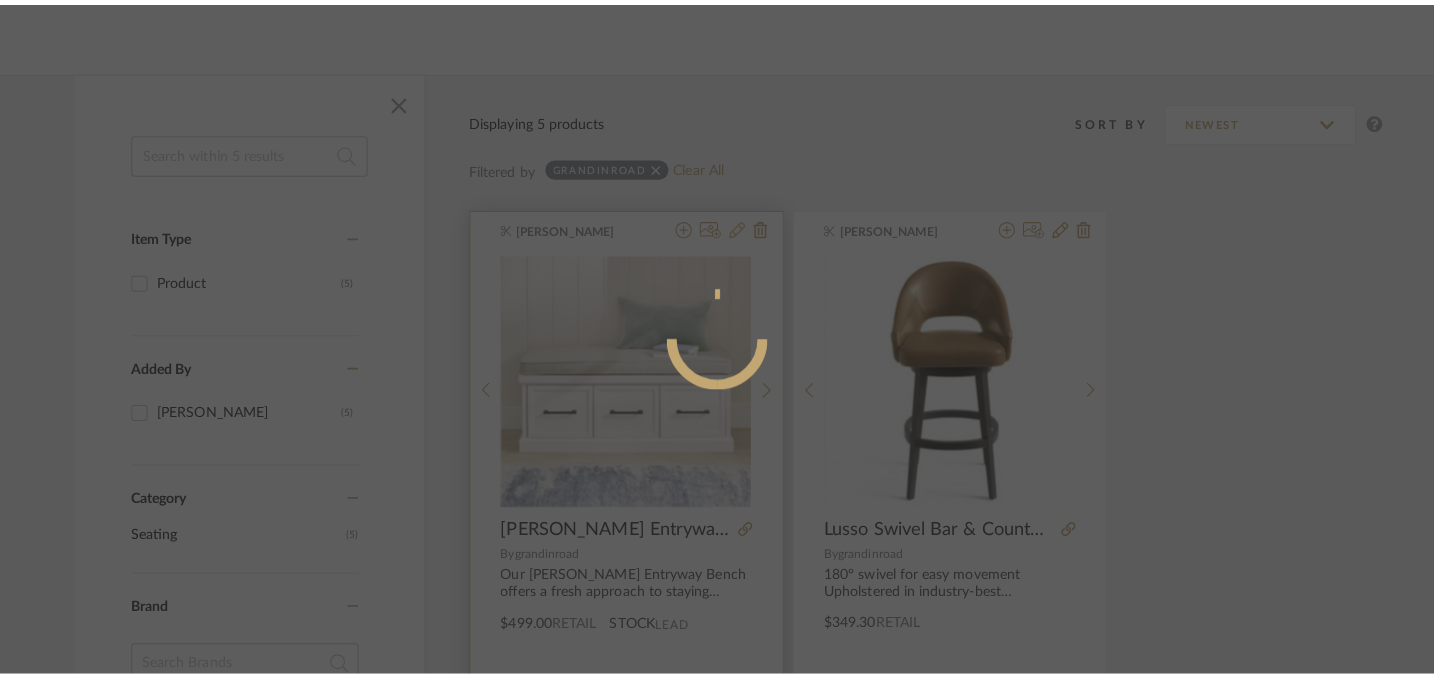 scroll, scrollTop: 0, scrollLeft: 0, axis: both 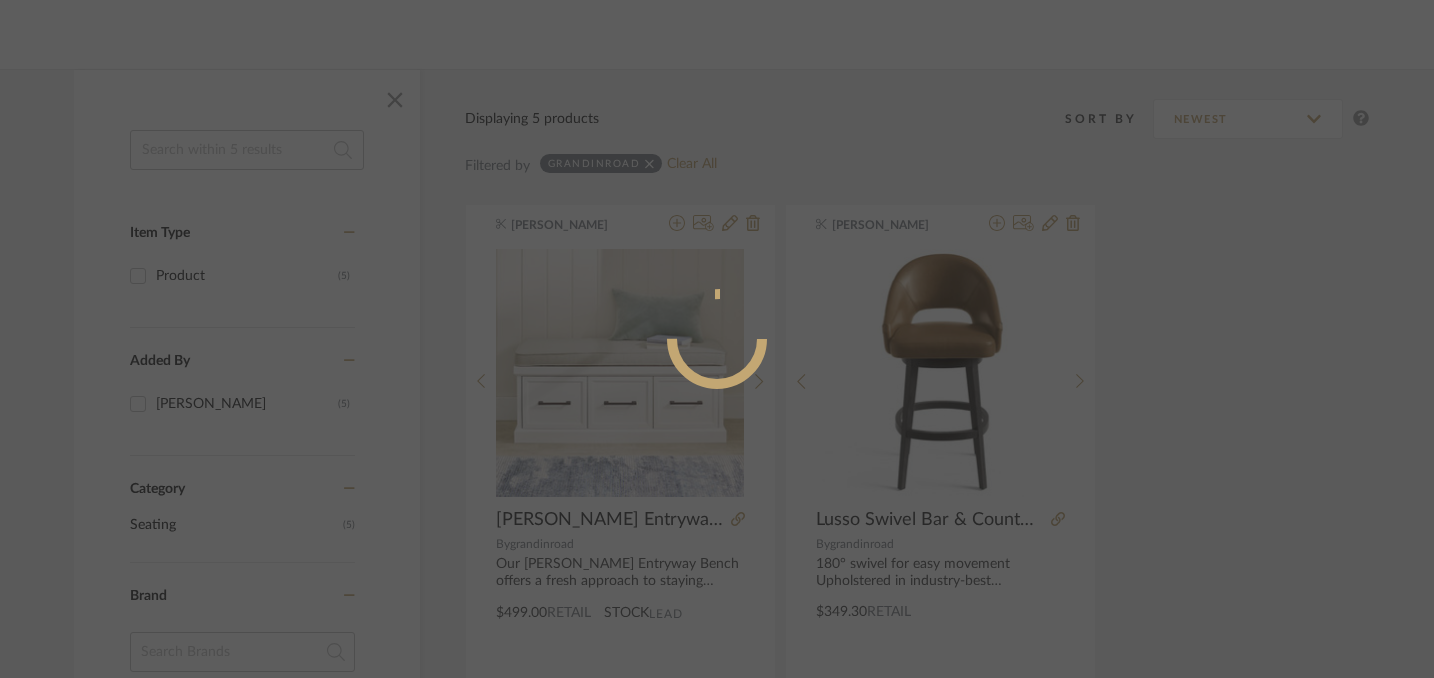 radio on "true" 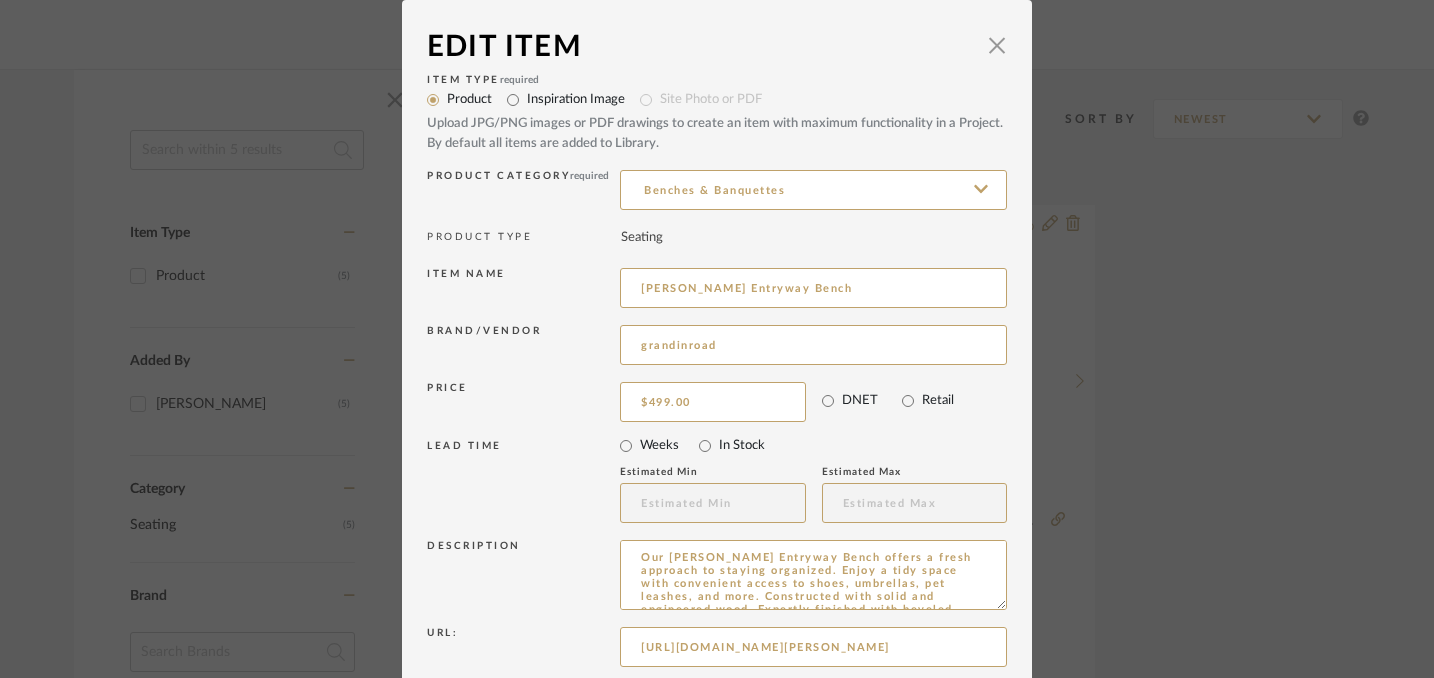 drag, startPoint x: 729, startPoint y: 347, endPoint x: 590, endPoint y: 342, distance: 139.0899 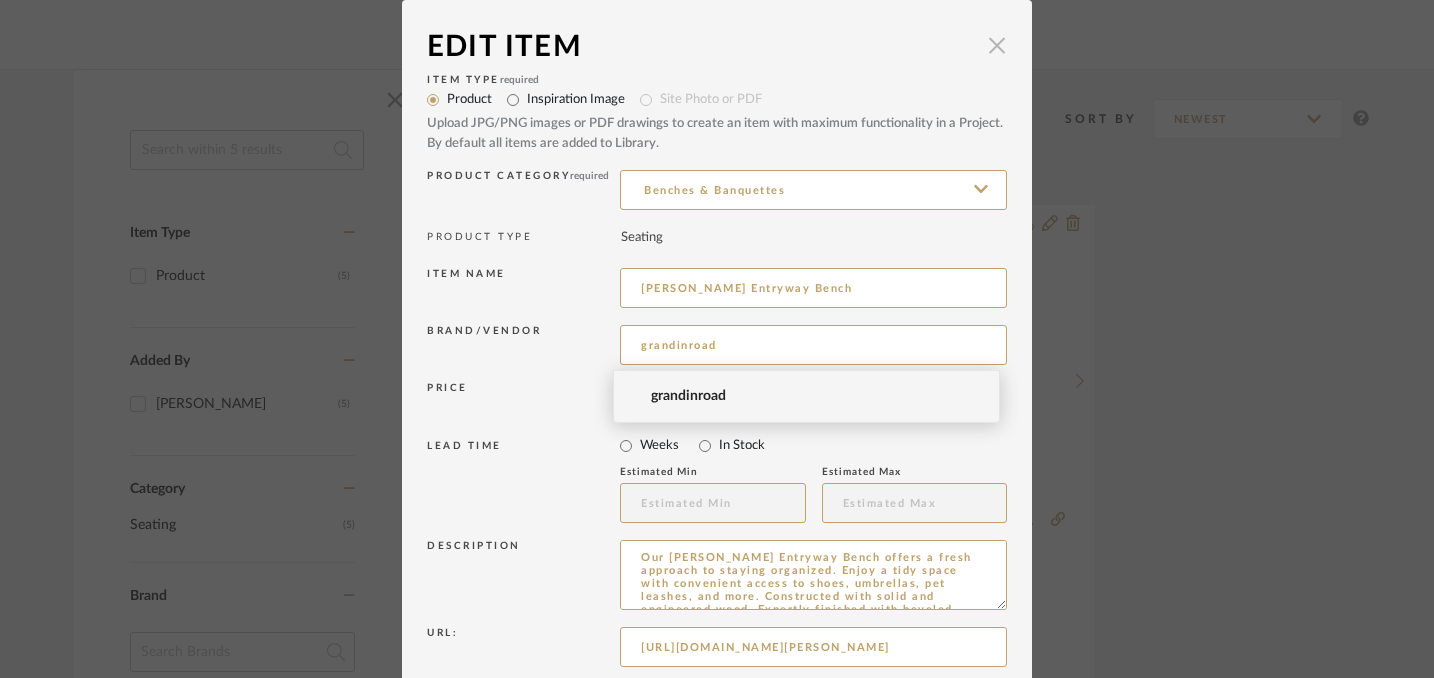 click at bounding box center [997, 45] 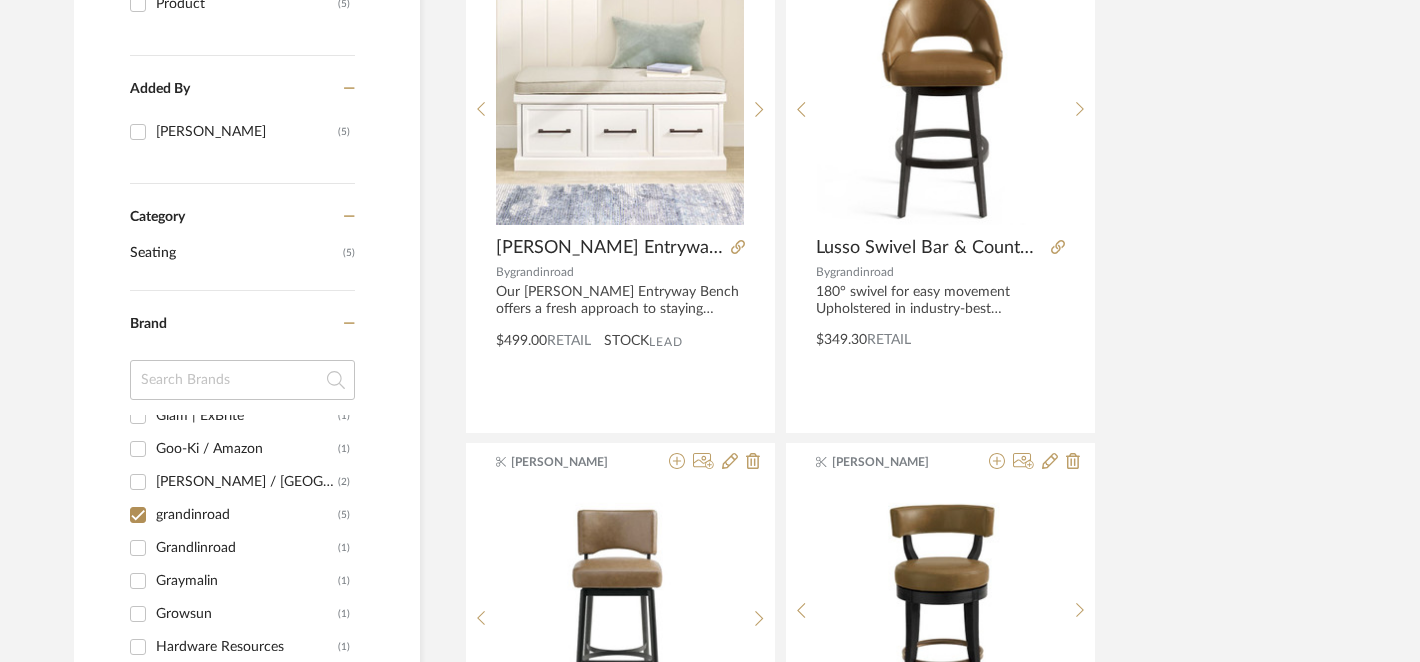 scroll, scrollTop: 523, scrollLeft: 0, axis: vertical 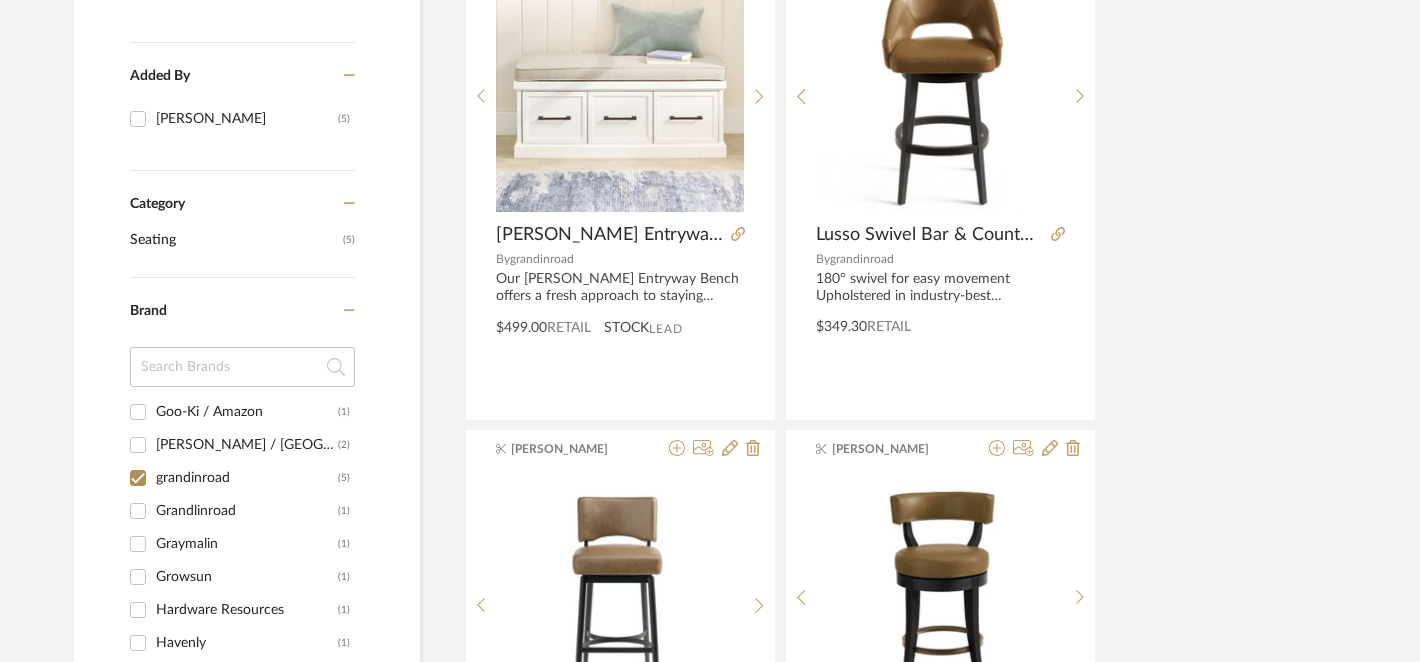click on "Grandlinroad" at bounding box center (247, 511) 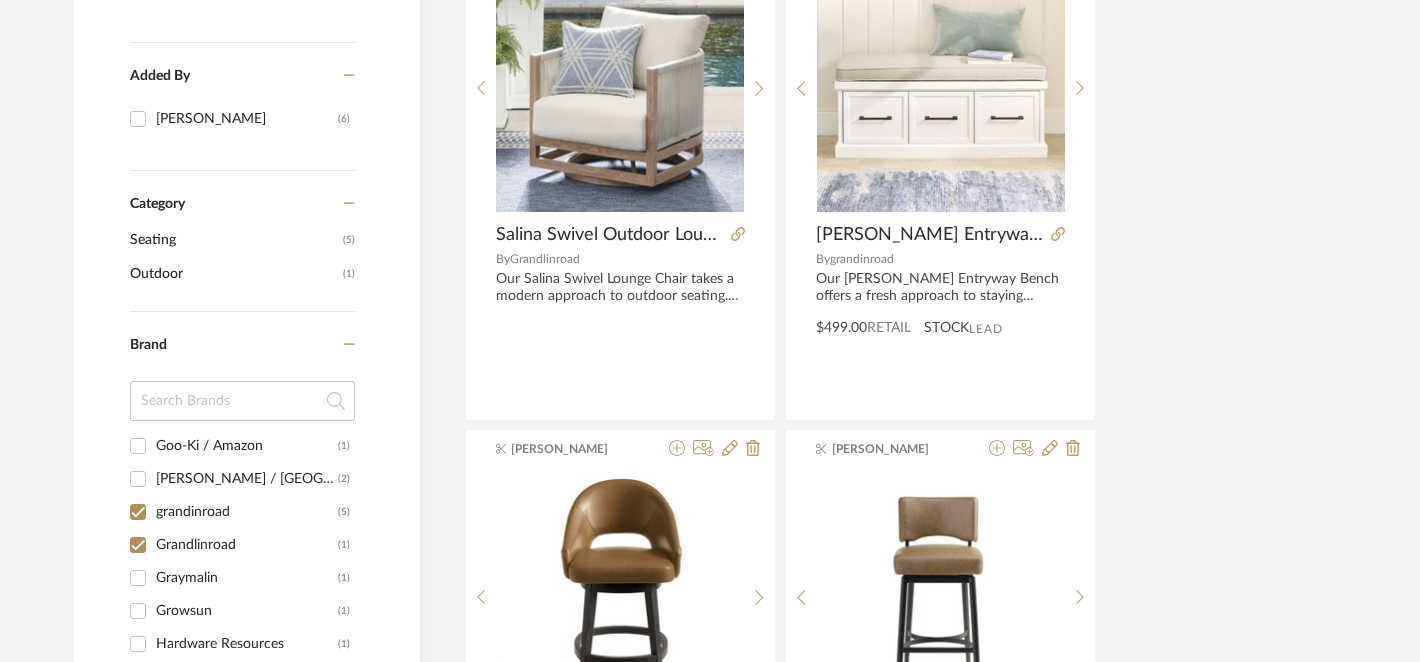 click on "grandinroad  (5)" at bounding box center [138, 512] 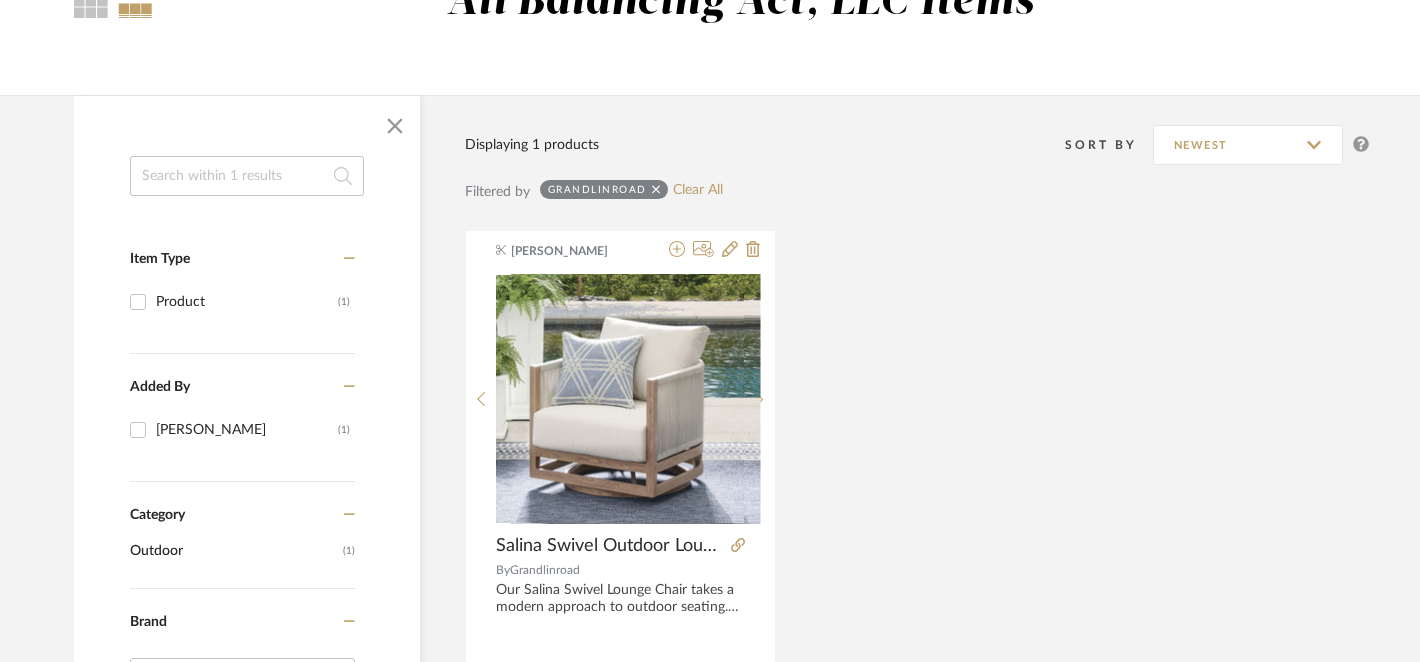scroll, scrollTop: 210, scrollLeft: 0, axis: vertical 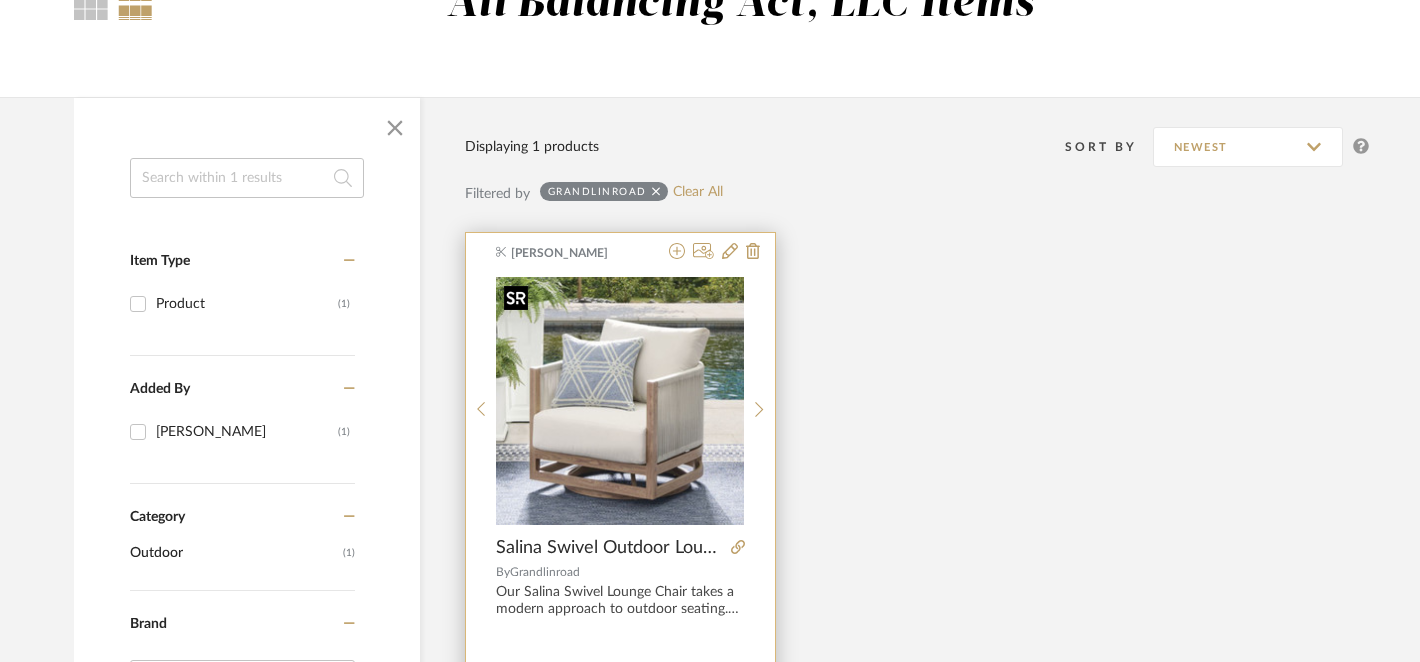 click at bounding box center (620, 401) 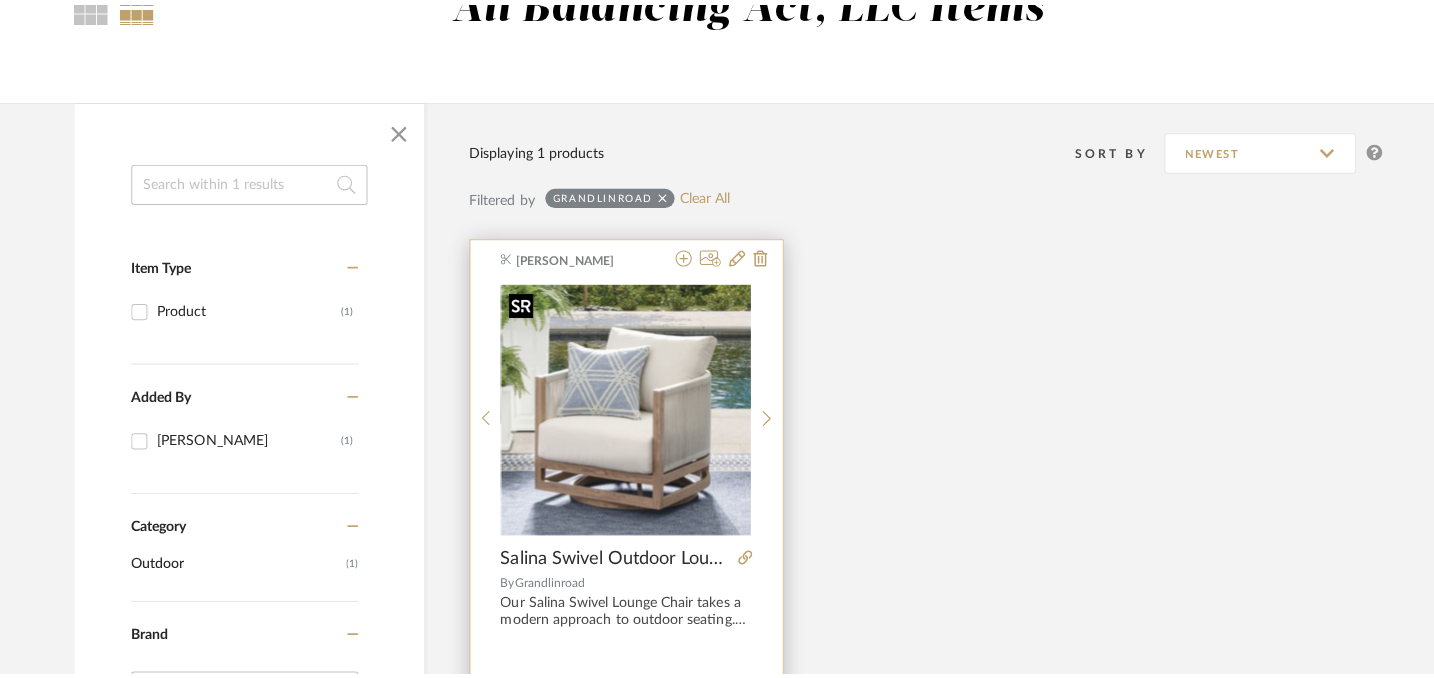 scroll, scrollTop: 0, scrollLeft: 0, axis: both 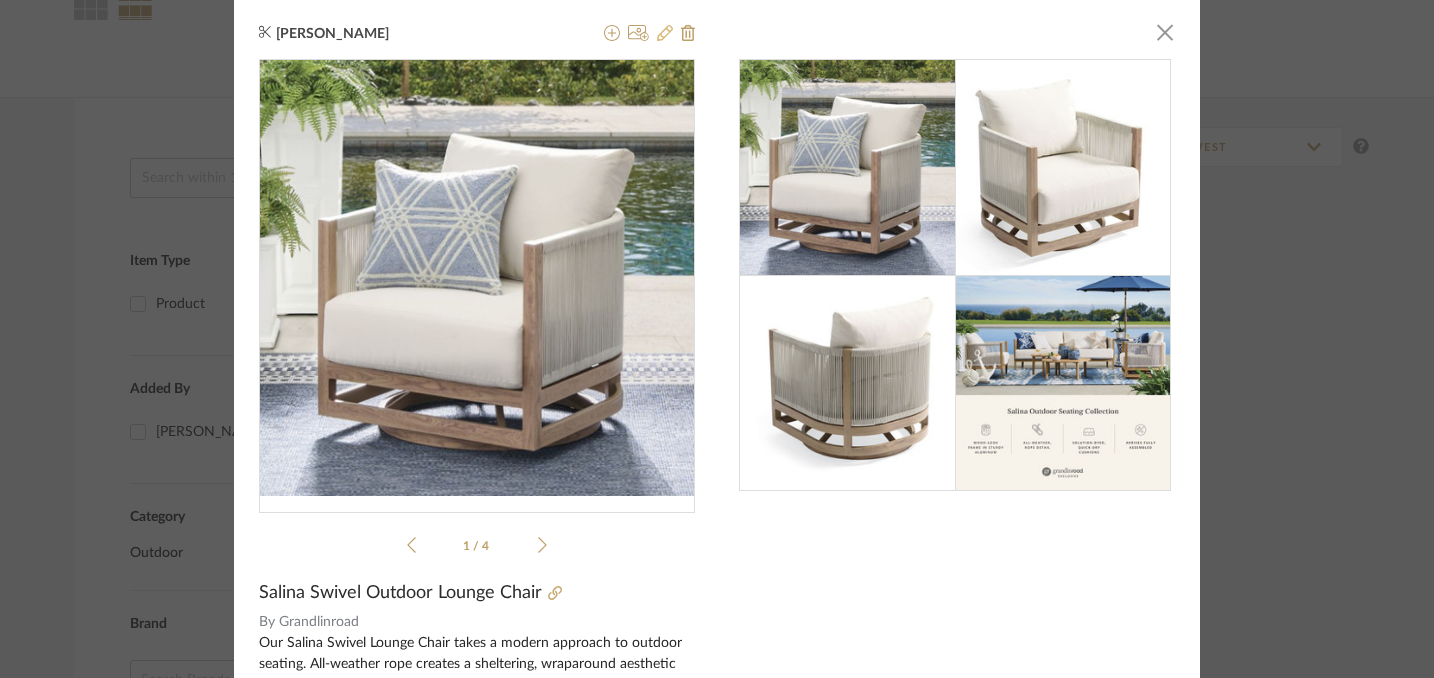 click 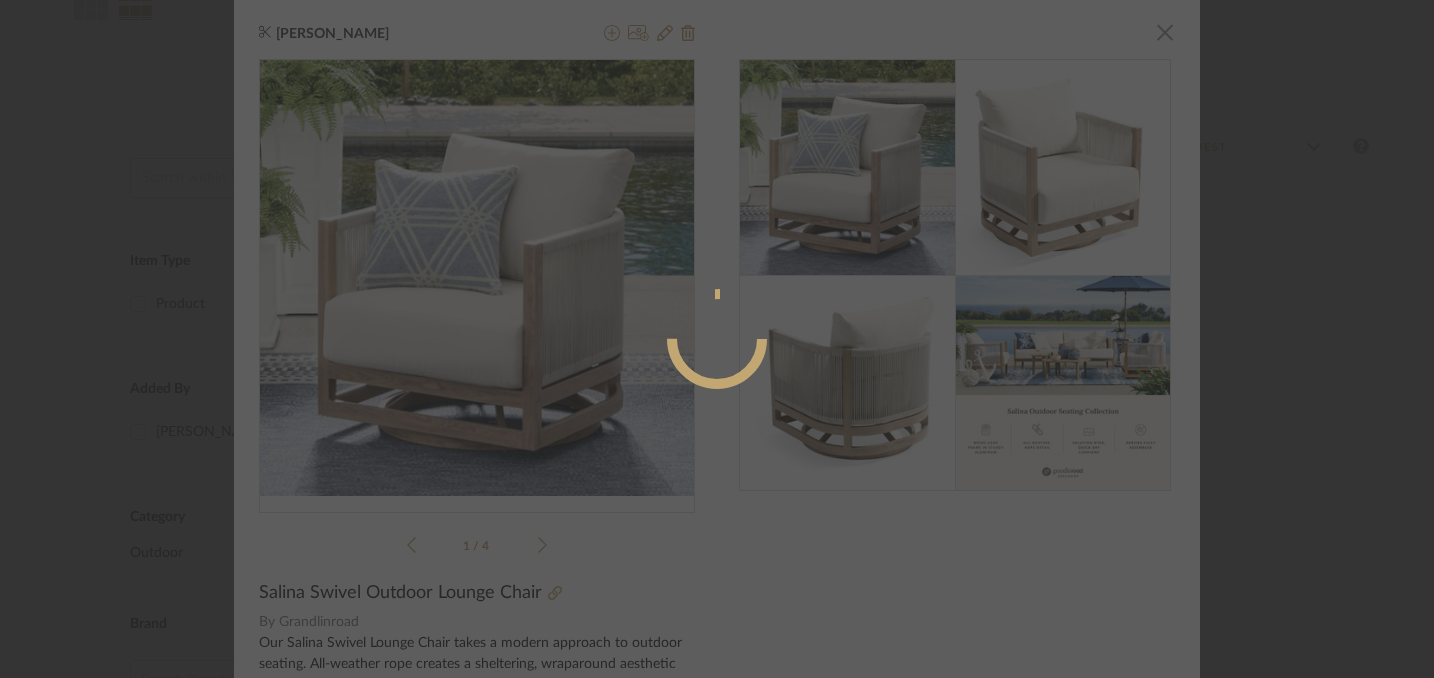radio on "true" 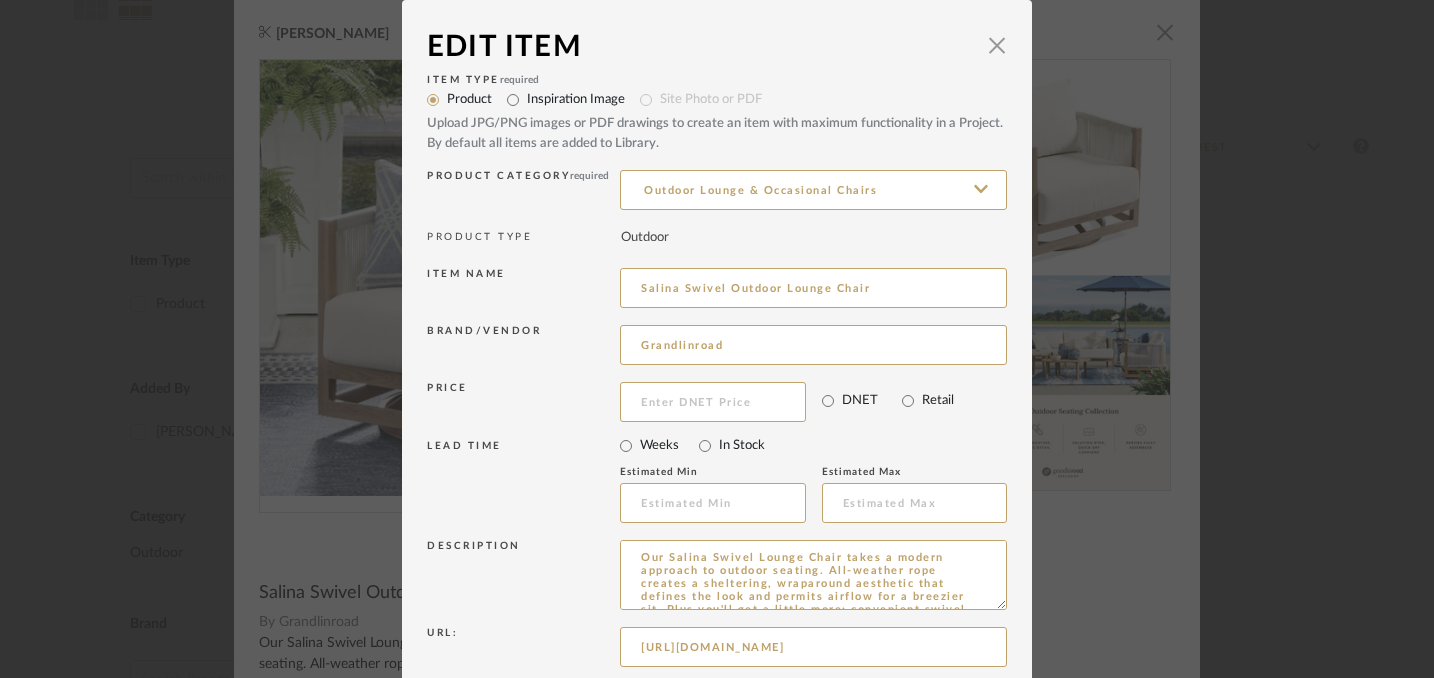 drag, startPoint x: 767, startPoint y: 346, endPoint x: 571, endPoint y: 337, distance: 196.20653 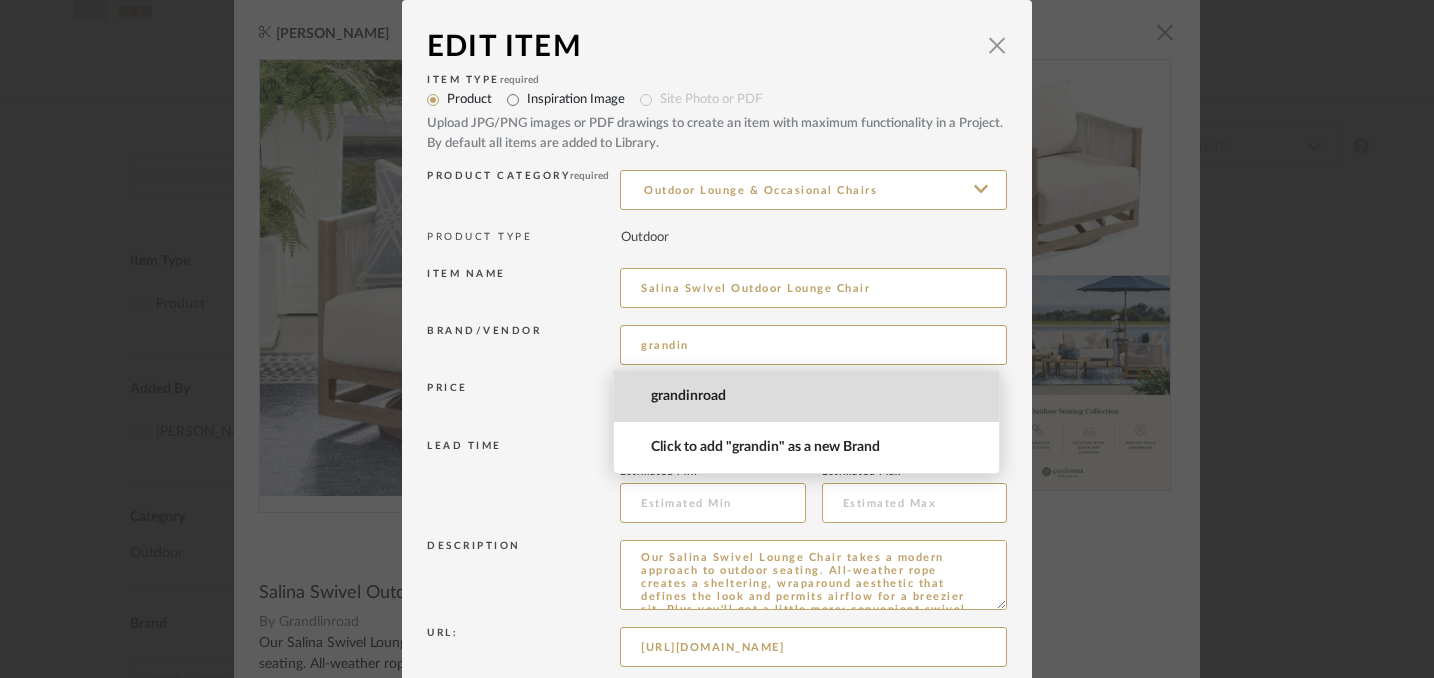 click on "grandinroad" at bounding box center (814, 396) 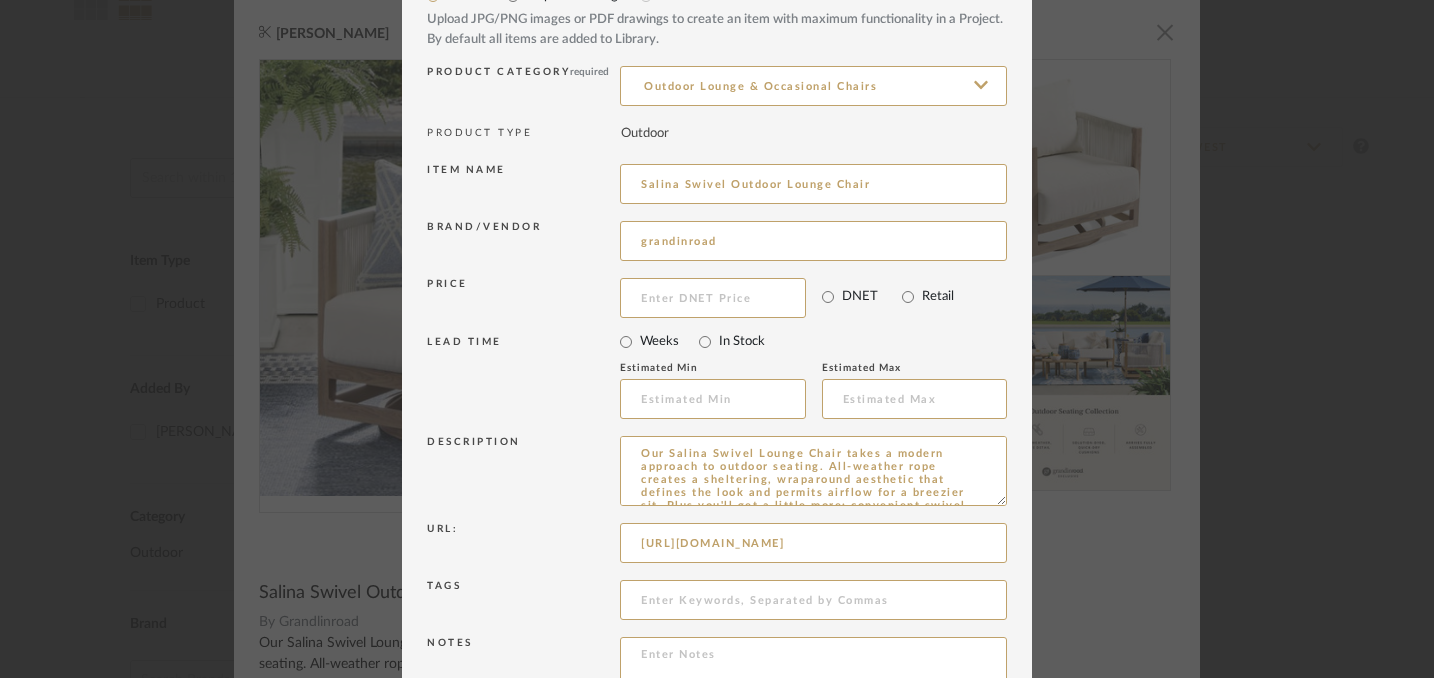 scroll, scrollTop: 233, scrollLeft: 0, axis: vertical 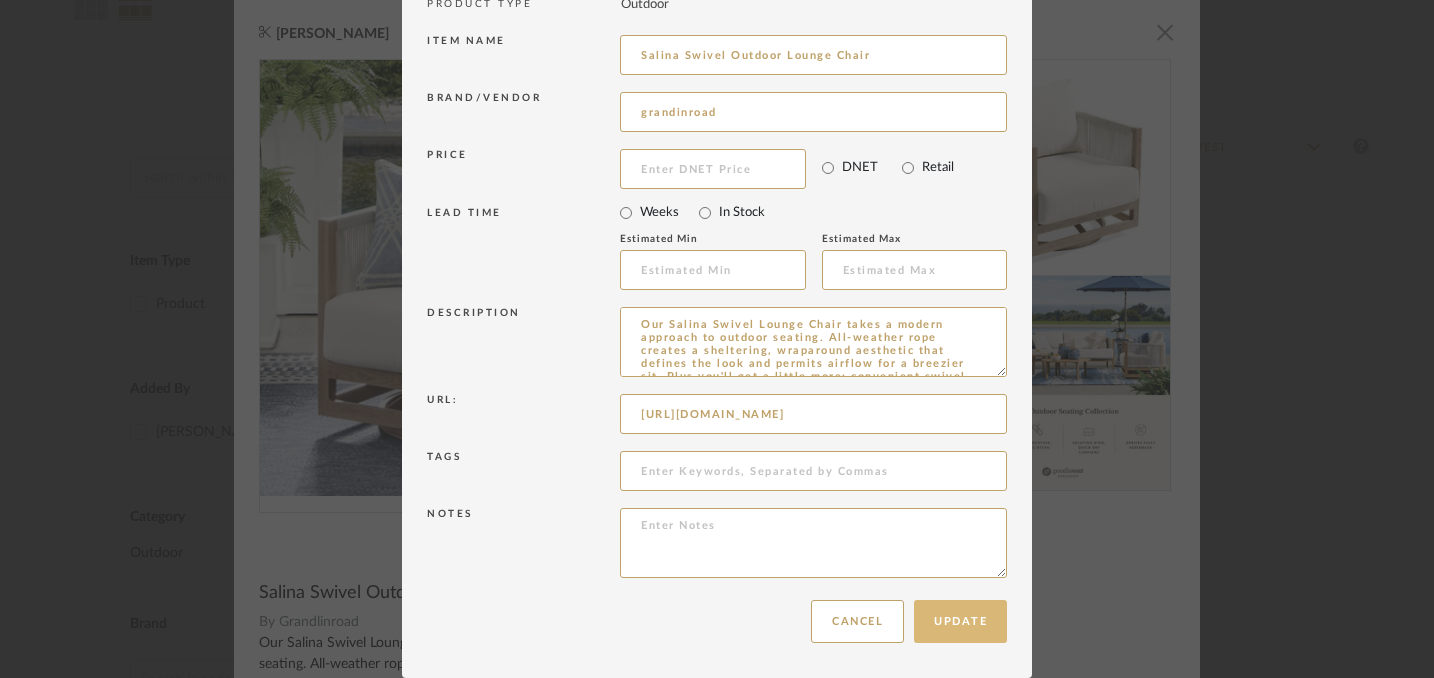 click on "Update" at bounding box center (960, 621) 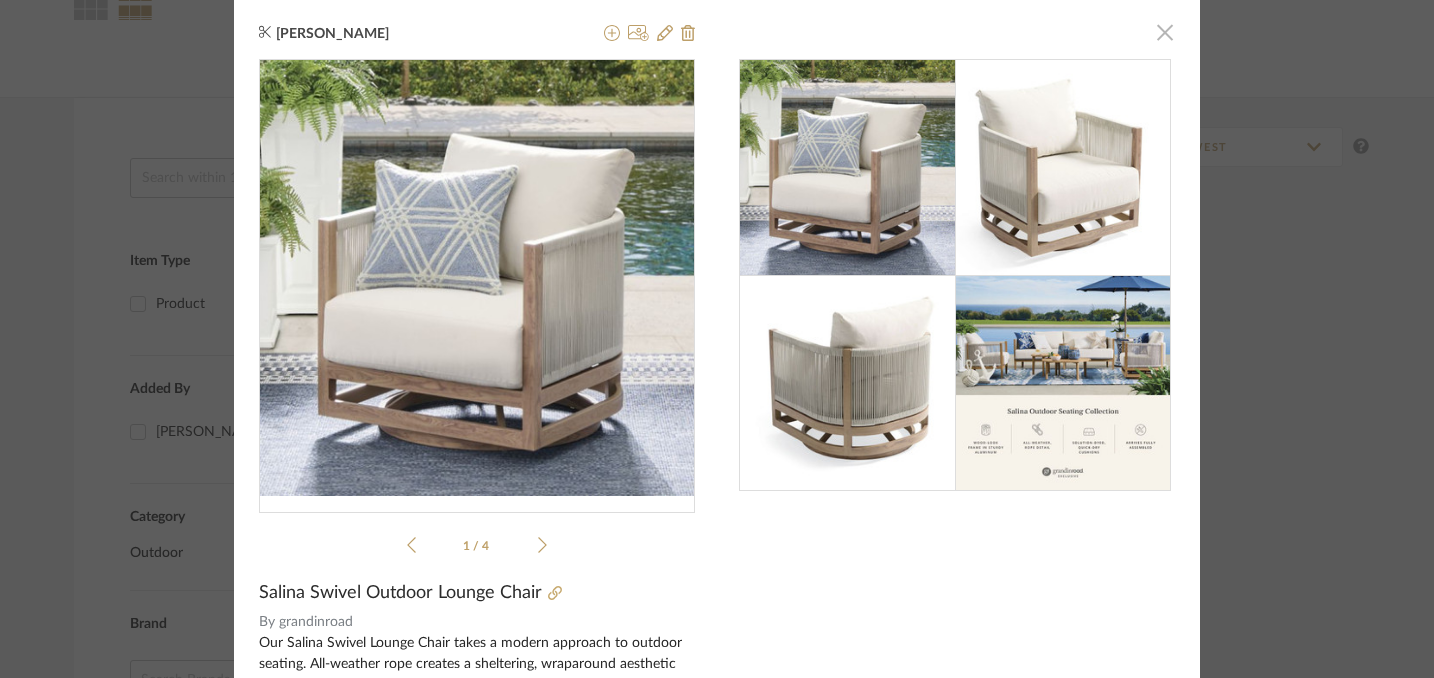 click 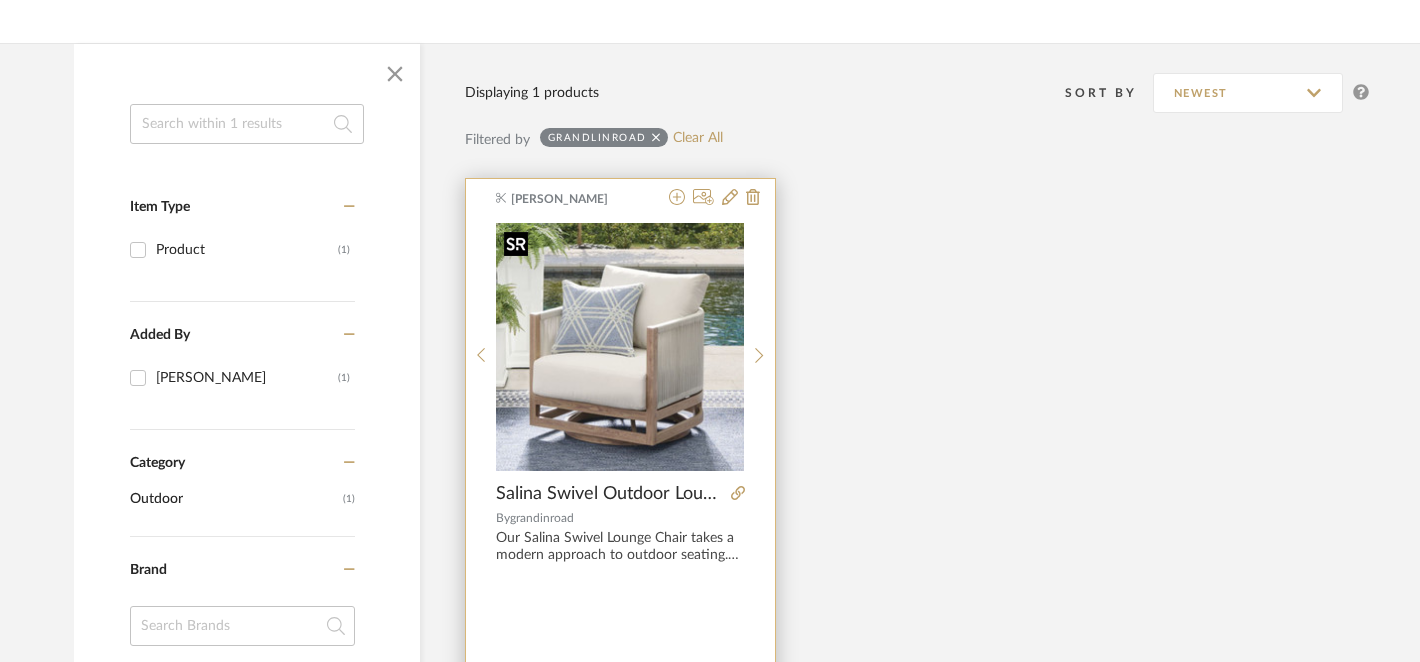 scroll, scrollTop: 290, scrollLeft: 0, axis: vertical 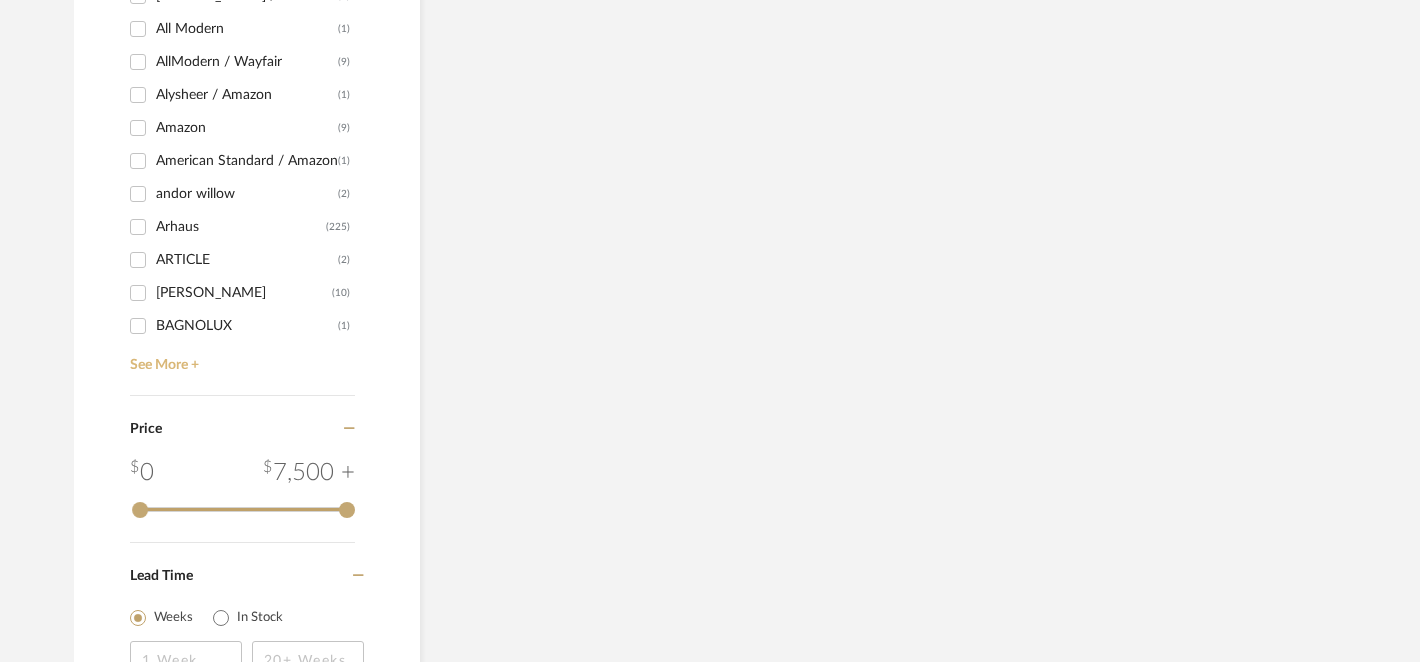 click on "See More +" 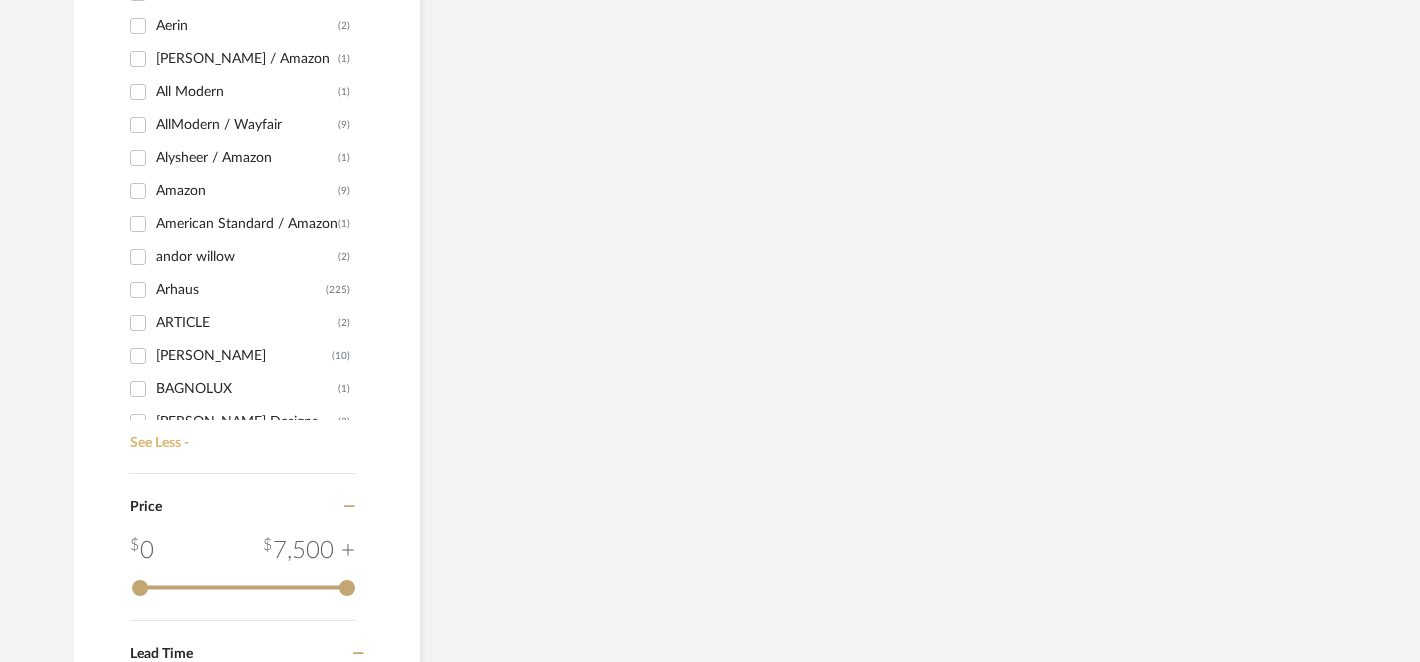 scroll, scrollTop: 588, scrollLeft: 0, axis: vertical 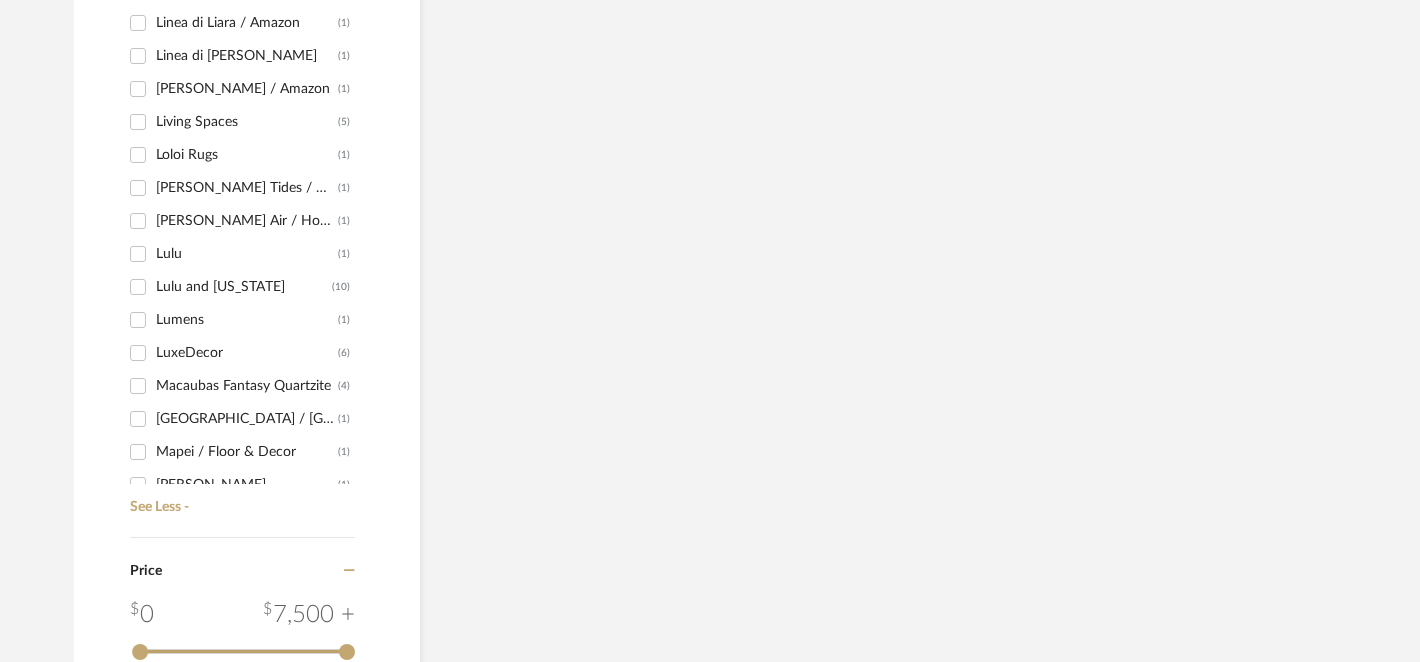 click on "Lulu" at bounding box center (247, 254) 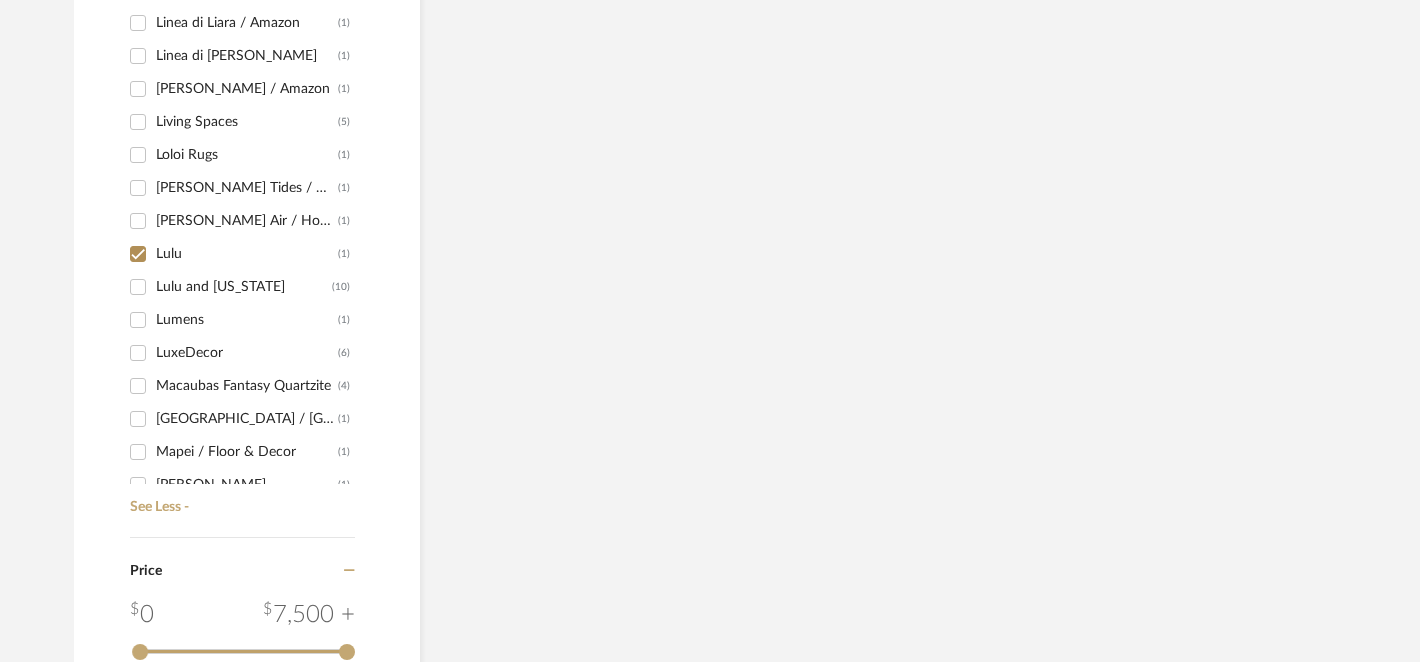 checkbox on "true" 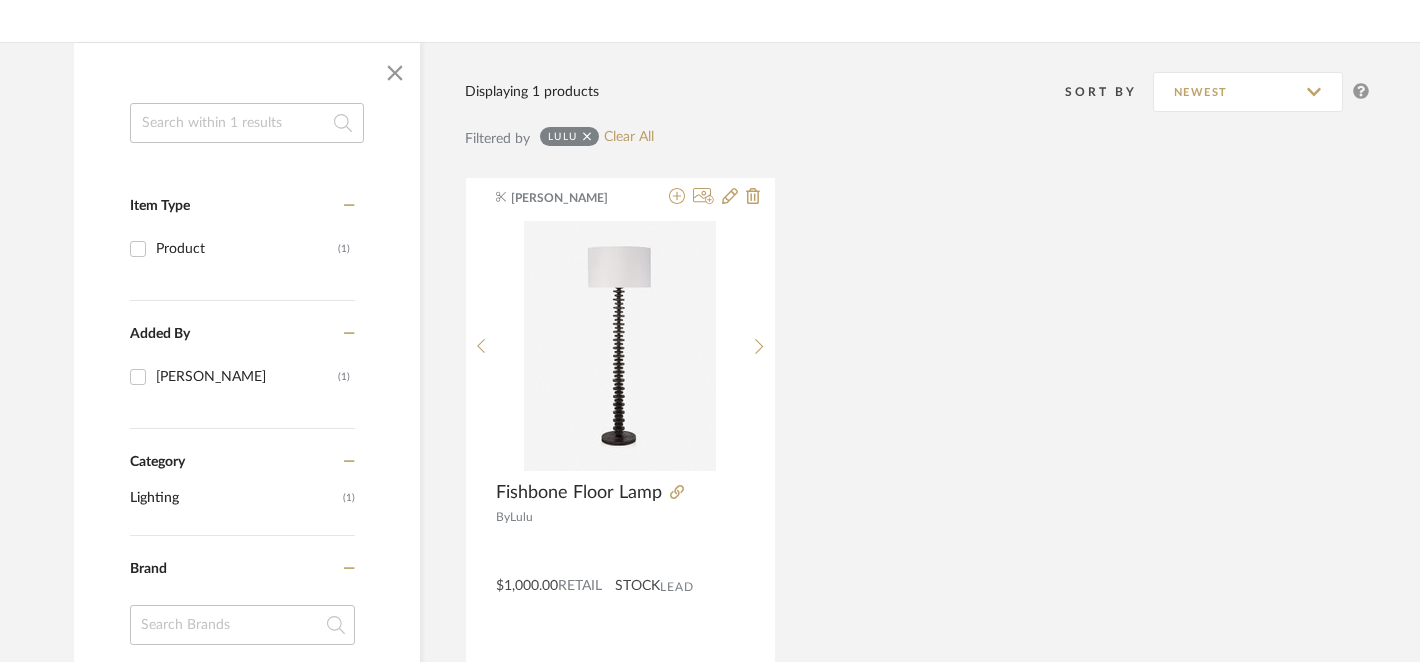 scroll, scrollTop: 275, scrollLeft: 0, axis: vertical 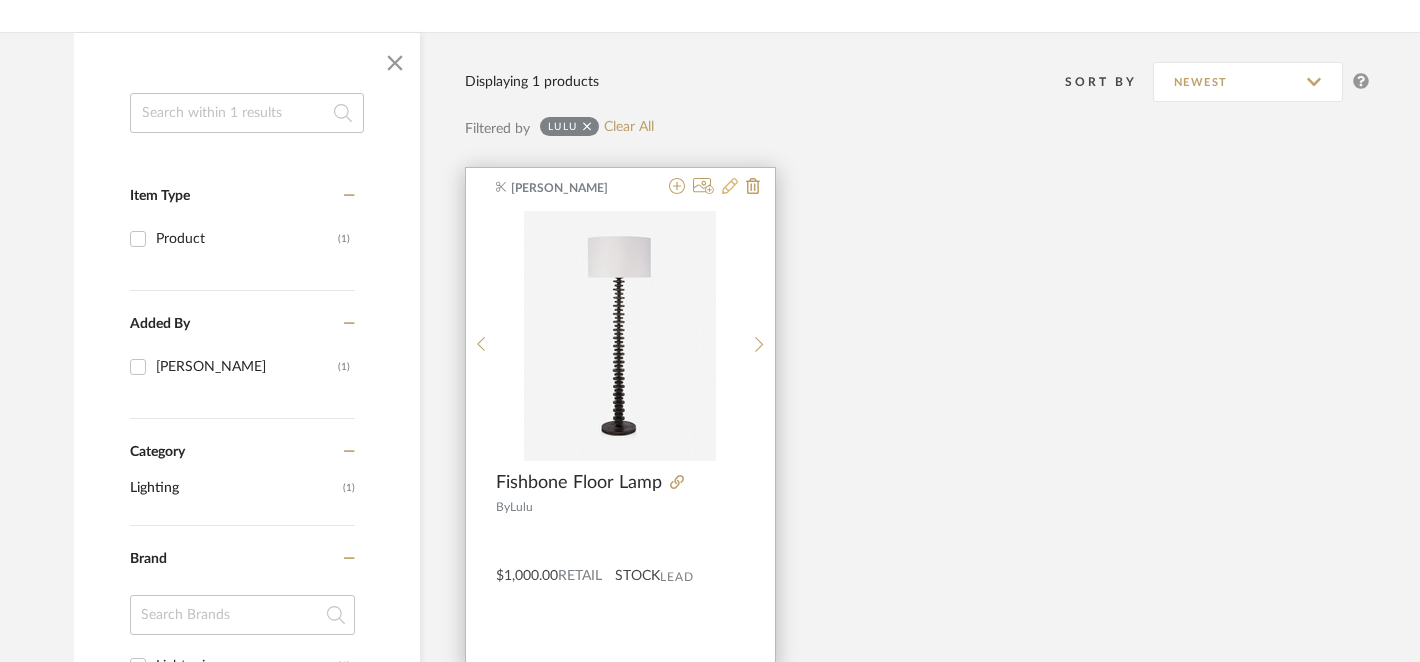 click 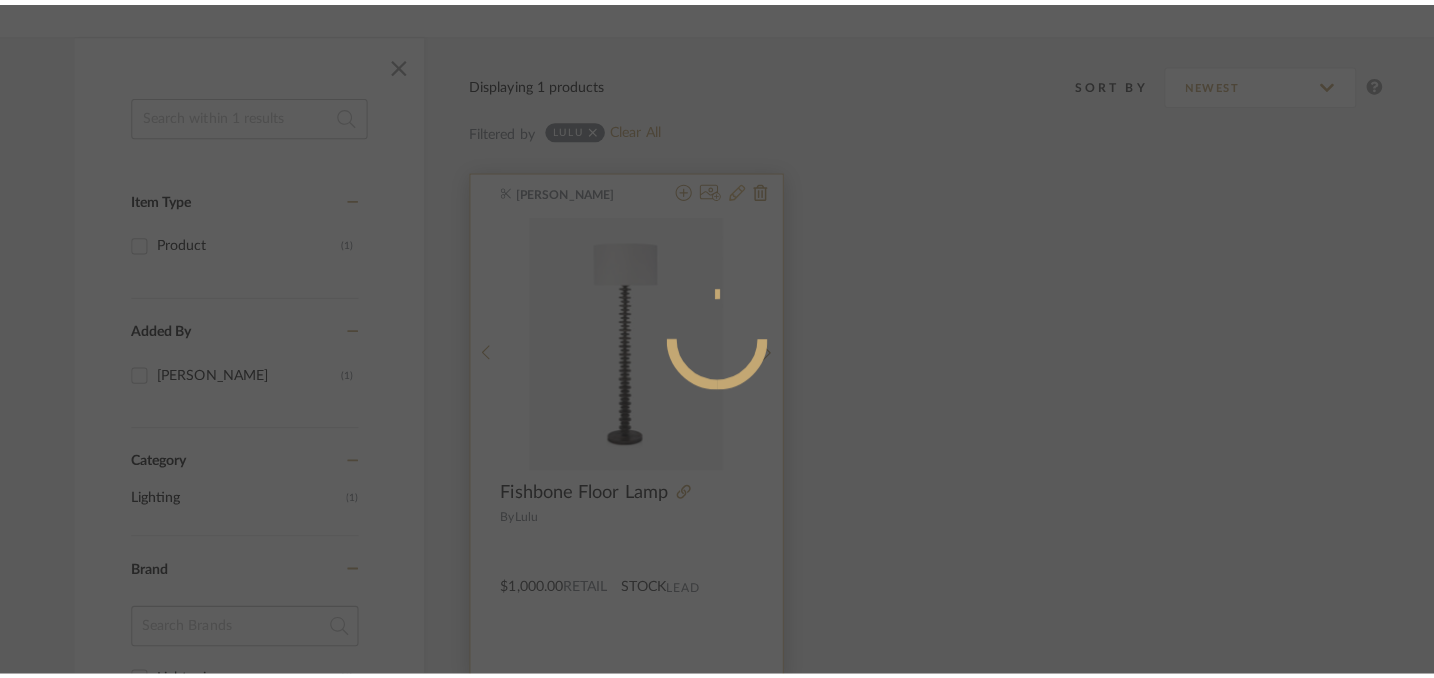 scroll, scrollTop: 0, scrollLeft: 0, axis: both 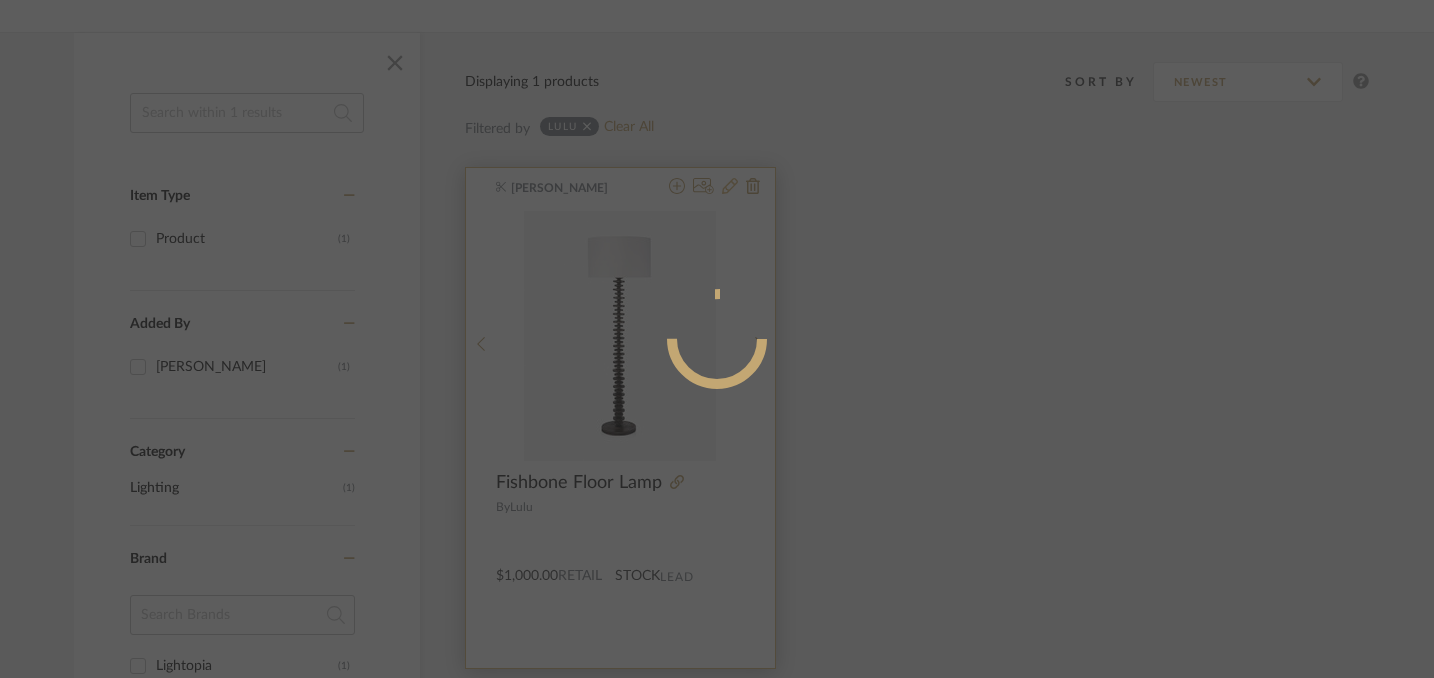 radio on "true" 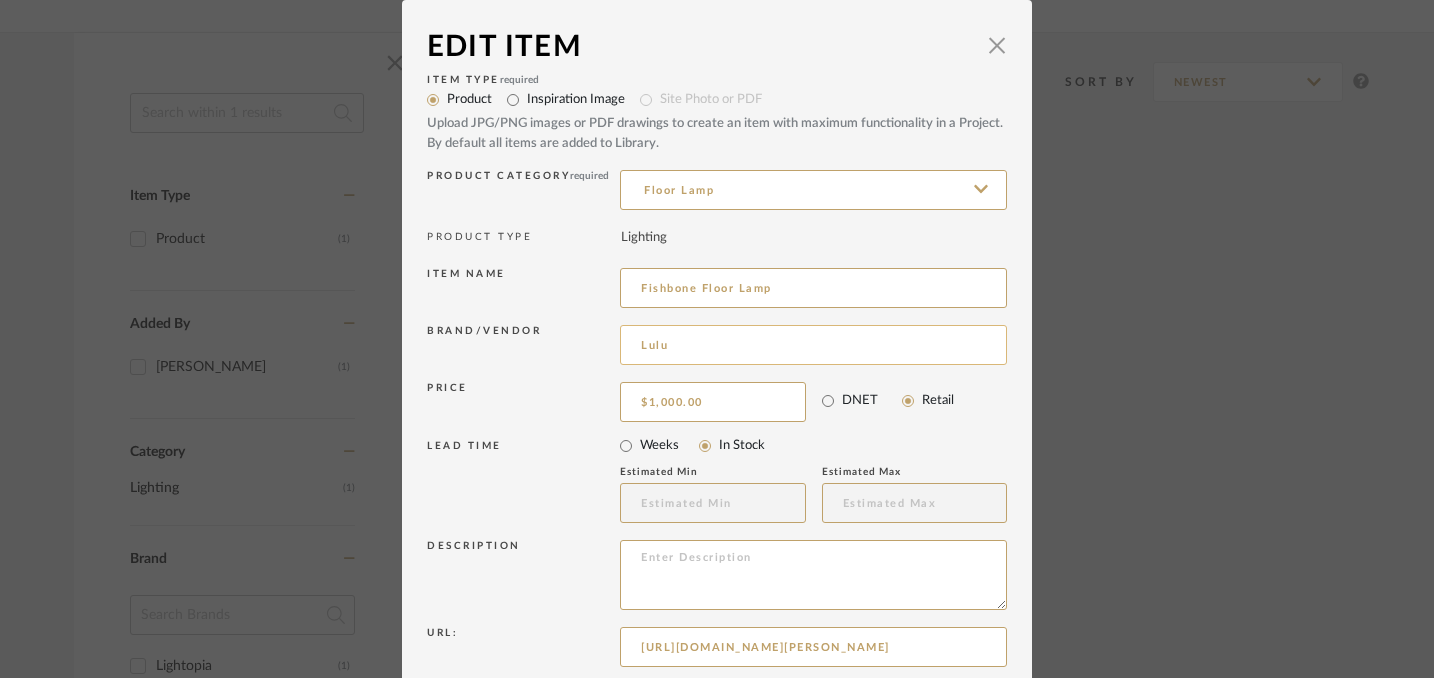 click on "Lulu" at bounding box center (813, 345) 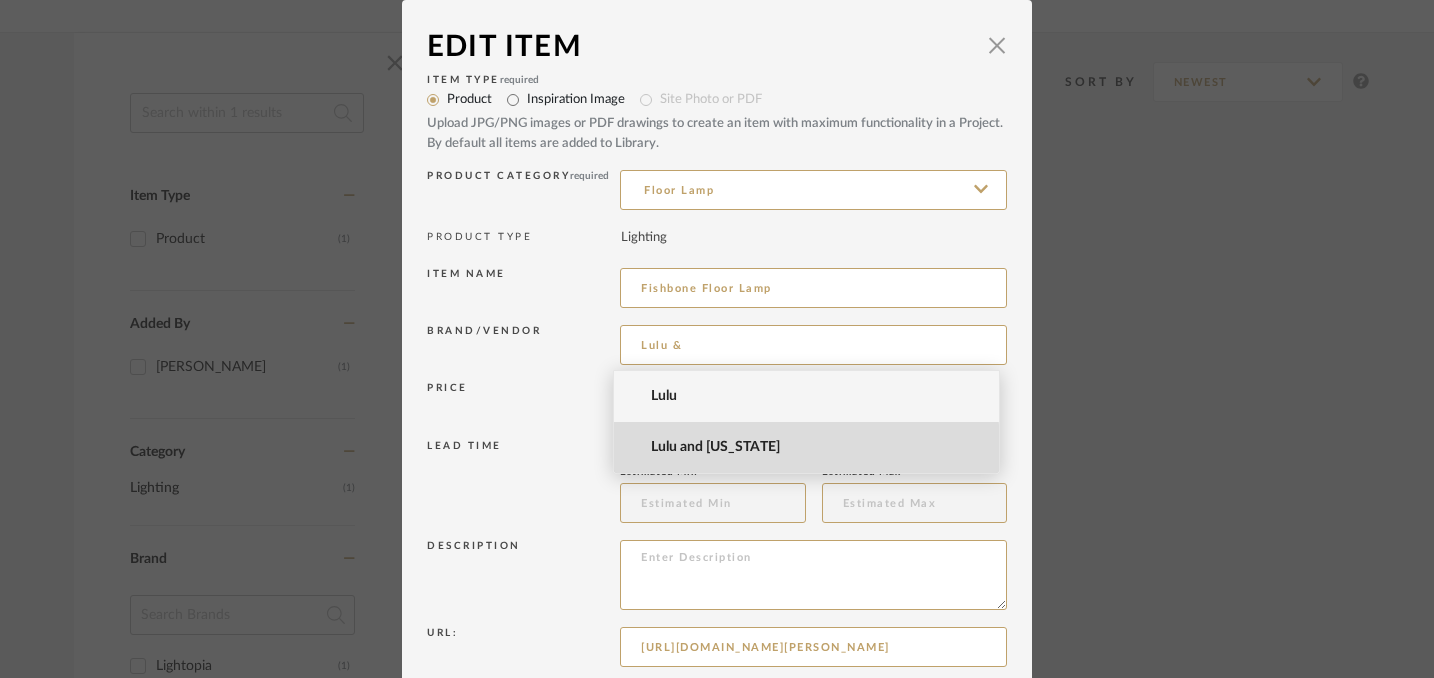 click on "Lulu and [US_STATE]" at bounding box center [814, 447] 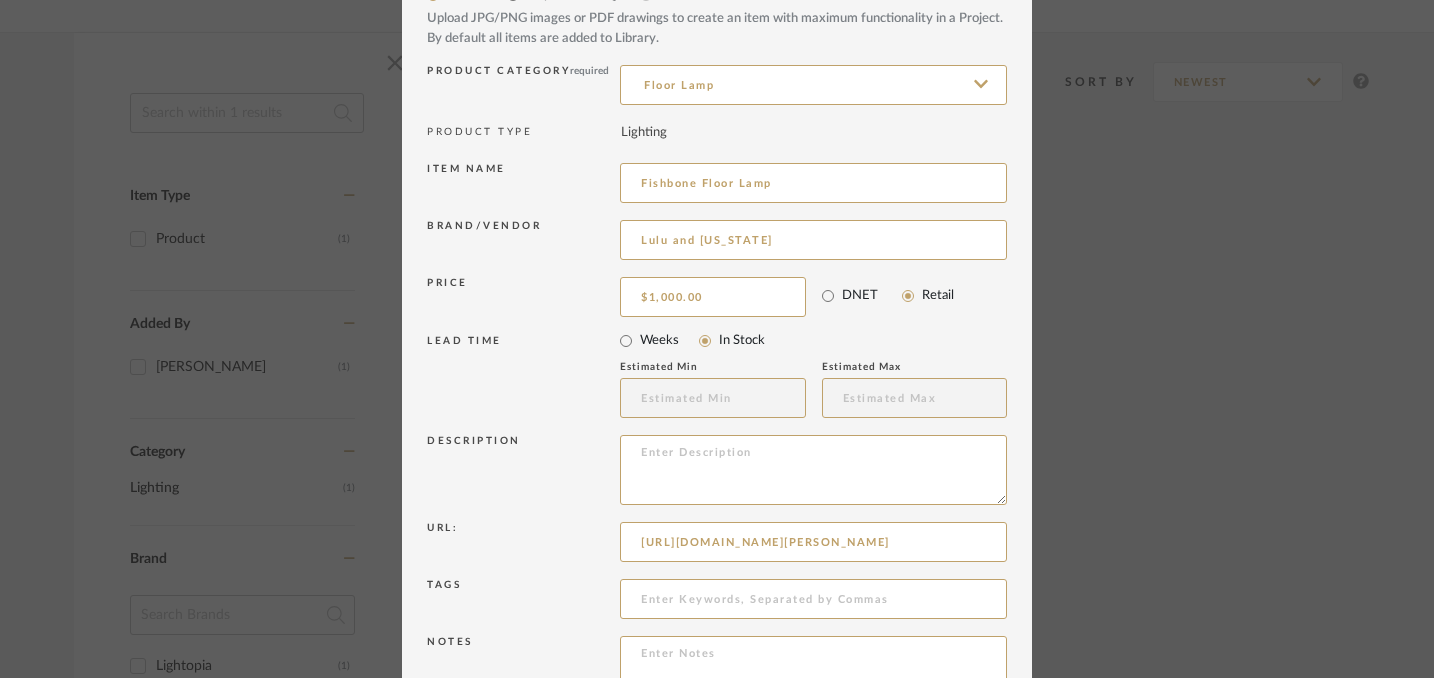 scroll, scrollTop: 233, scrollLeft: 0, axis: vertical 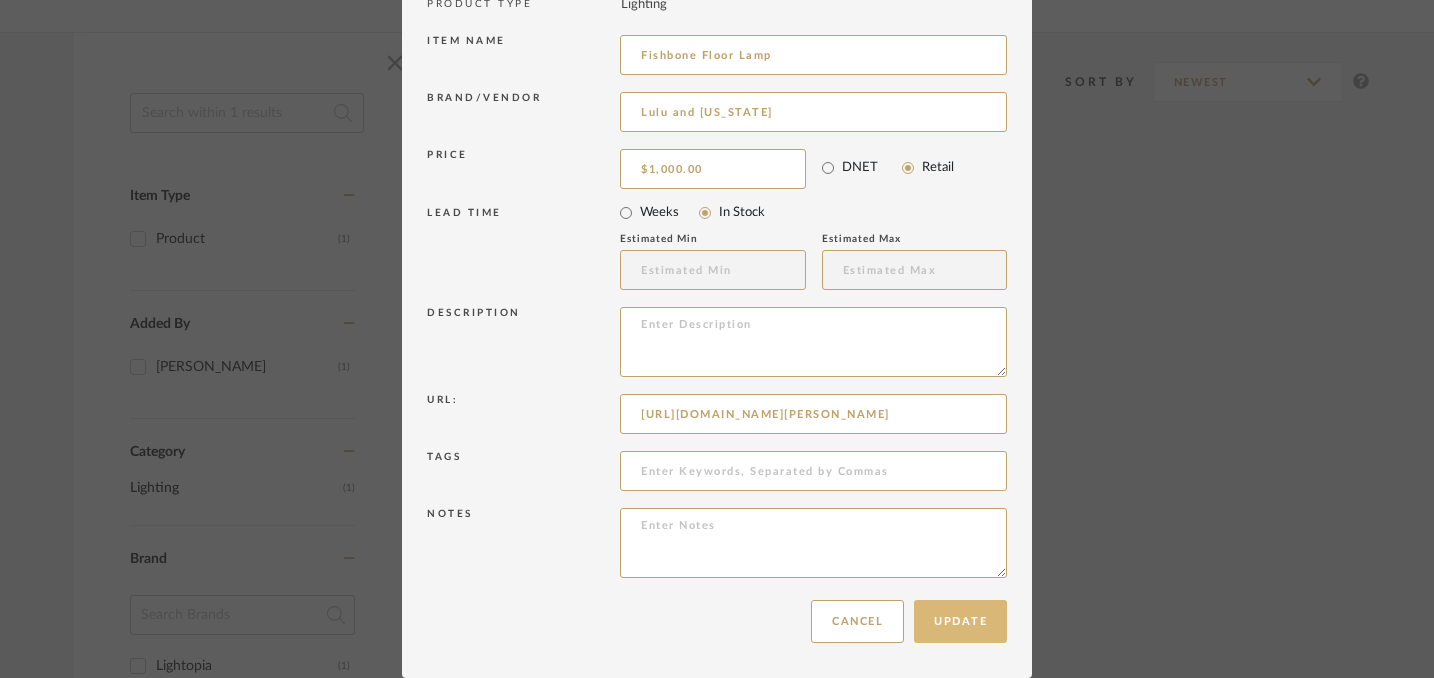 click on "Update" at bounding box center [960, 621] 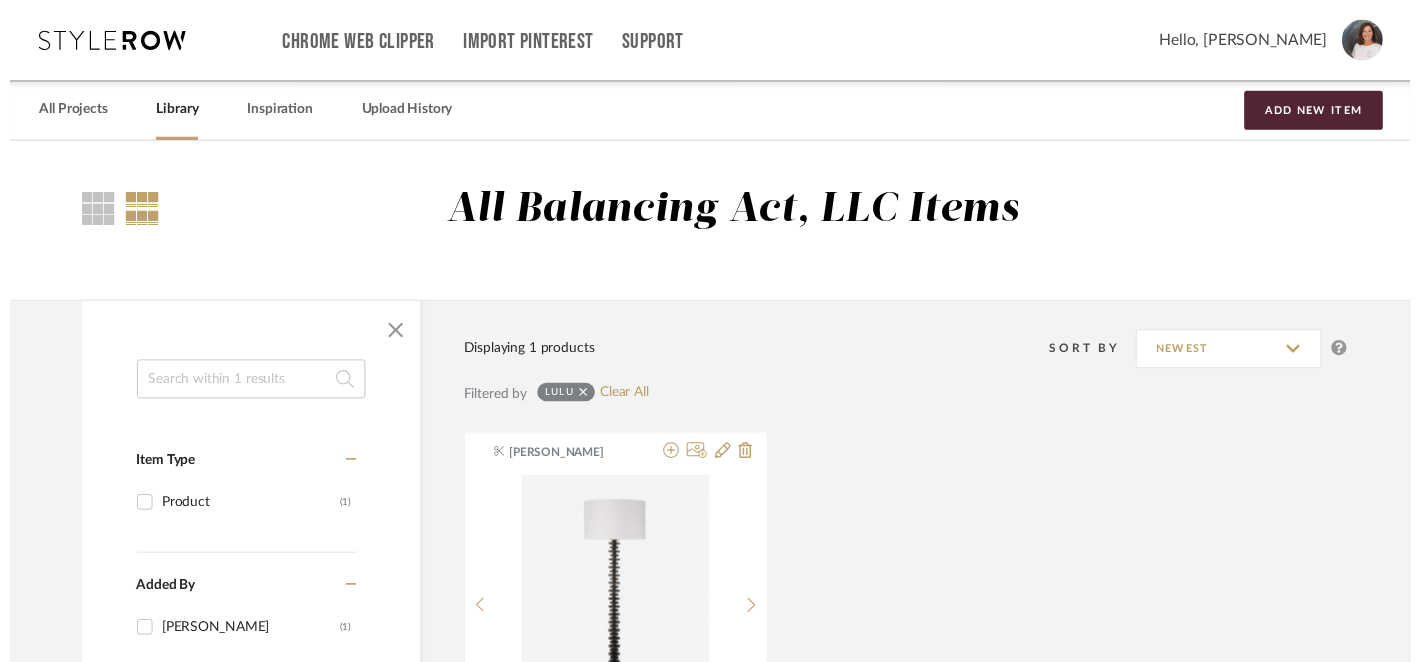 scroll, scrollTop: 275, scrollLeft: 0, axis: vertical 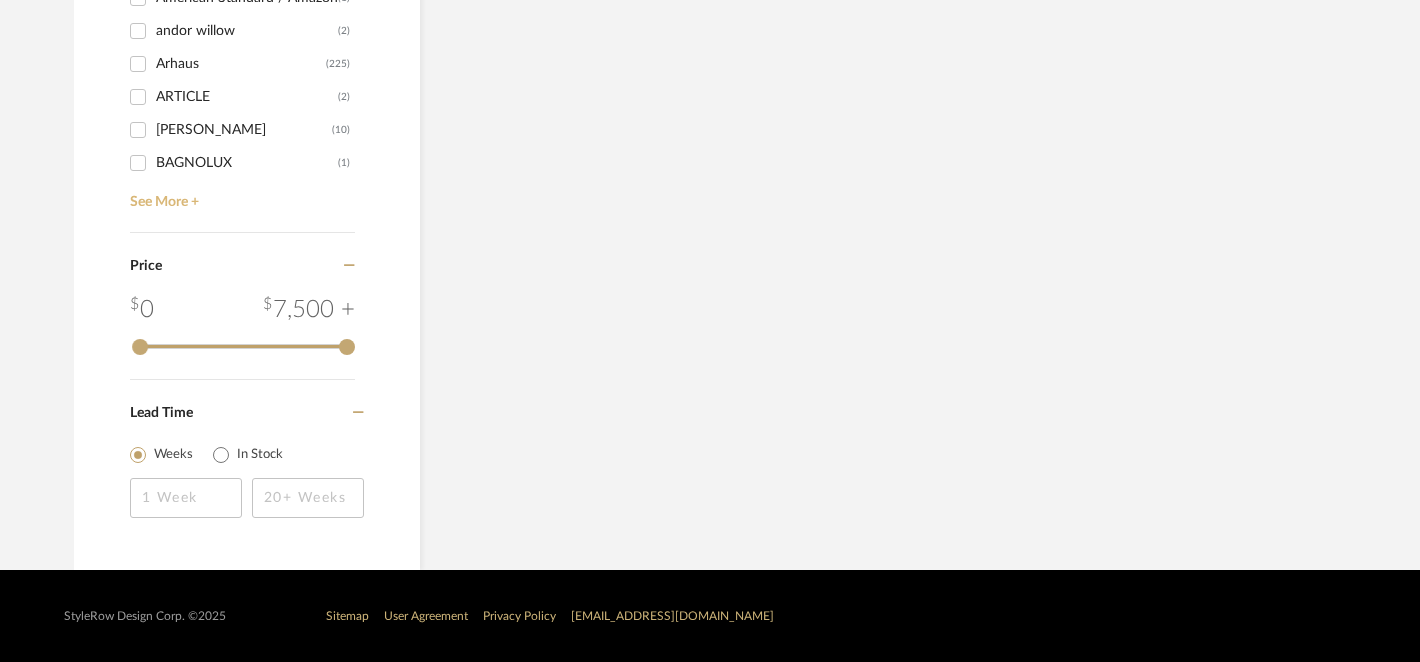 click on "See More +" 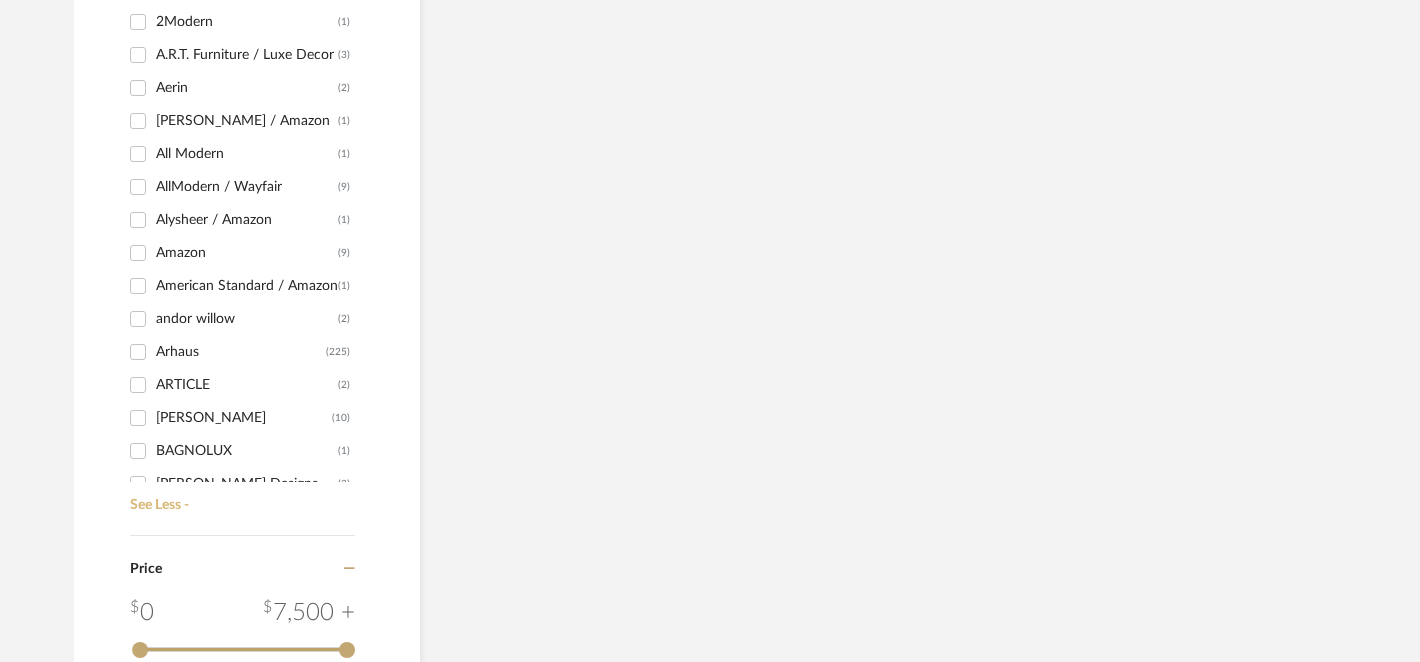scroll, scrollTop: 549, scrollLeft: 0, axis: vertical 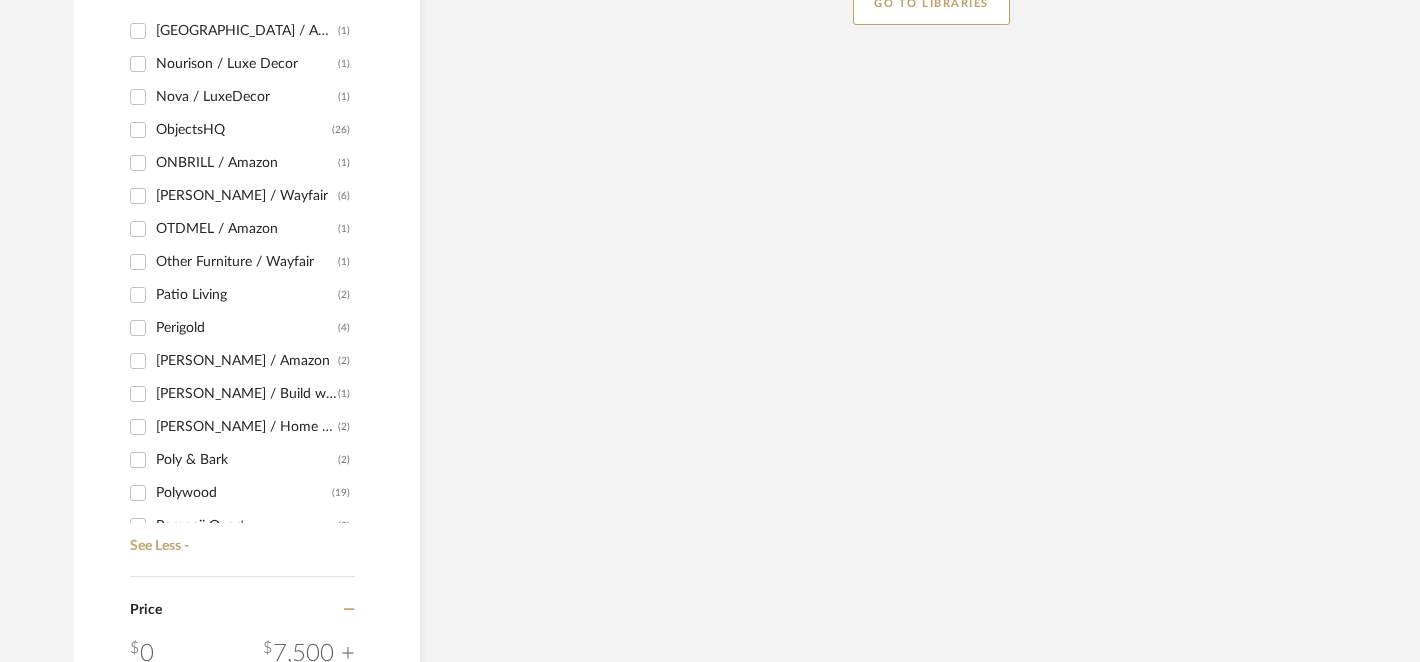 click on "Perigold" at bounding box center [247, 328] 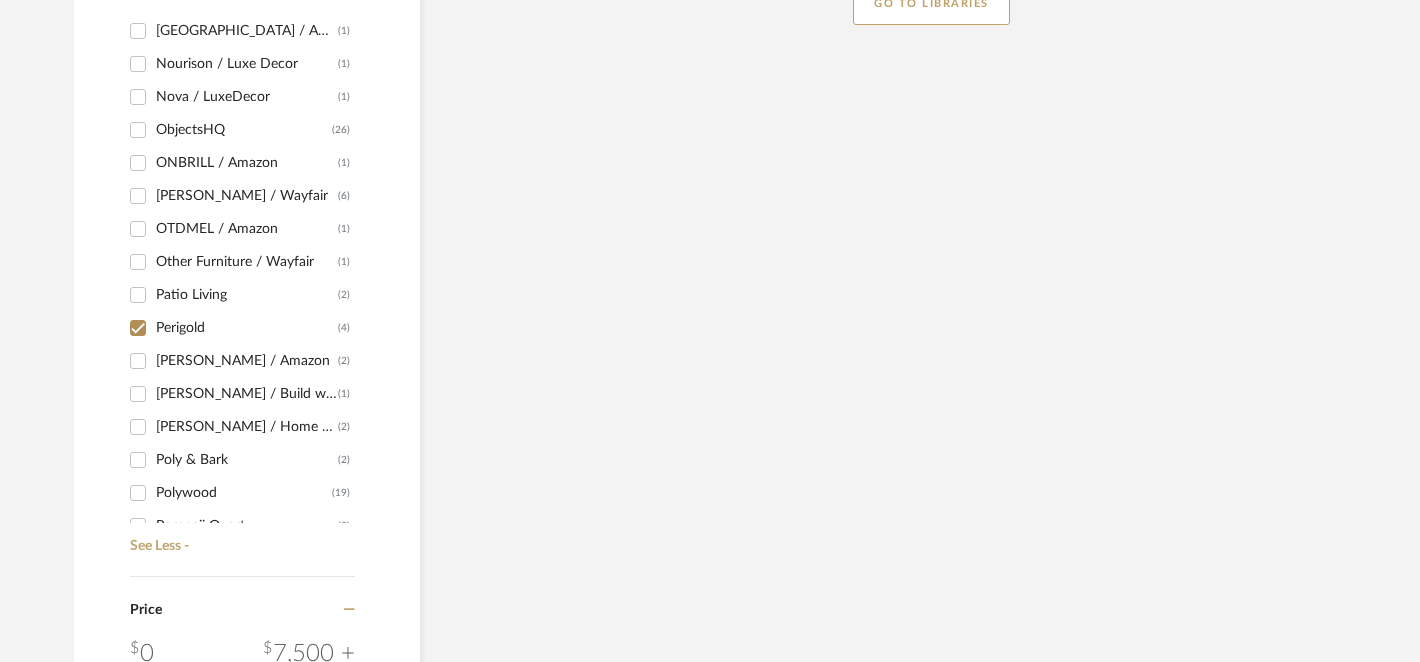 checkbox on "true" 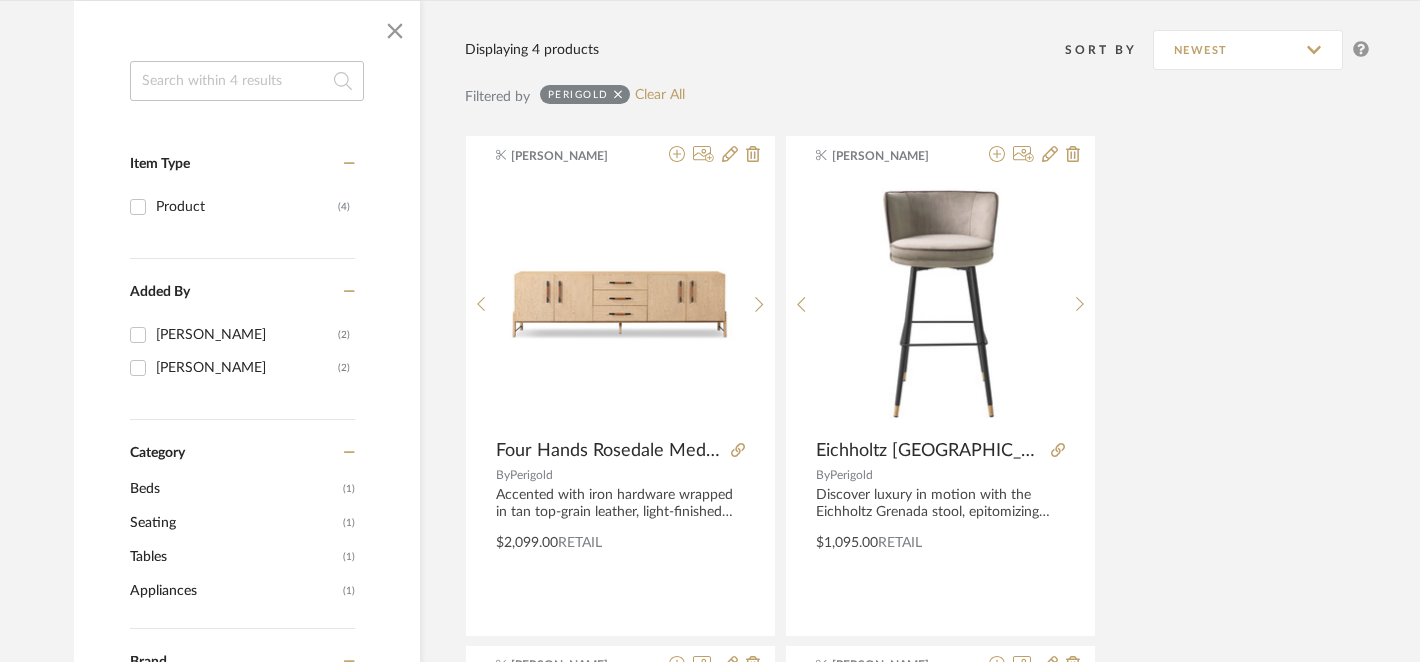scroll, scrollTop: 305, scrollLeft: 0, axis: vertical 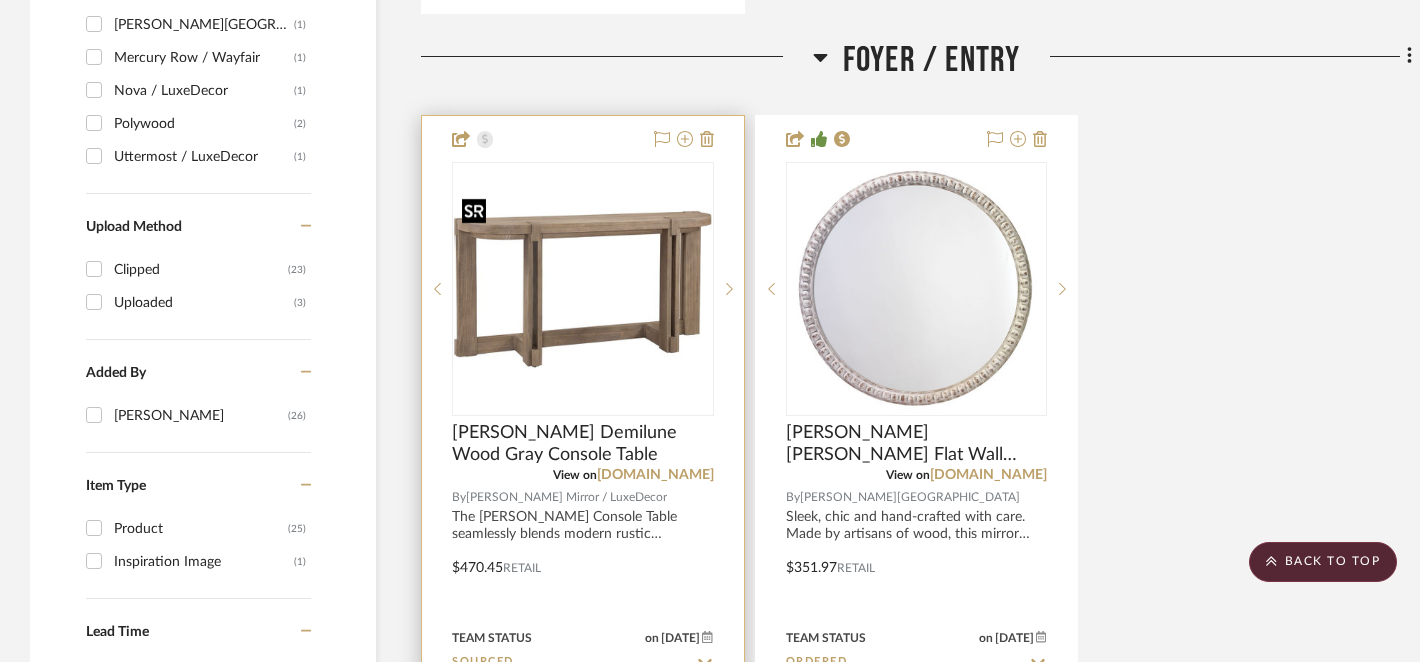 click at bounding box center [583, 289] 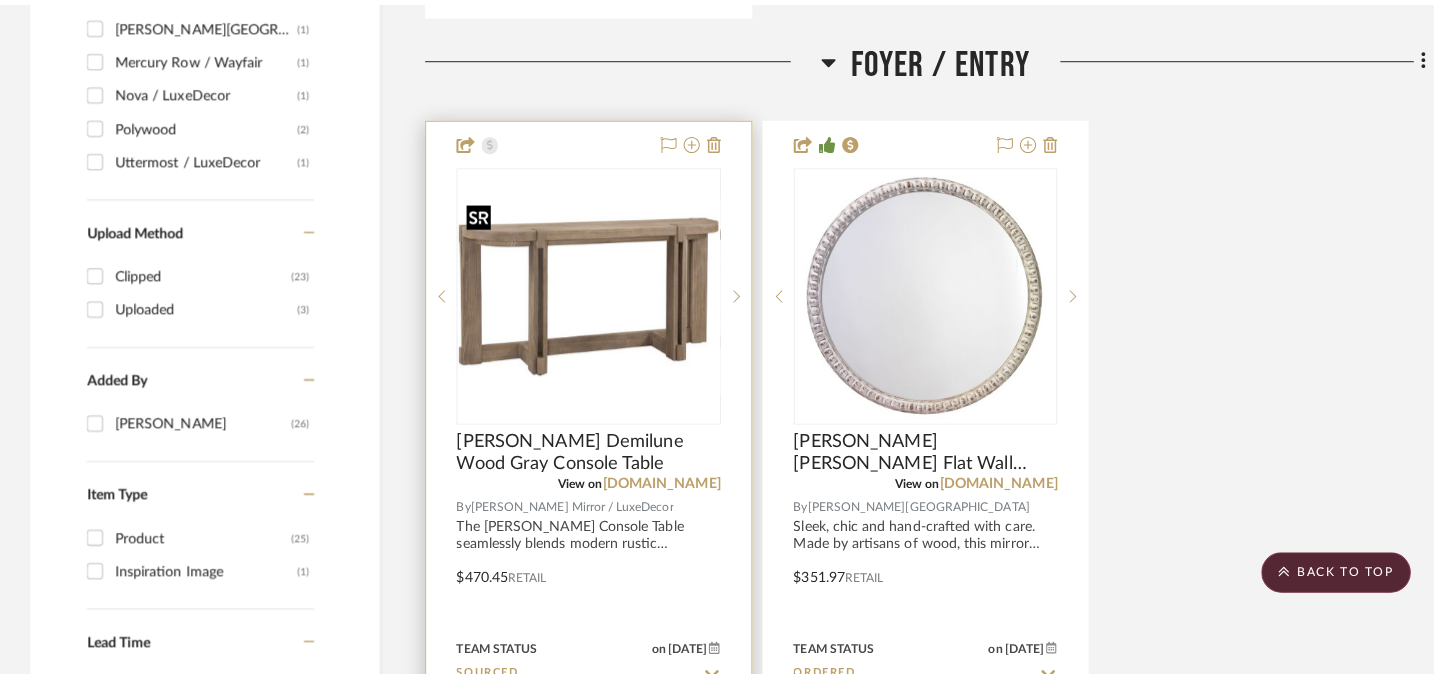 scroll, scrollTop: 0, scrollLeft: 0, axis: both 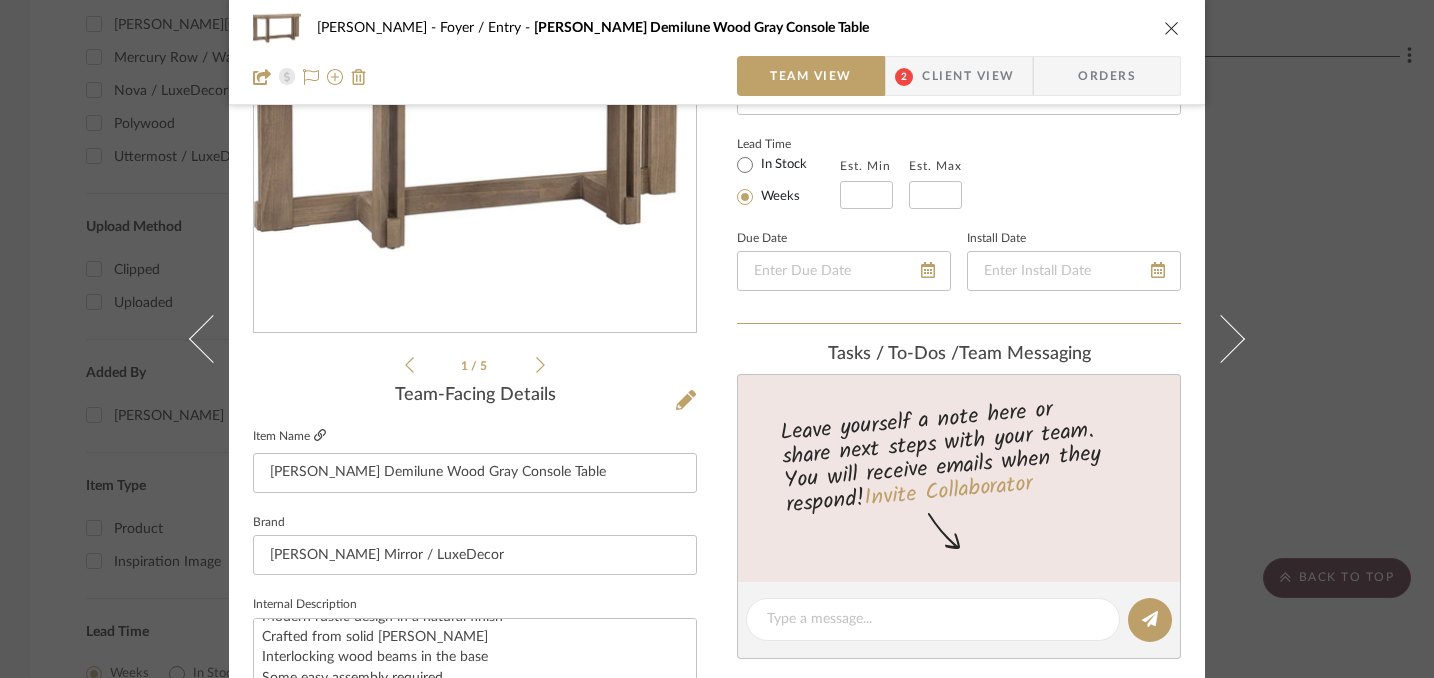 click 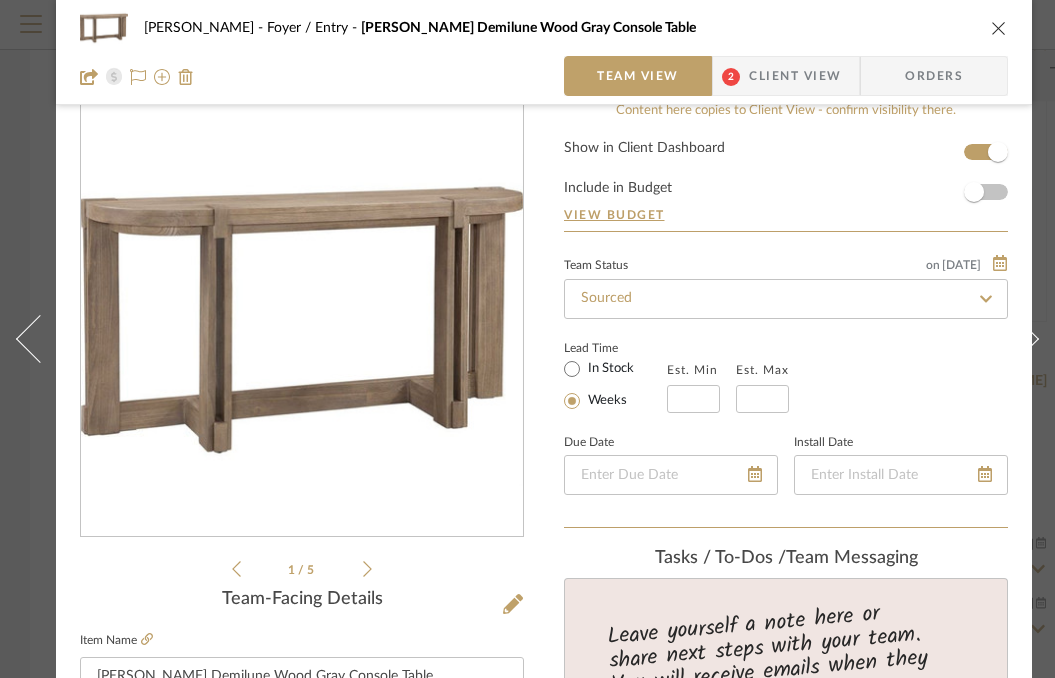 scroll, scrollTop: 0, scrollLeft: 0, axis: both 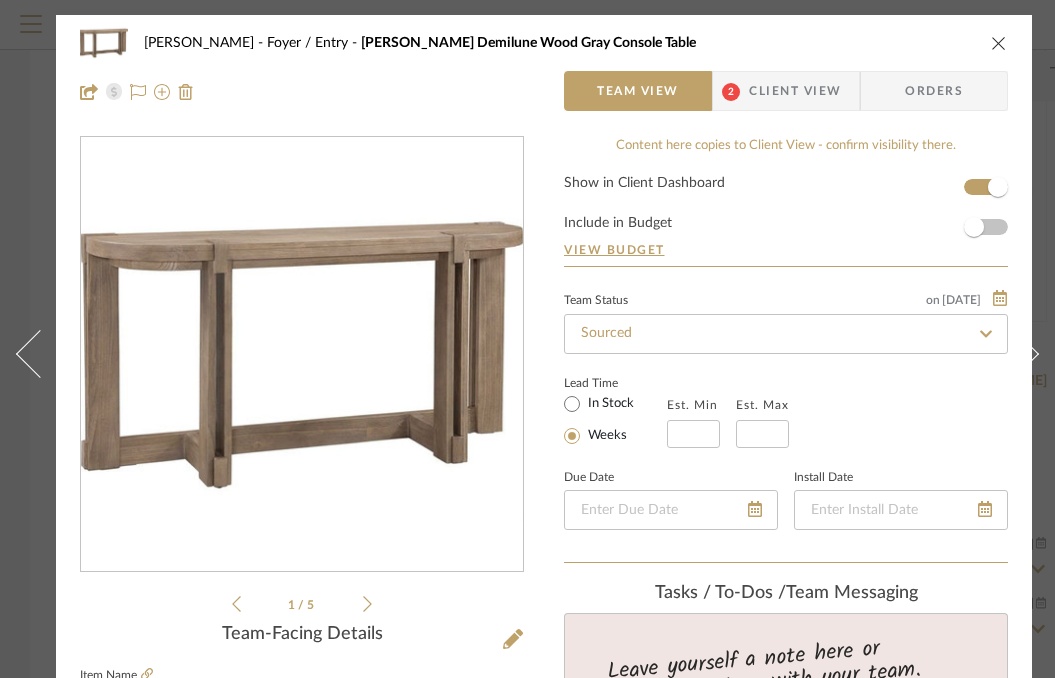 click at bounding box center [999, 43] 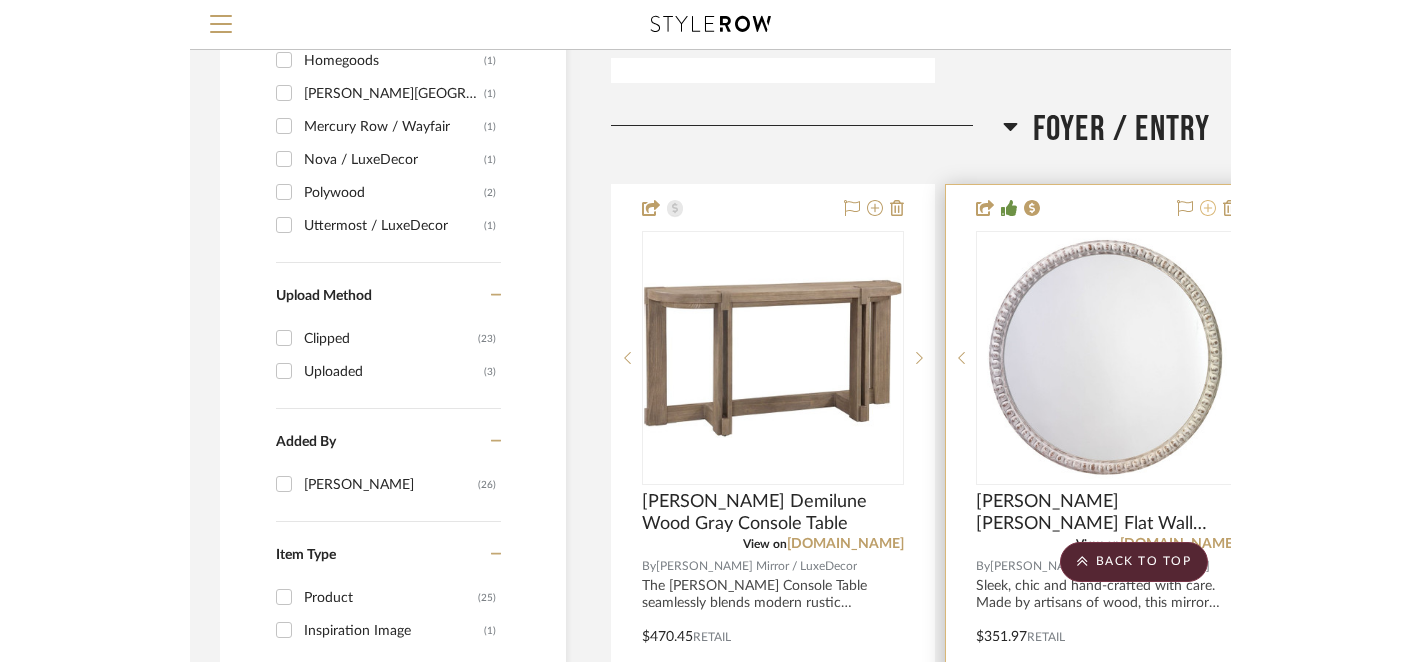 scroll, scrollTop: 2129, scrollLeft: 0, axis: vertical 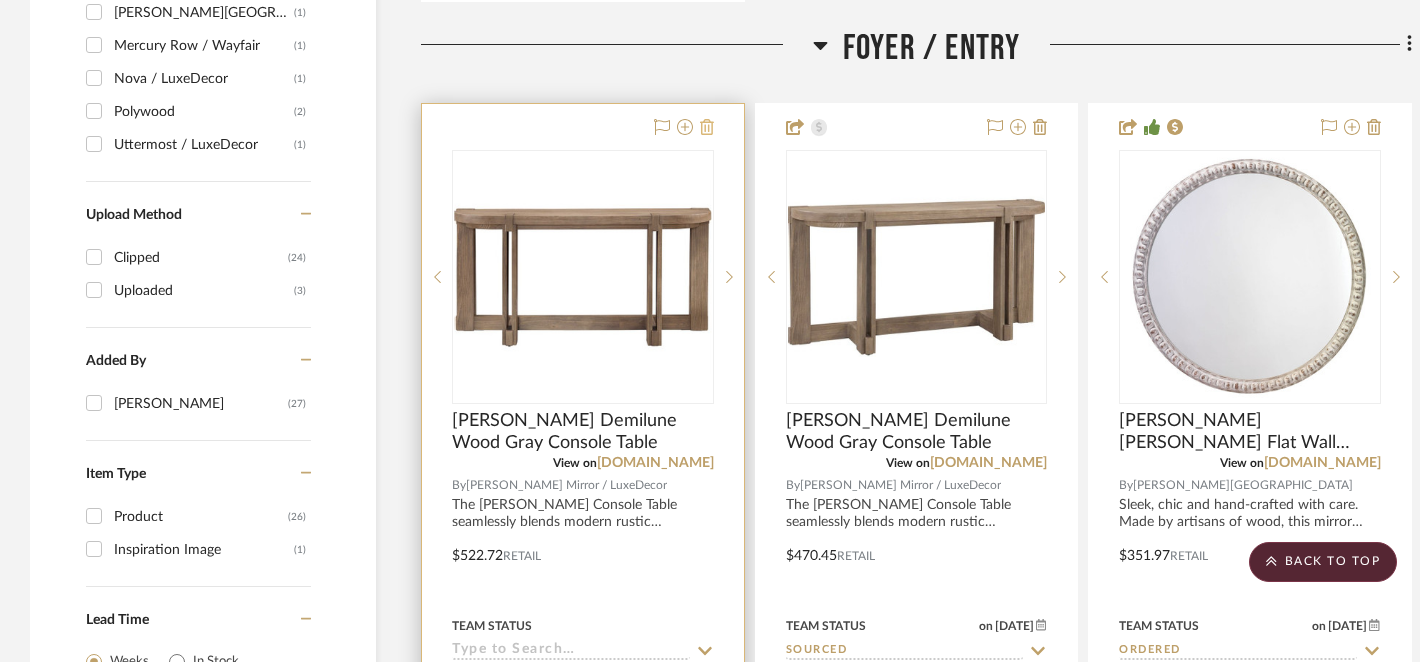 click 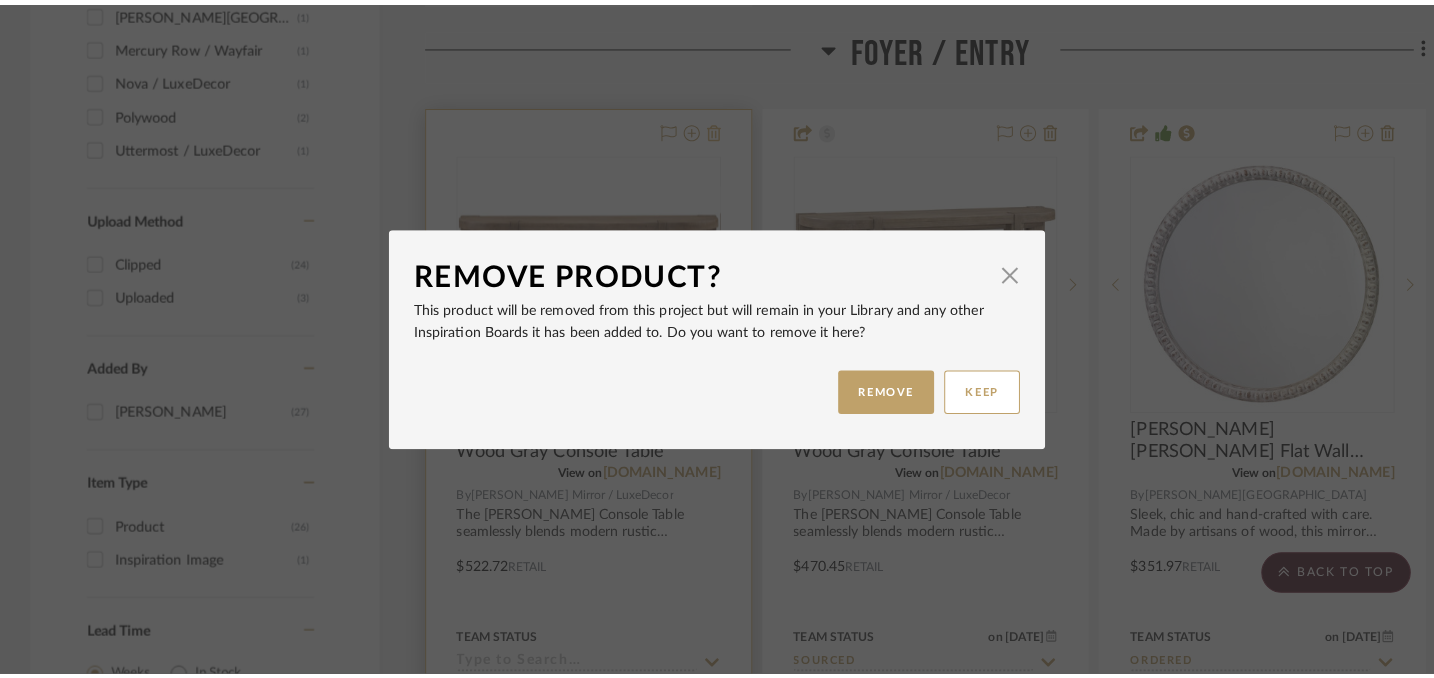 scroll, scrollTop: 0, scrollLeft: 0, axis: both 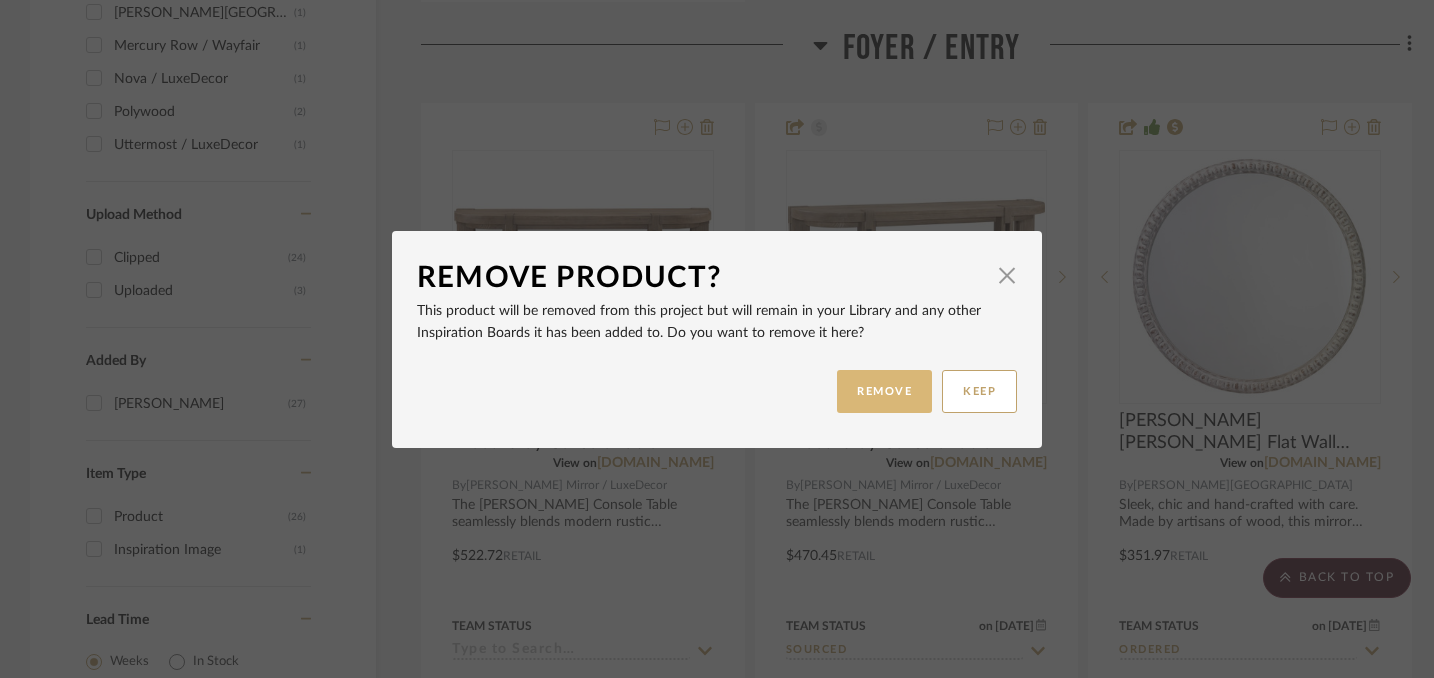 click on "REMOVE" at bounding box center [884, 391] 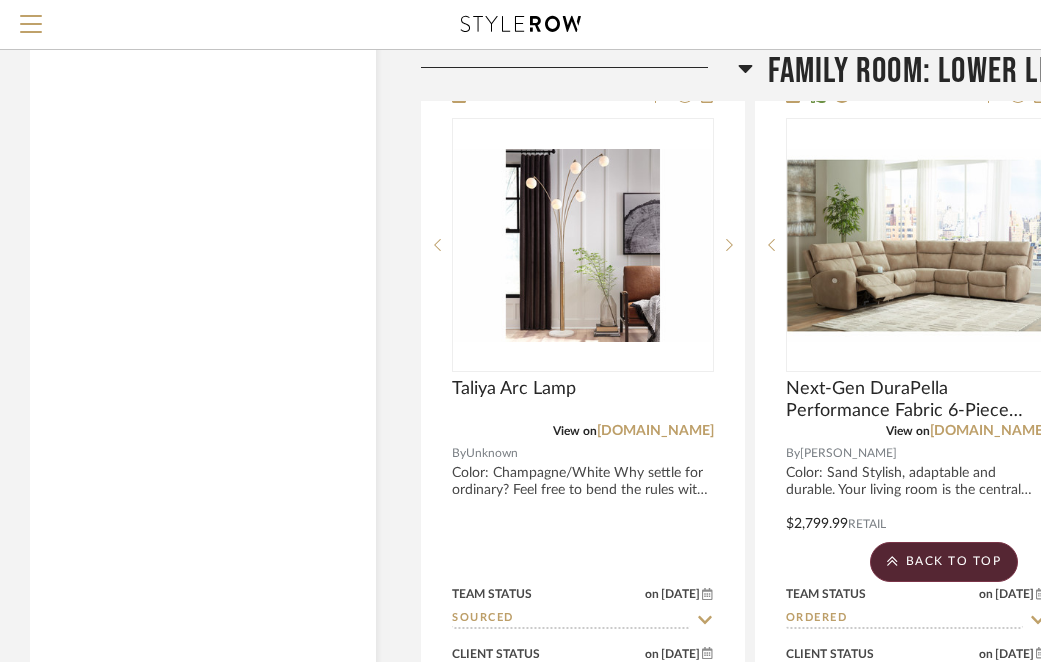 scroll, scrollTop: 7032, scrollLeft: 0, axis: vertical 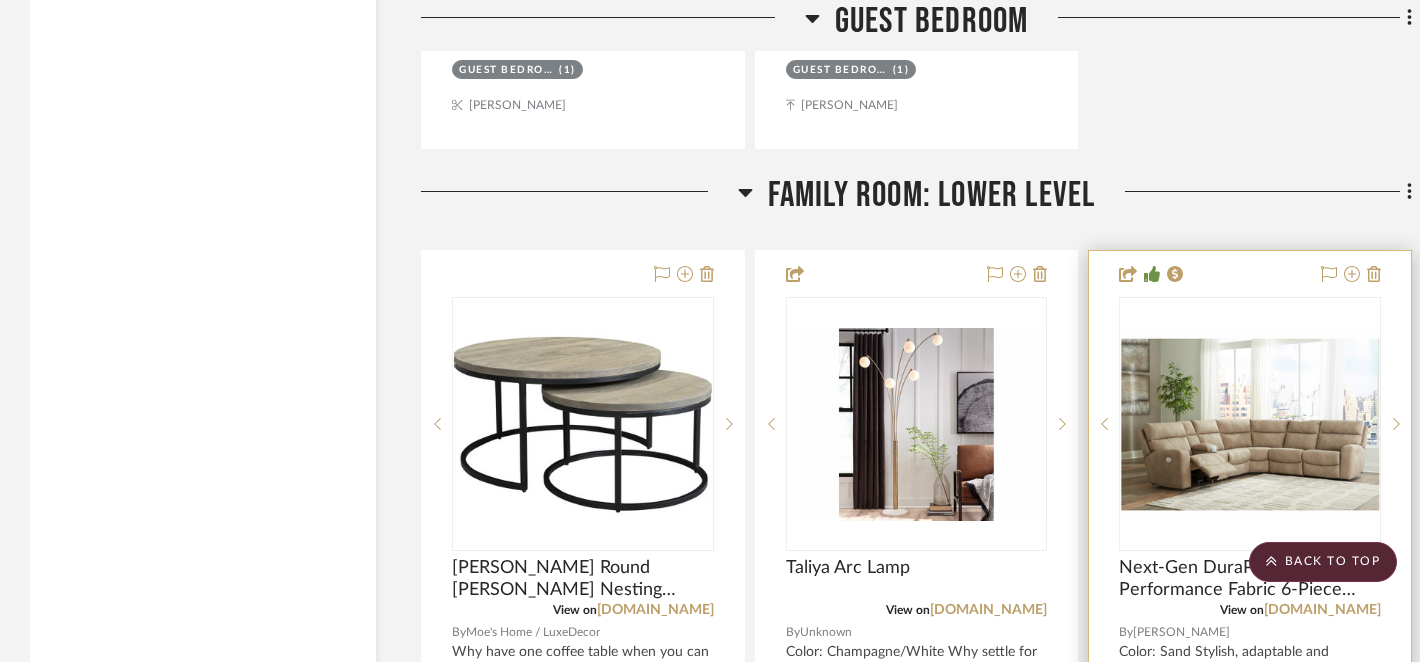 type 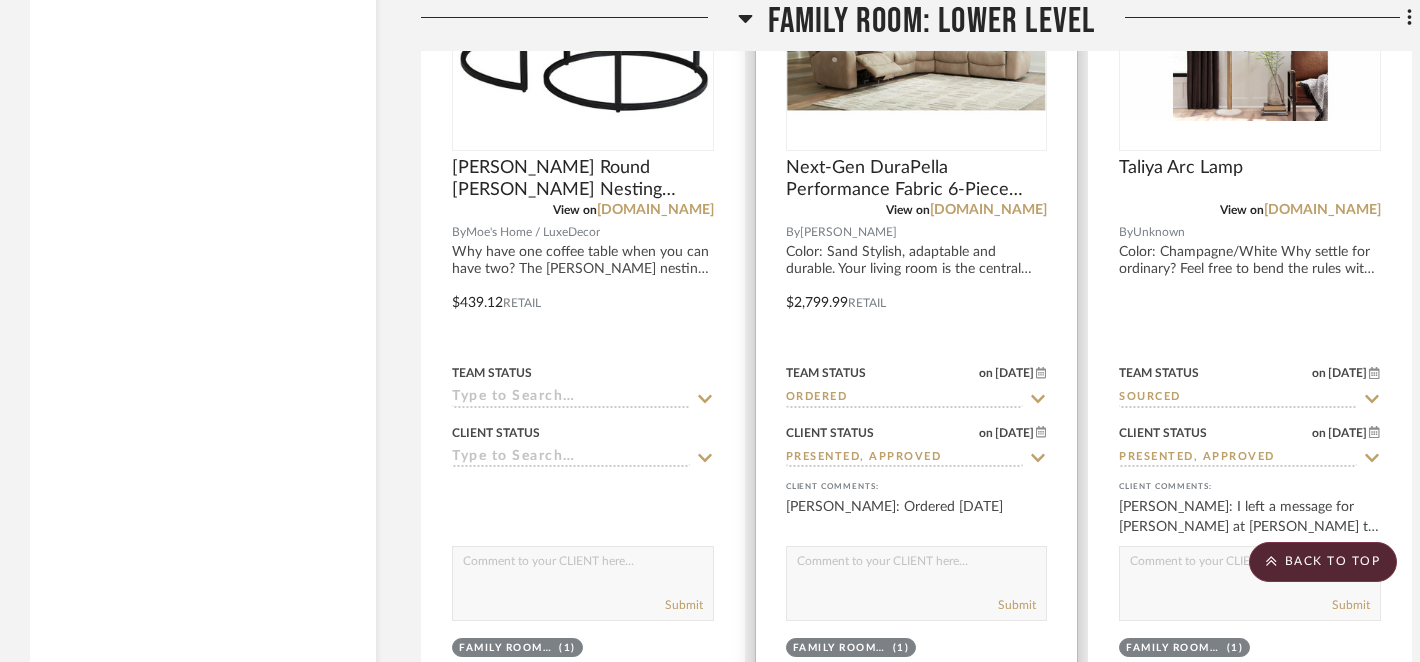 scroll, scrollTop: 7353, scrollLeft: 0, axis: vertical 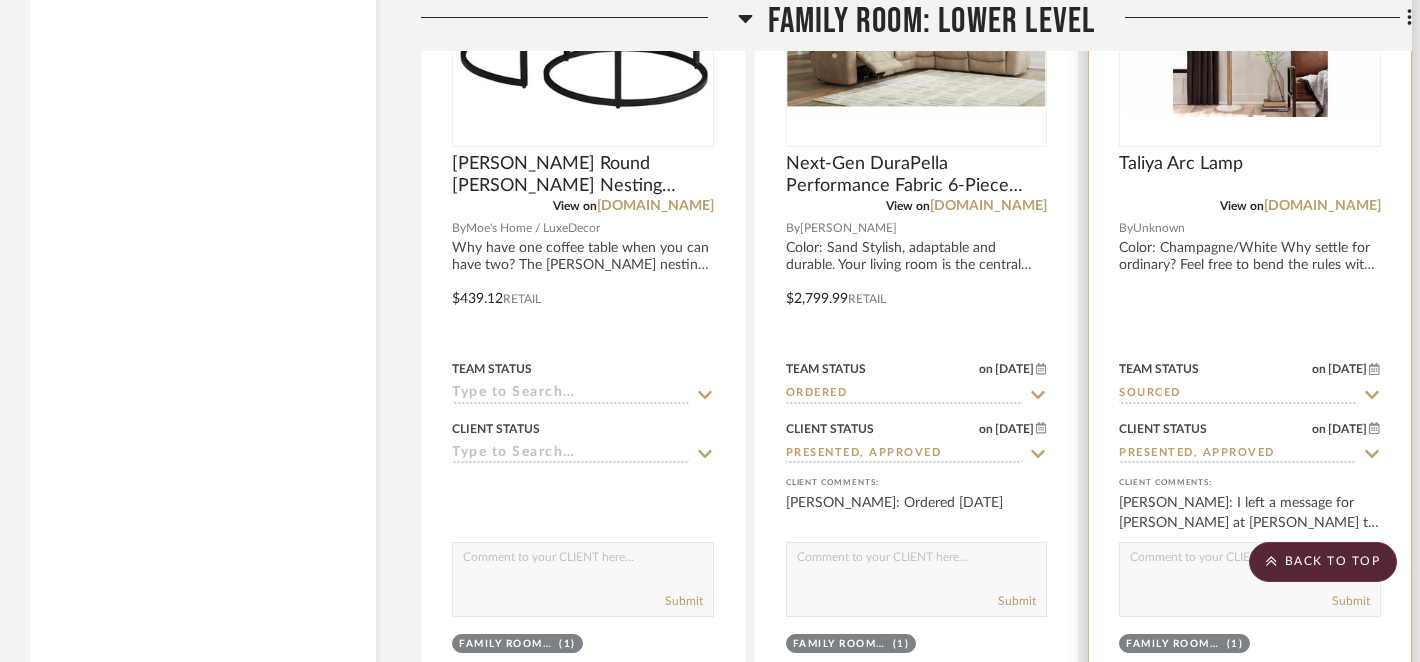 click 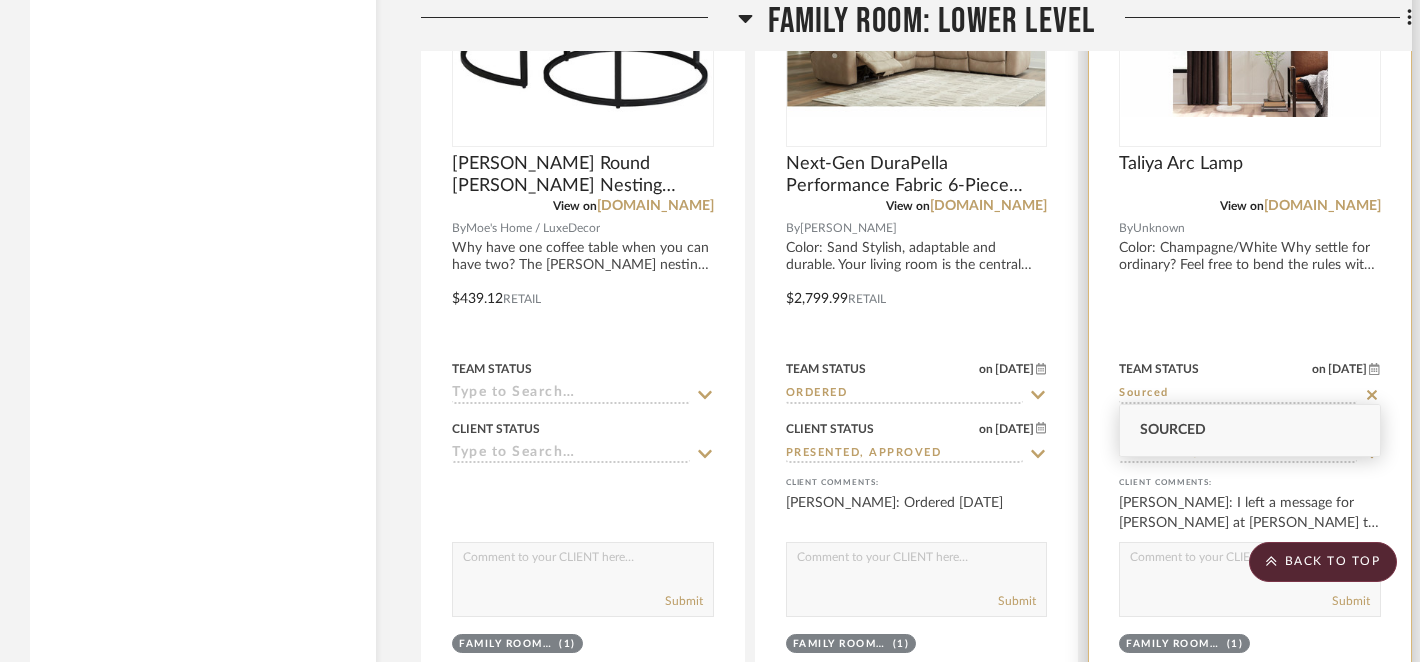 click 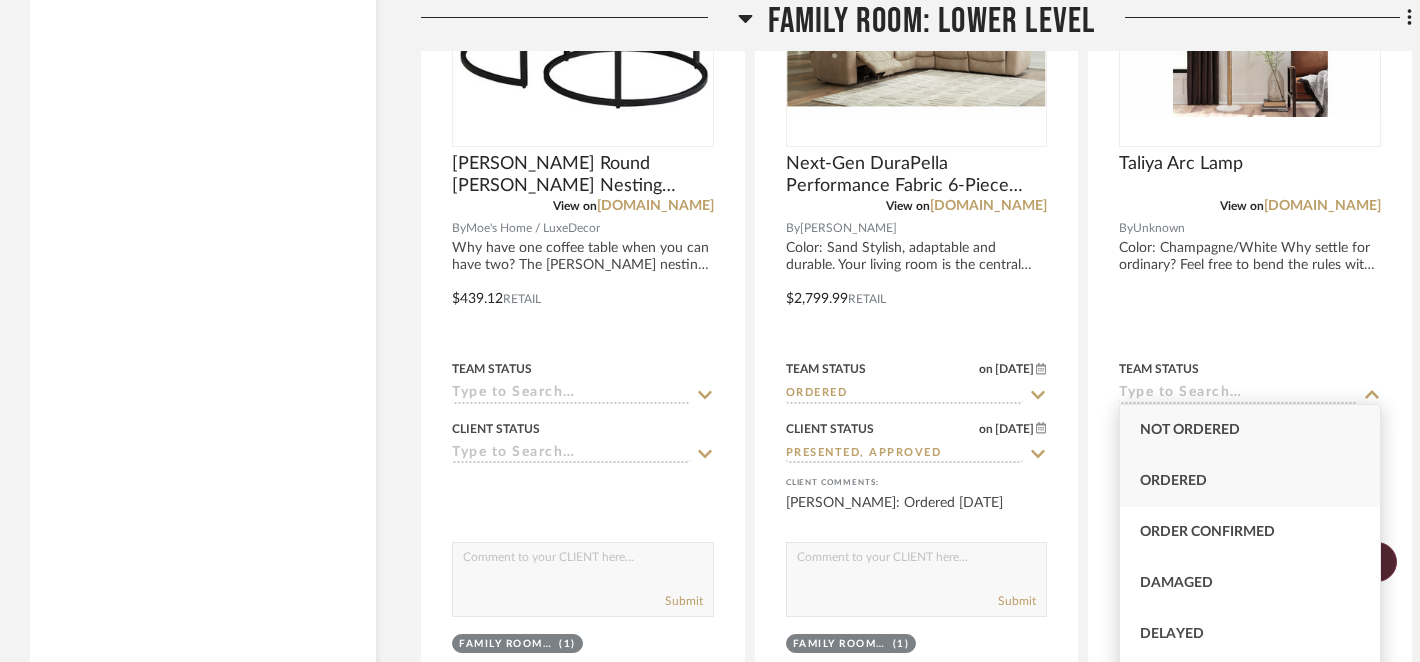 click on "Ordered" at bounding box center (1250, 481) 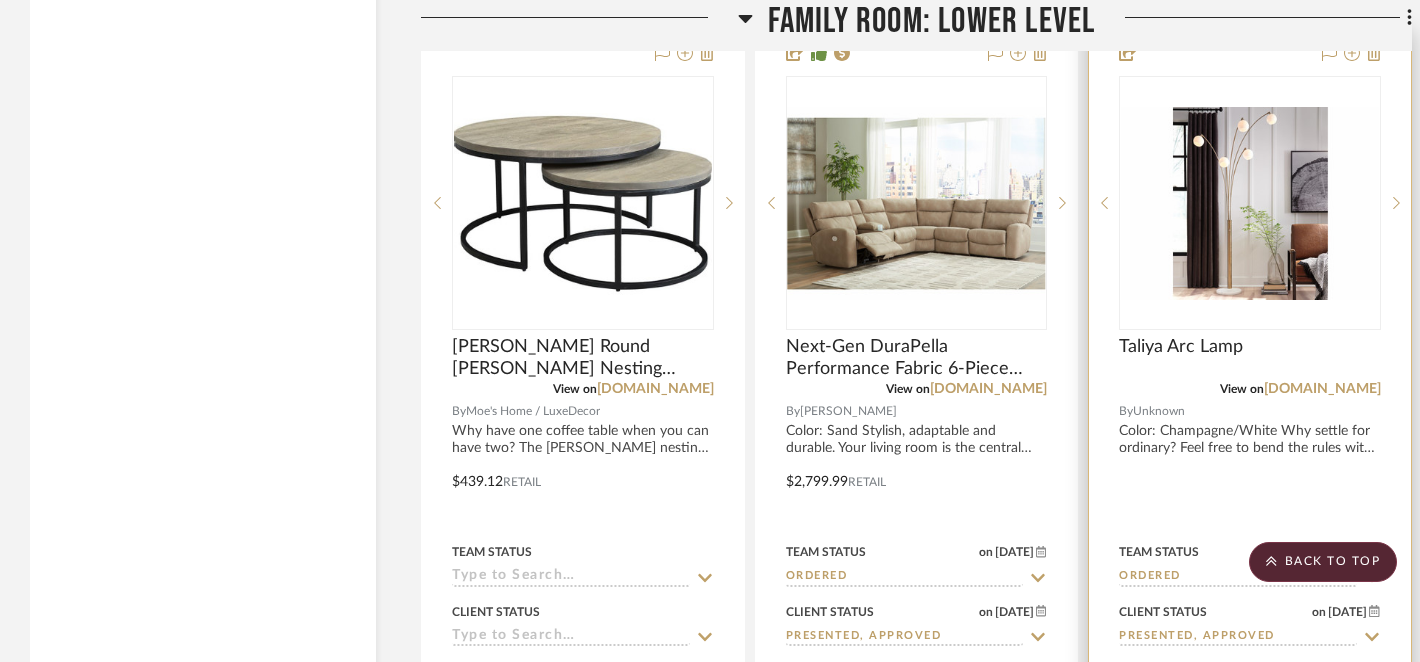 scroll, scrollTop: 7167, scrollLeft: 0, axis: vertical 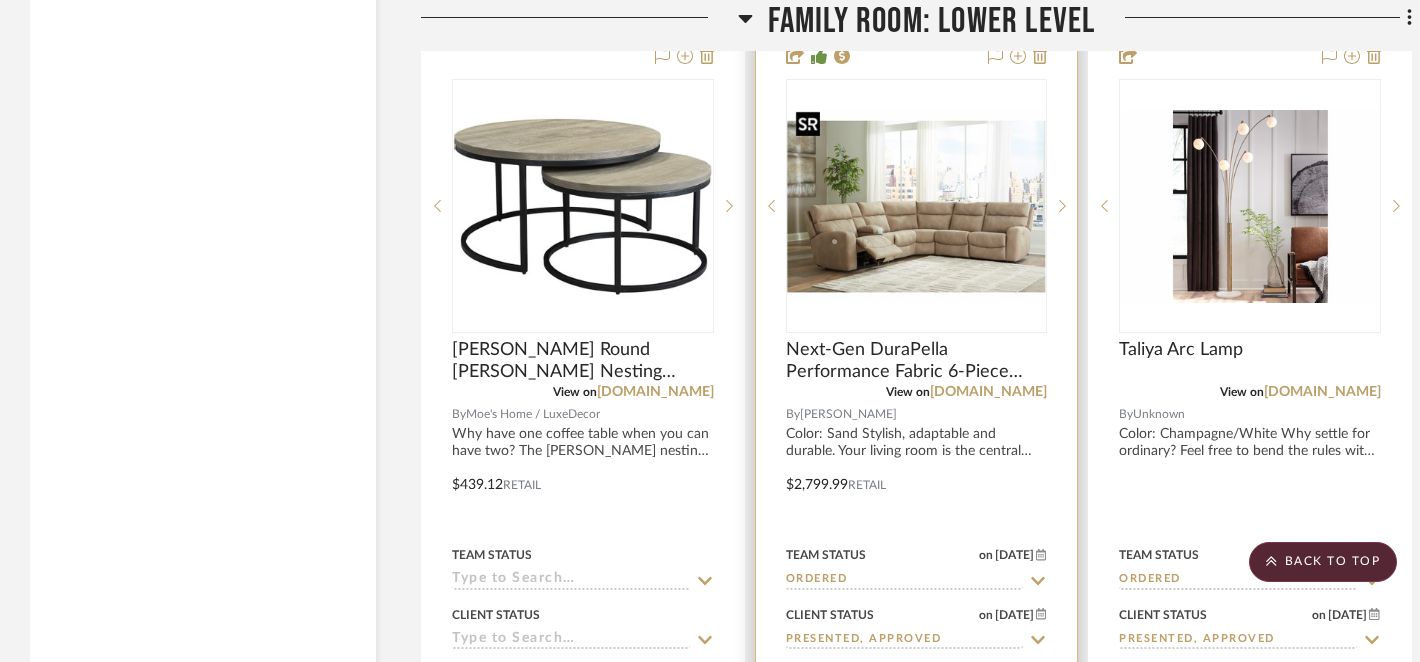 click at bounding box center [917, 207] 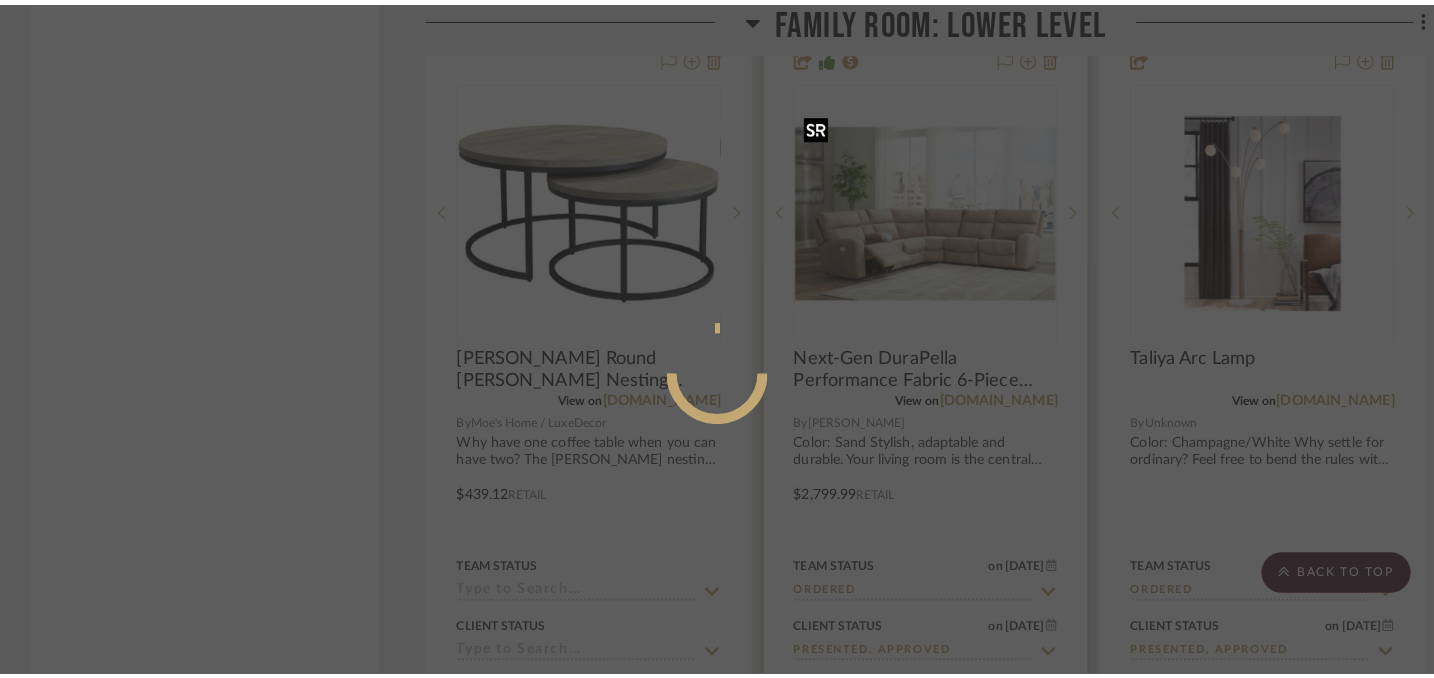 scroll, scrollTop: 0, scrollLeft: 0, axis: both 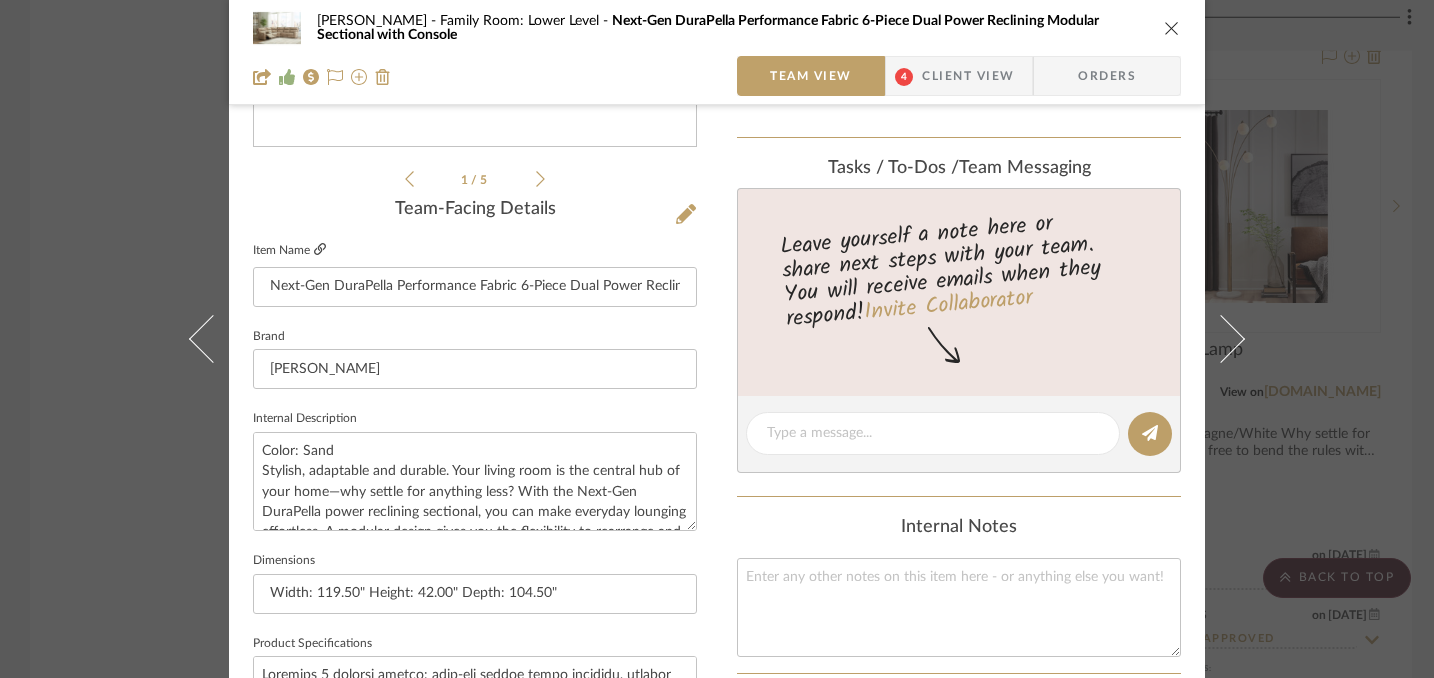 click 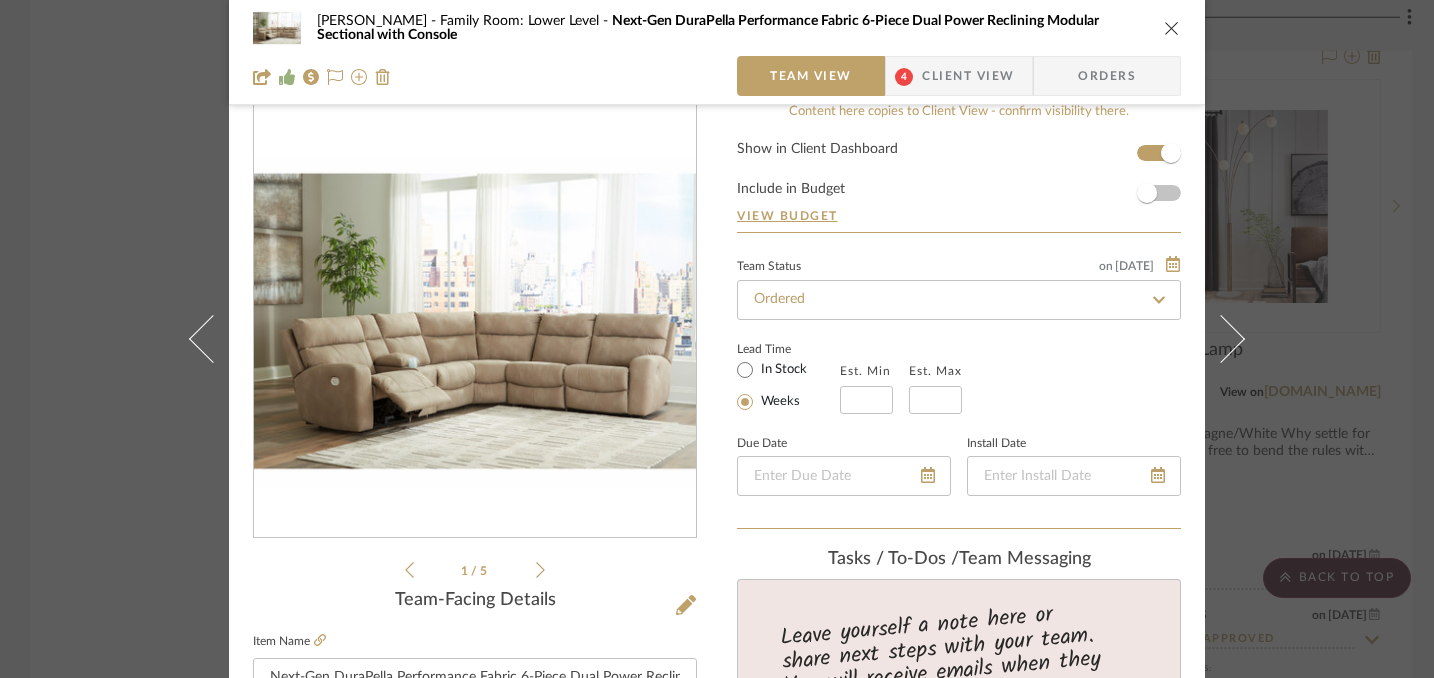 scroll, scrollTop: 0, scrollLeft: 0, axis: both 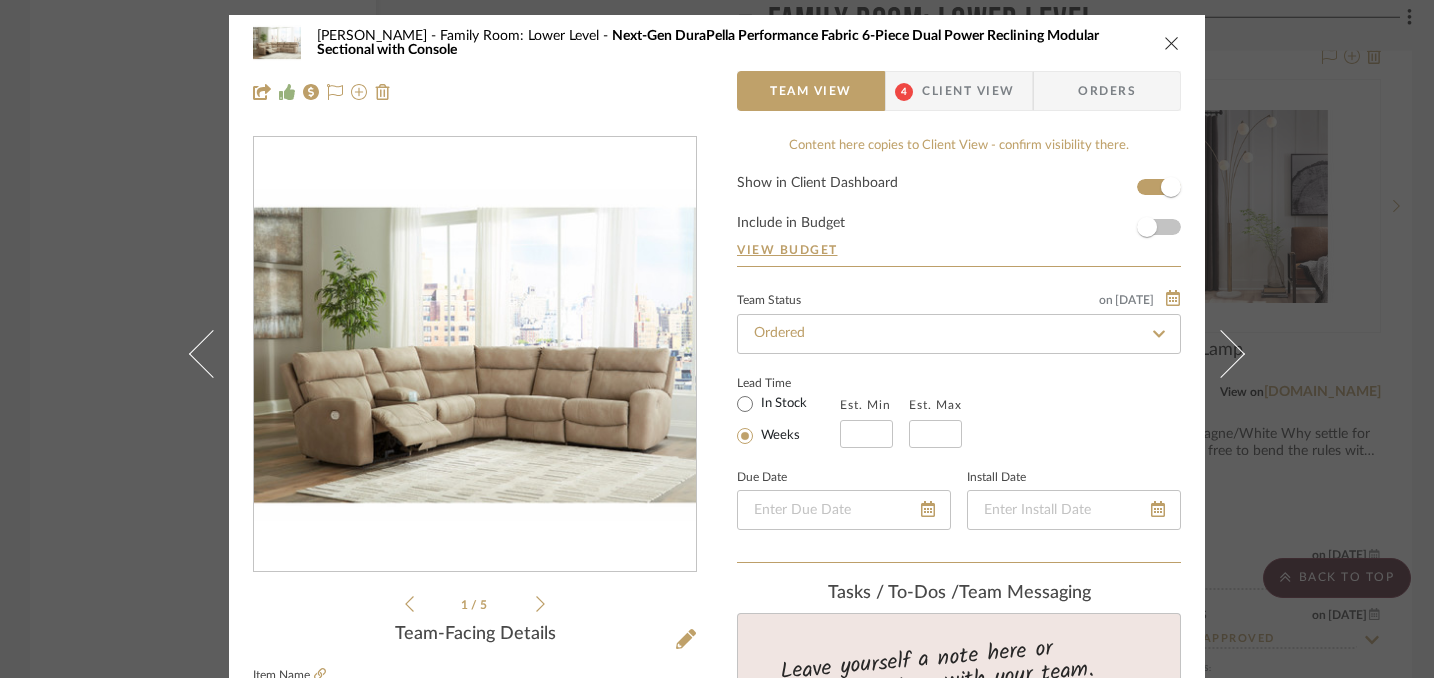 click at bounding box center [1172, 43] 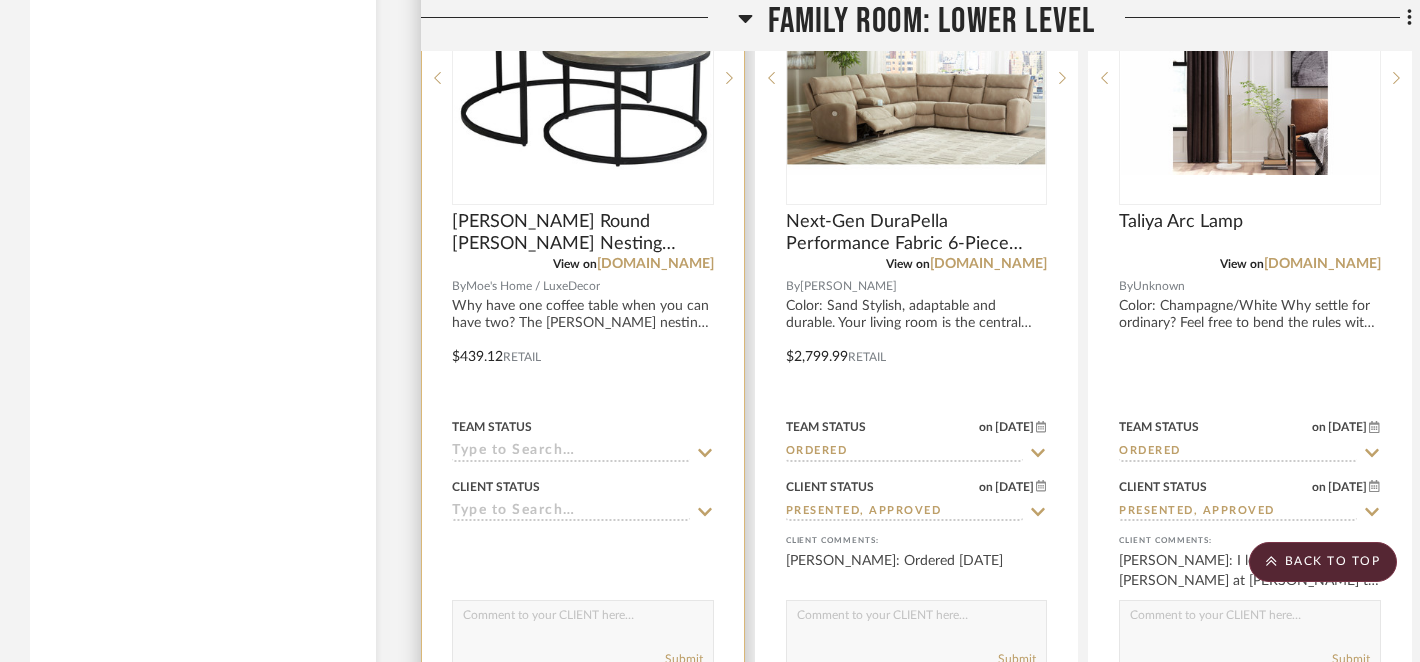 scroll, scrollTop: 7304, scrollLeft: 0, axis: vertical 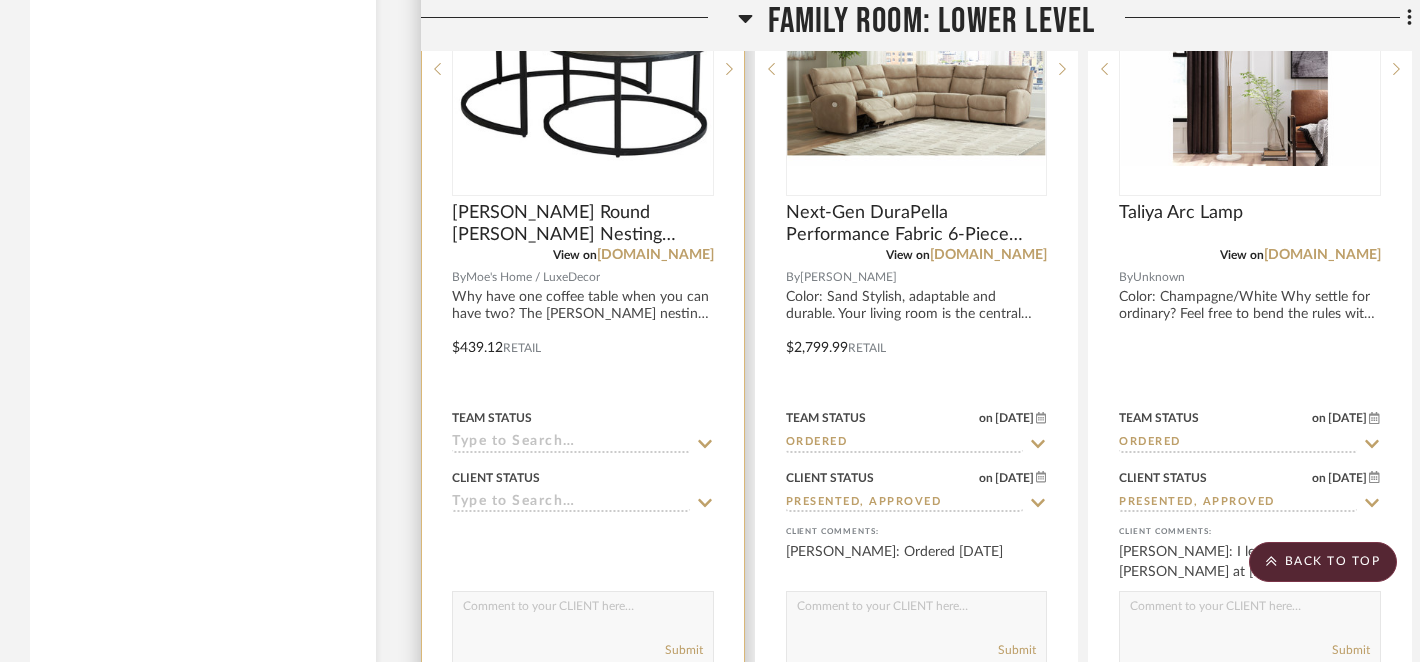 click 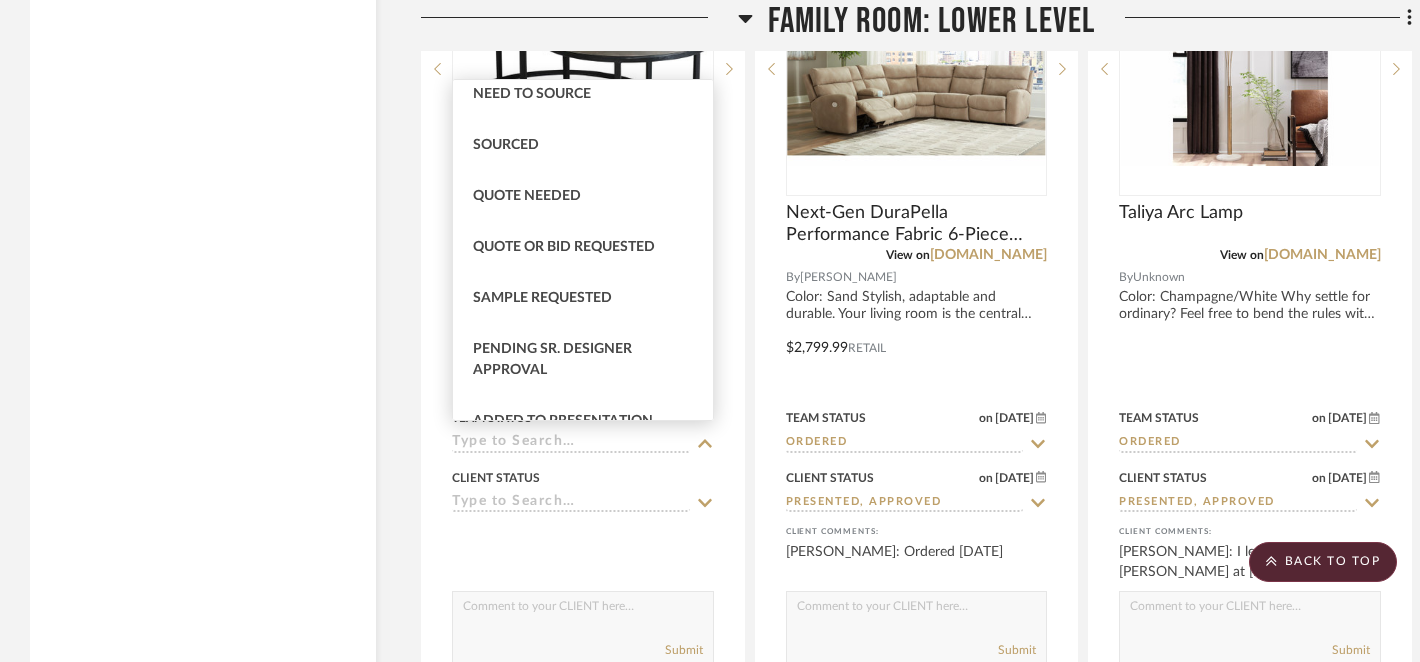 scroll, scrollTop: 627, scrollLeft: 0, axis: vertical 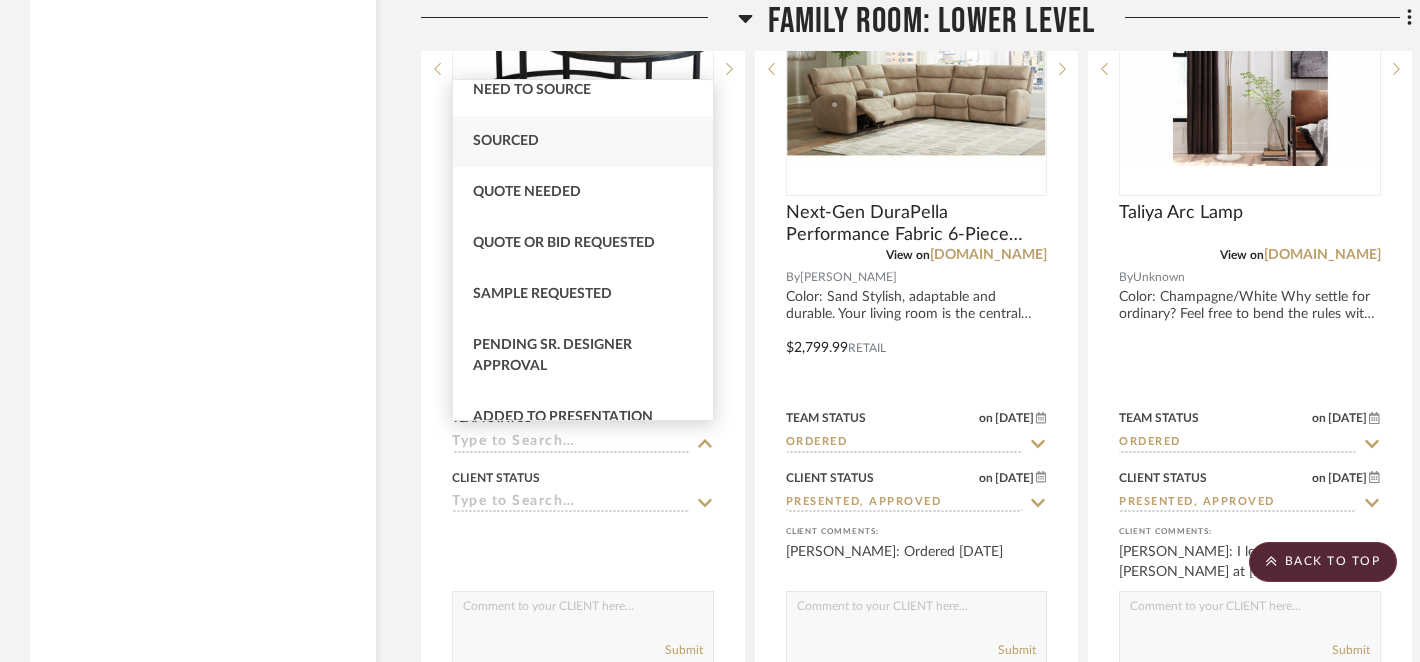 click on "Sourced" at bounding box center [583, 141] 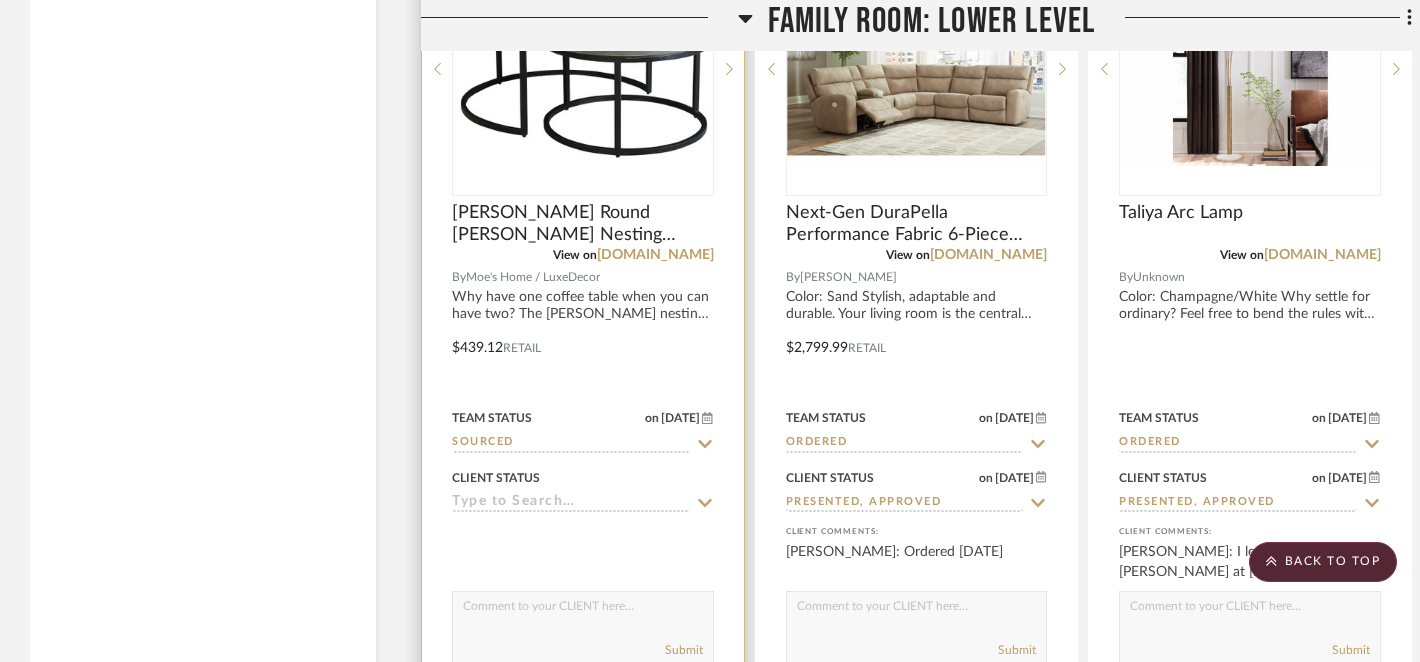 click 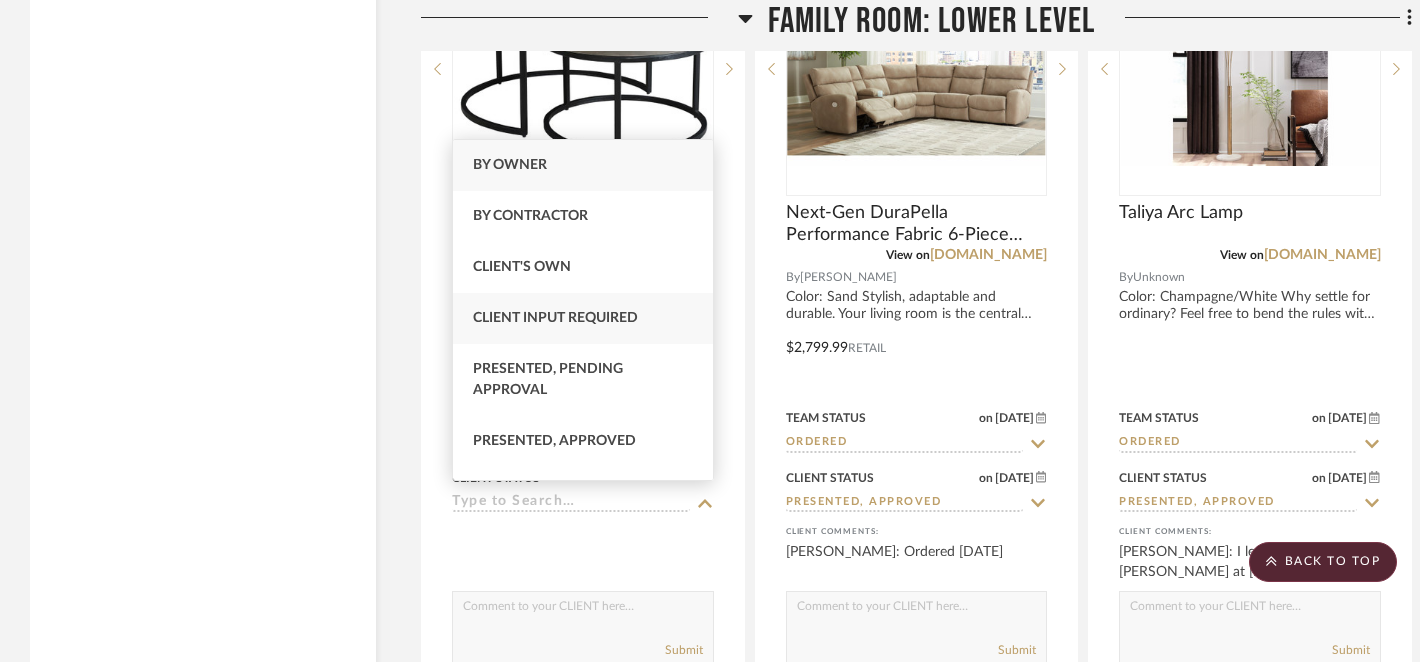 click on "Client Input Required" at bounding box center [583, 318] 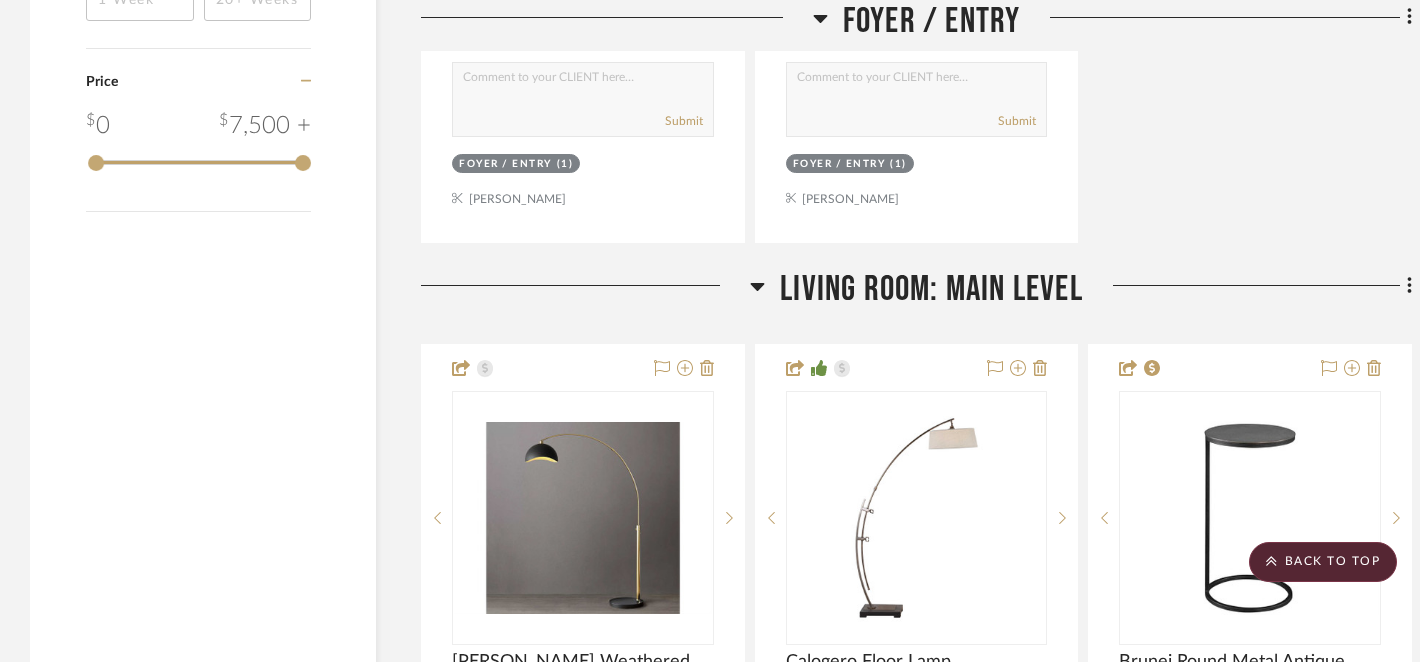 scroll, scrollTop: 3107, scrollLeft: 0, axis: vertical 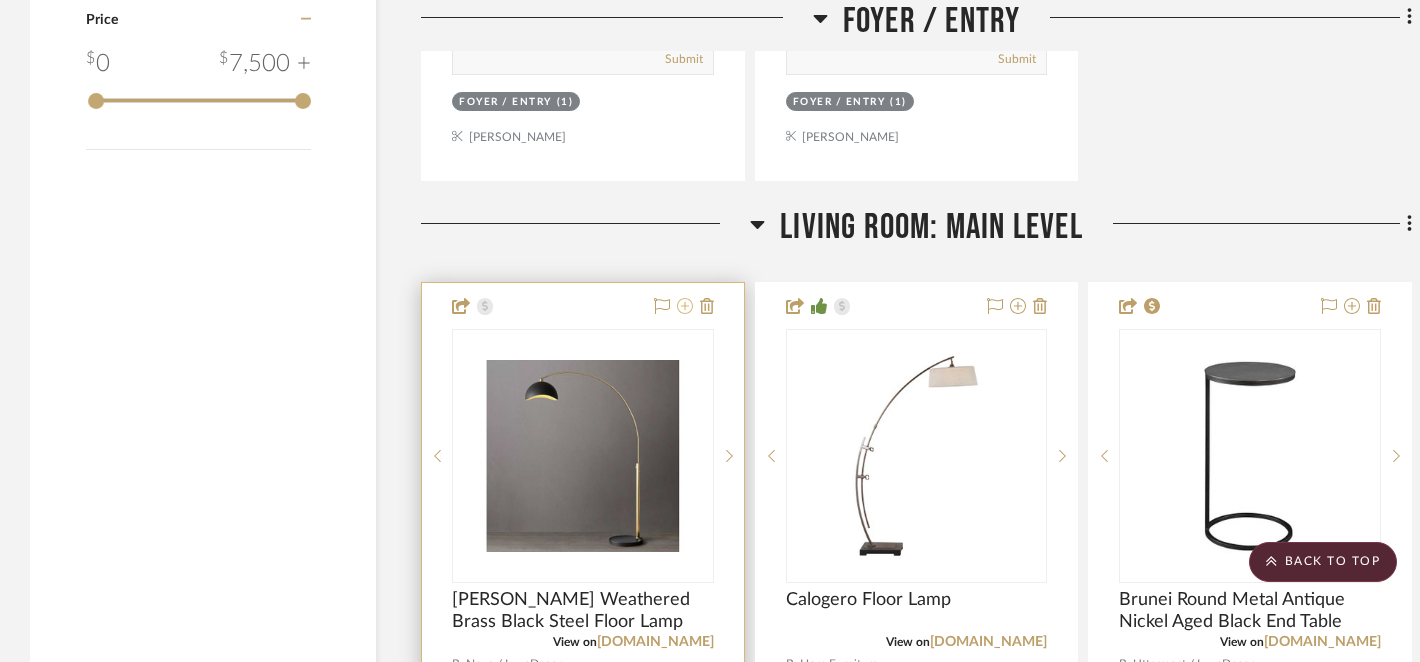 click 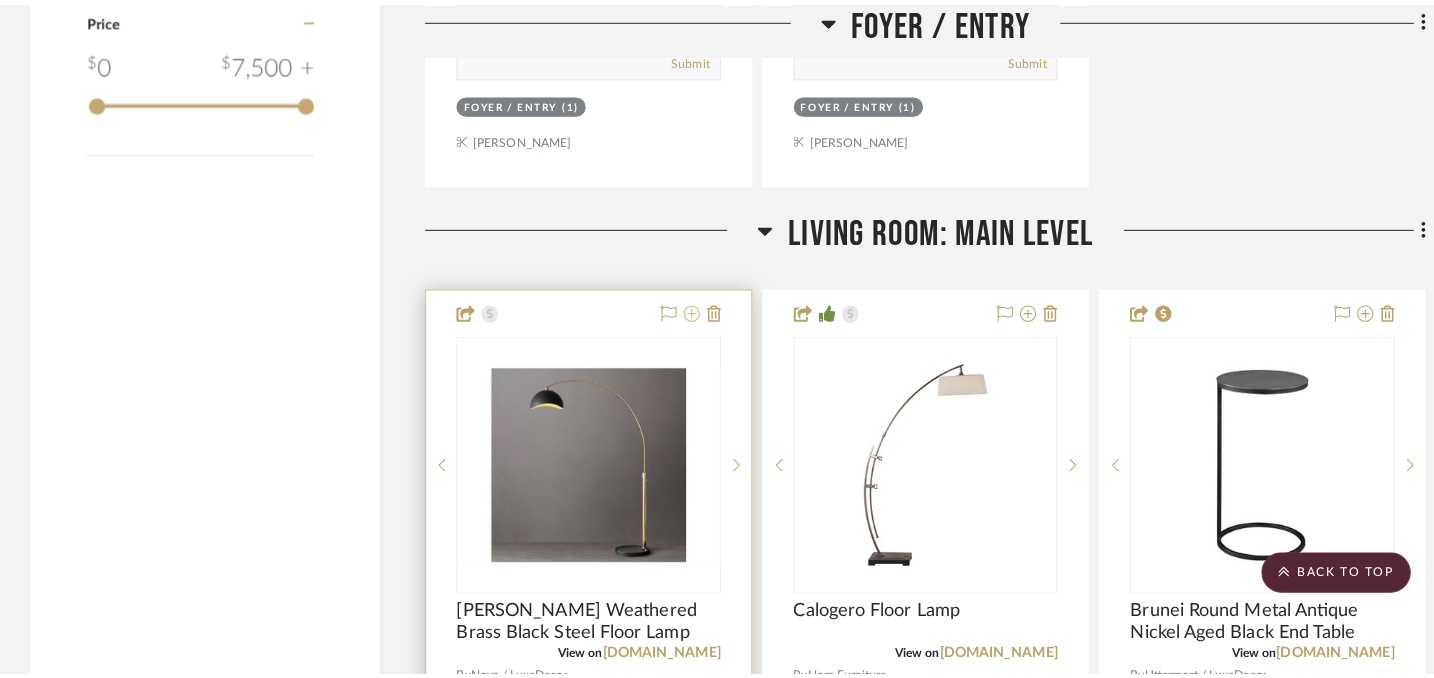 scroll, scrollTop: 0, scrollLeft: 0, axis: both 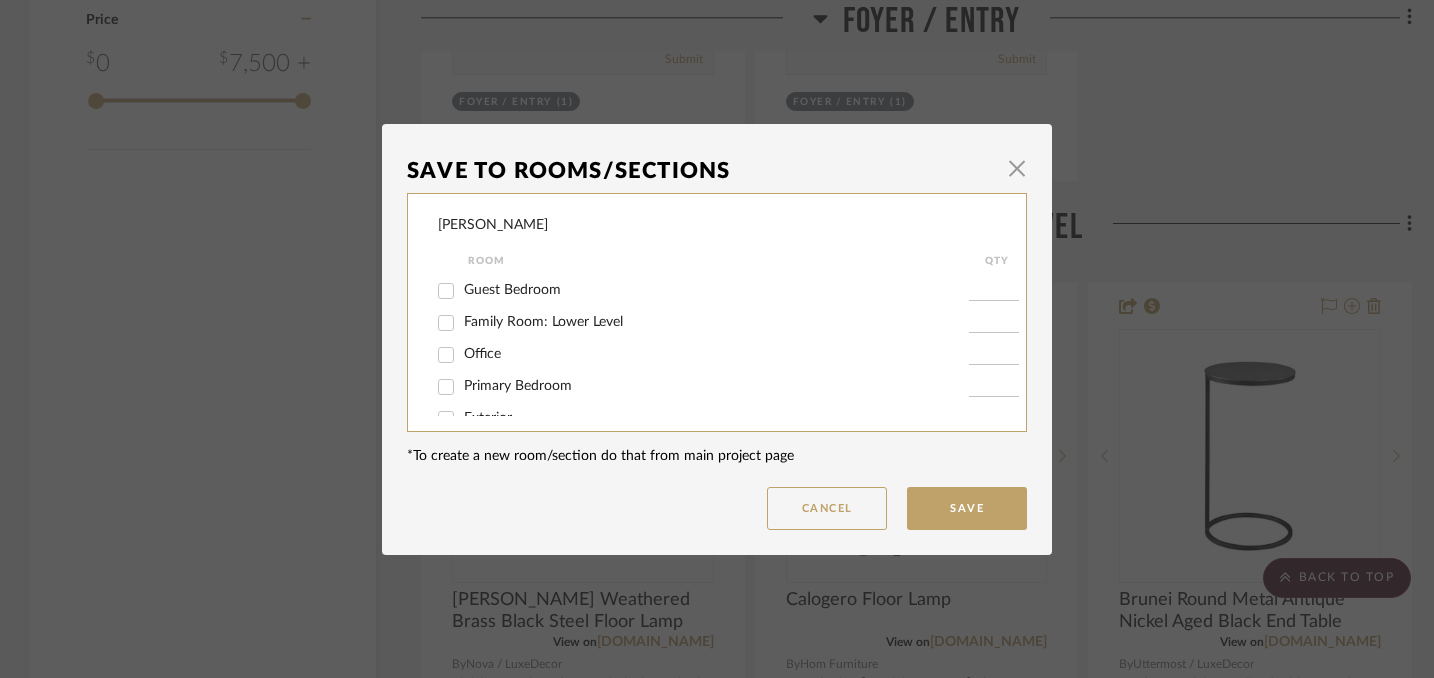 click on "Family Room: Lower Level" at bounding box center [446, 323] 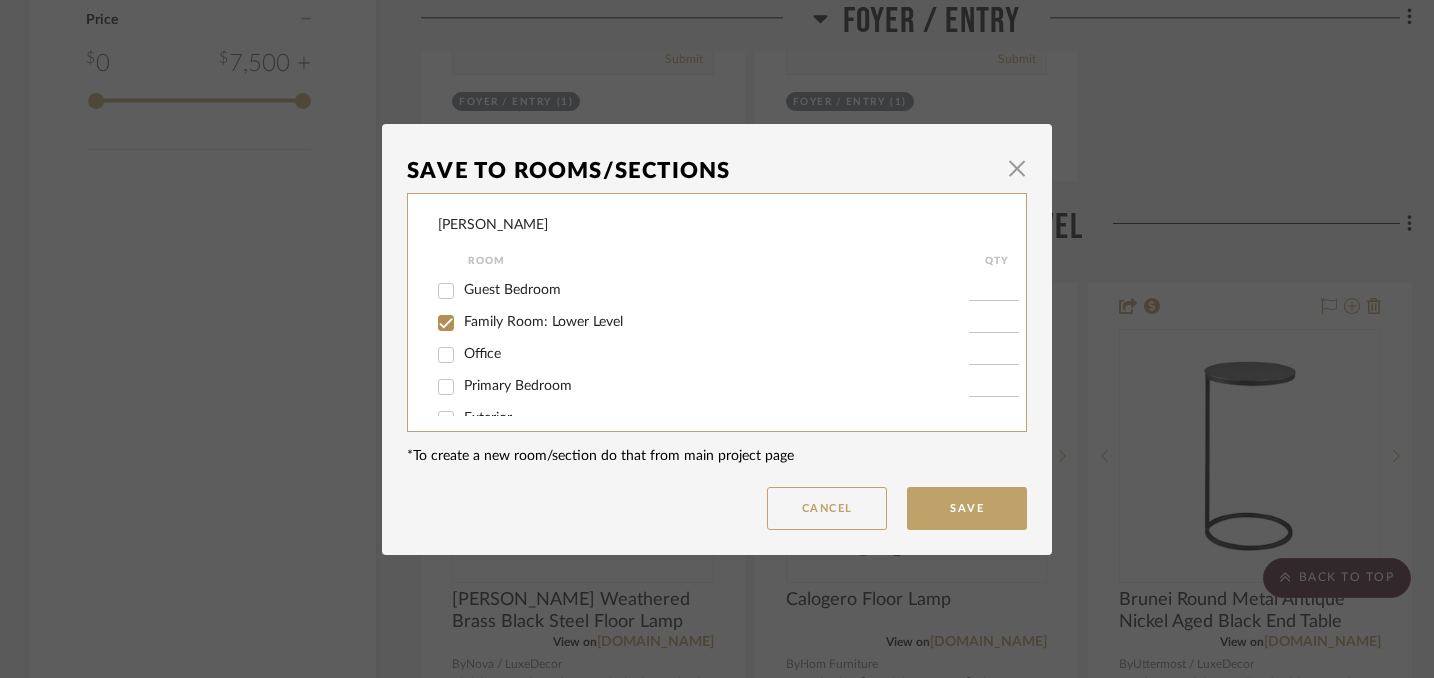 checkbox on "true" 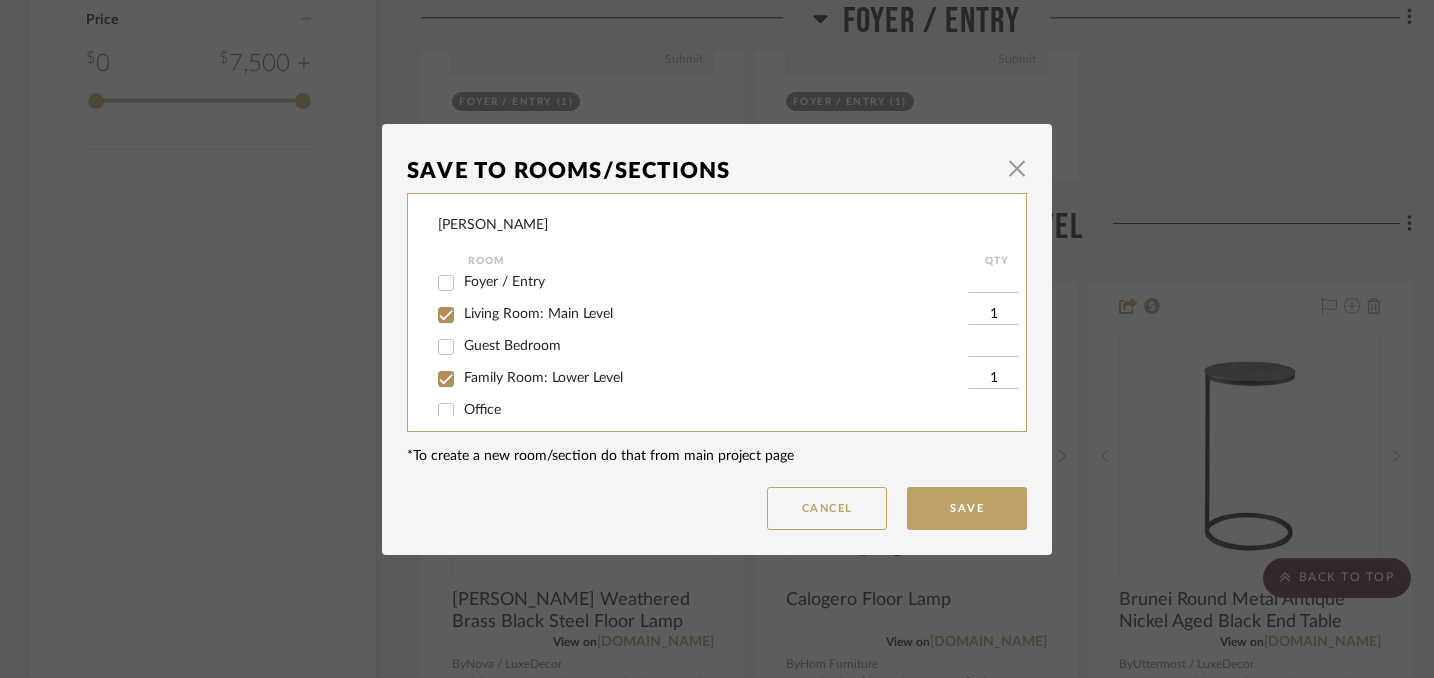 scroll, scrollTop: 31, scrollLeft: 0, axis: vertical 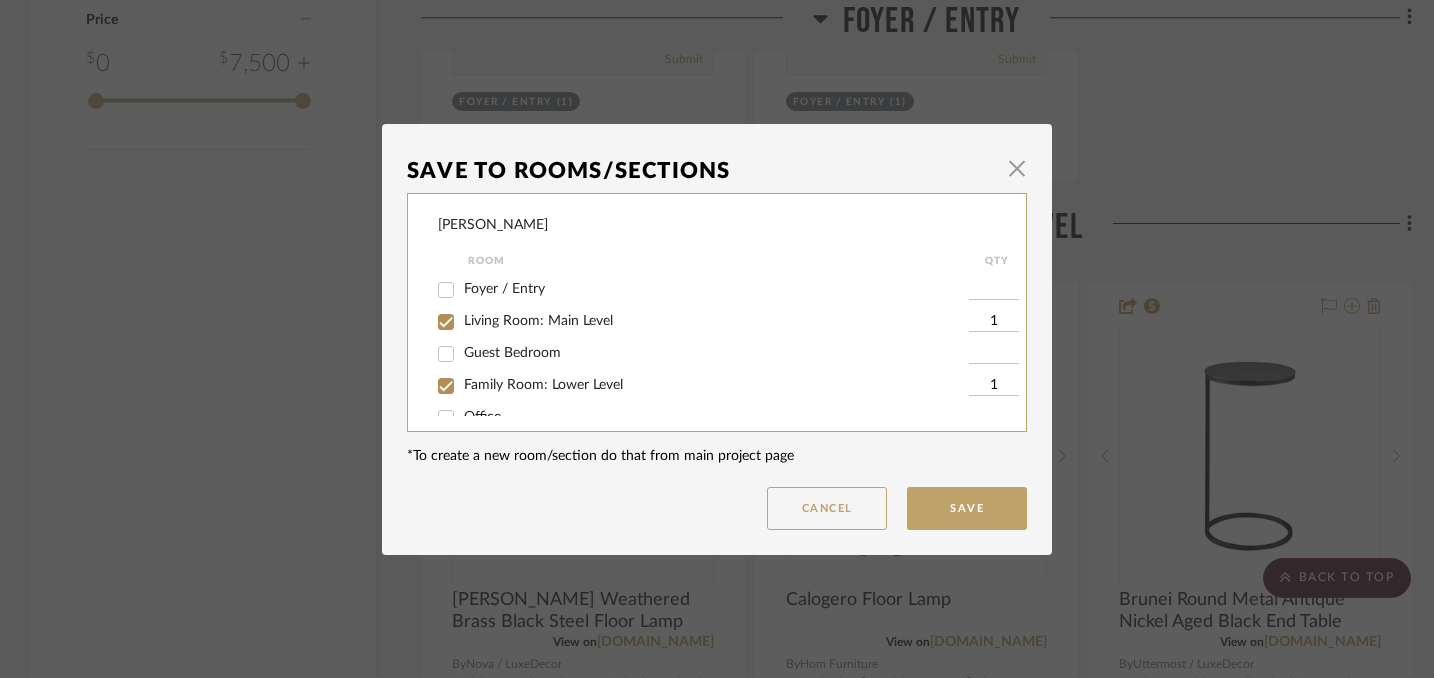click on "Living Room: Main Level" at bounding box center [446, 322] 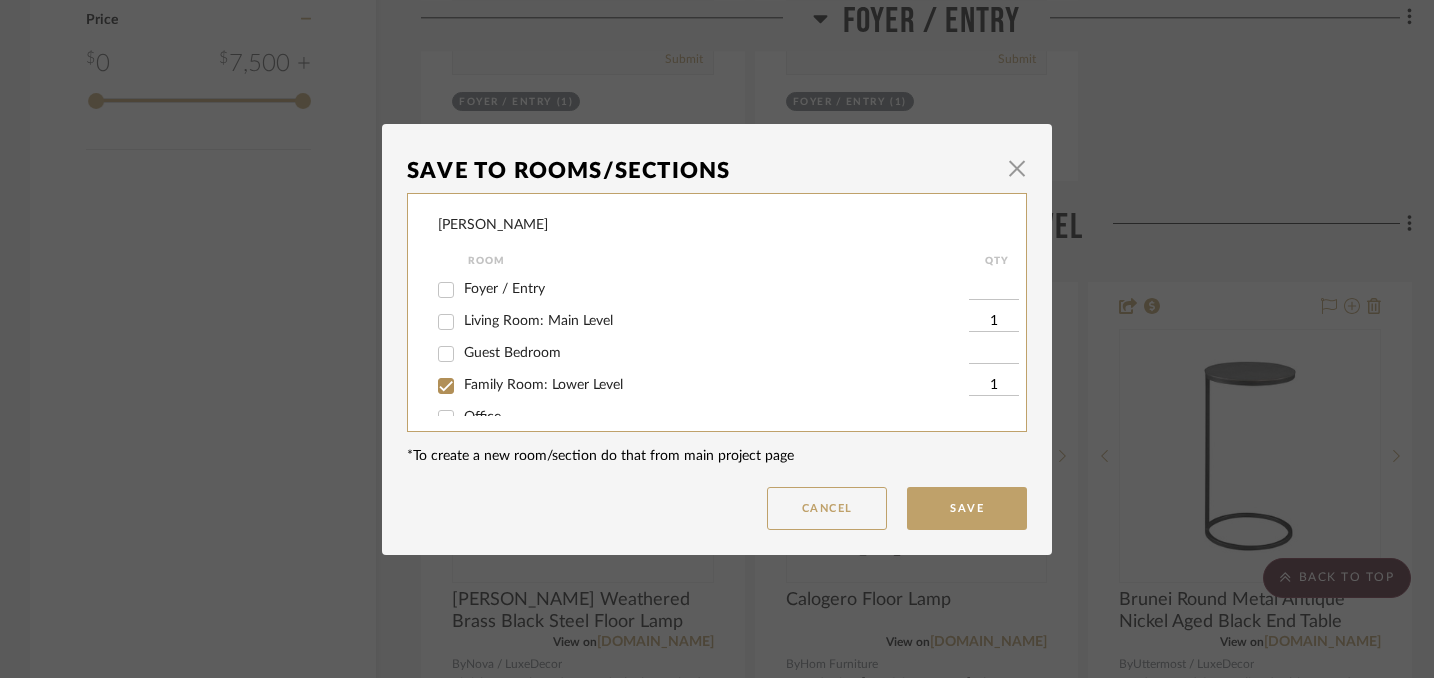 checkbox on "false" 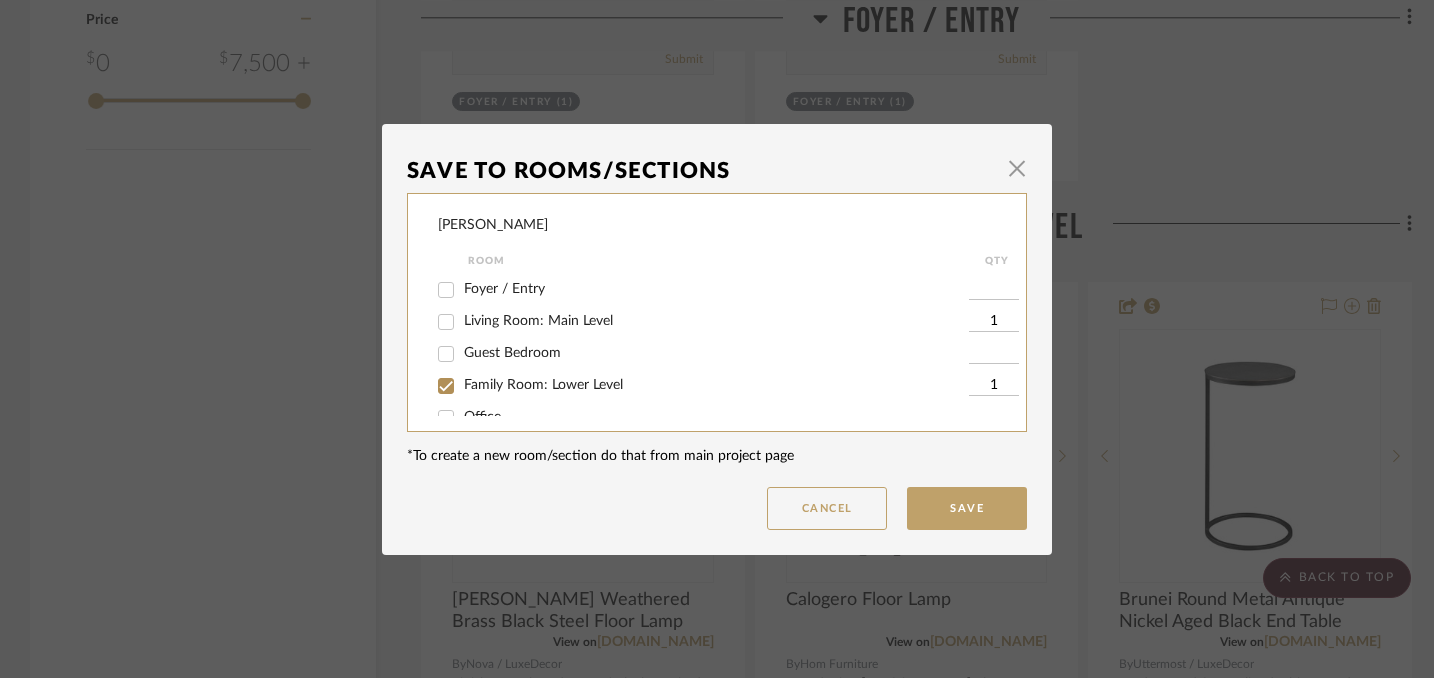 type 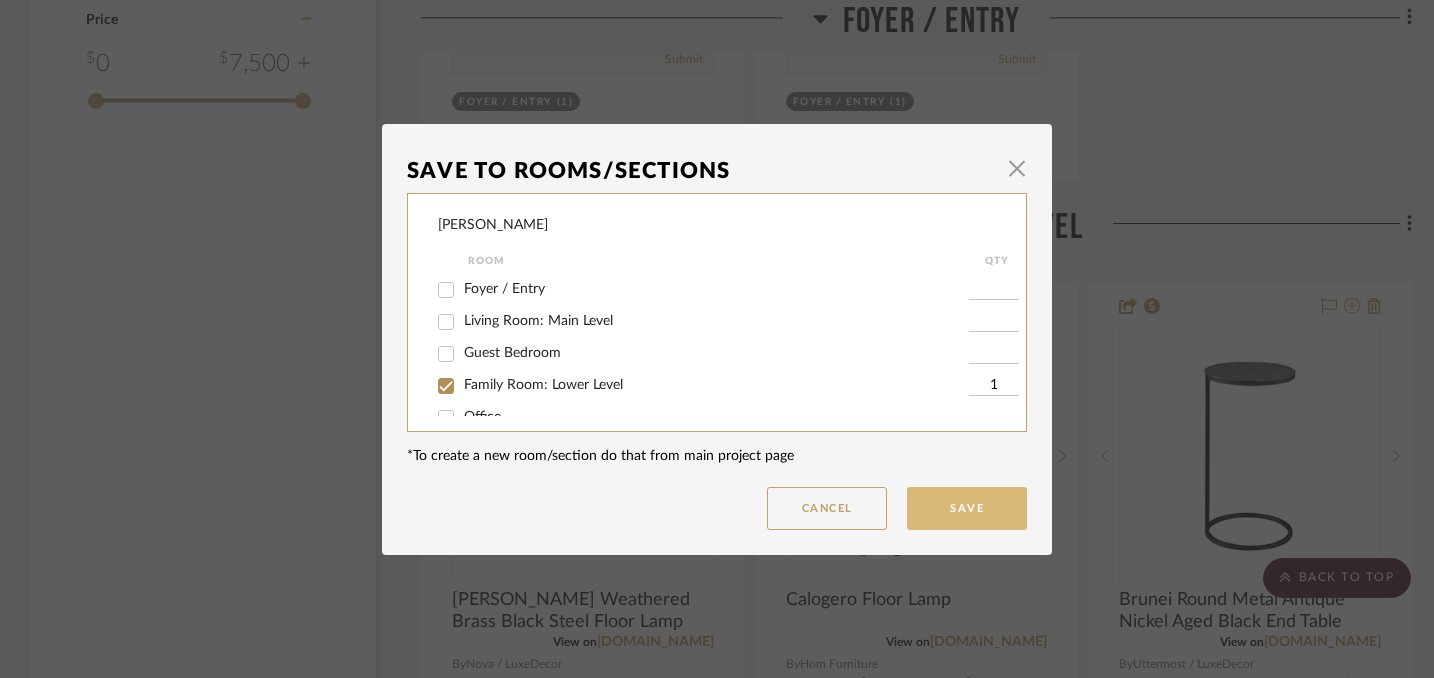 click on "Save" at bounding box center (967, 508) 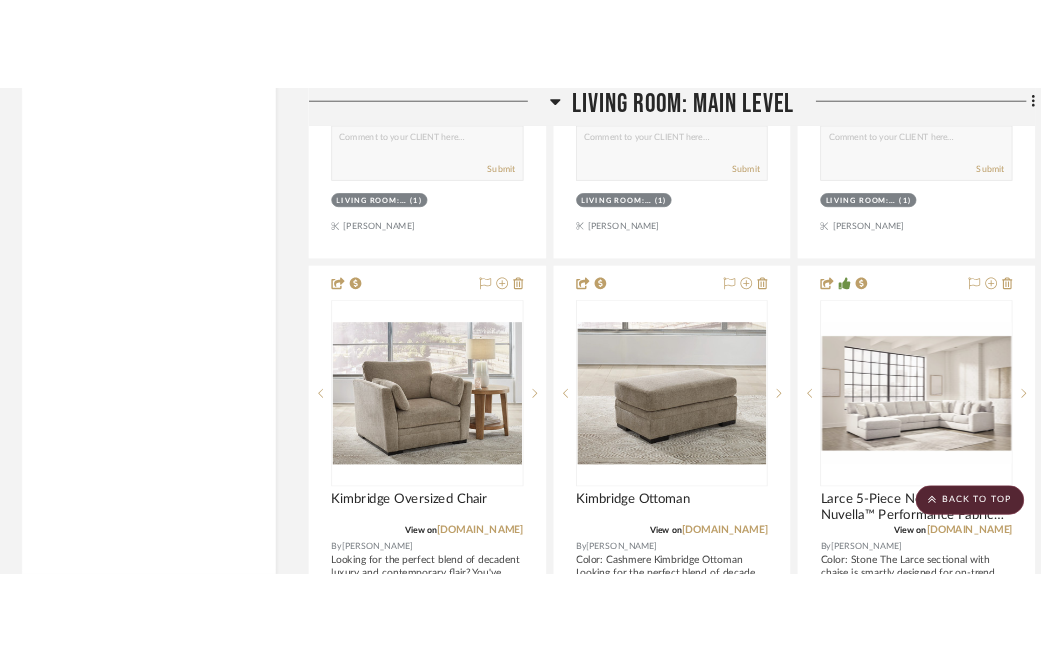 scroll, scrollTop: 3935, scrollLeft: 0, axis: vertical 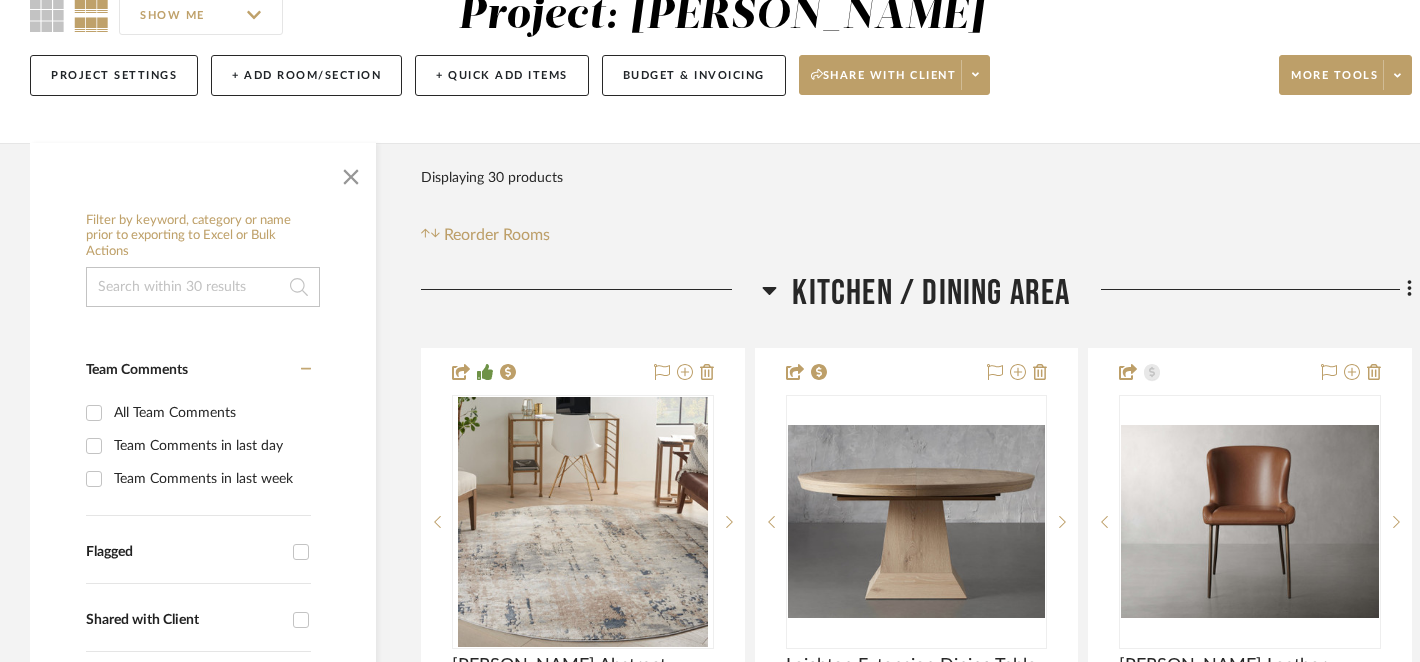 click 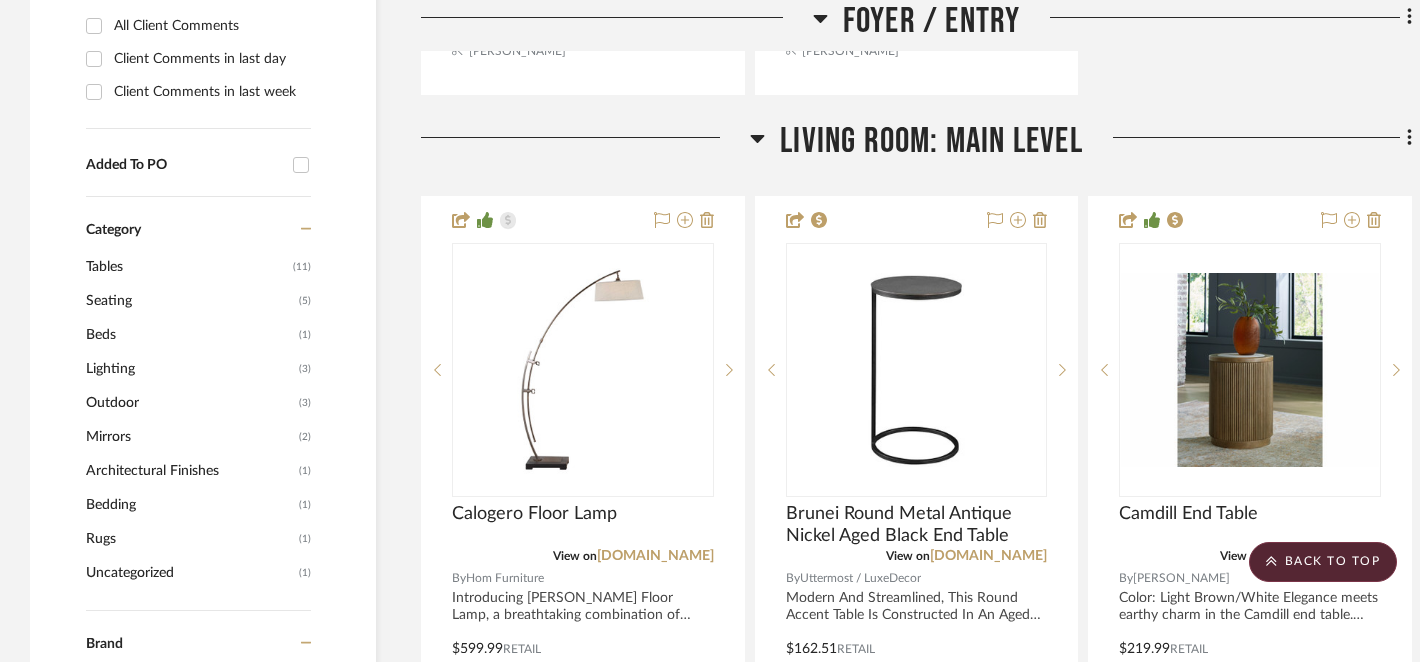 scroll, scrollTop: 1403, scrollLeft: 0, axis: vertical 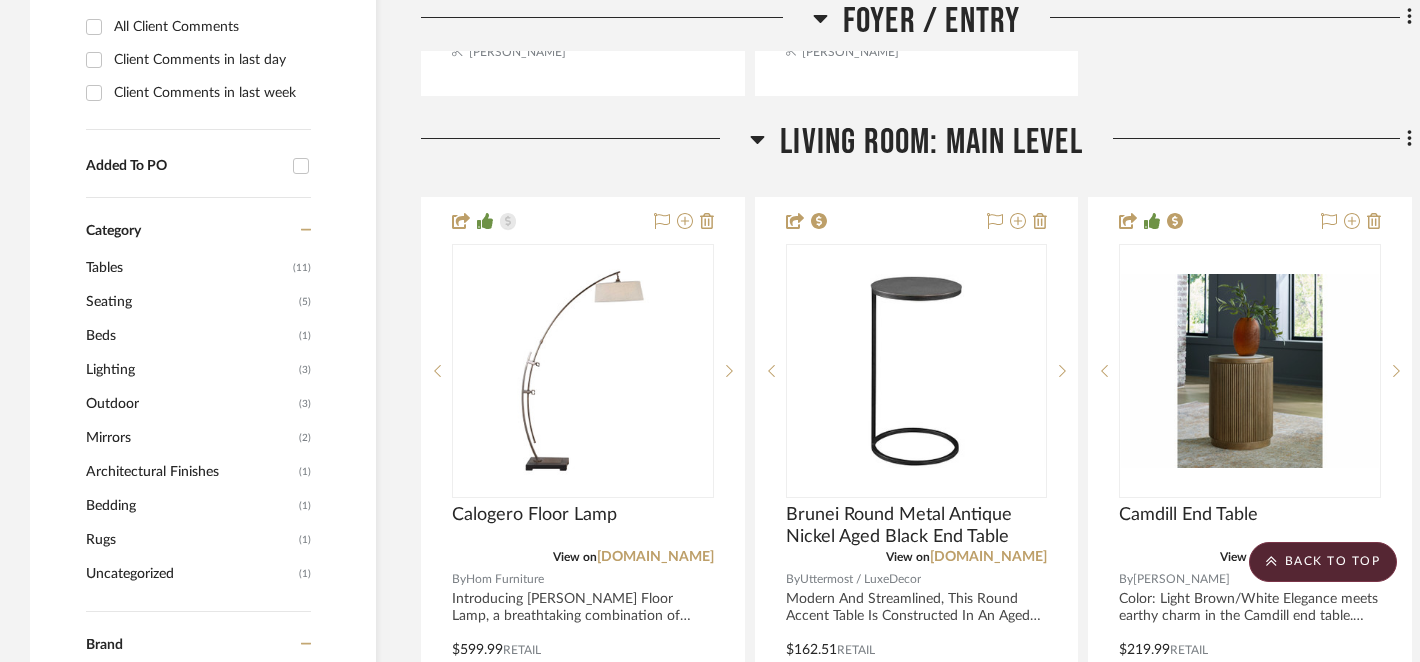 click 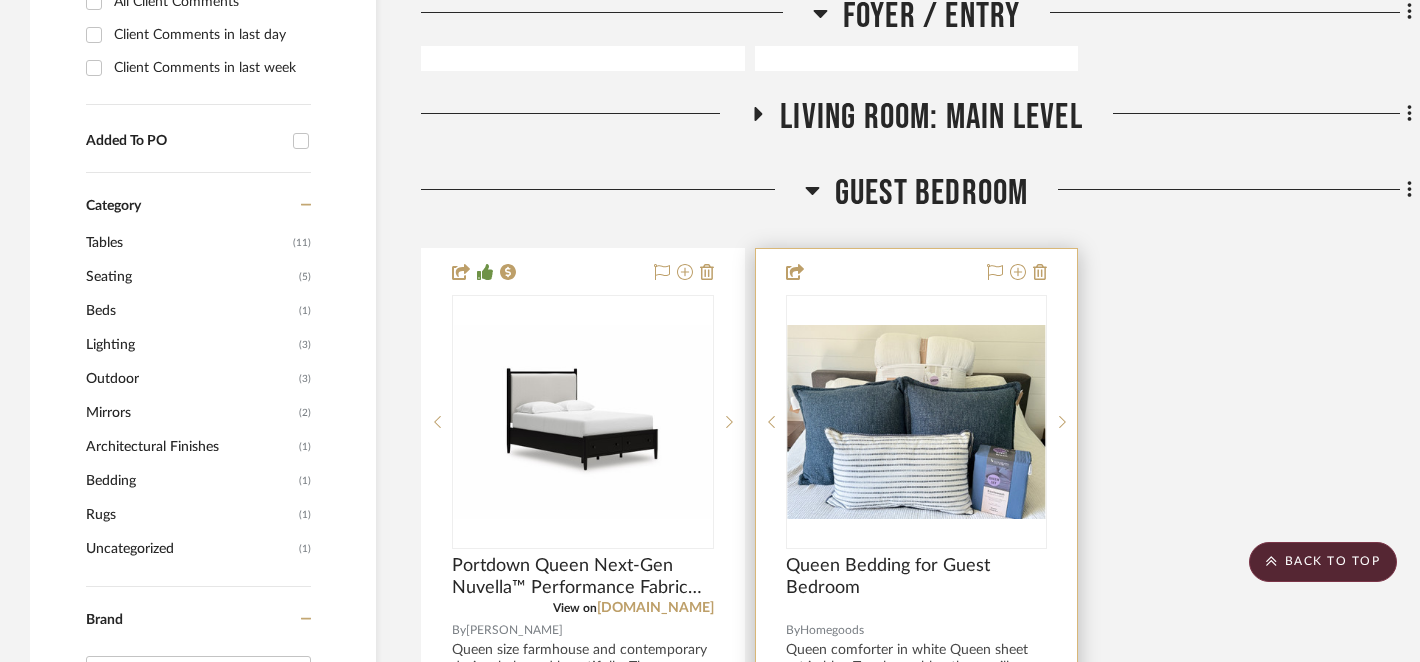 scroll, scrollTop: 1444, scrollLeft: 0, axis: vertical 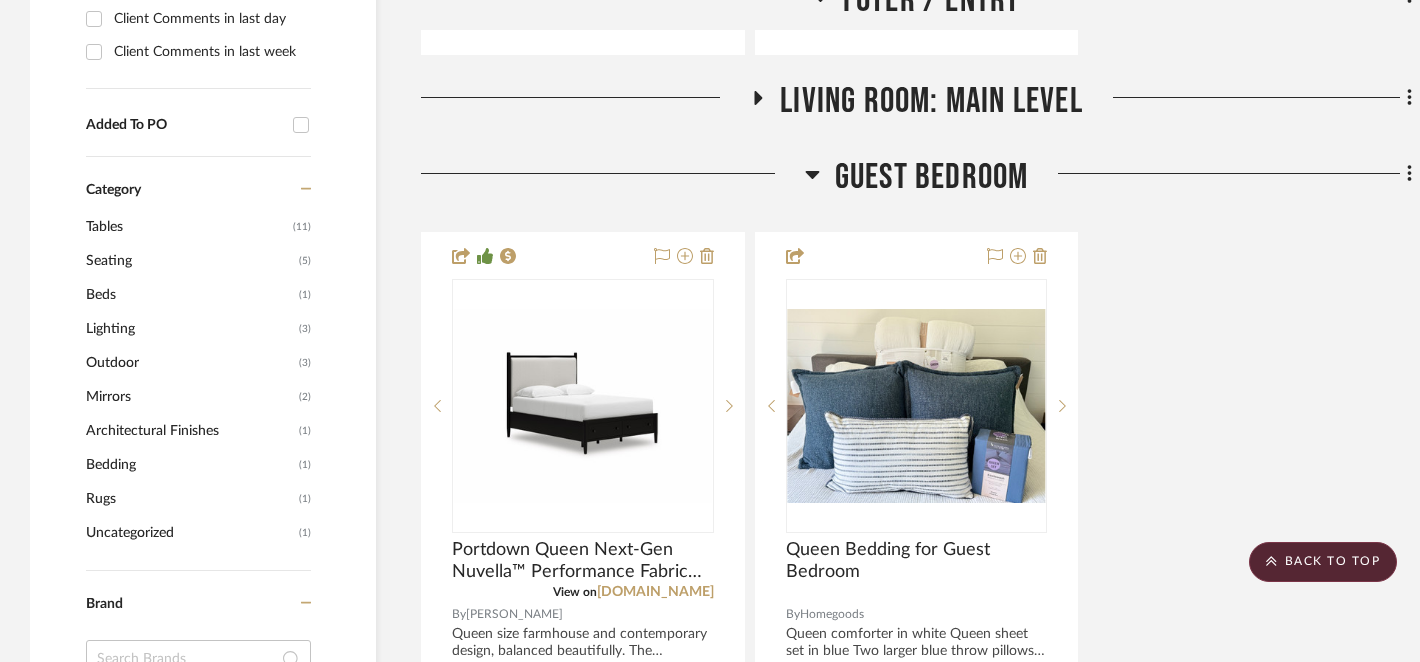 click 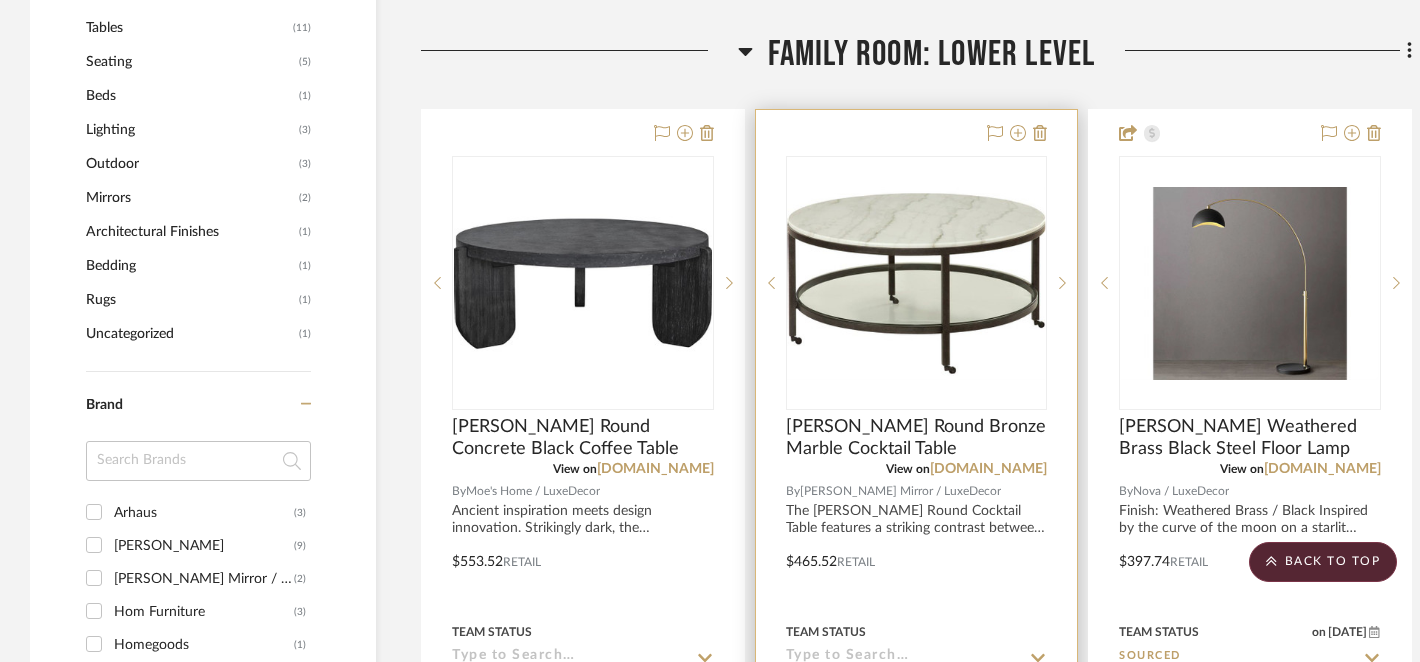 scroll, scrollTop: 1642, scrollLeft: 0, axis: vertical 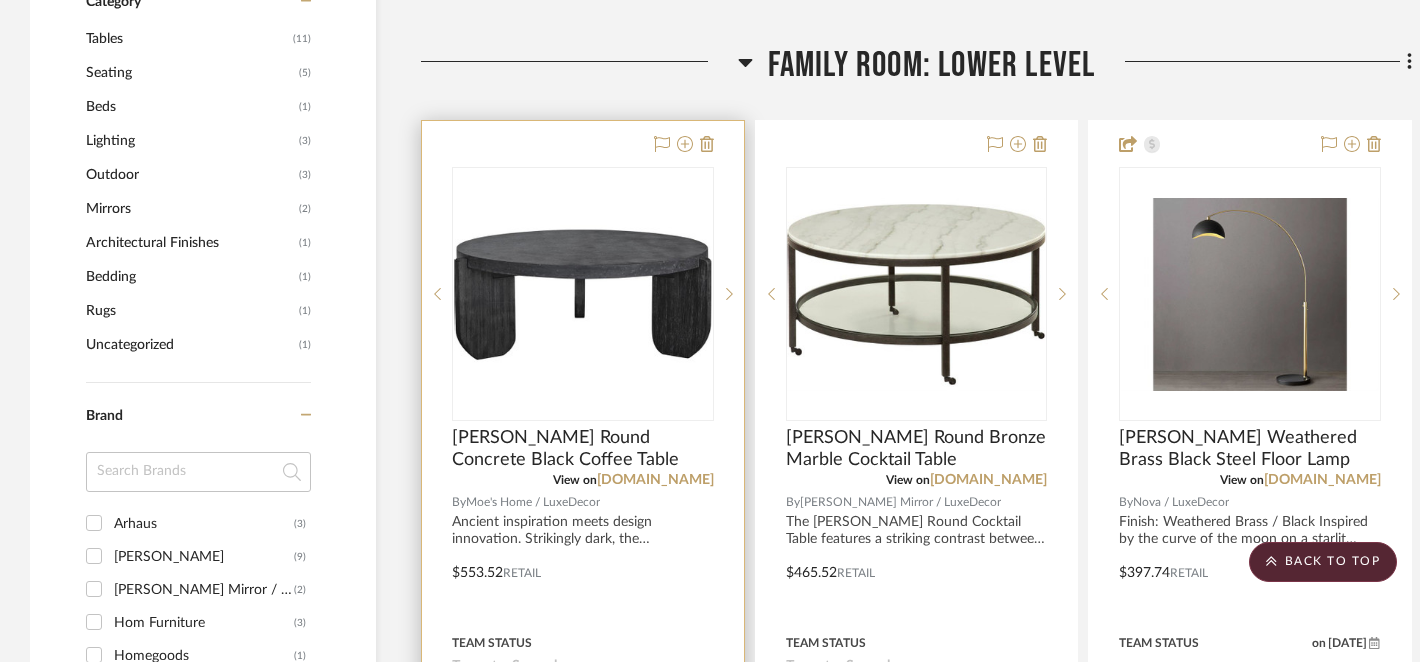 type 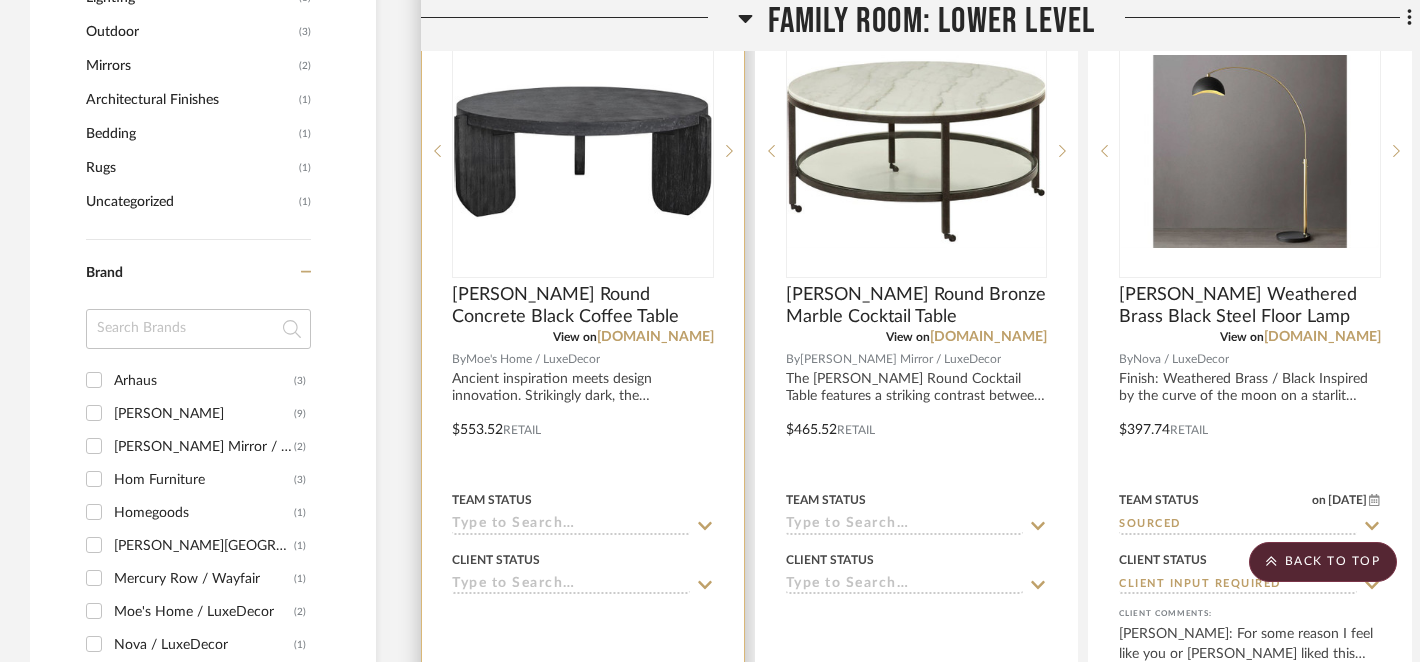 scroll, scrollTop: 1793, scrollLeft: 0, axis: vertical 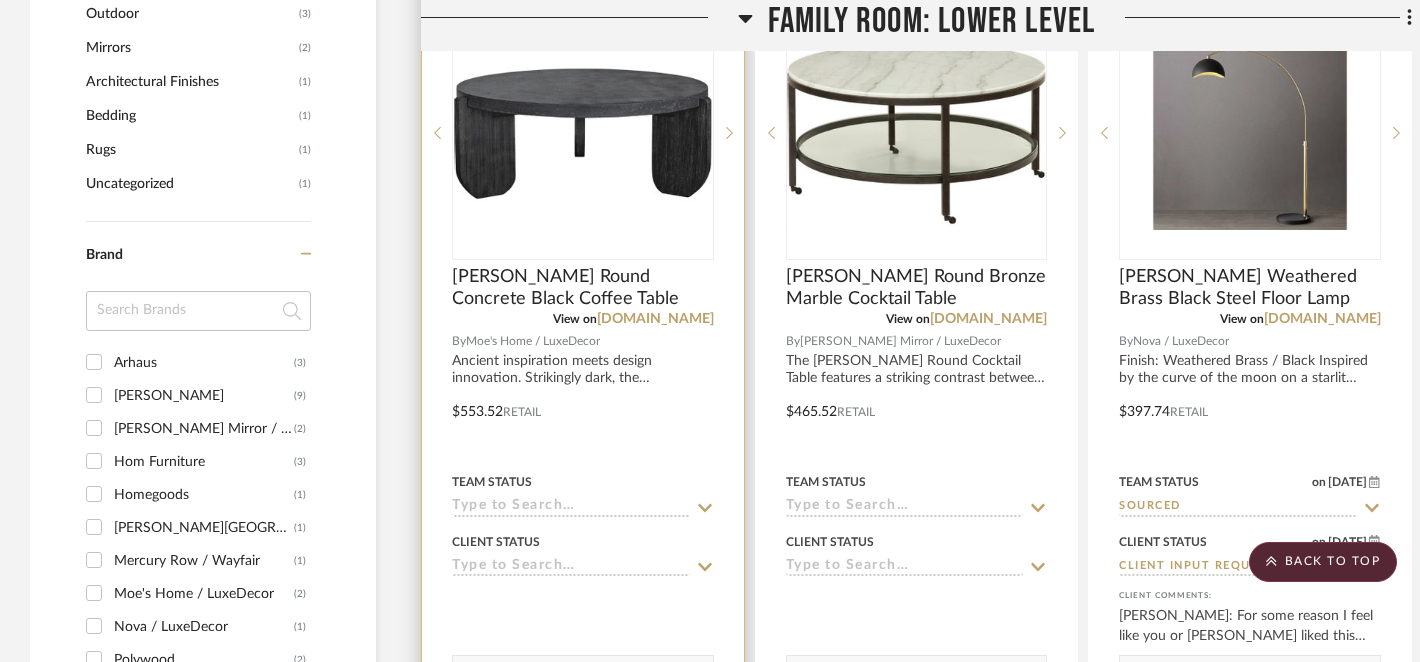 click 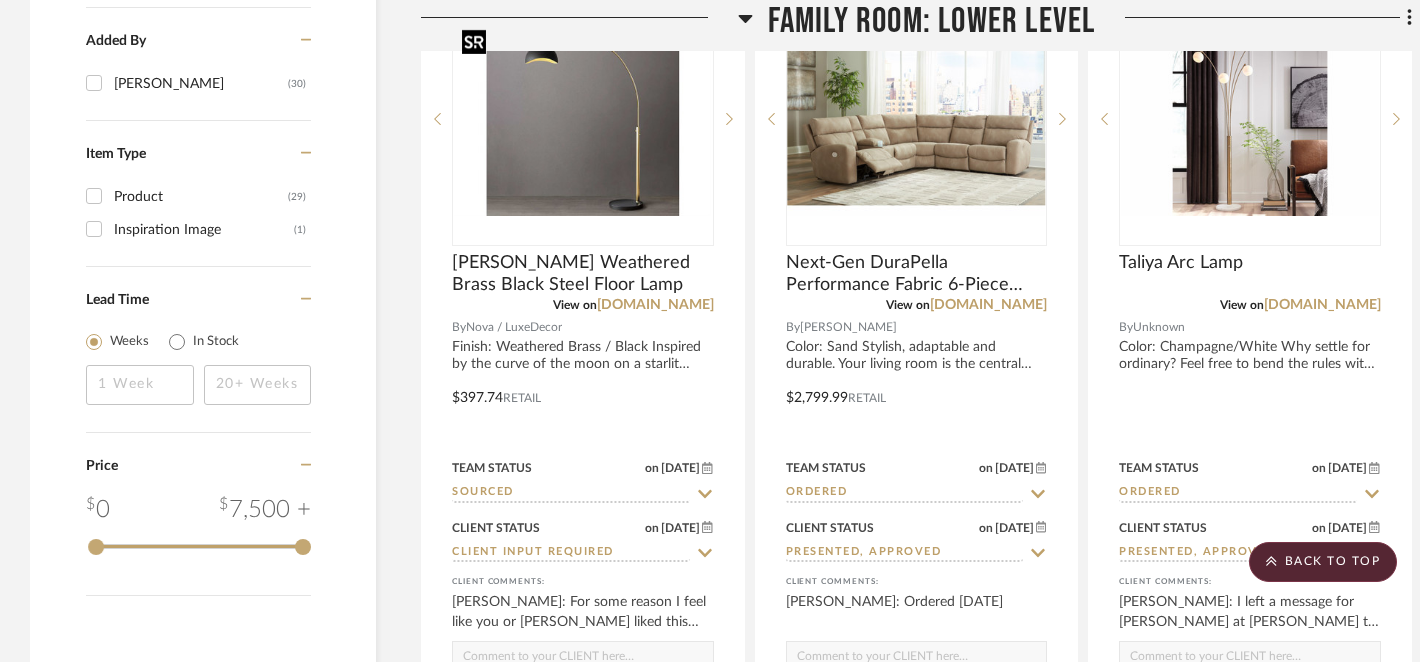 scroll, scrollTop: 2513, scrollLeft: 0, axis: vertical 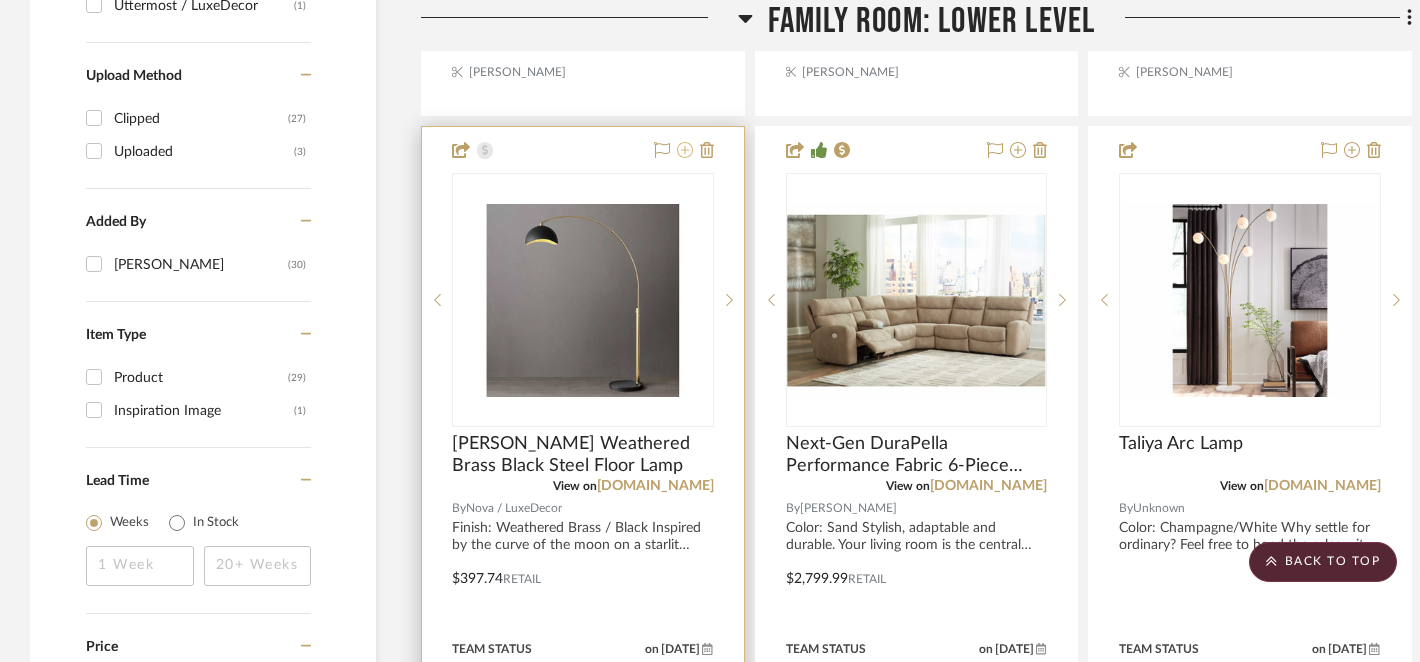 click 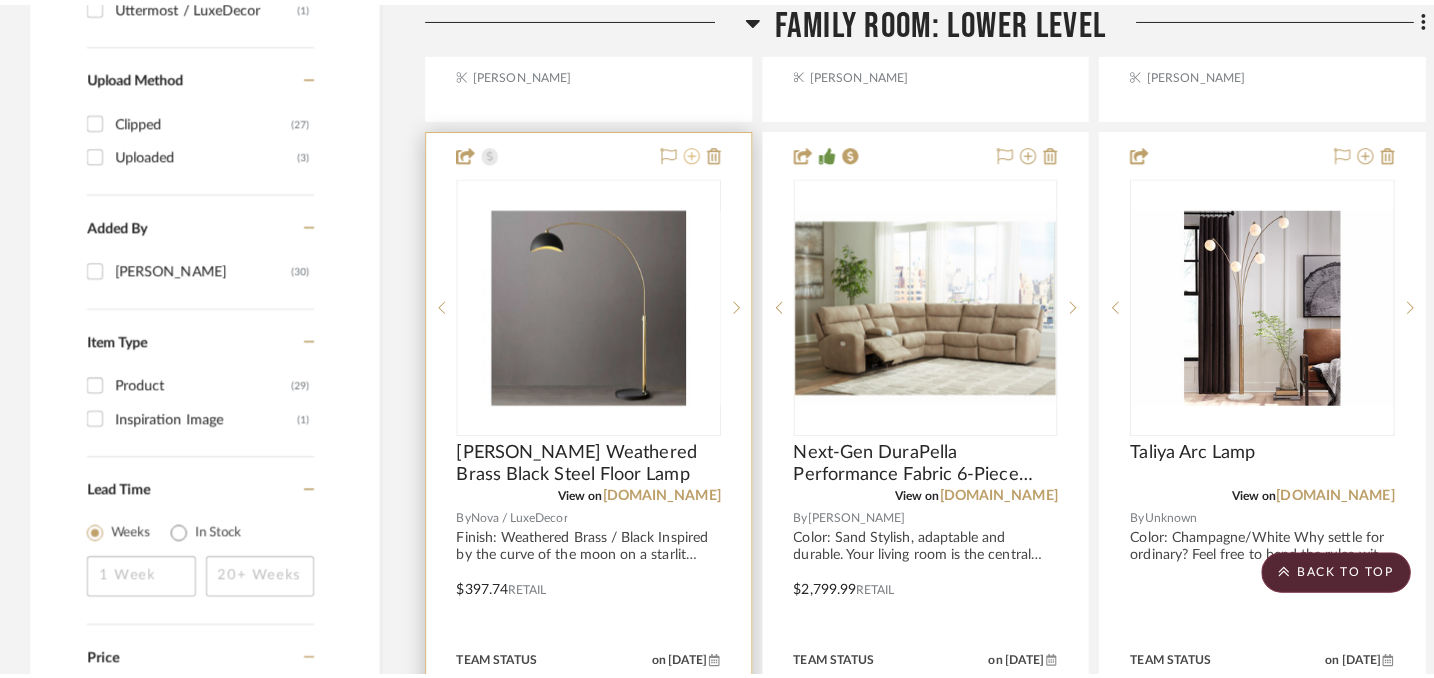 scroll, scrollTop: 0, scrollLeft: 0, axis: both 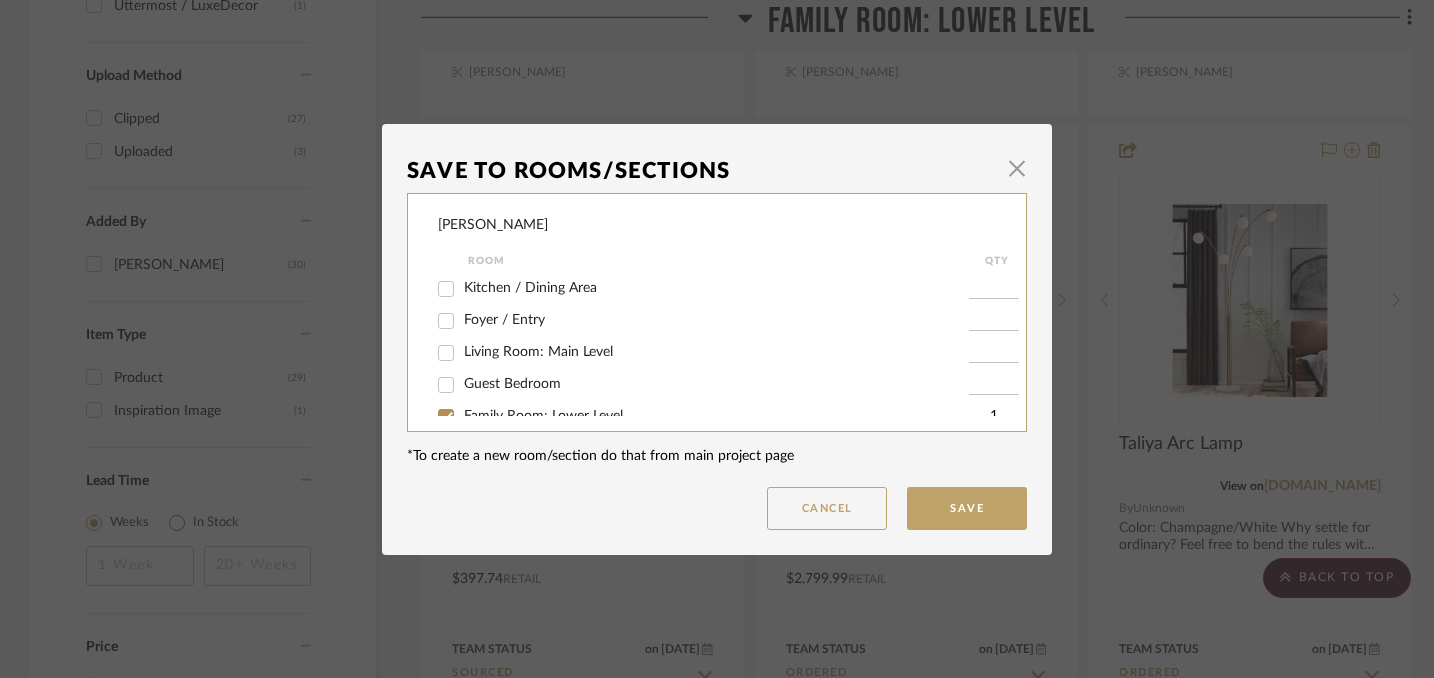 click on "Living Room: Main Level" at bounding box center (446, 353) 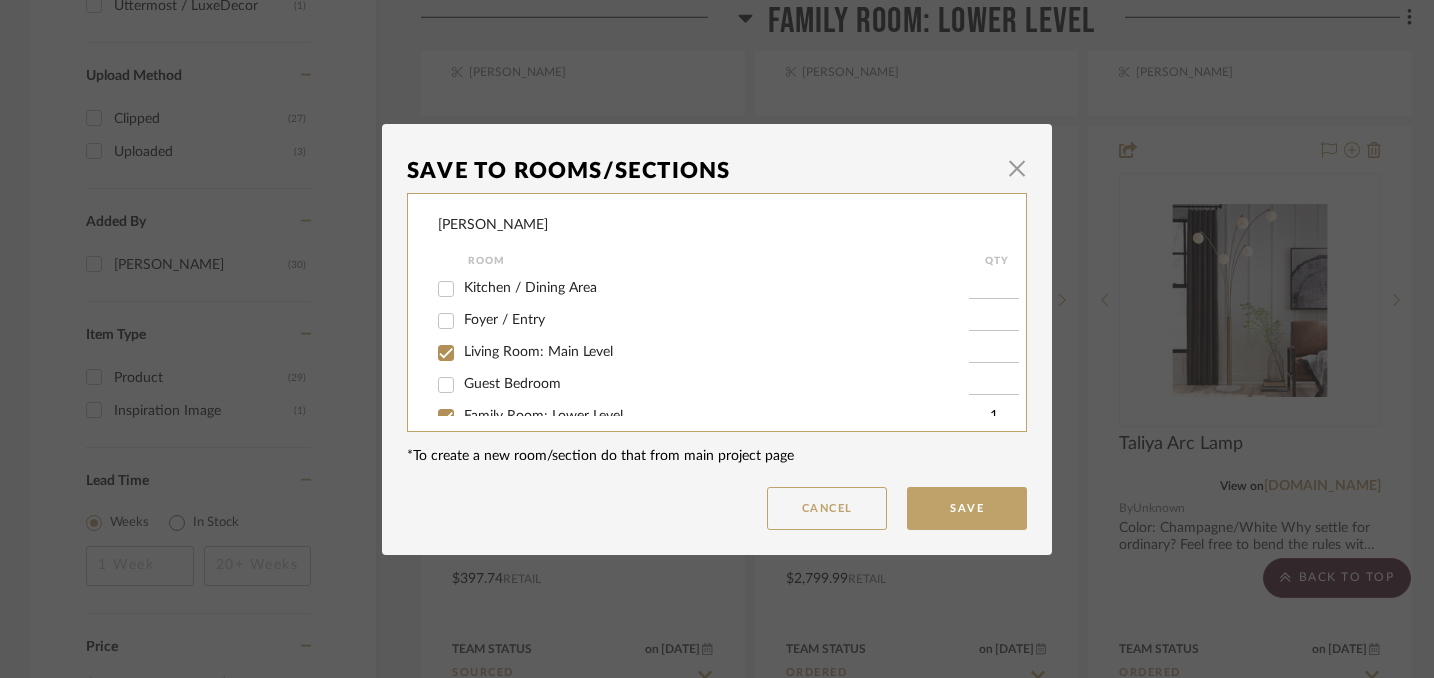 checkbox on "true" 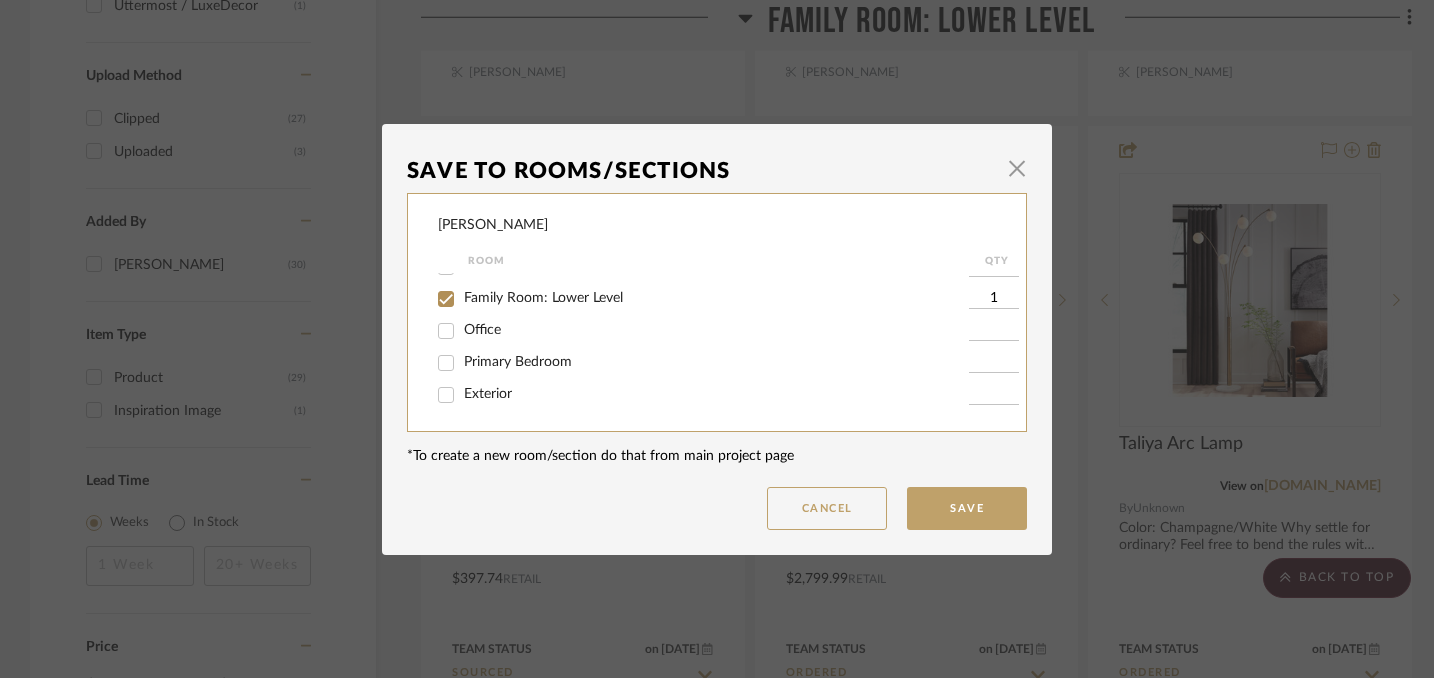 scroll, scrollTop: 125, scrollLeft: 0, axis: vertical 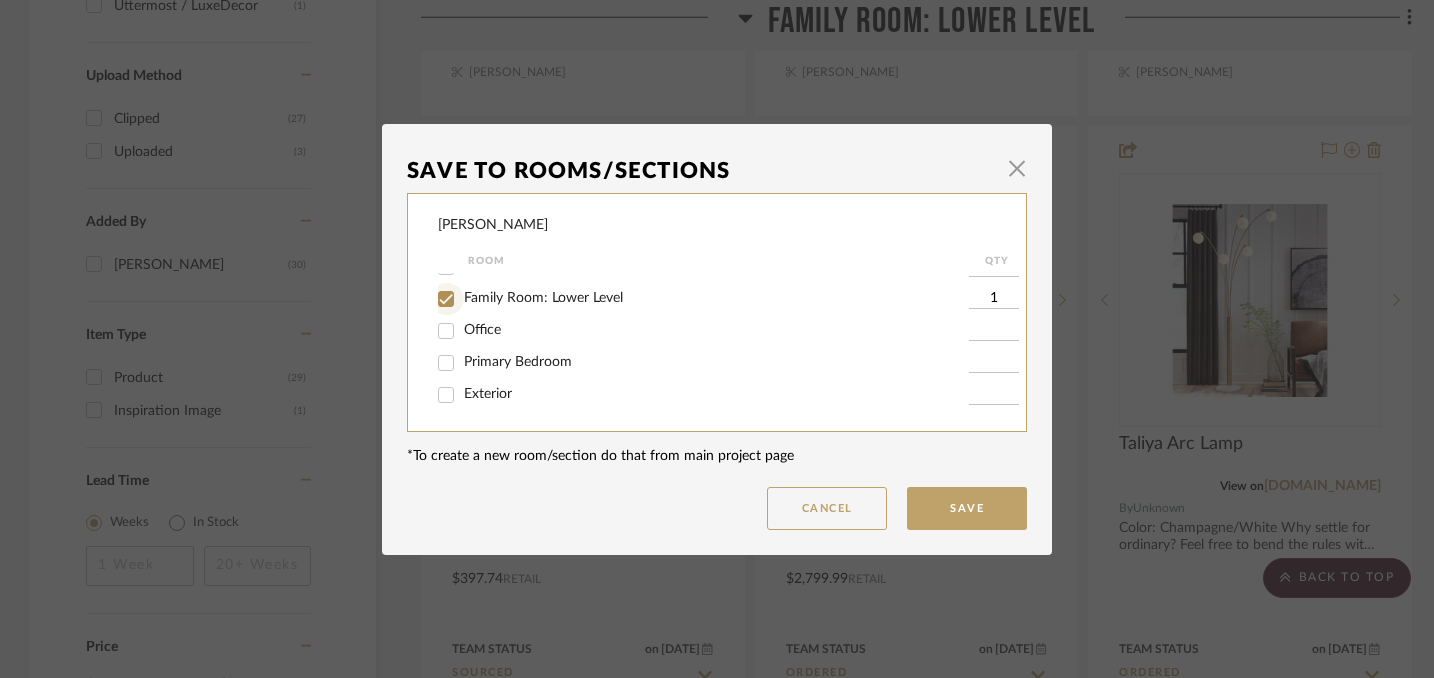 click on "Family Room: Lower Level" at bounding box center [446, 299] 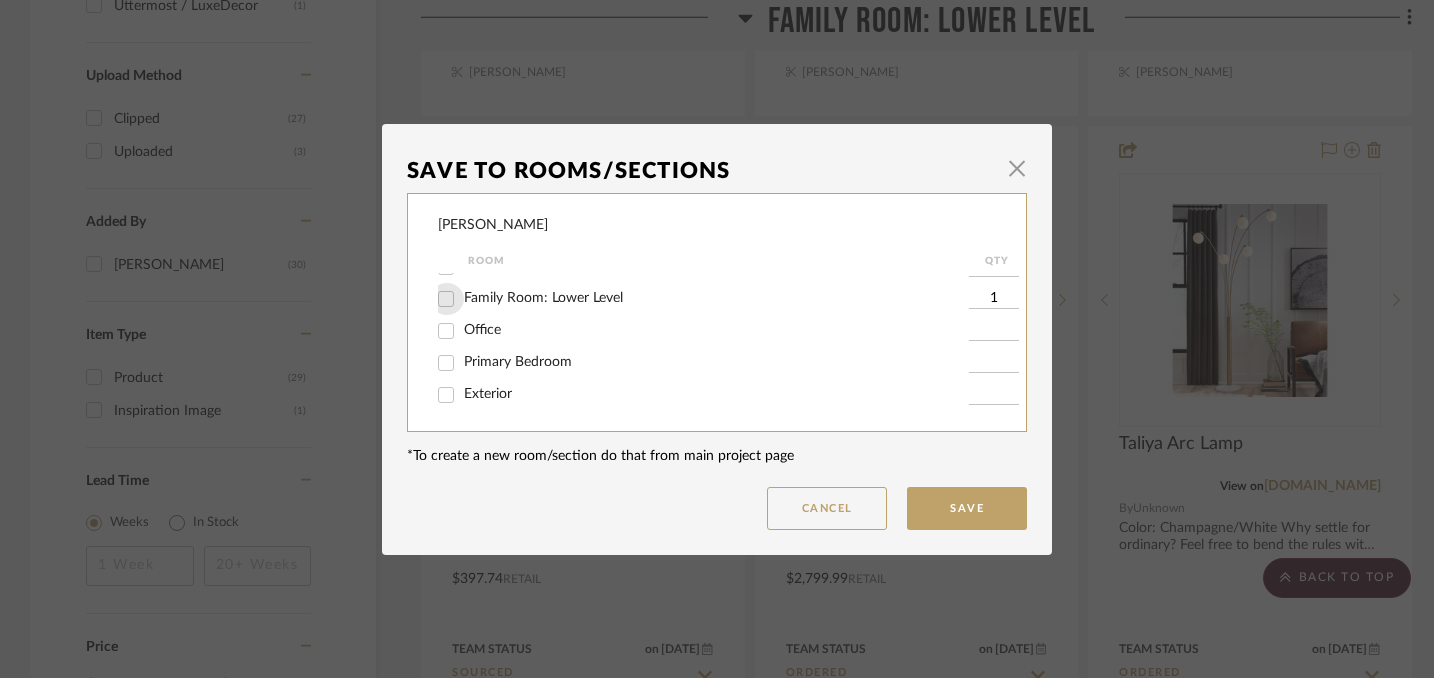 type 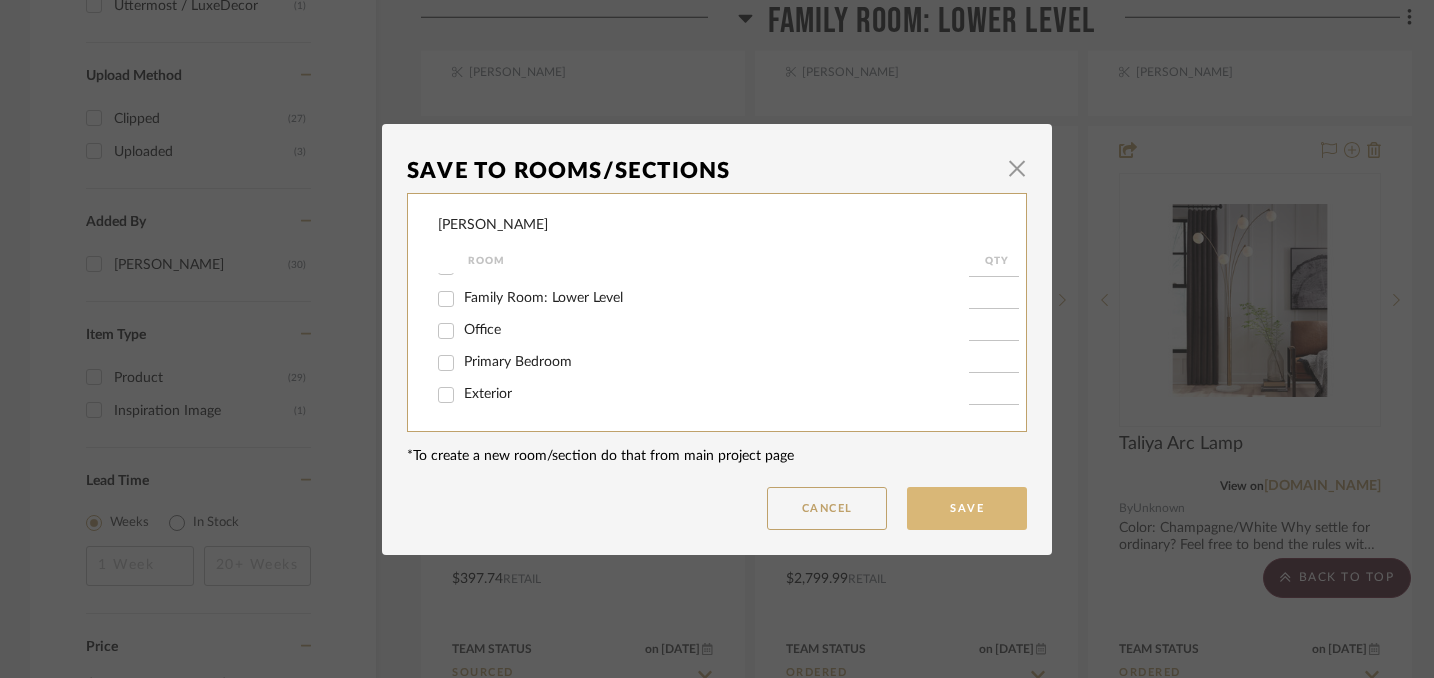 click on "Save" at bounding box center (967, 508) 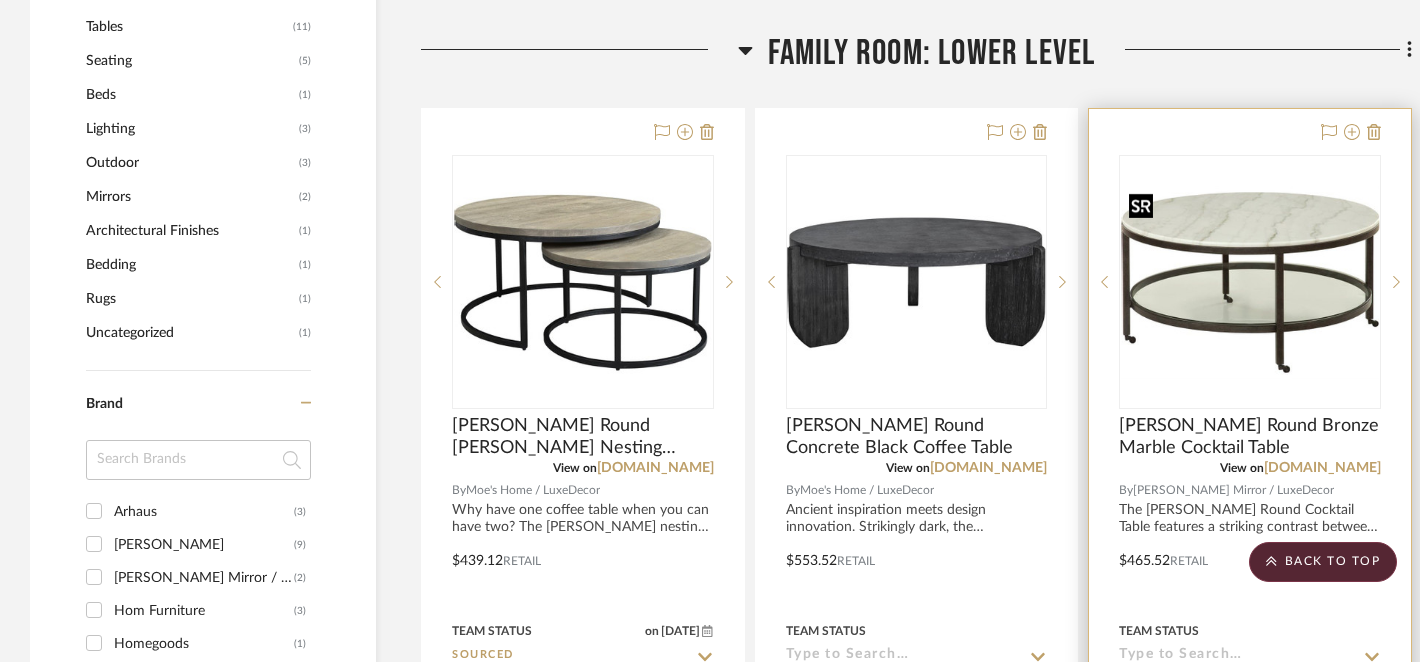 scroll, scrollTop: 1634, scrollLeft: 0, axis: vertical 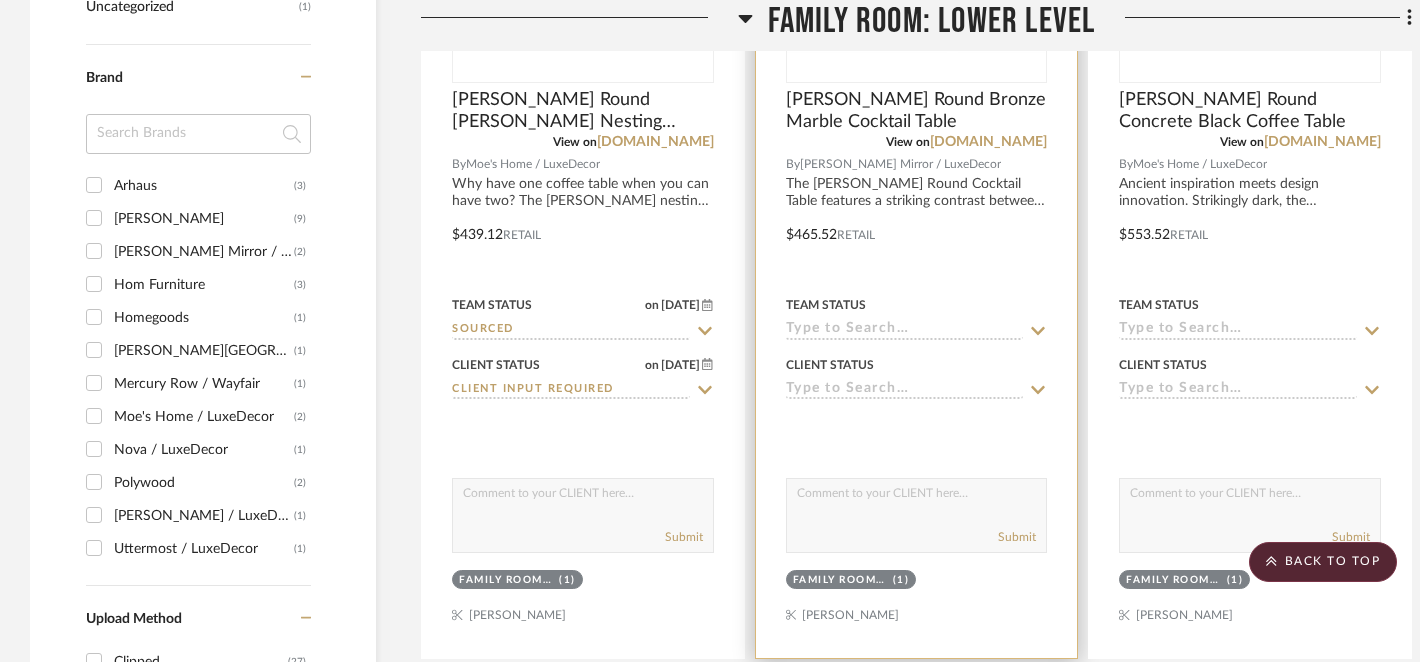 click 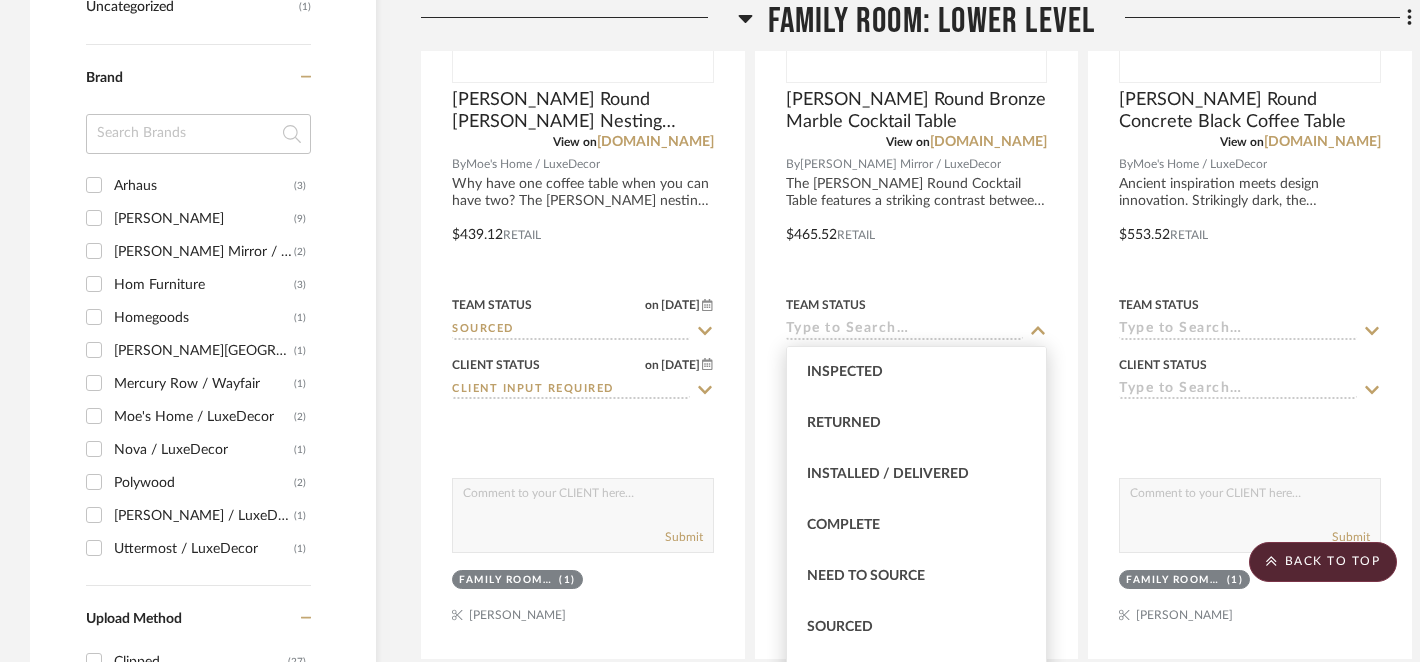 scroll, scrollTop: 460, scrollLeft: 0, axis: vertical 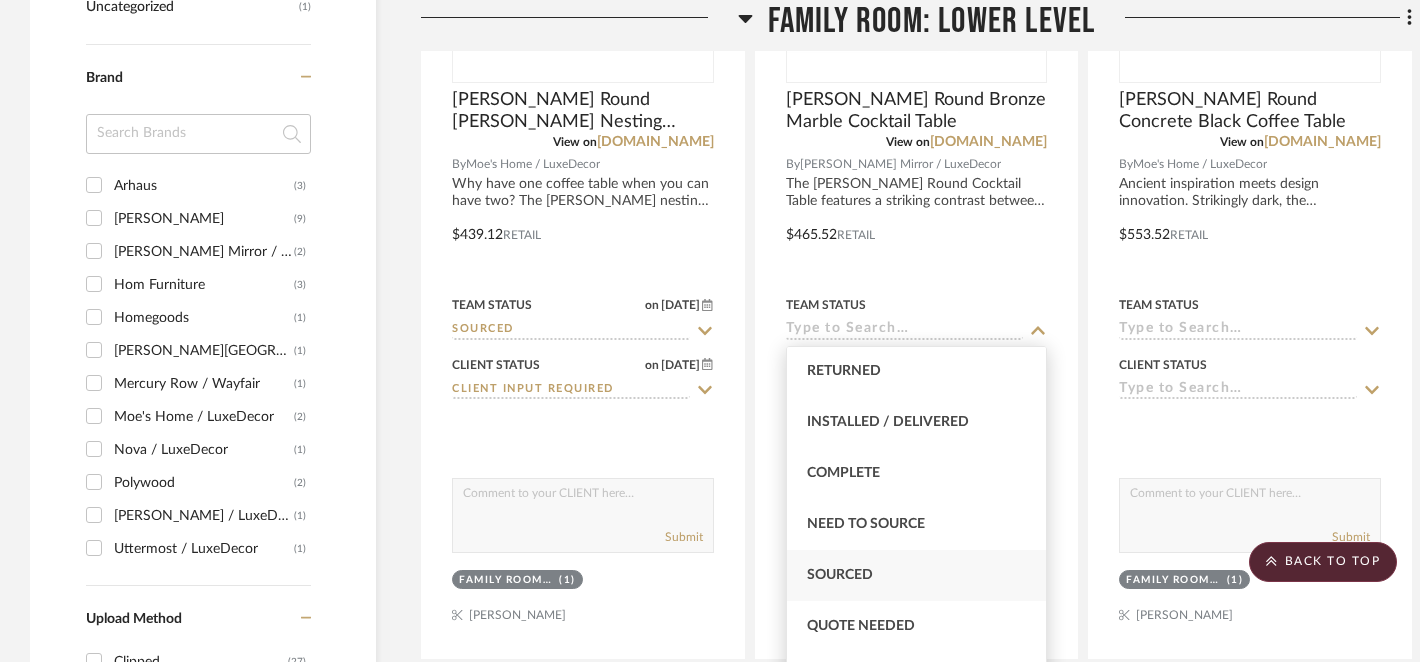 click on "Sourced" at bounding box center [917, 575] 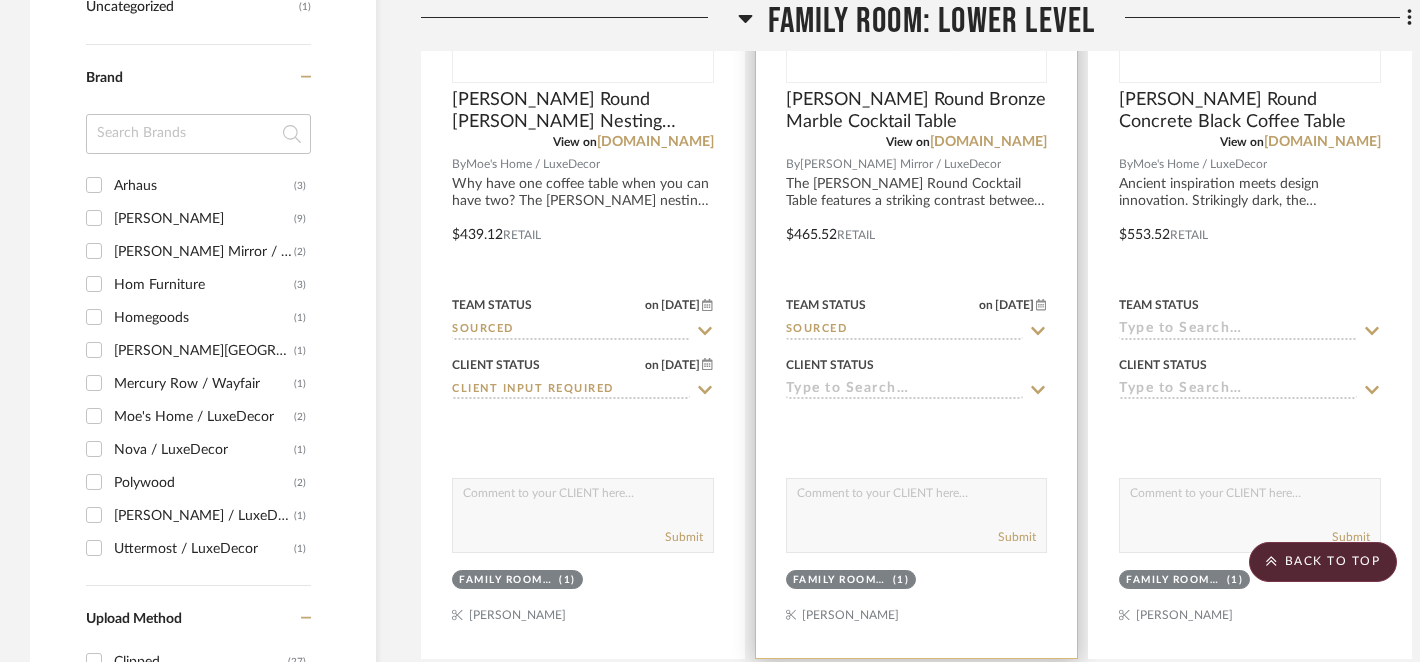 click 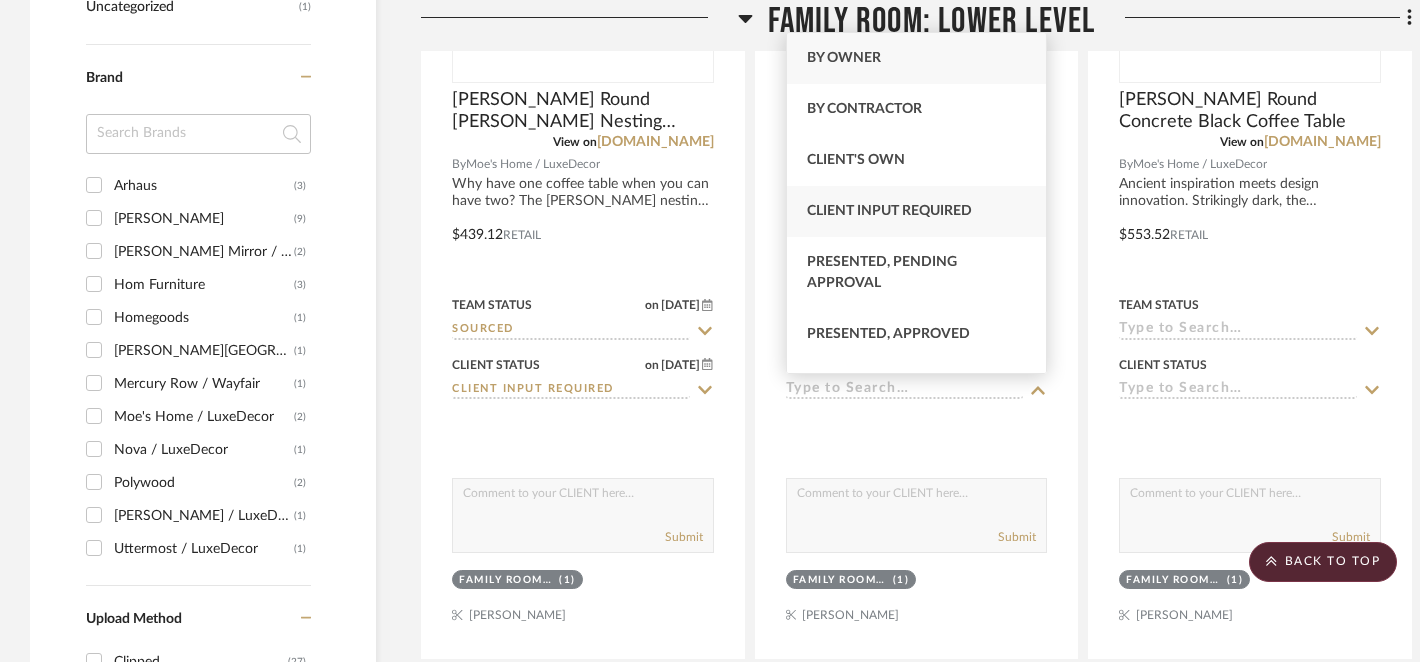 click on "Client Input Required" at bounding box center [889, 211] 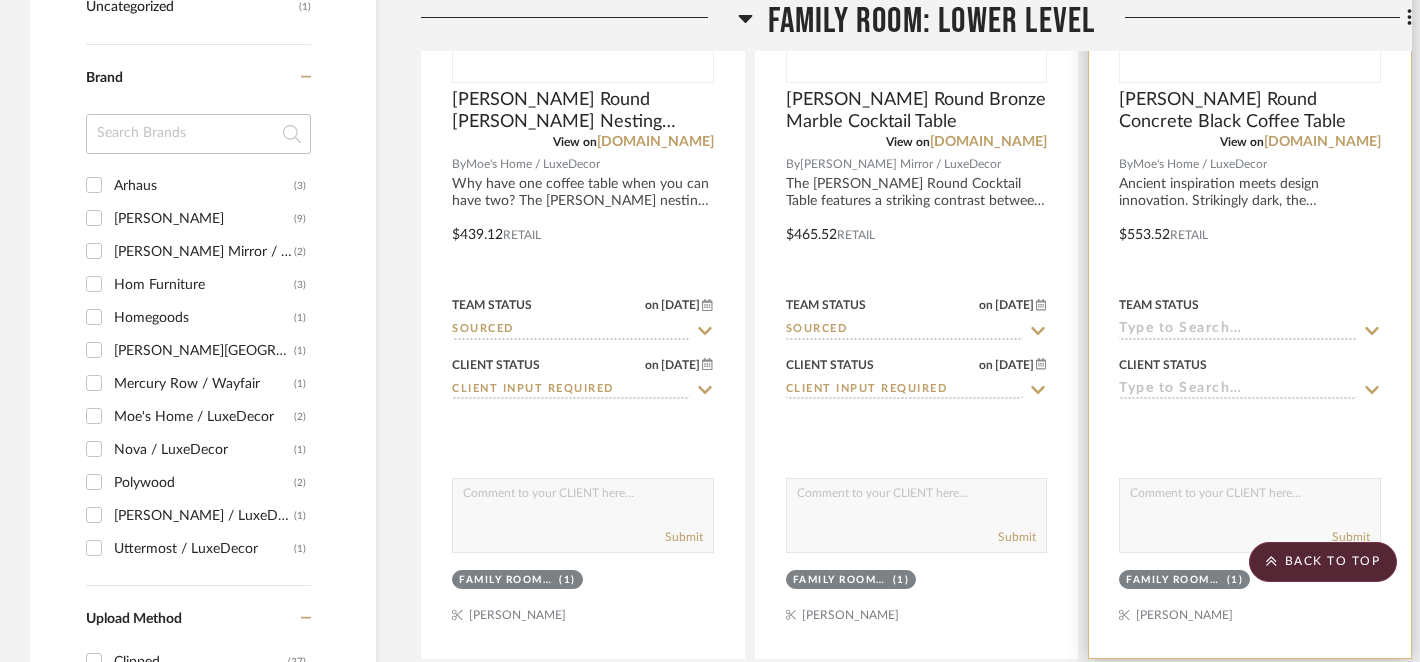 click 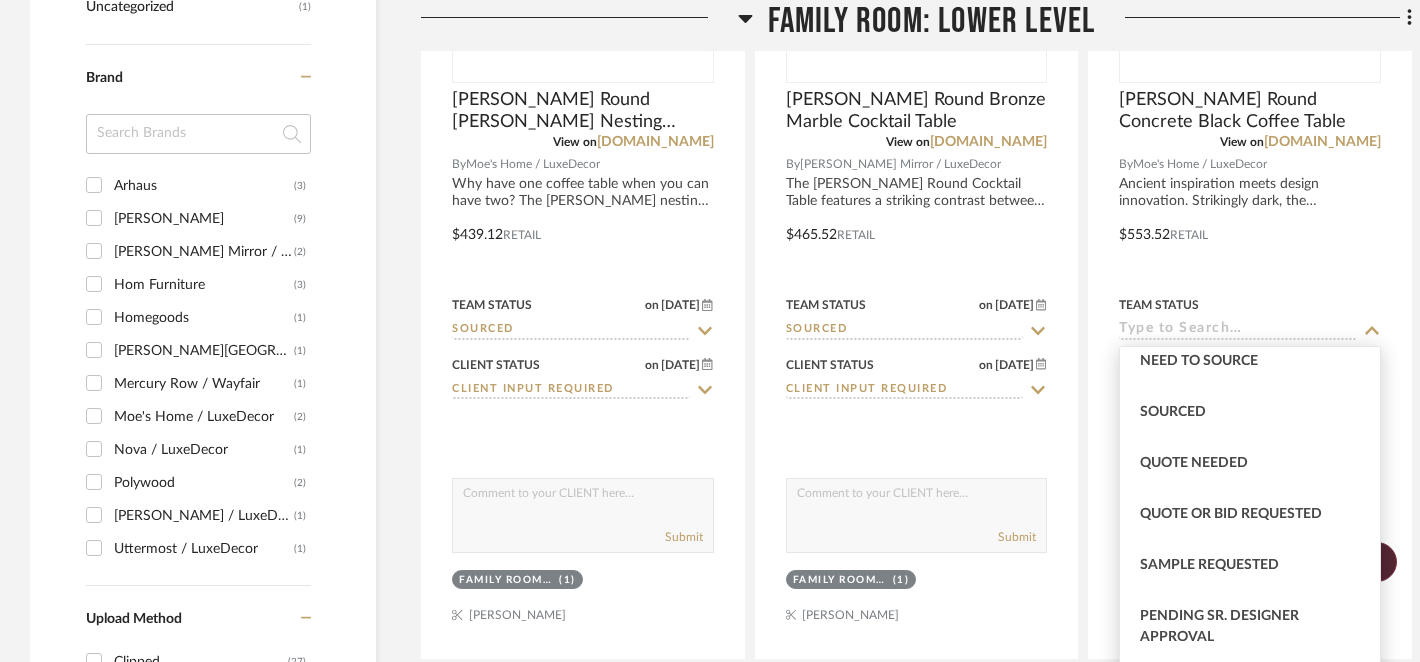 scroll, scrollTop: 628, scrollLeft: 0, axis: vertical 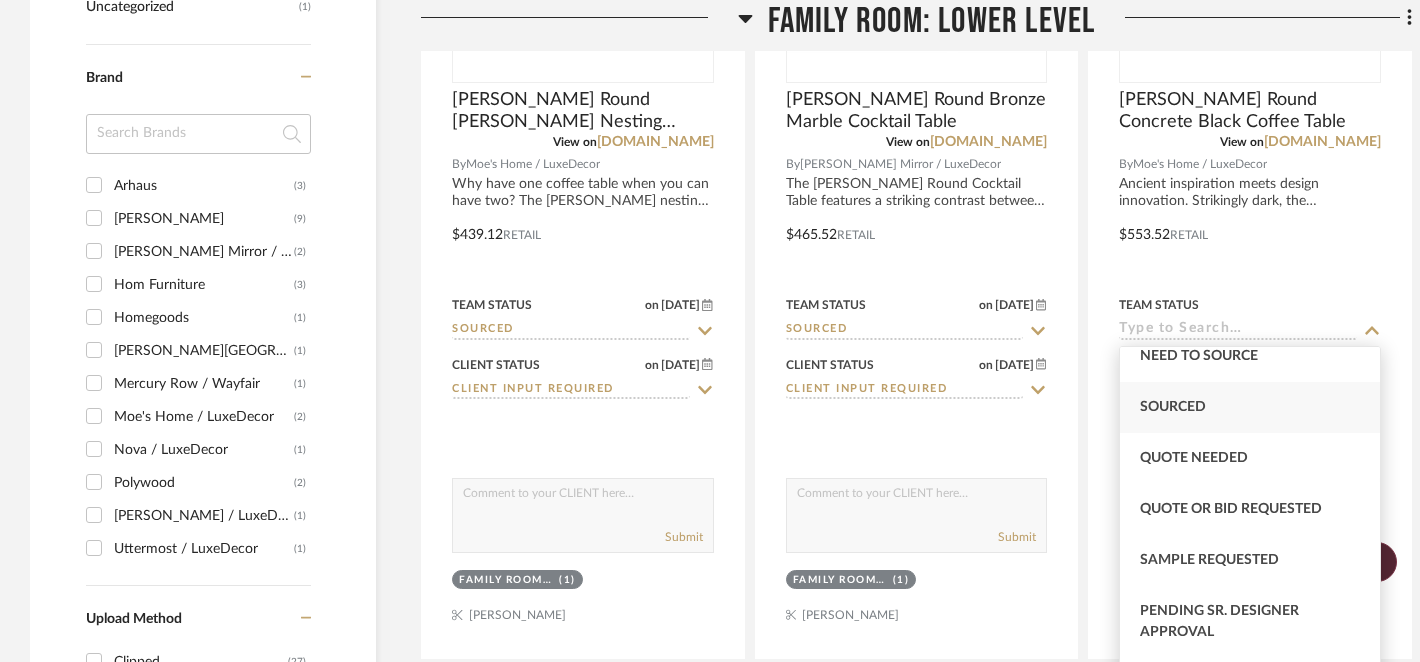 click on "Sourced" at bounding box center (1250, 407) 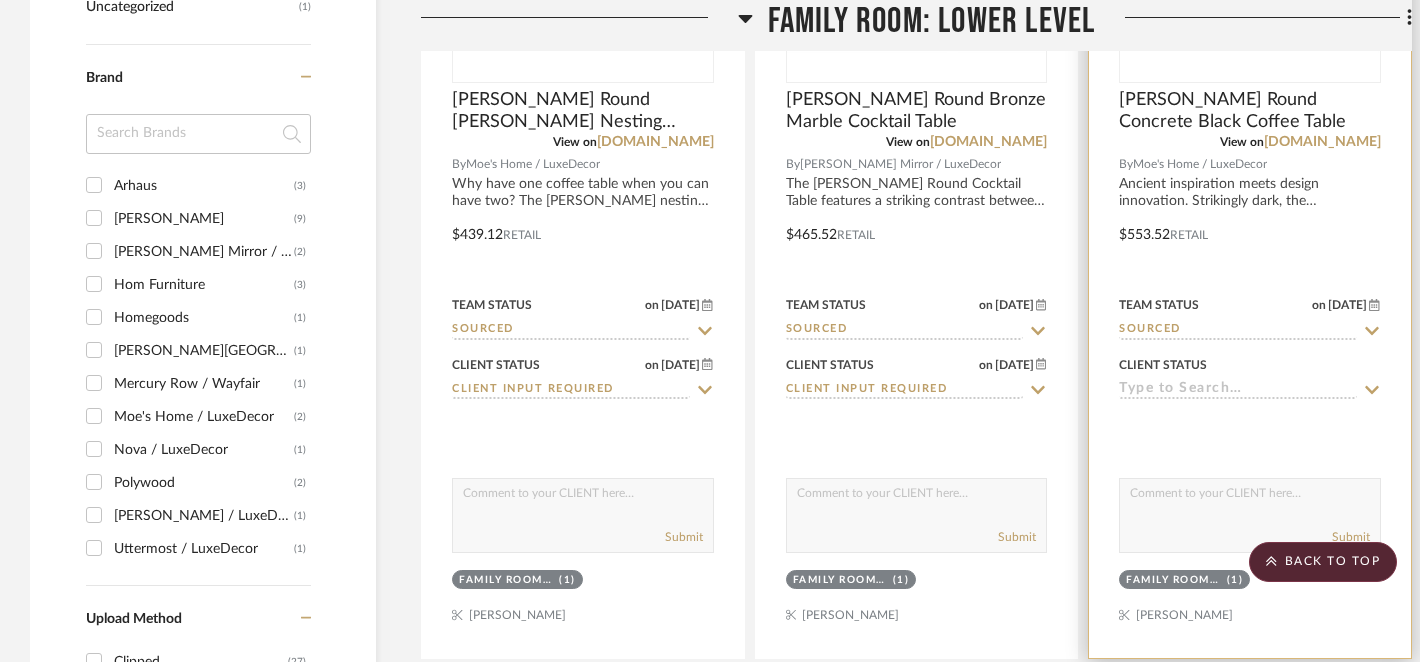 click 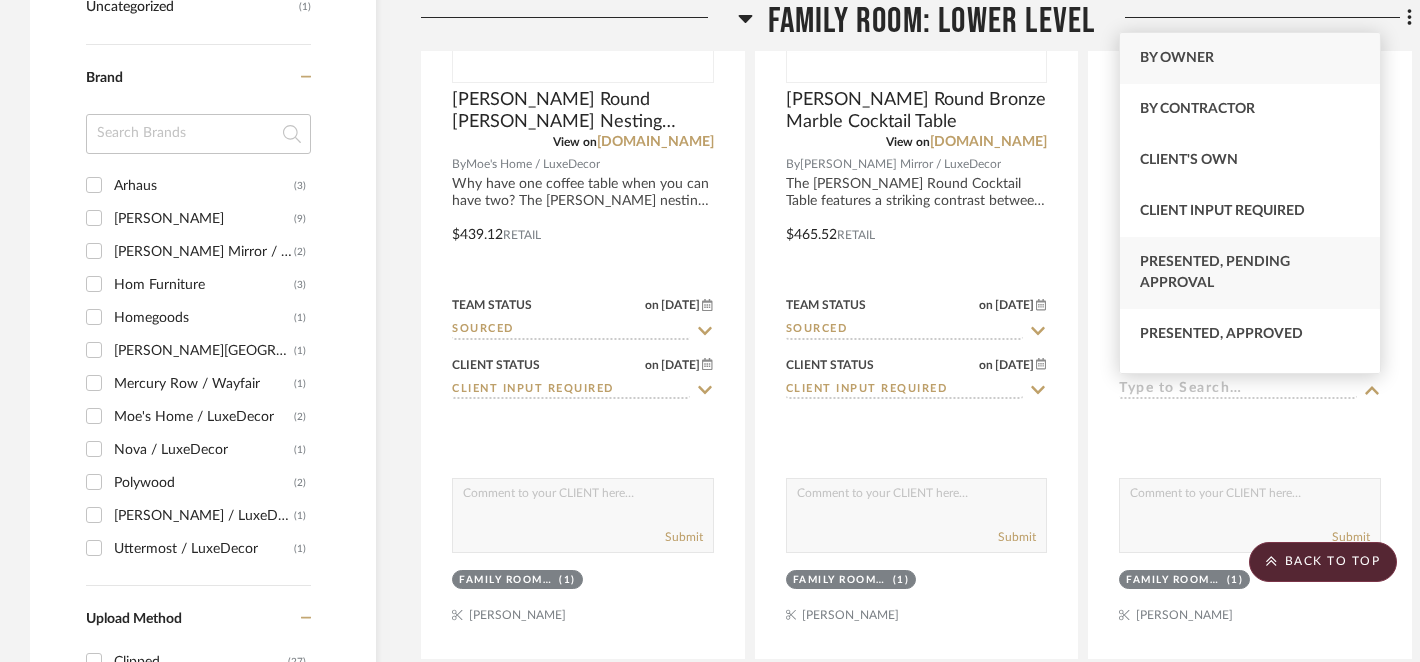 scroll, scrollTop: 8, scrollLeft: 0, axis: vertical 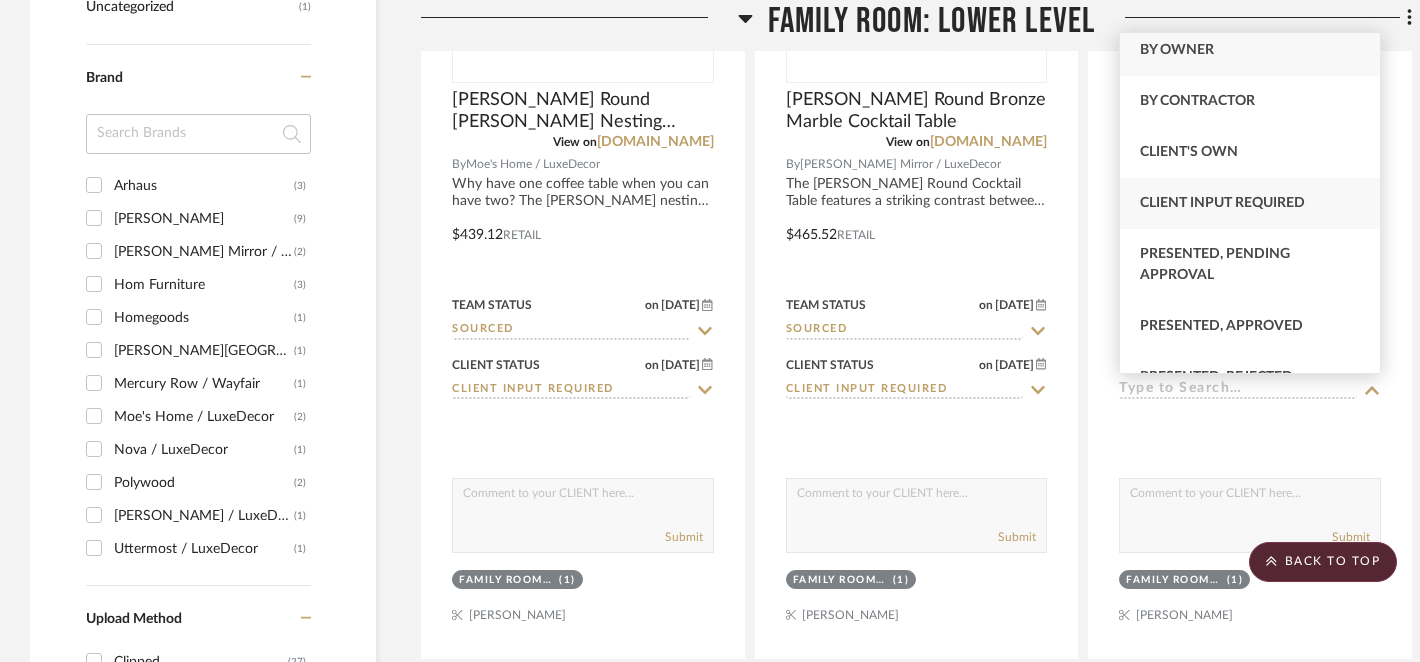 click on "Client Input Required" at bounding box center [1222, 203] 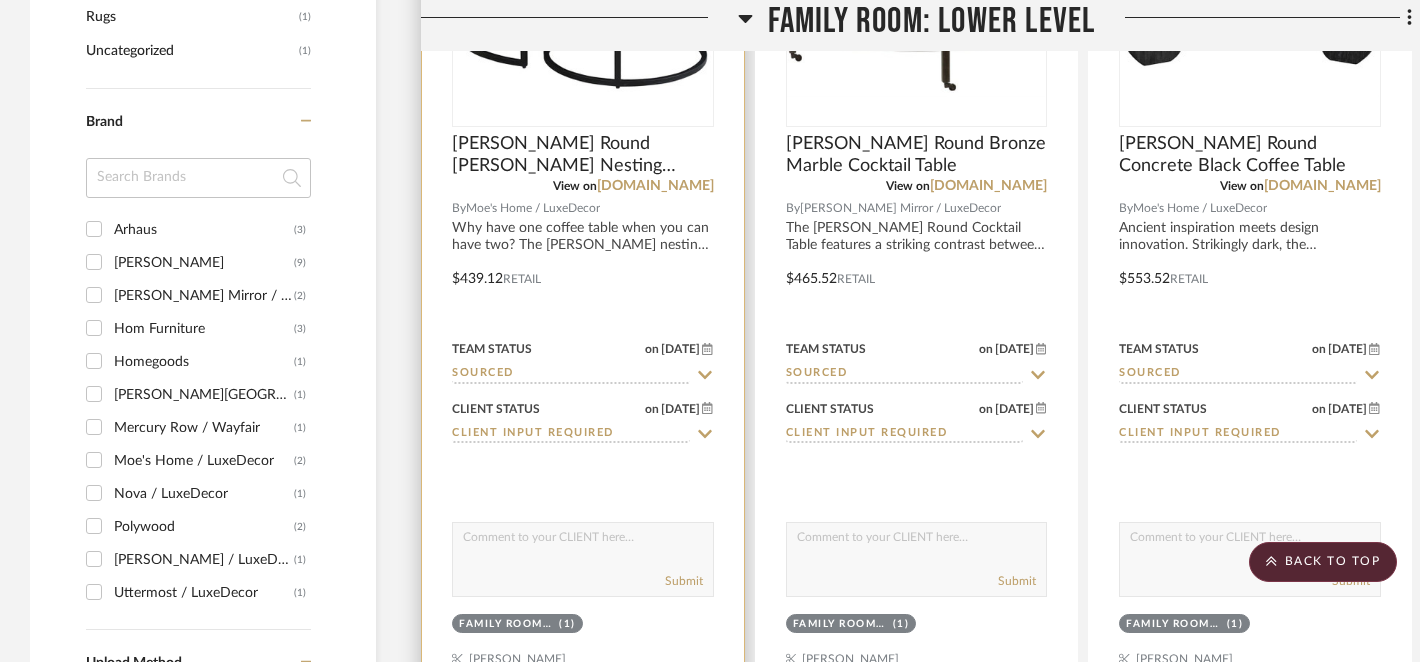 scroll, scrollTop: 1985, scrollLeft: 0, axis: vertical 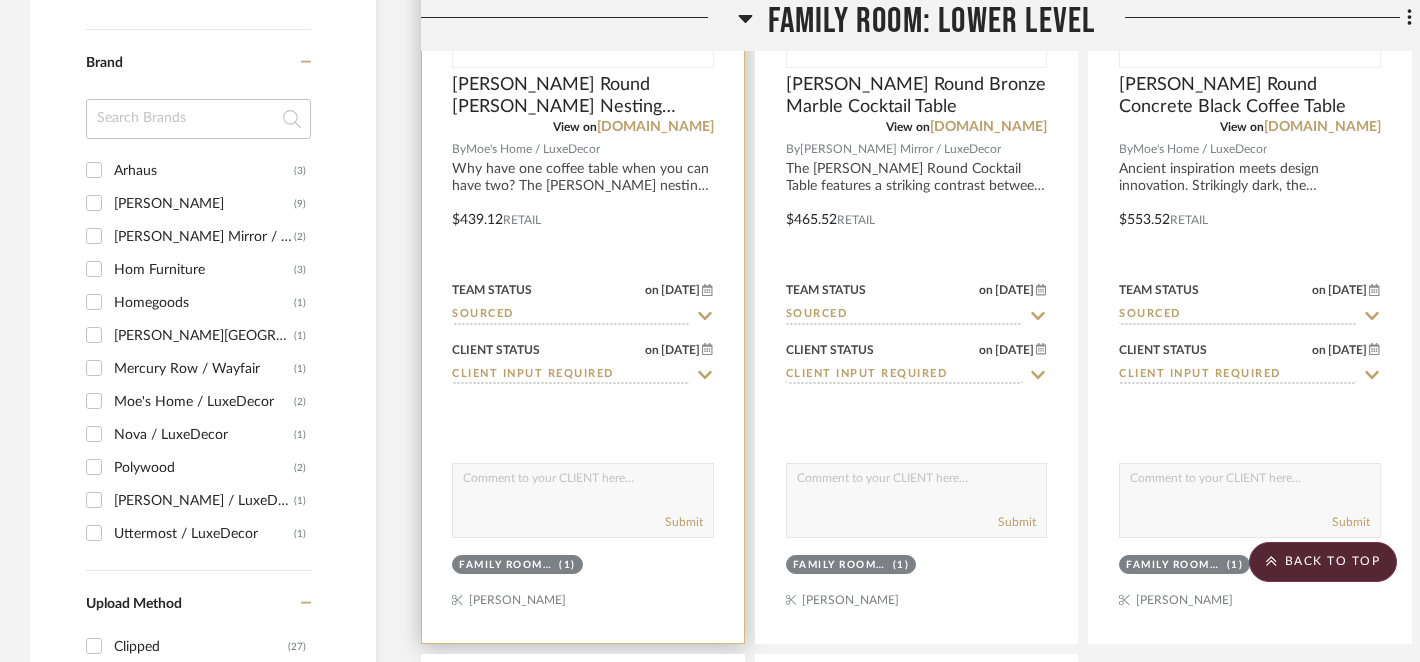 click at bounding box center (583, 483) 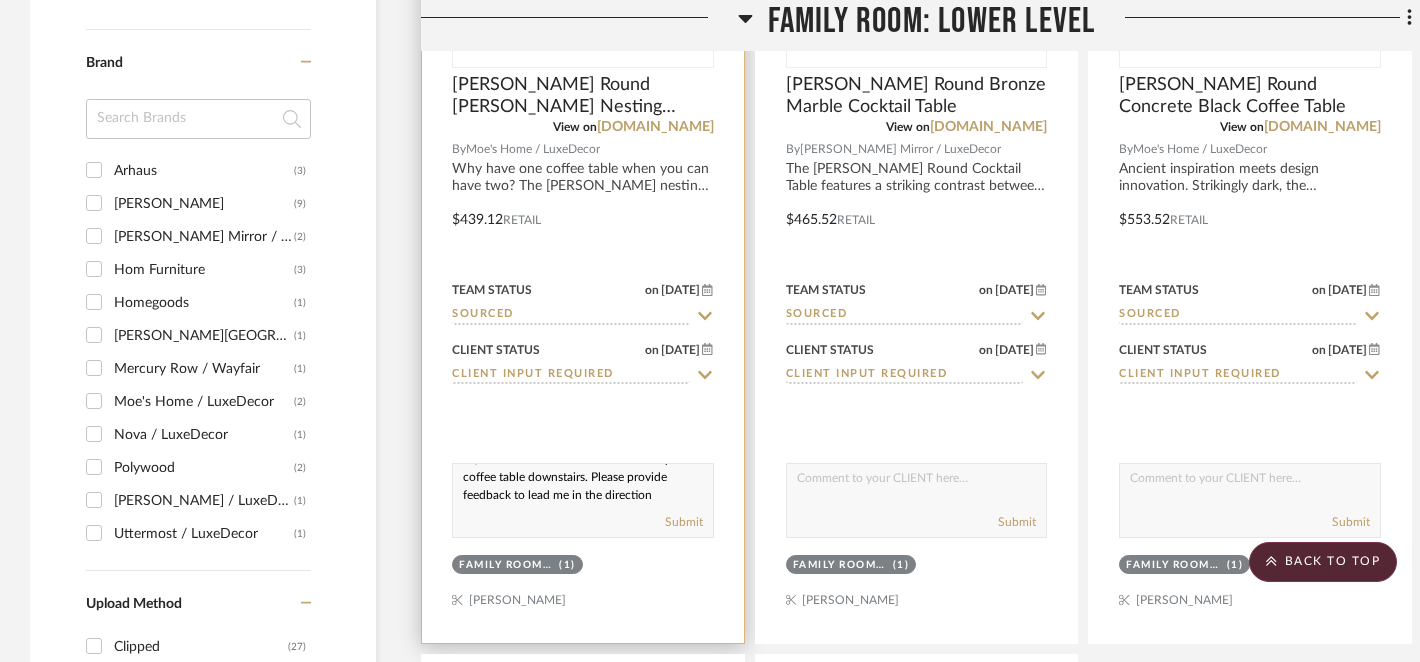 scroll, scrollTop: 37, scrollLeft: 0, axis: vertical 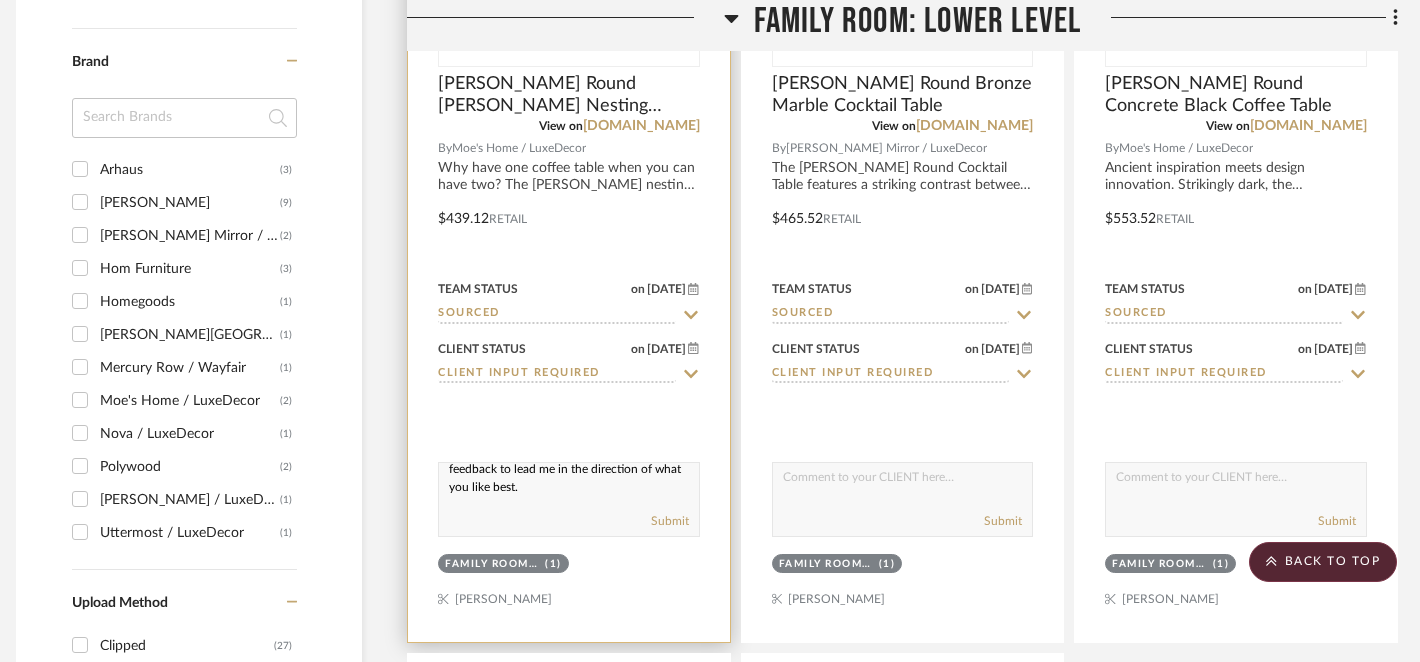 click on "Hi, I've added three different looks for your coffee table downstairs. Please provide feedback to lead me in the direction of what you like best." at bounding box center (569, 482) 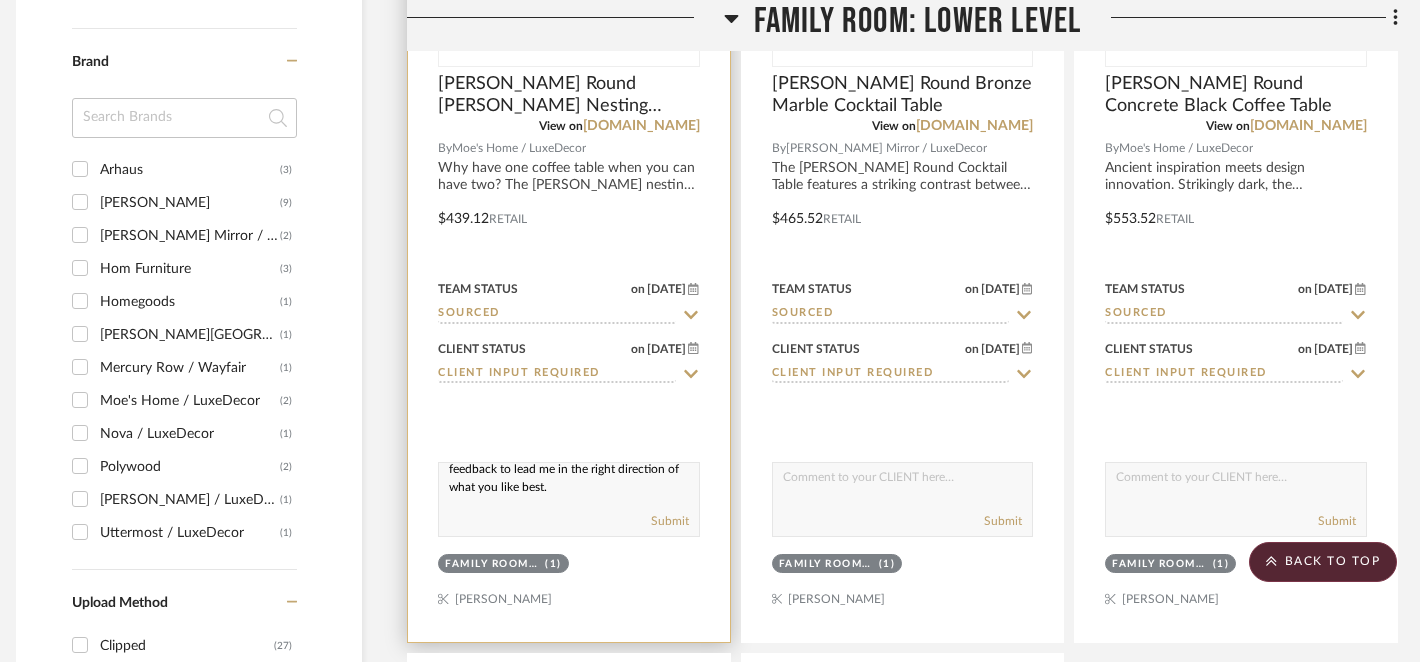 scroll, scrollTop: 42, scrollLeft: 0, axis: vertical 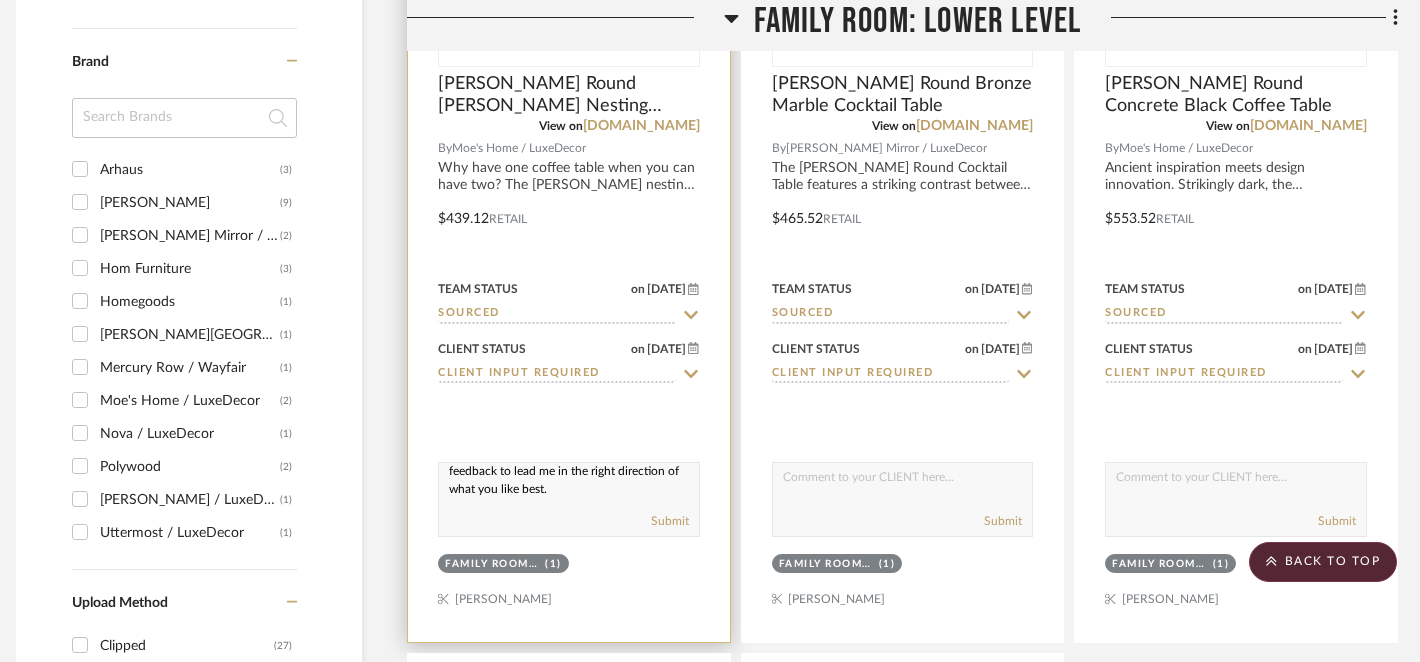 click on "Hi, I've added three different looks for your coffee table downstairs. Please provide feedback to lead me in the right direction of what you like best." at bounding box center (569, 482) 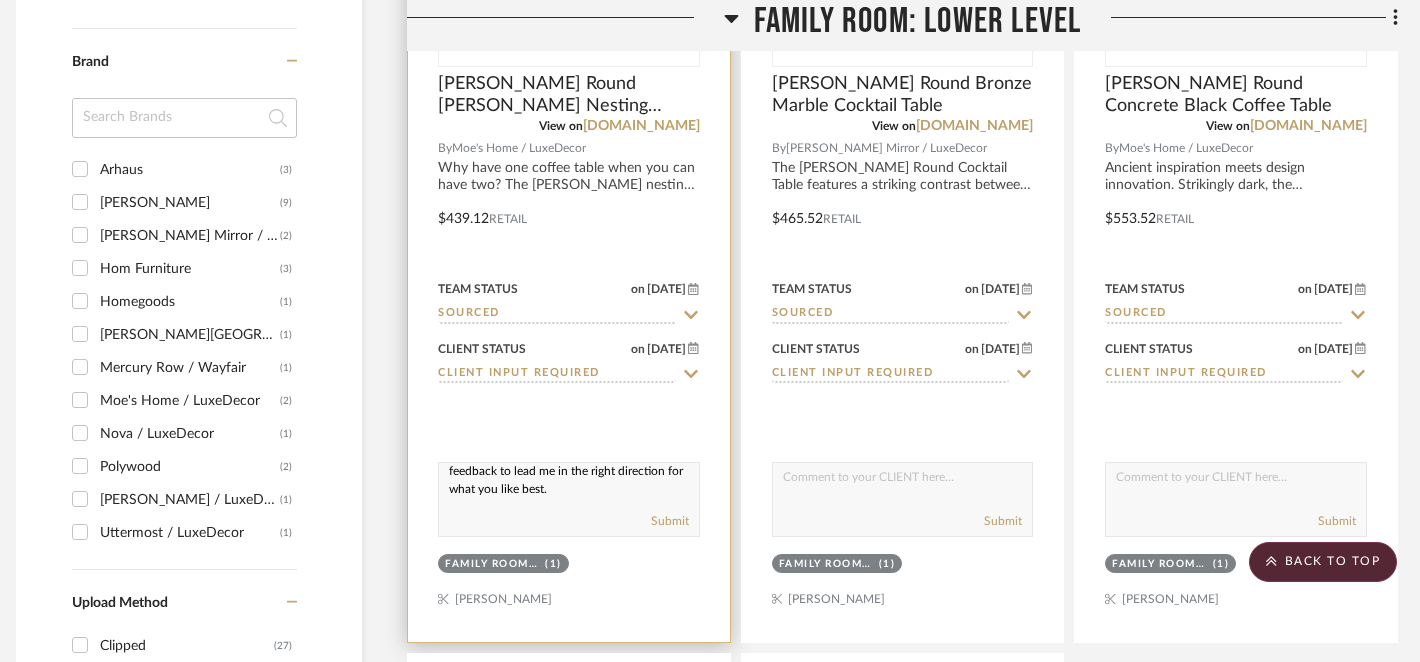 click on "Hi, I've added three different looks for your coffee table downstairs. Please provide feedback to lead me in the right direction for what you like best." at bounding box center [569, 482] 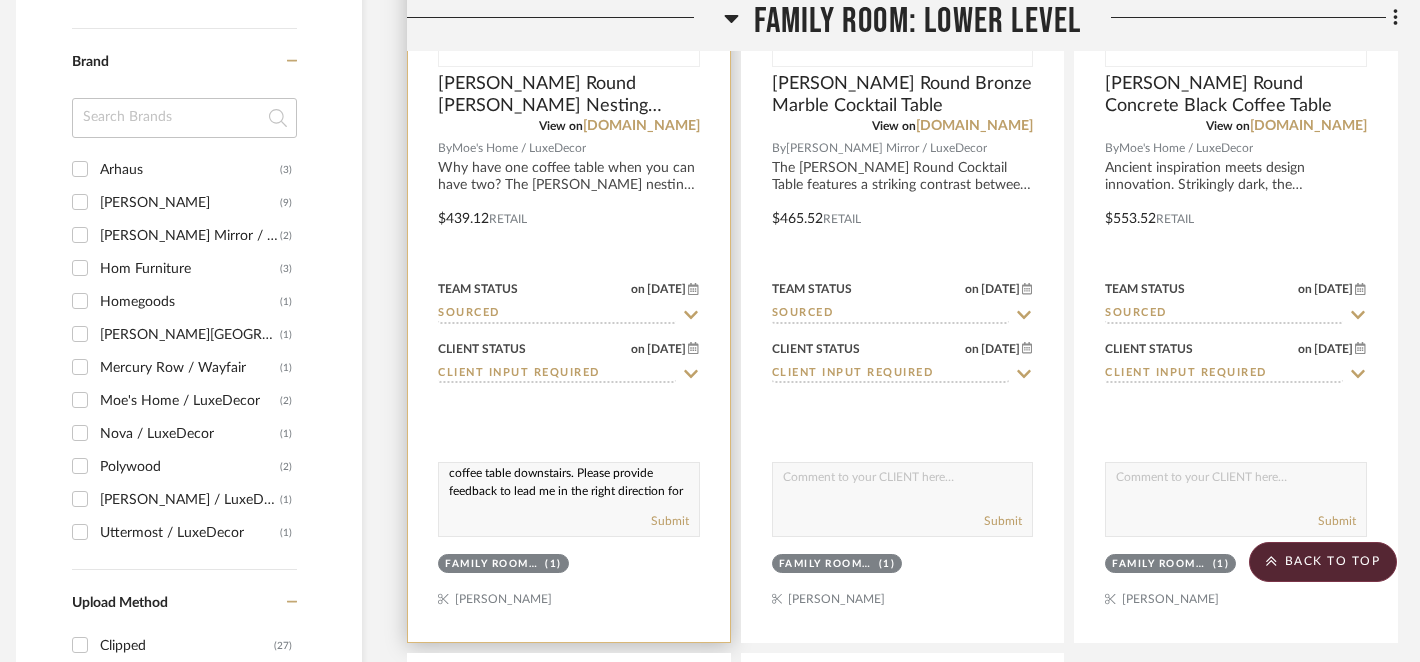 scroll, scrollTop: 19, scrollLeft: 0, axis: vertical 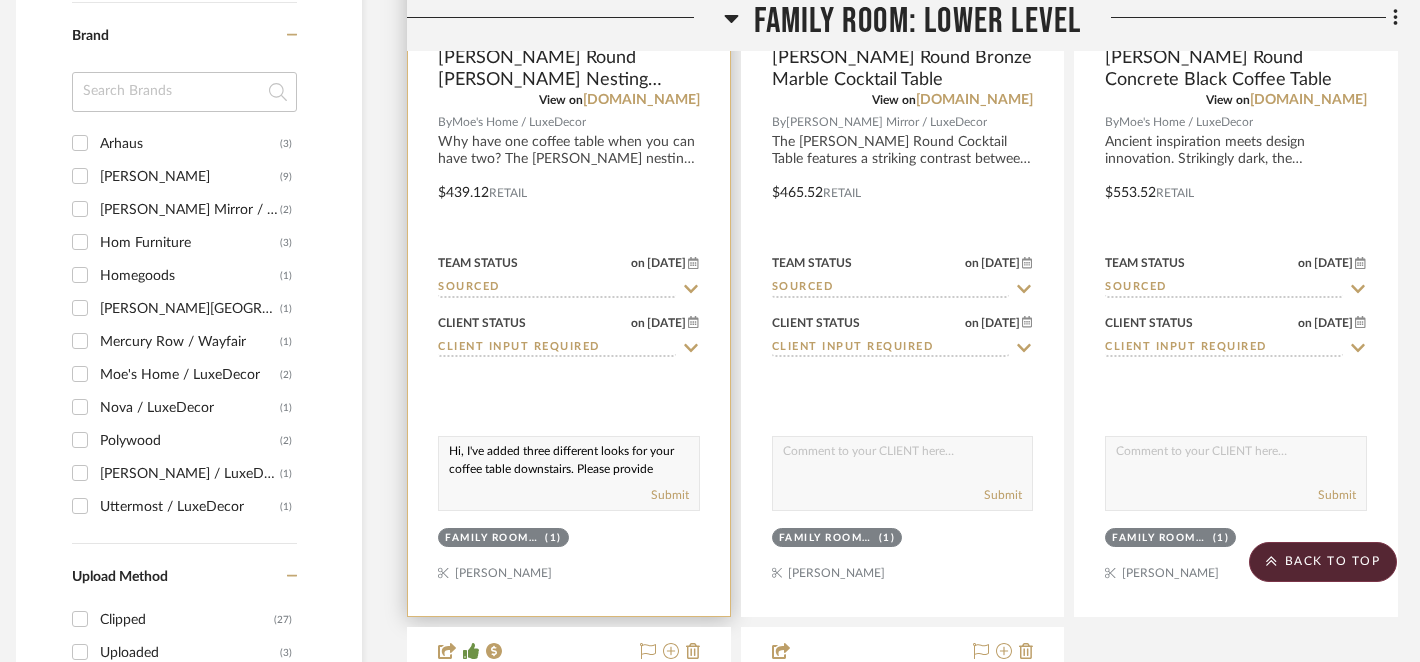 click on "Hi, I've added three different looks for your coffee table downstairs. Please provide feedback to lead me in the right direction for what you like best." at bounding box center [569, 456] 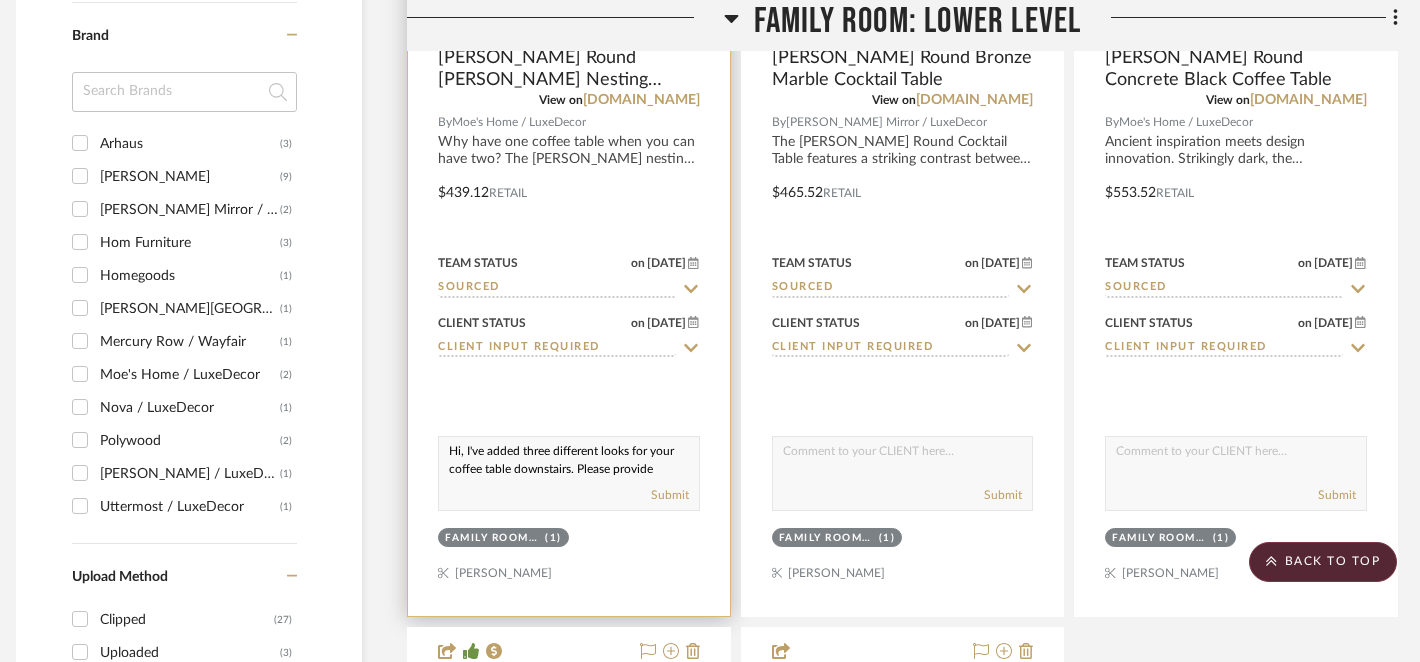 scroll, scrollTop: 10, scrollLeft: 0, axis: vertical 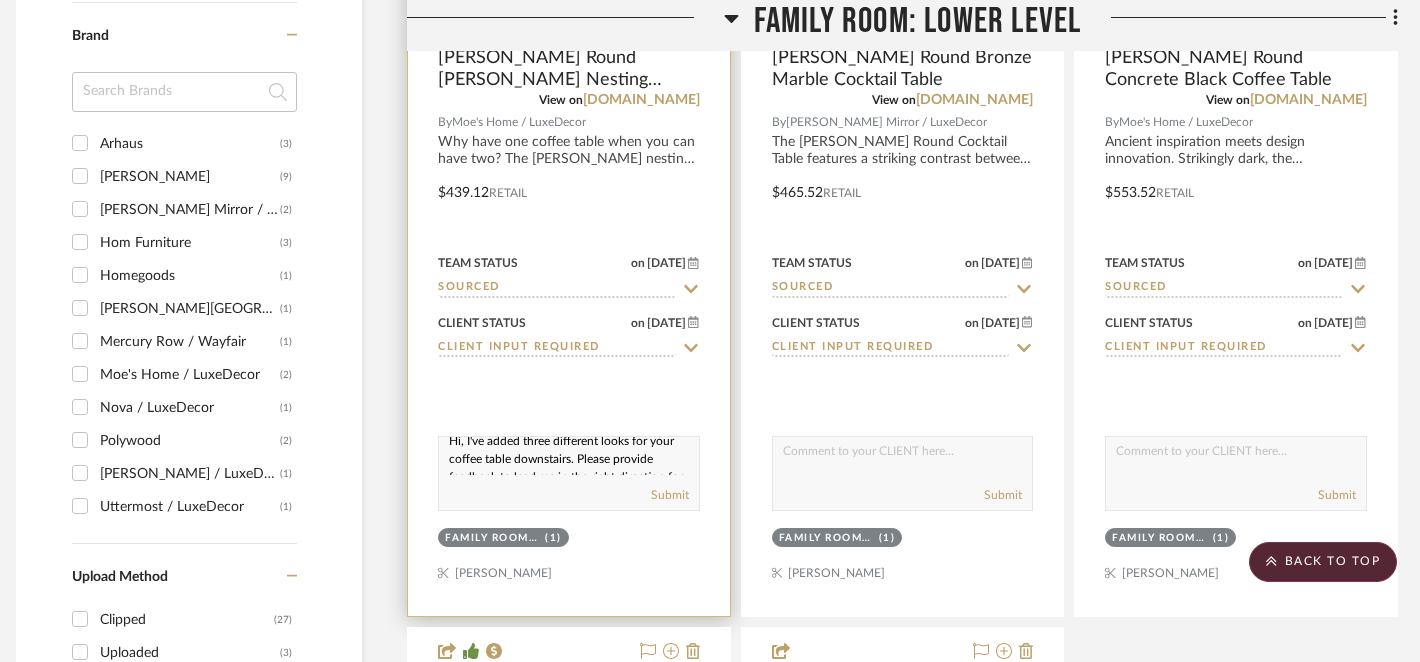 click on "Hi, I've added three different looks for your coffee table downstairs. Please provide feedback to lead me in the right direction for what you like best." at bounding box center [569, 456] 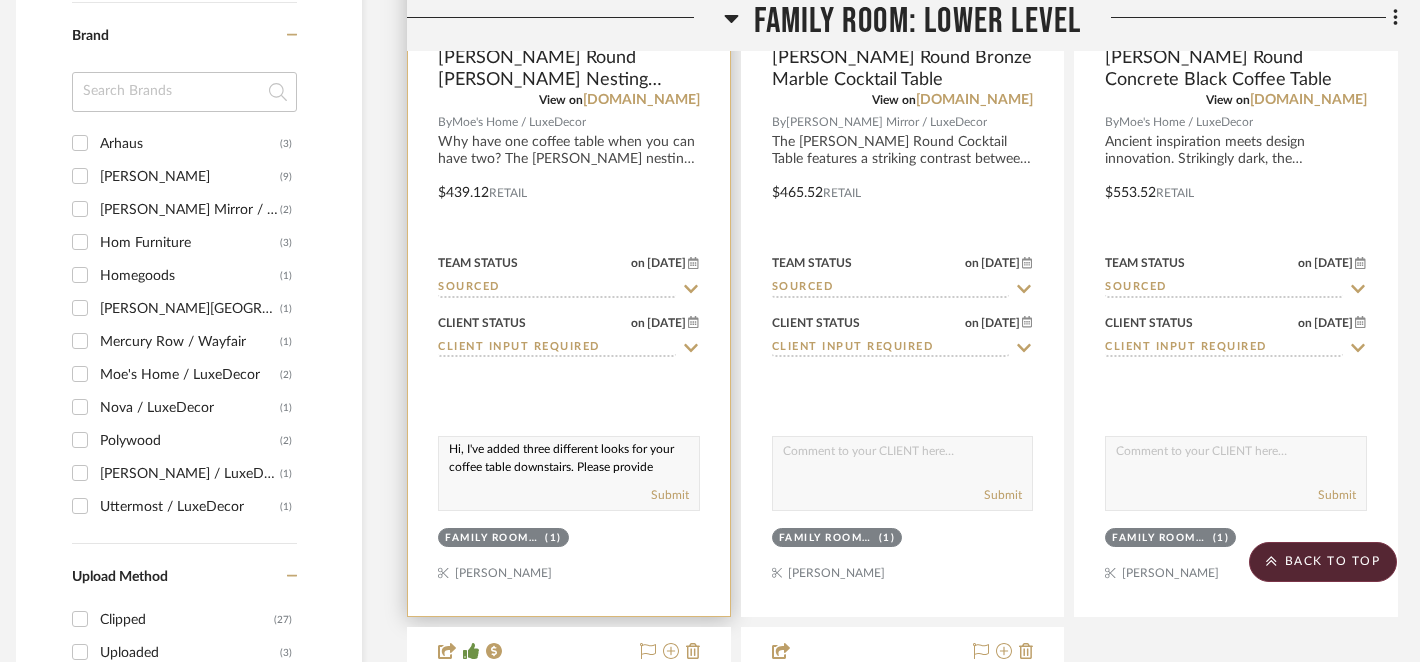 scroll, scrollTop: 44, scrollLeft: 0, axis: vertical 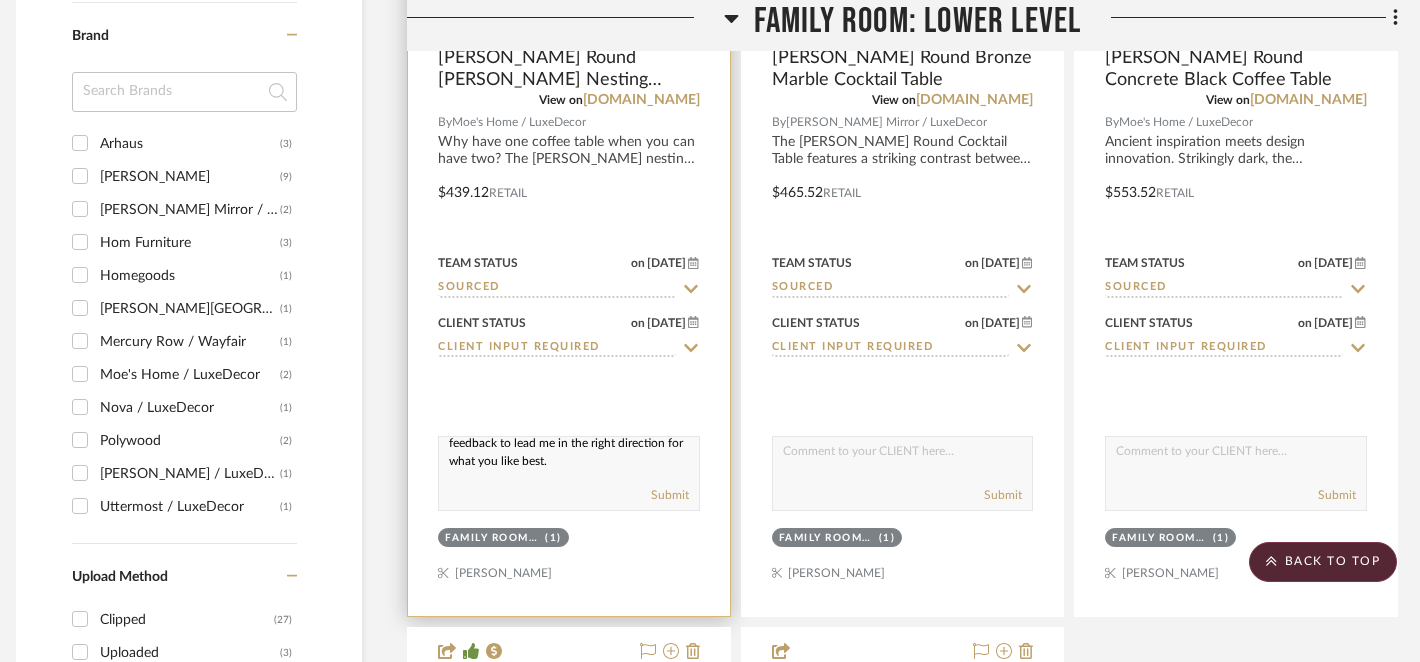 drag, startPoint x: 450, startPoint y: 445, endPoint x: 599, endPoint y: 480, distance: 153.05554 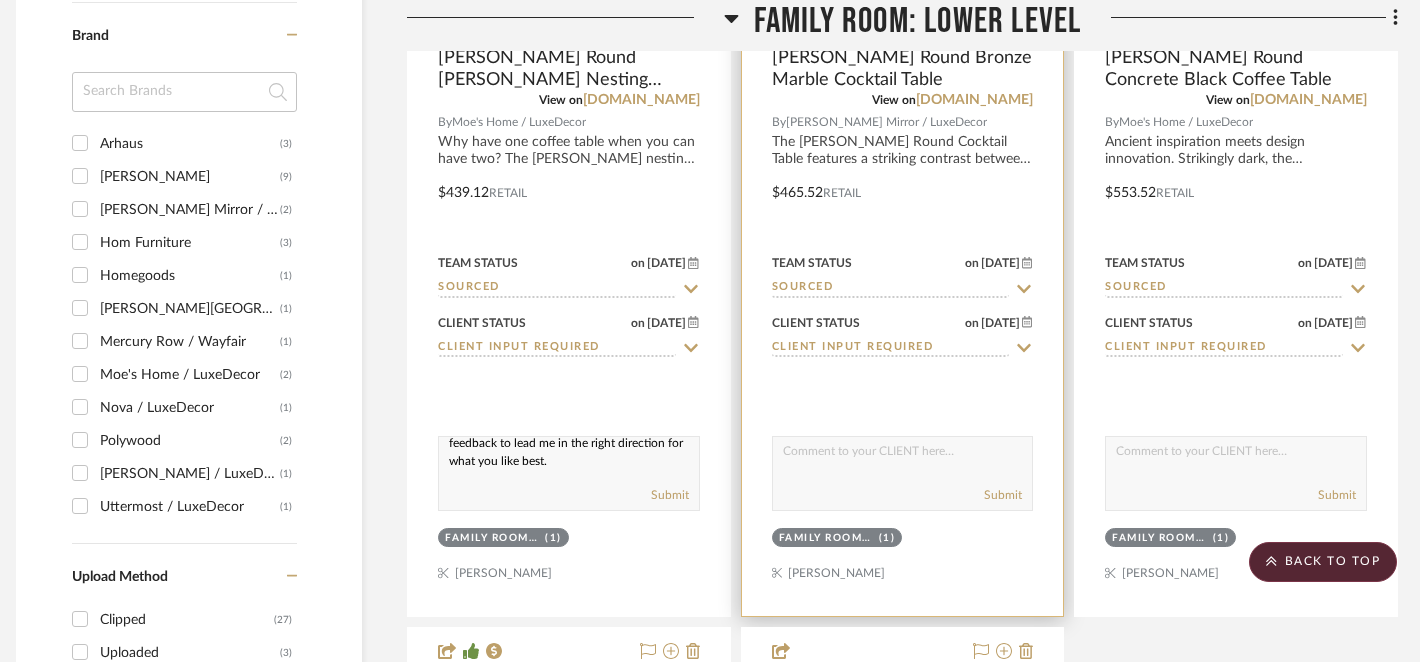 type on "Hi, I've added three different looks for your coffee table downstairs. Please provide feedback to lead me in the right direction for what you like best." 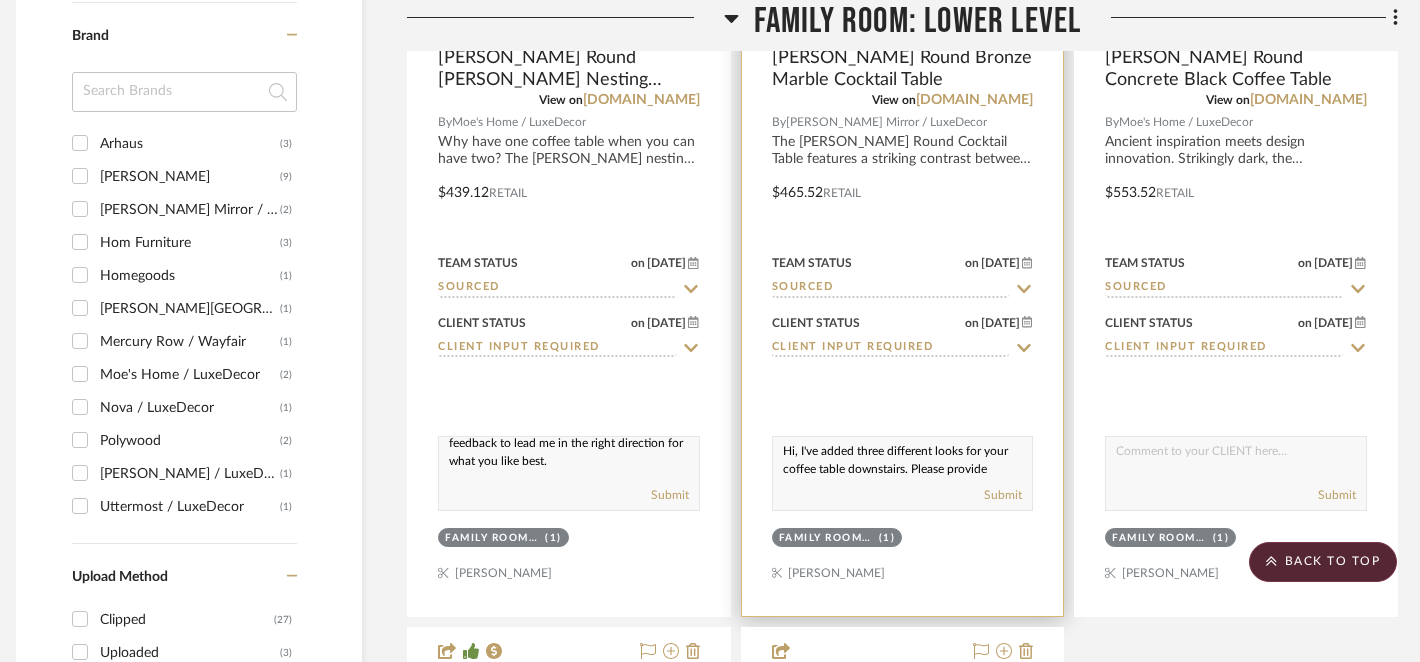 scroll, scrollTop: 37, scrollLeft: 0, axis: vertical 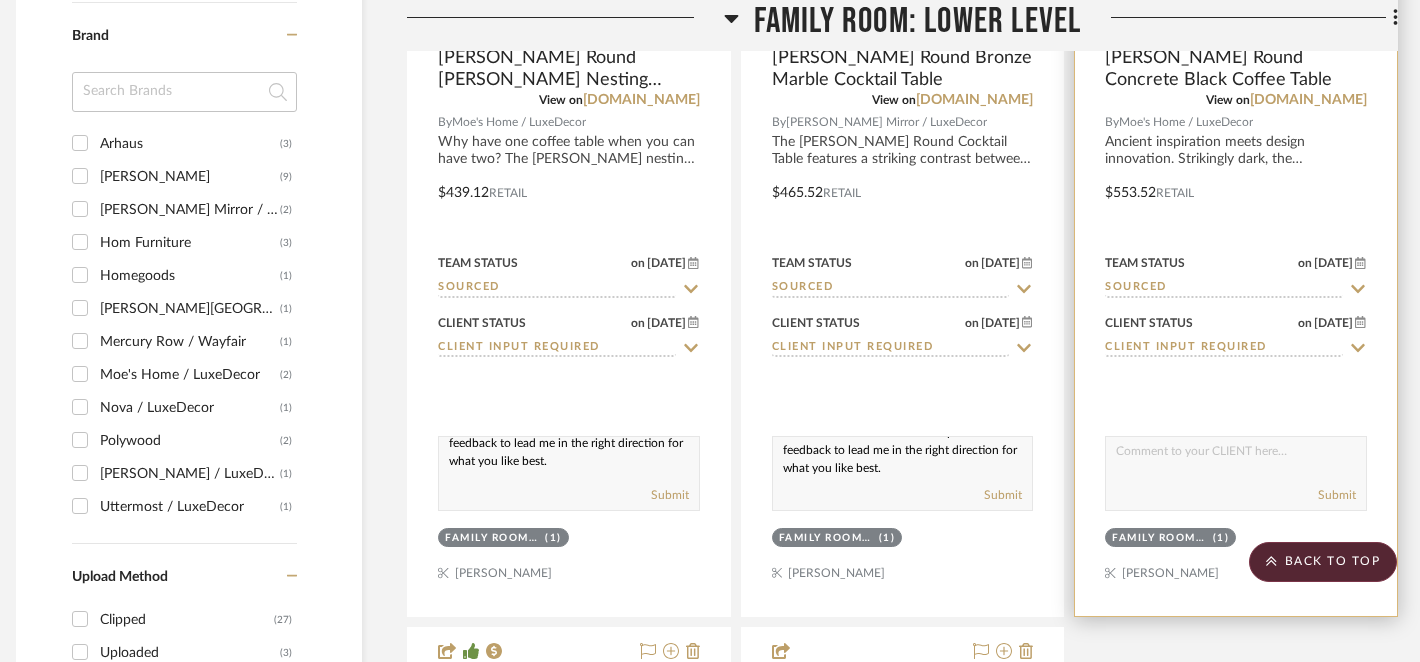 type on "Hi, I've added three different looks for your coffee table downstairs. Please provide feedback to lead me in the right direction for what you like best." 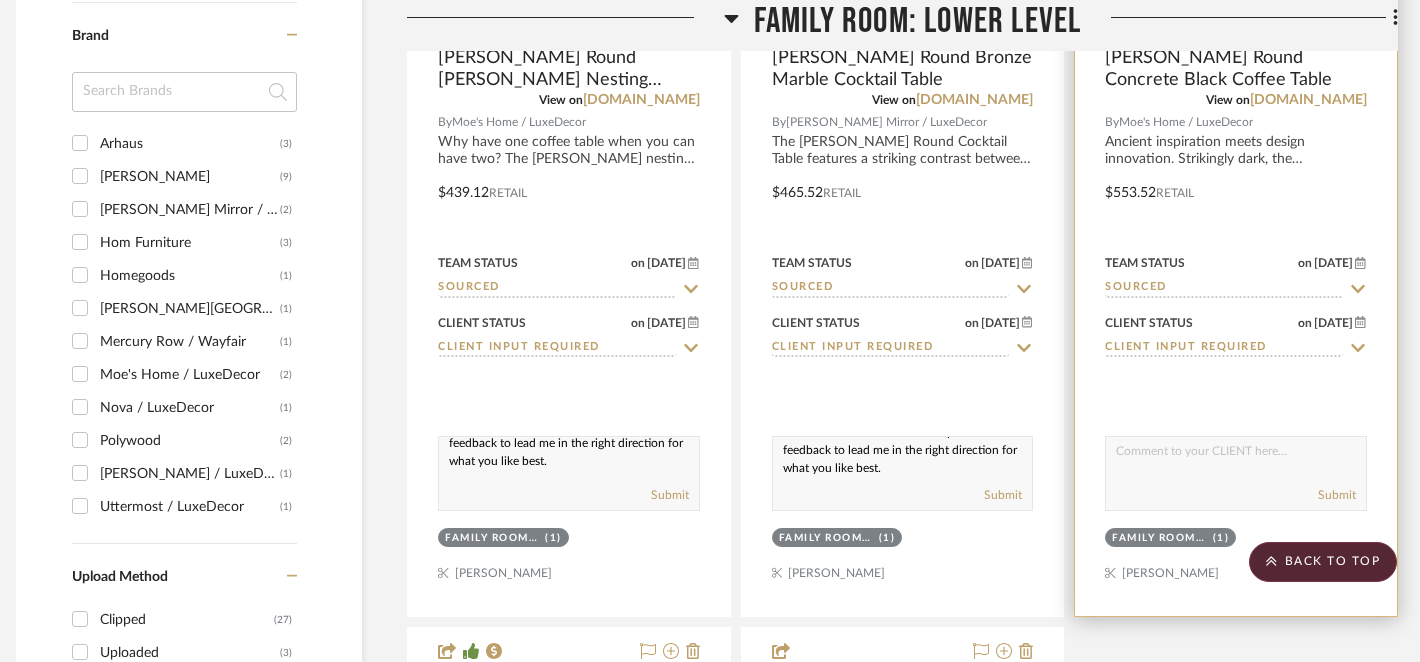click at bounding box center [1236, 456] 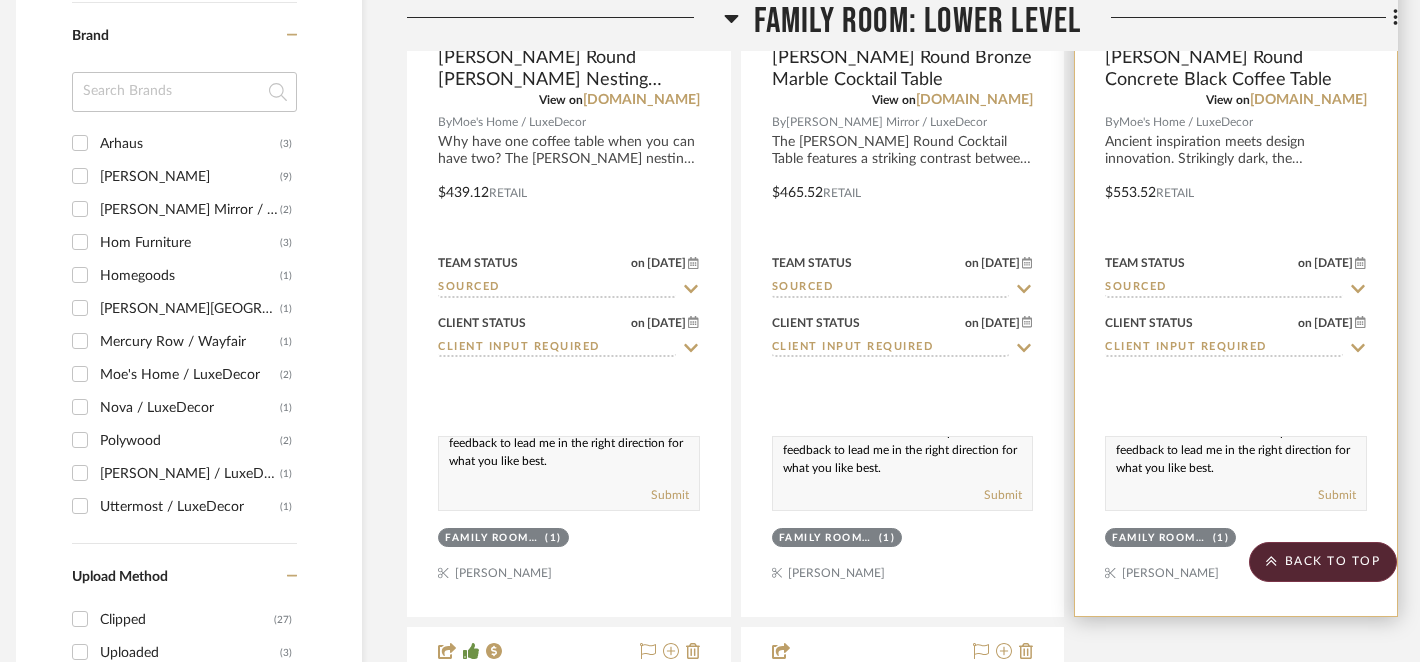 scroll, scrollTop: 44, scrollLeft: 0, axis: vertical 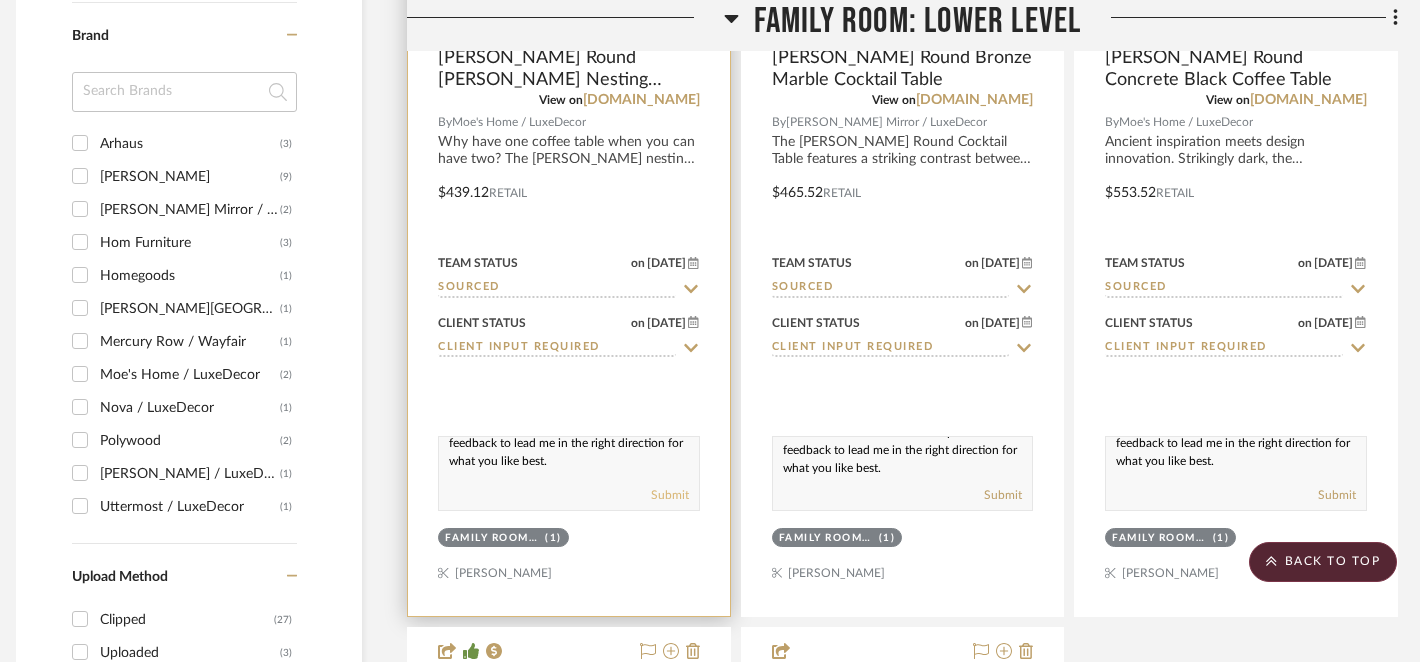 type on "Hi, I've added three different looks for your coffee table downstairs. Please provide feedback to lead me in the right direction for what you like best." 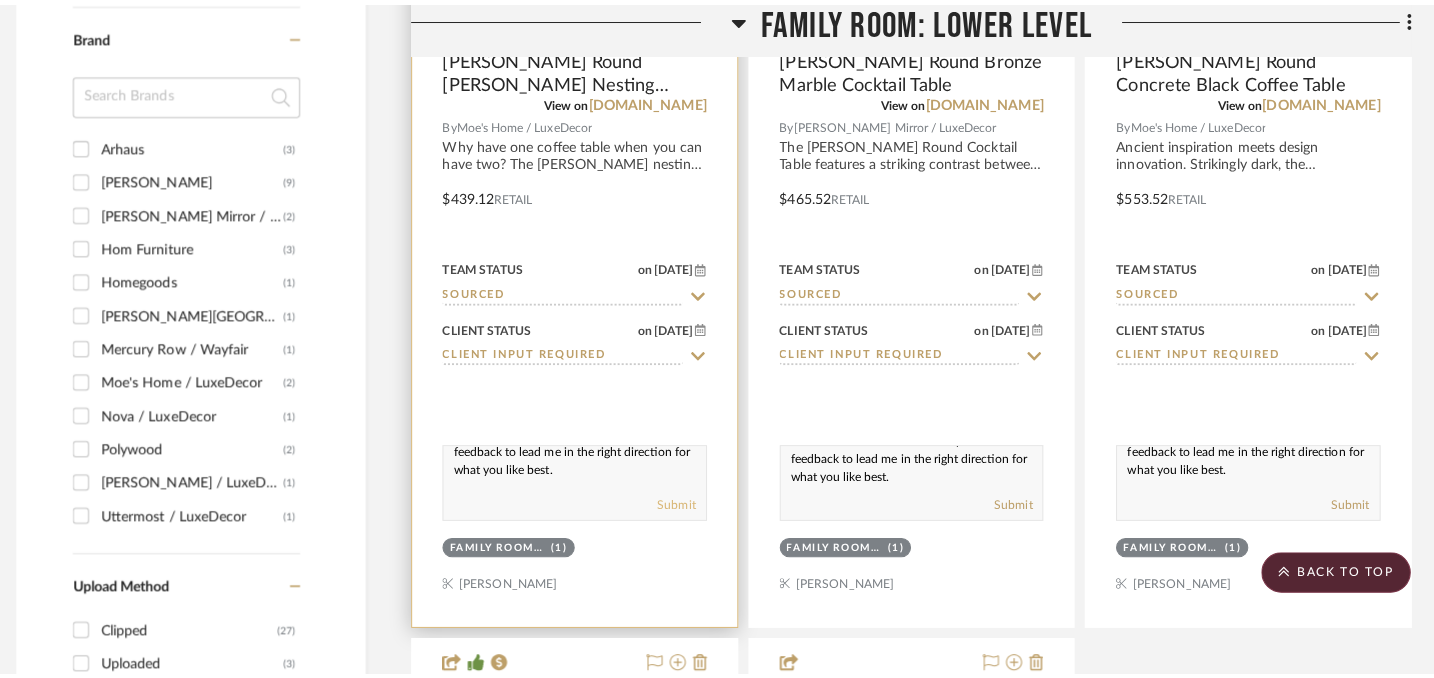 scroll, scrollTop: 0, scrollLeft: 0, axis: both 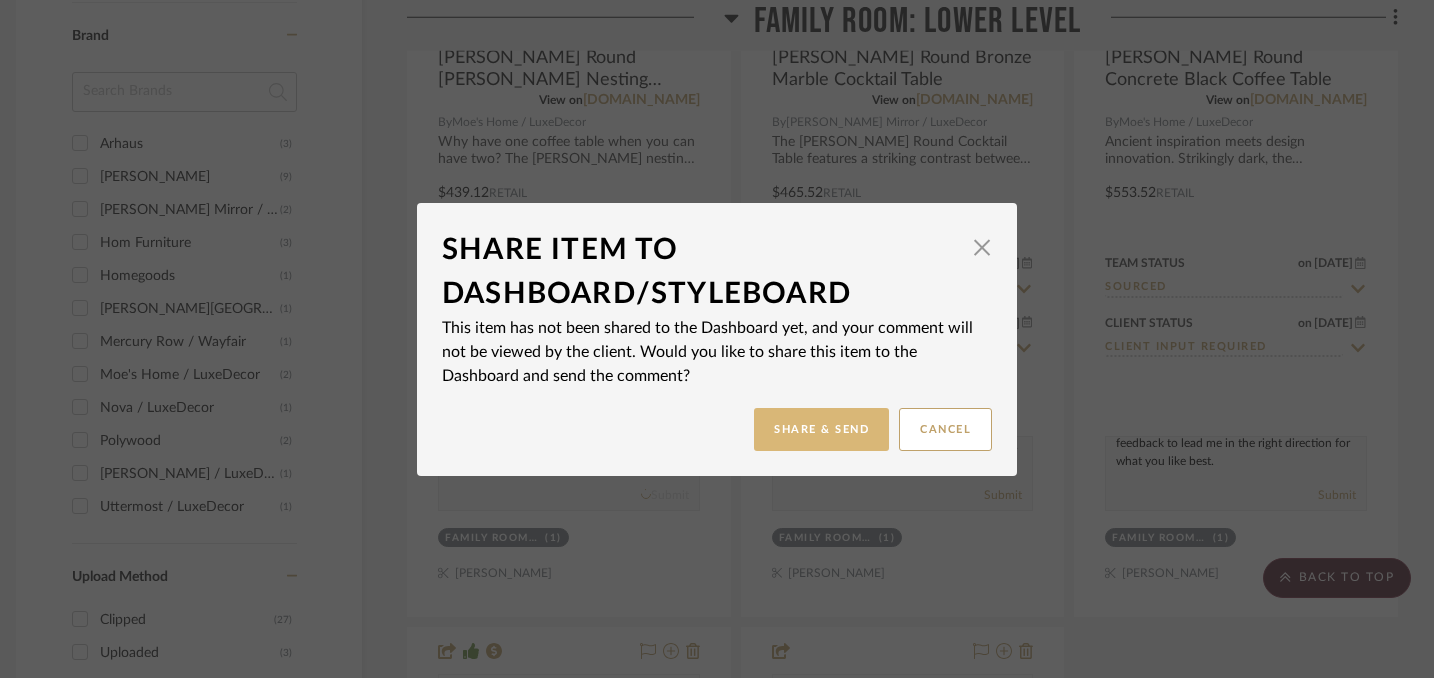 click on "Share & Send" at bounding box center (821, 429) 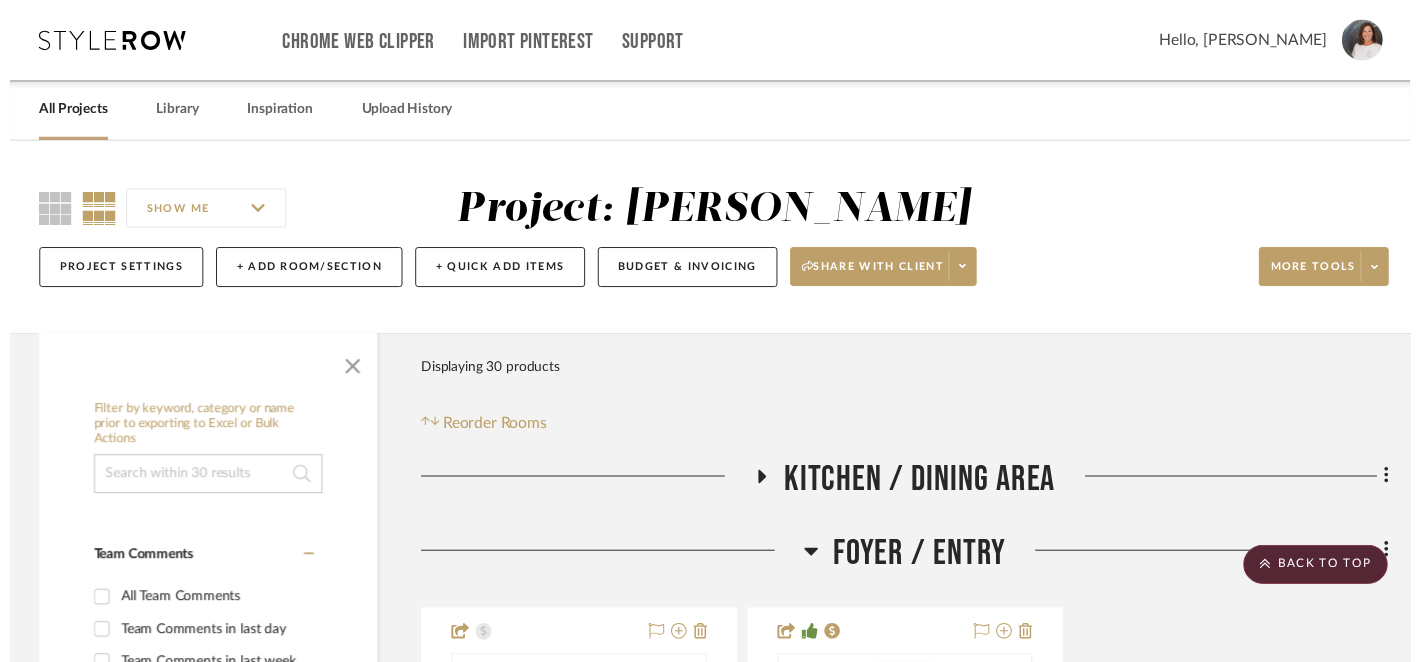scroll, scrollTop: 2012, scrollLeft: 14, axis: both 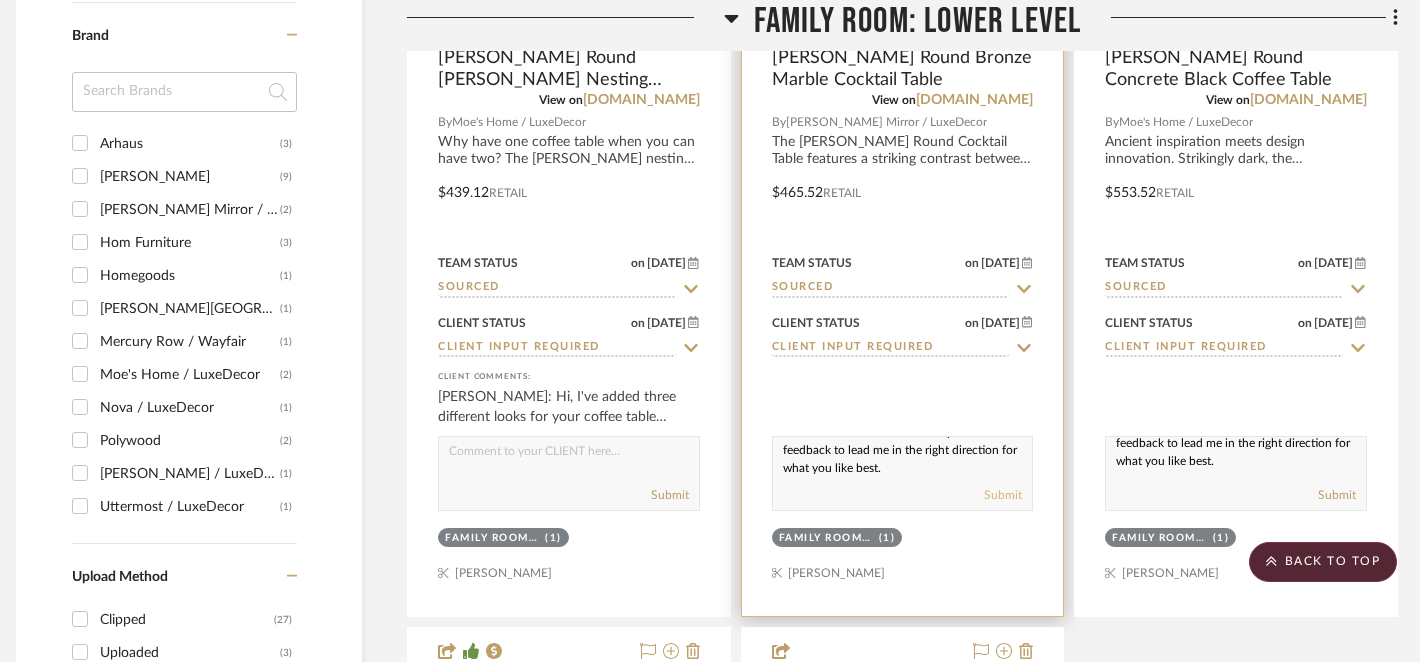 click on "Submit" at bounding box center [1003, 495] 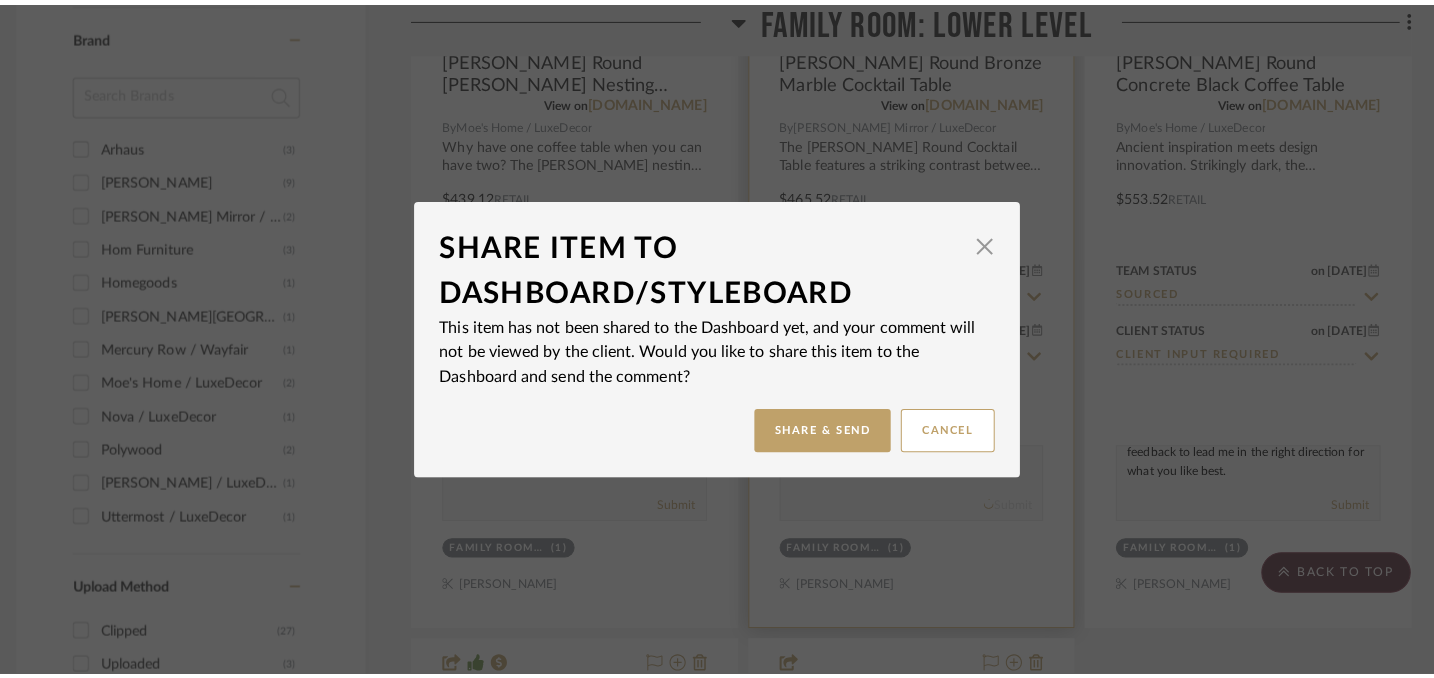 scroll, scrollTop: 0, scrollLeft: 0, axis: both 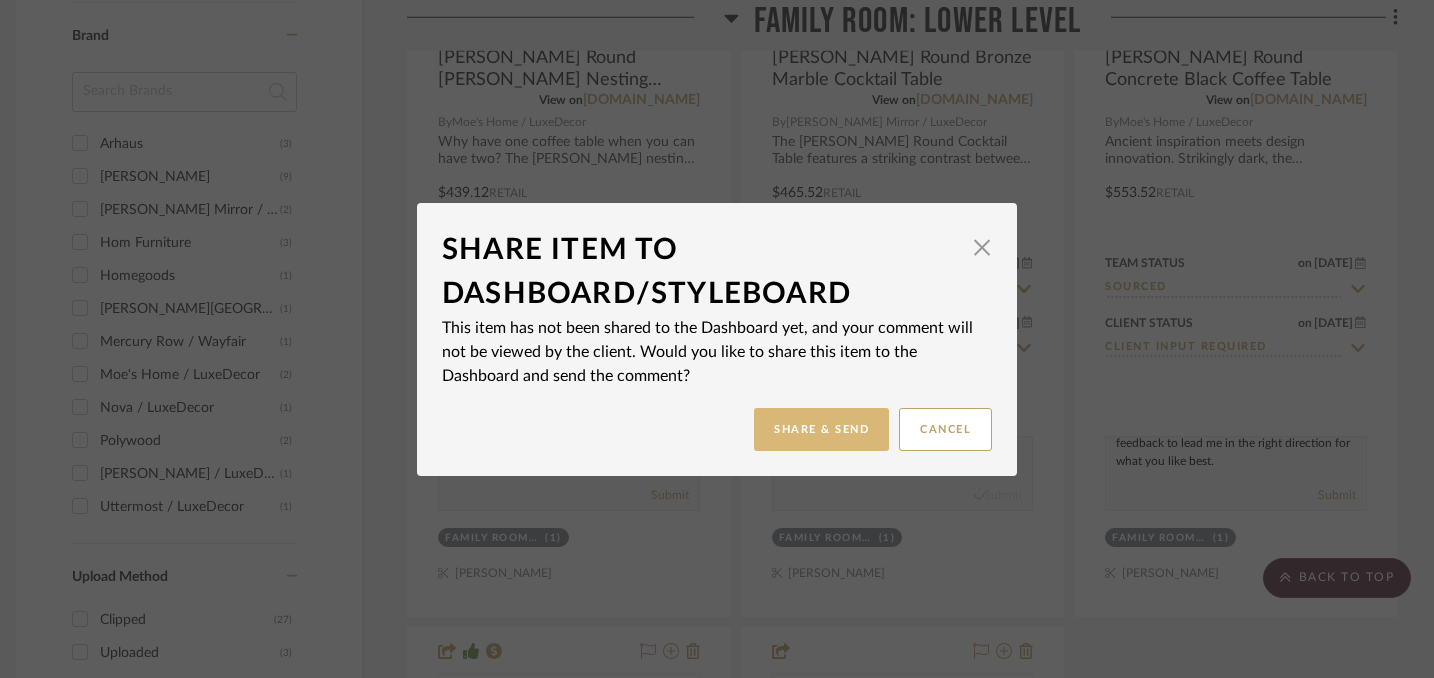 click on "Share & Send" at bounding box center (821, 429) 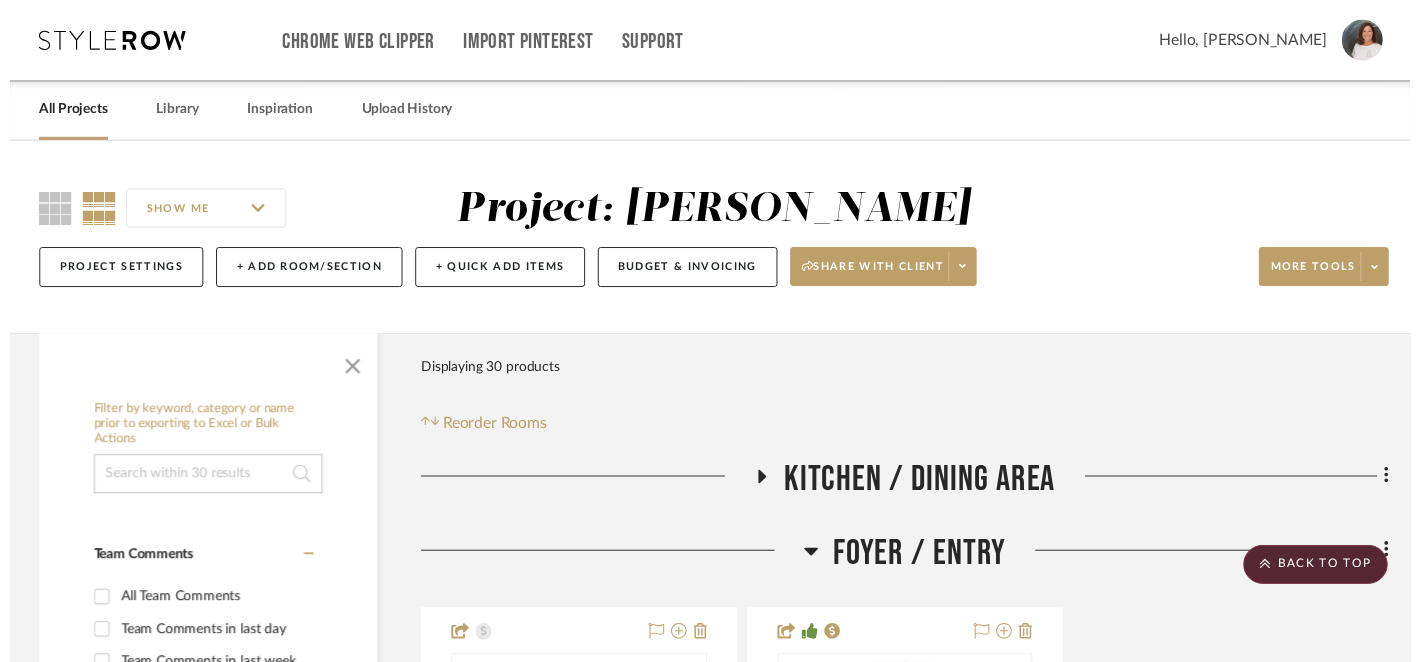 scroll, scrollTop: 2012, scrollLeft: 14, axis: both 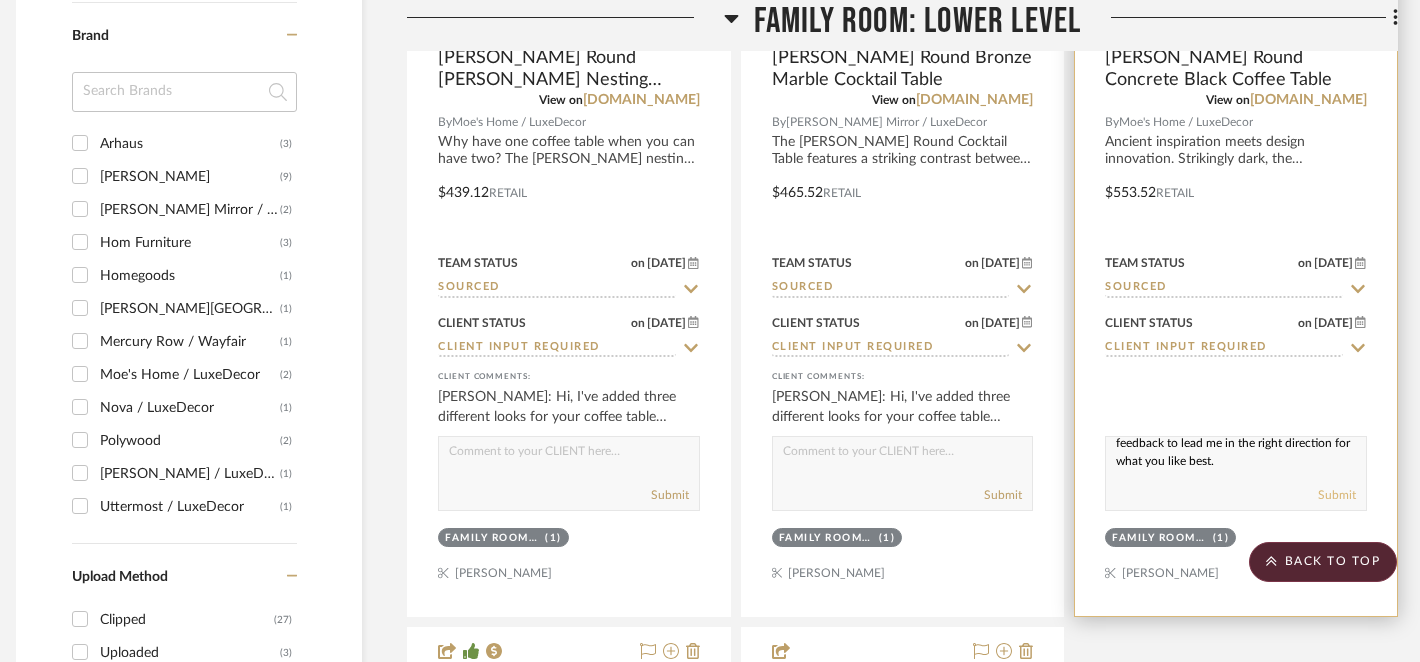 click on "Submit" at bounding box center [1337, 495] 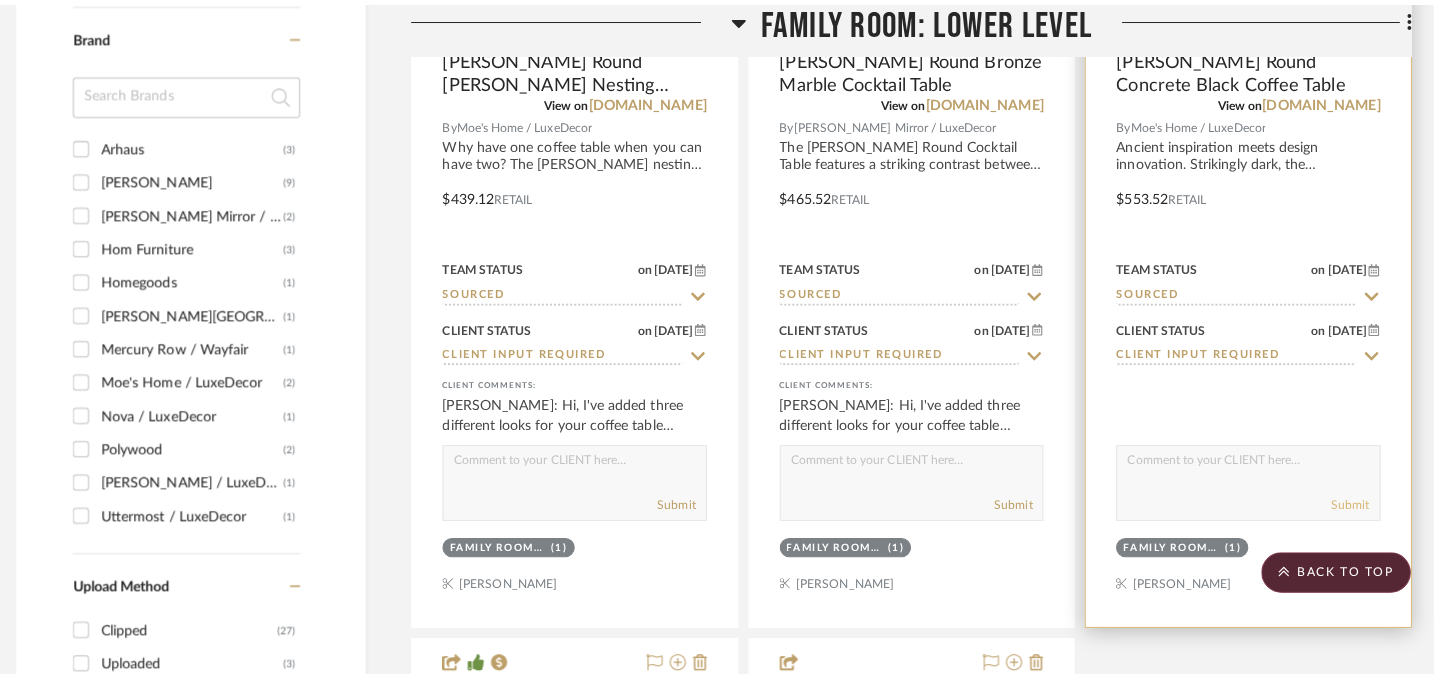 scroll, scrollTop: 0, scrollLeft: 0, axis: both 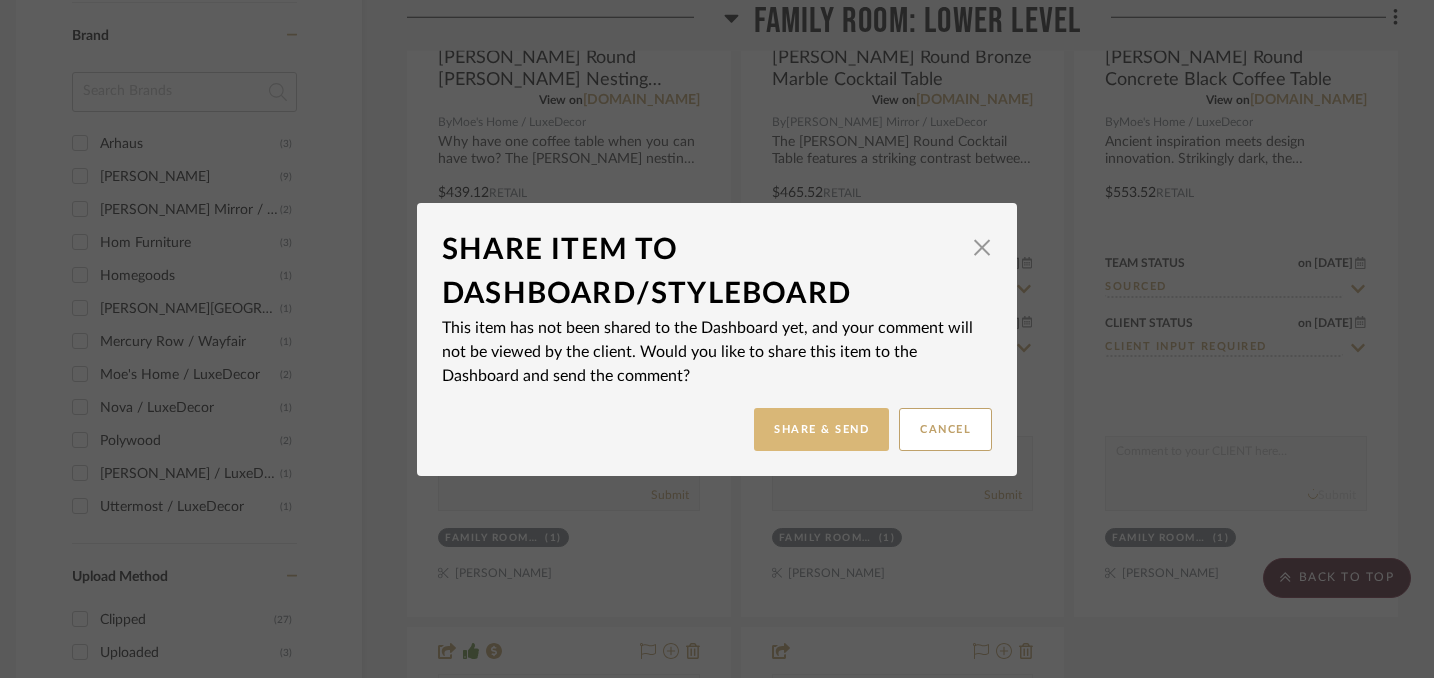 click on "Share & Send" at bounding box center [821, 429] 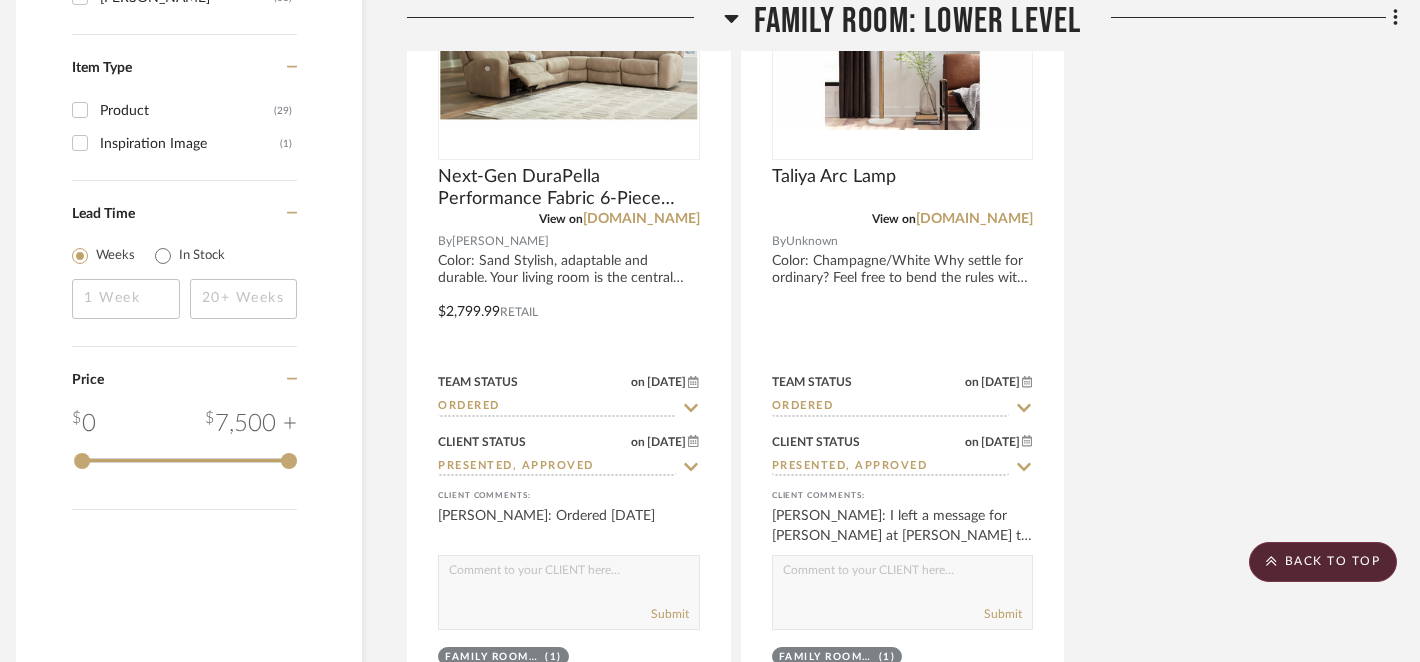 scroll, scrollTop: 2804, scrollLeft: 14, axis: both 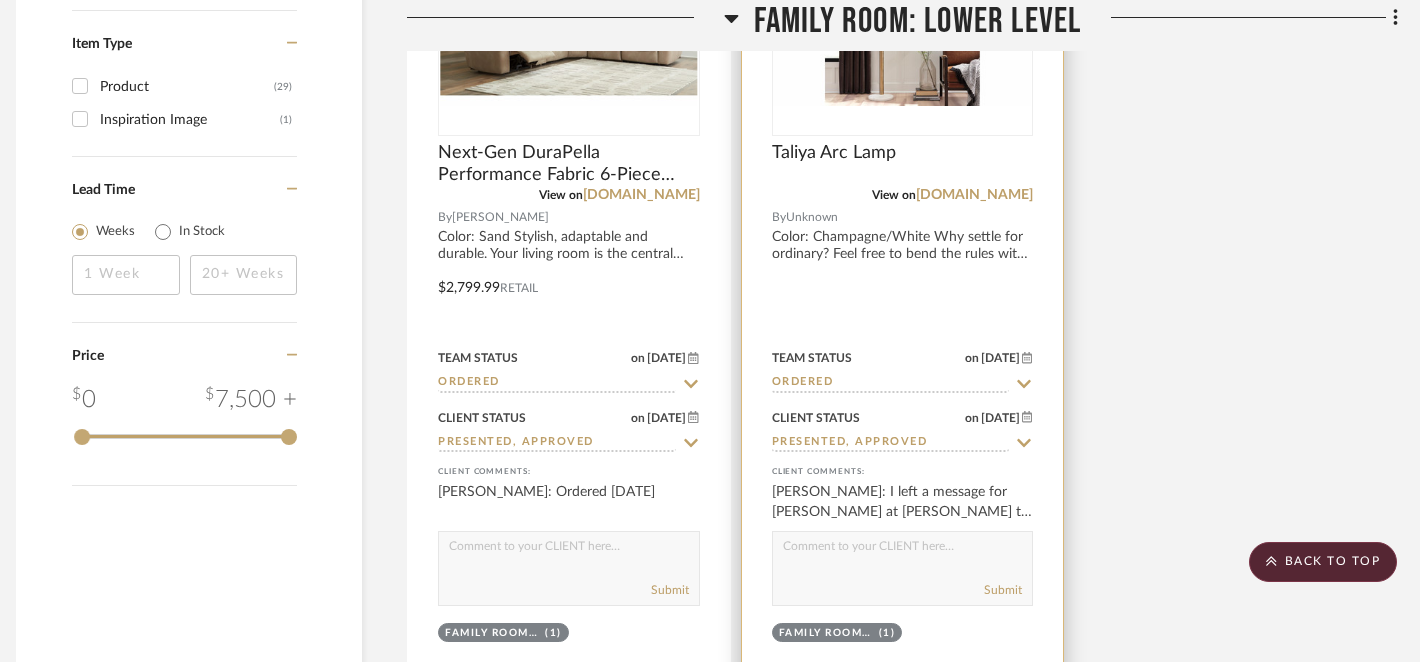 click at bounding box center (903, 551) 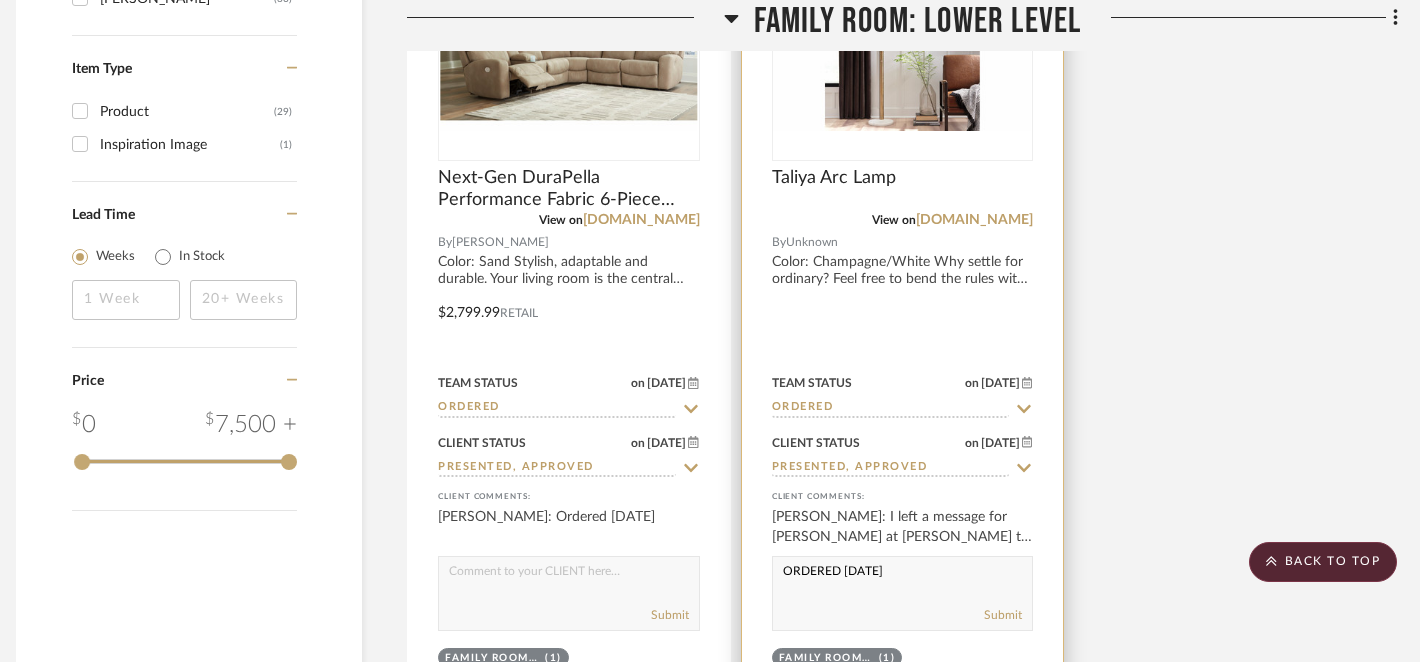 scroll, scrollTop: 2786, scrollLeft: 14, axis: both 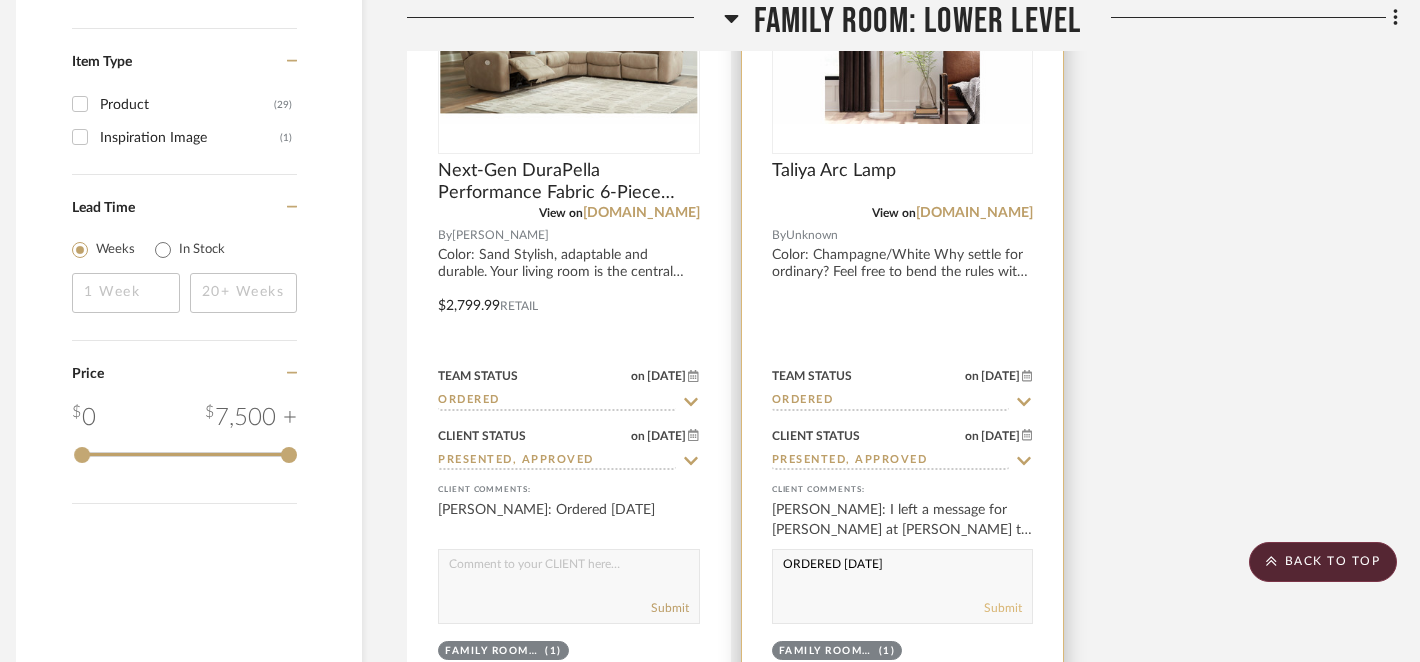 type on "ORDERED [DATE]" 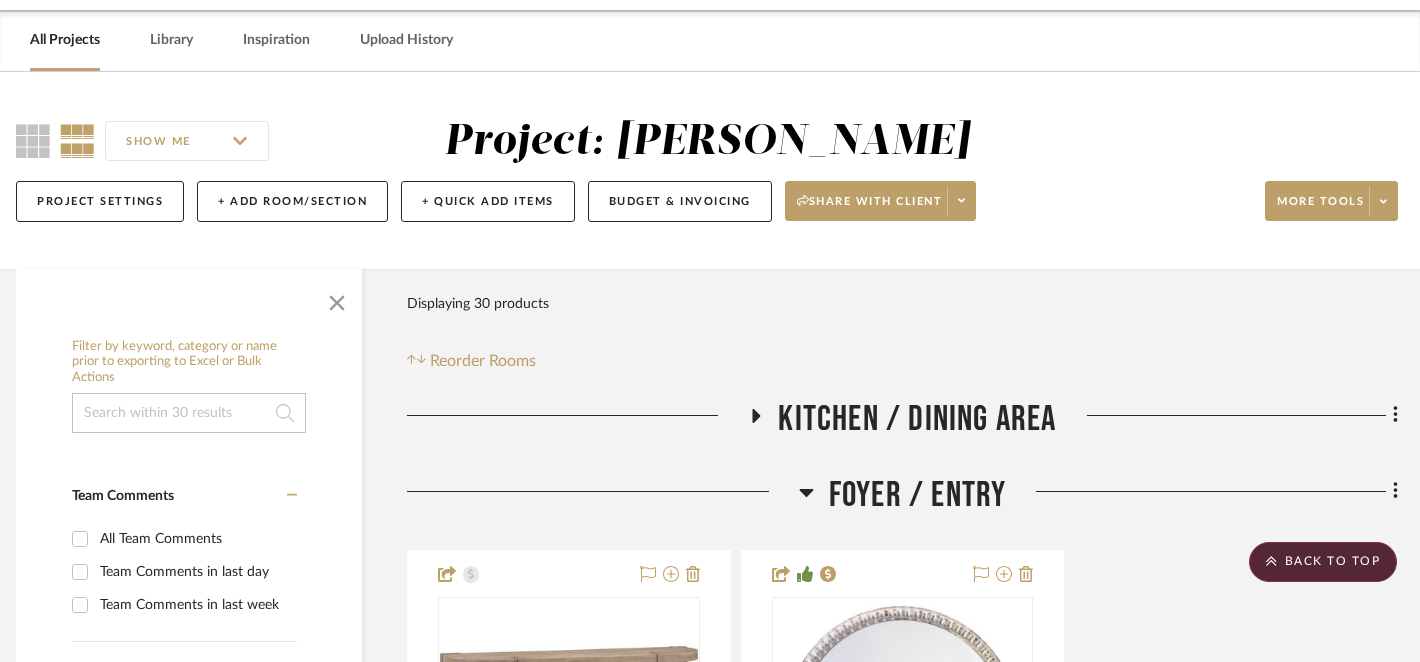 scroll, scrollTop: 0, scrollLeft: 14, axis: horizontal 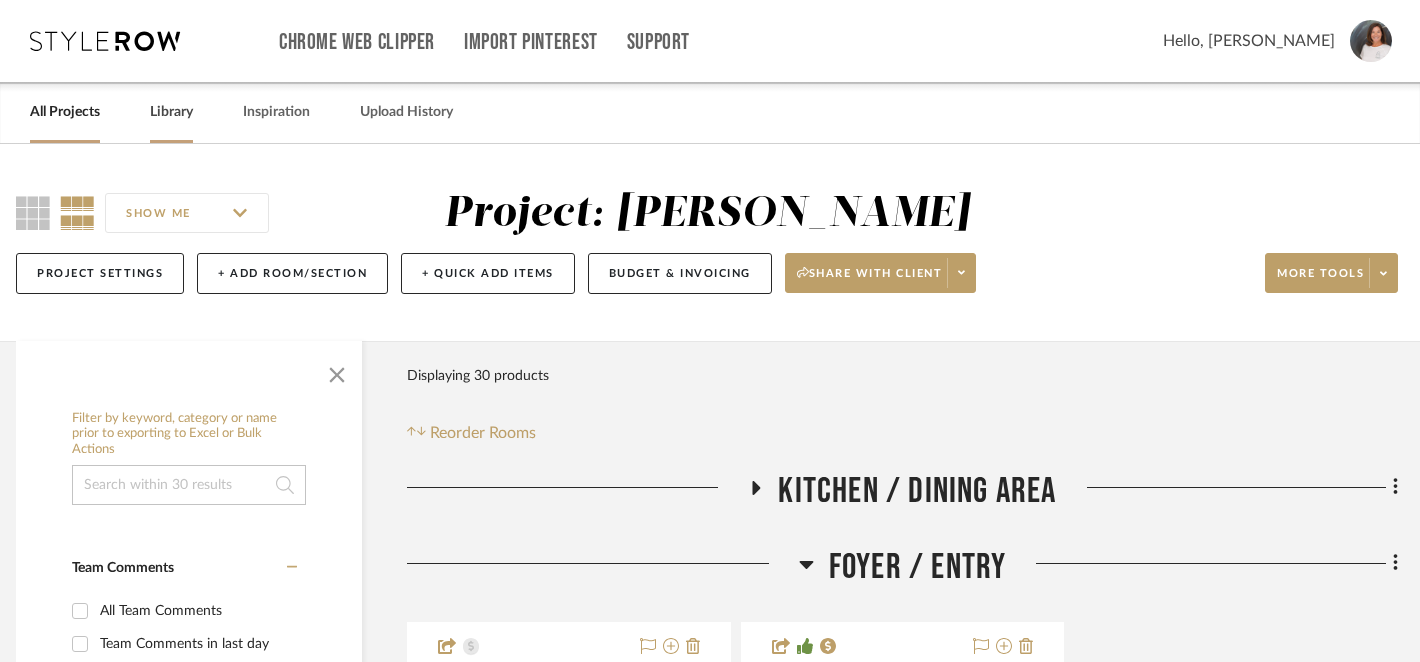 click on "Library" at bounding box center [171, 112] 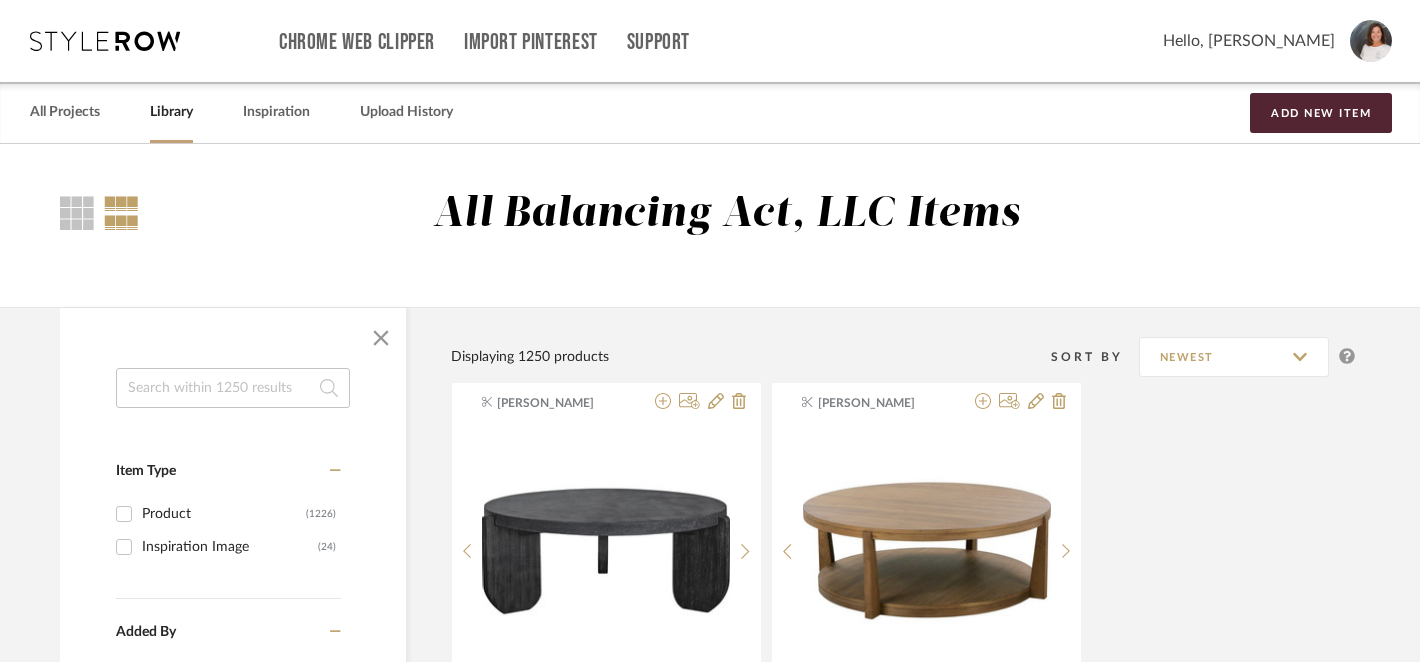 click 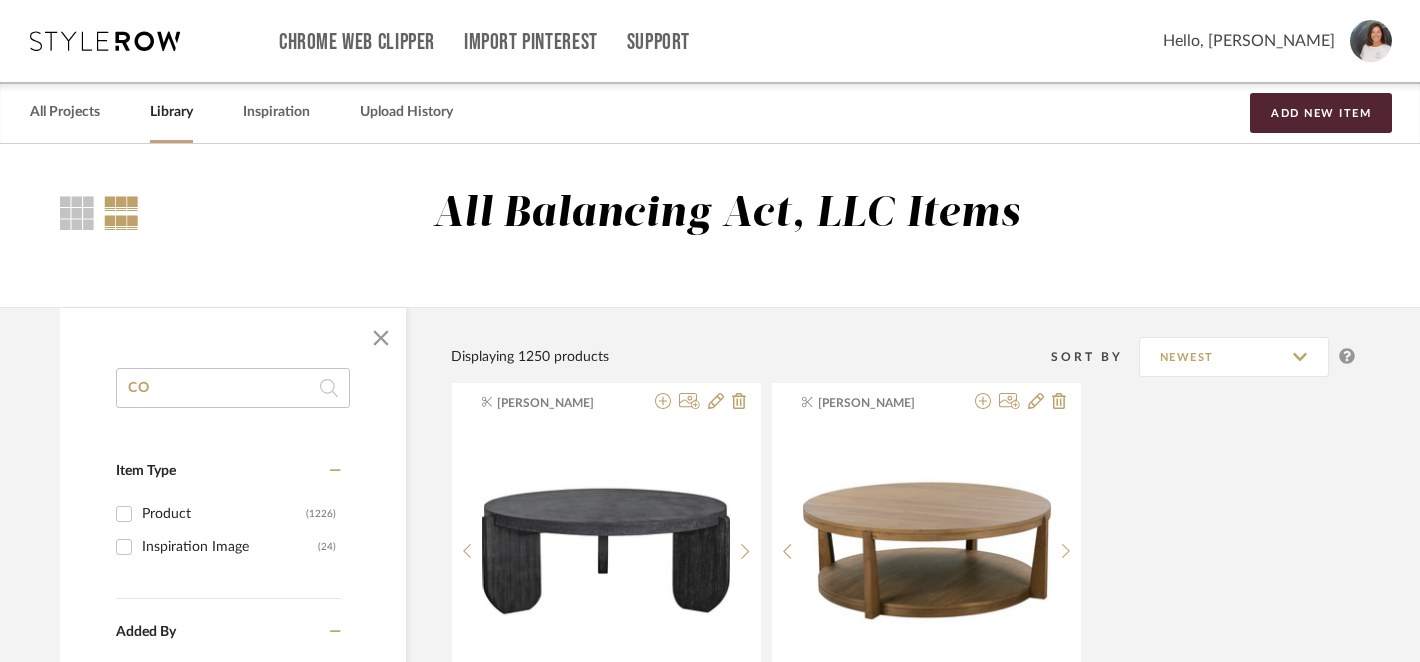 type on "C" 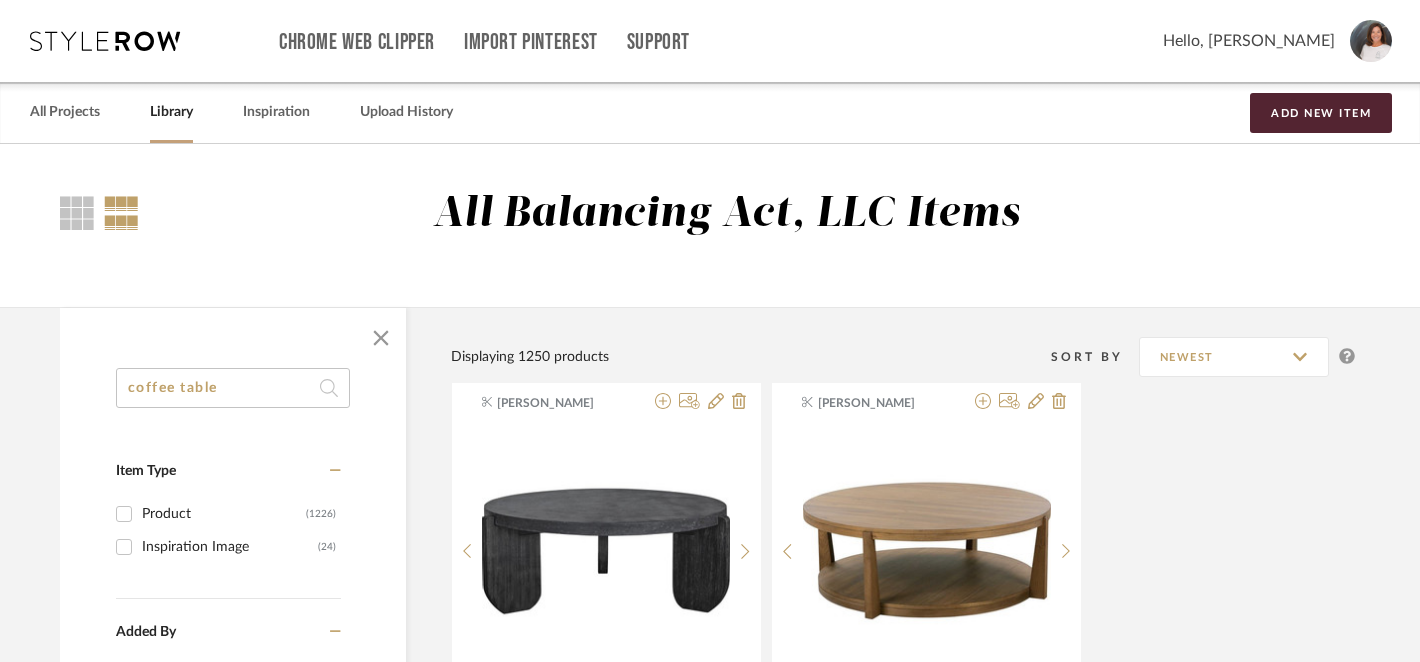 type on "coffee table" 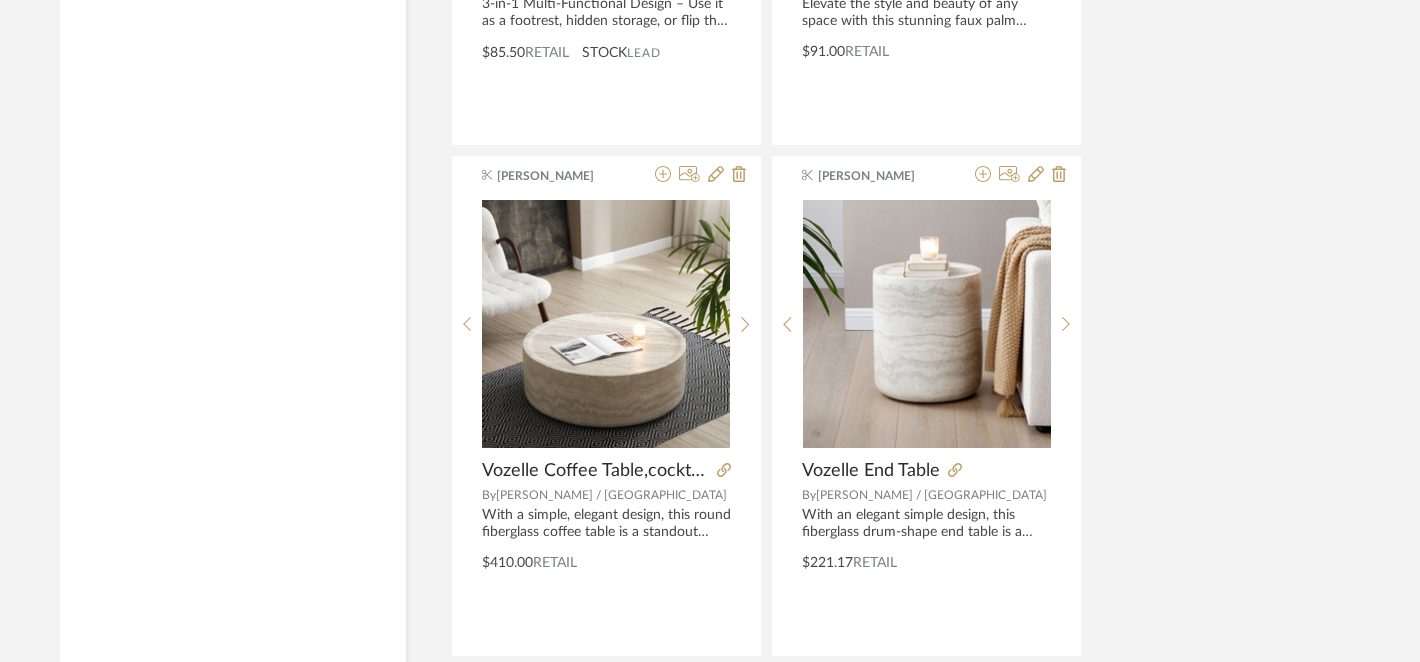 scroll, scrollTop: 4385, scrollLeft: 14, axis: both 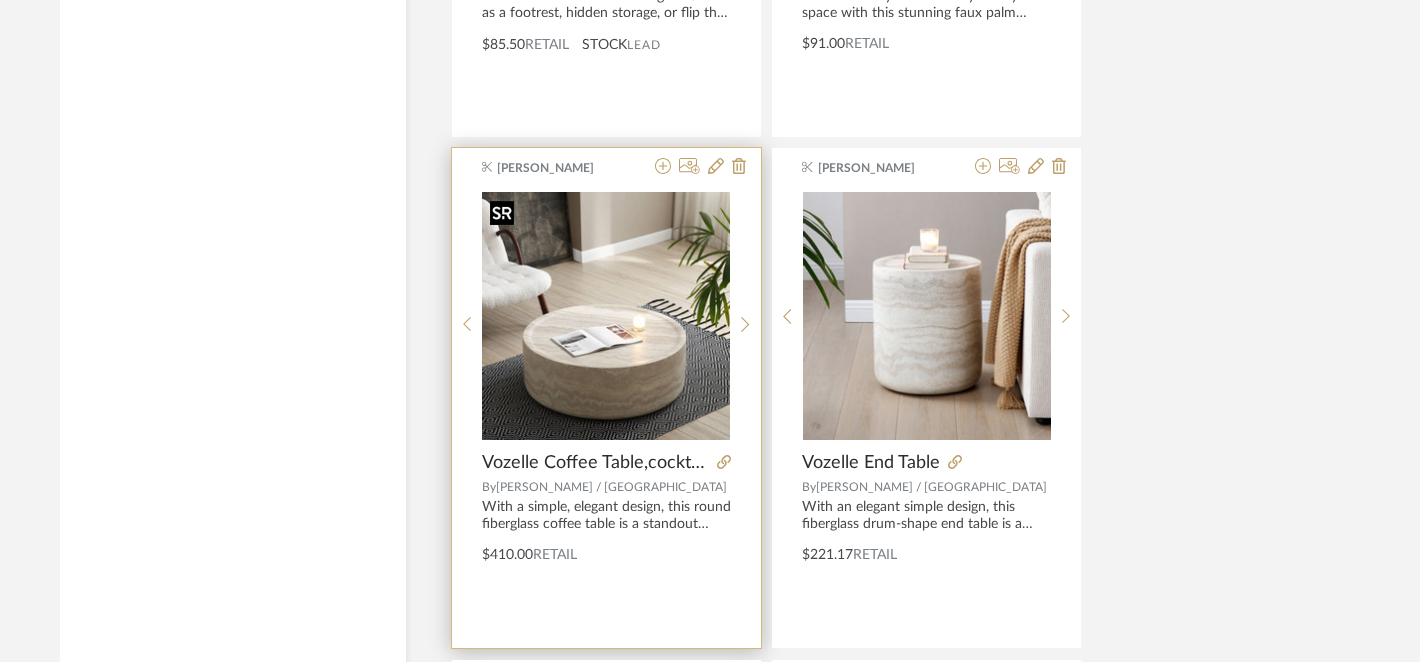 click at bounding box center [606, 316] 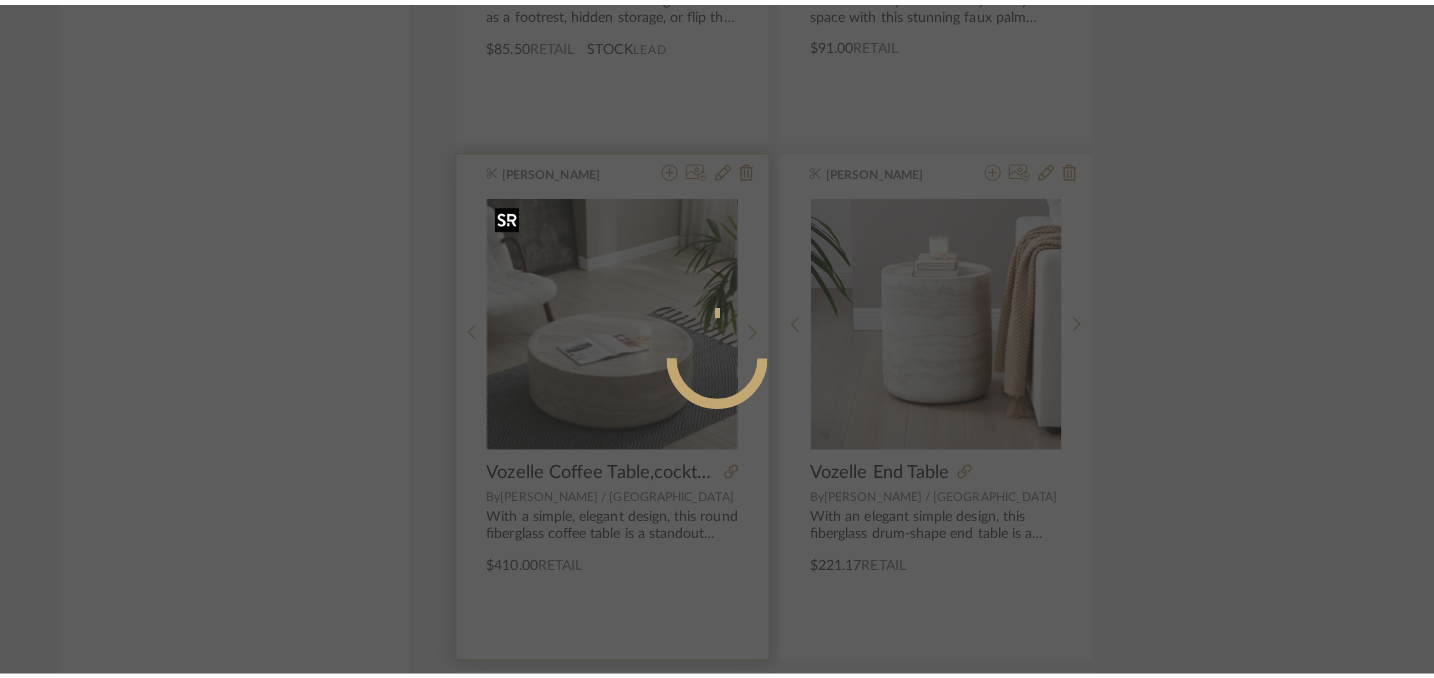 scroll, scrollTop: 0, scrollLeft: 0, axis: both 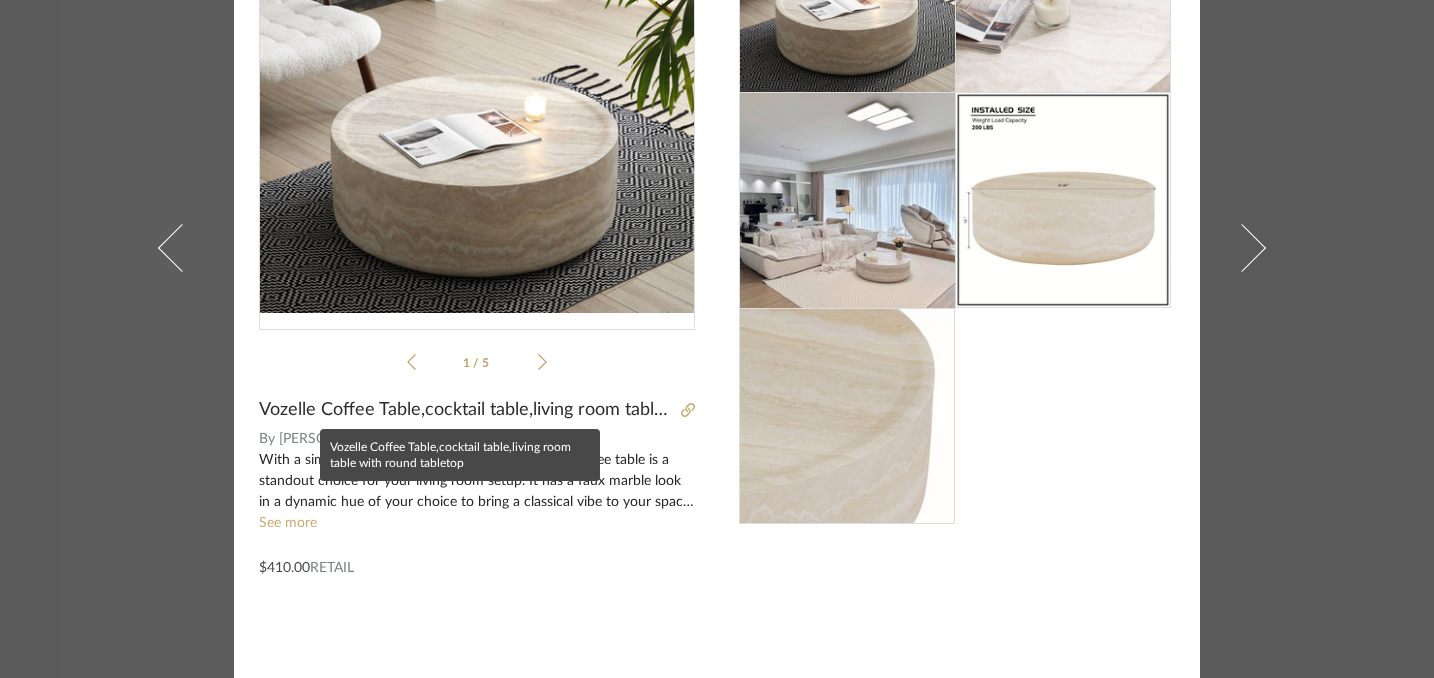 click on "Vozelle Coffee Table,cocktail table,living room table with round tabletop" 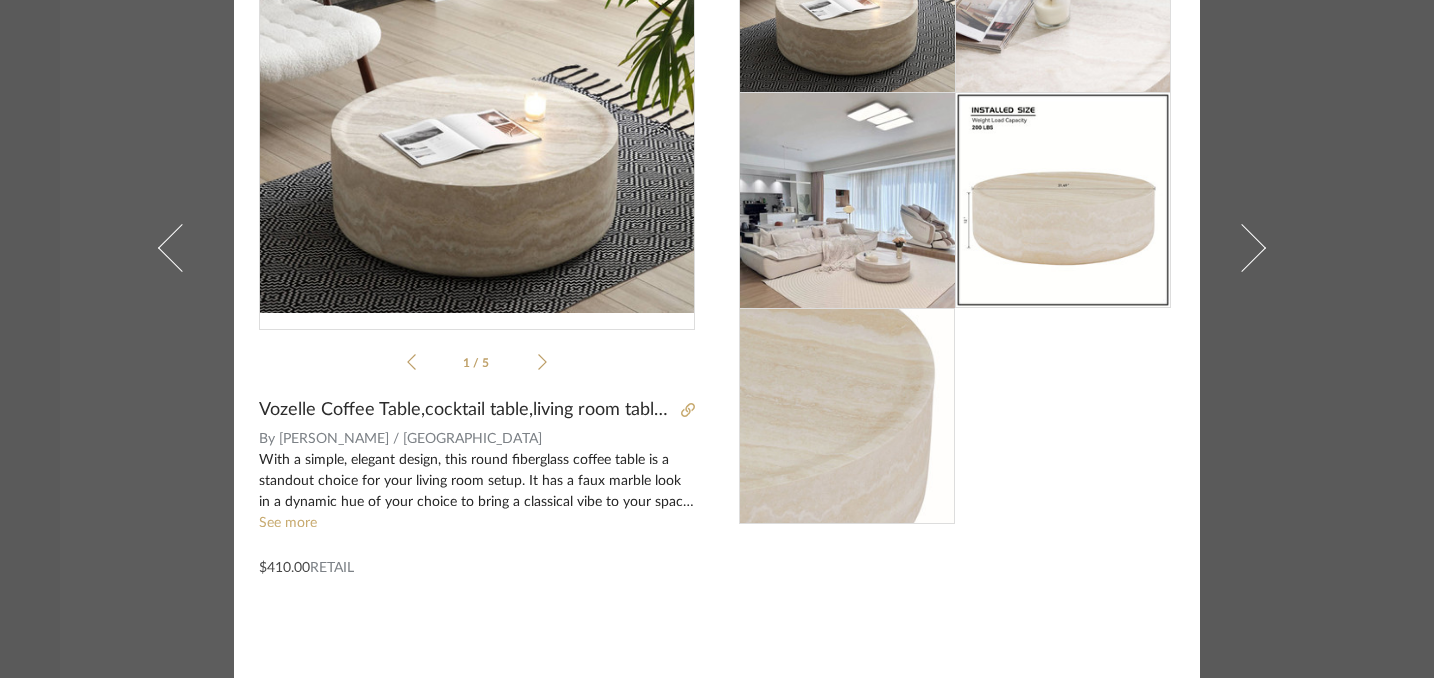 click on "[PERSON_NAME] / [GEOGRAPHIC_DATA]" 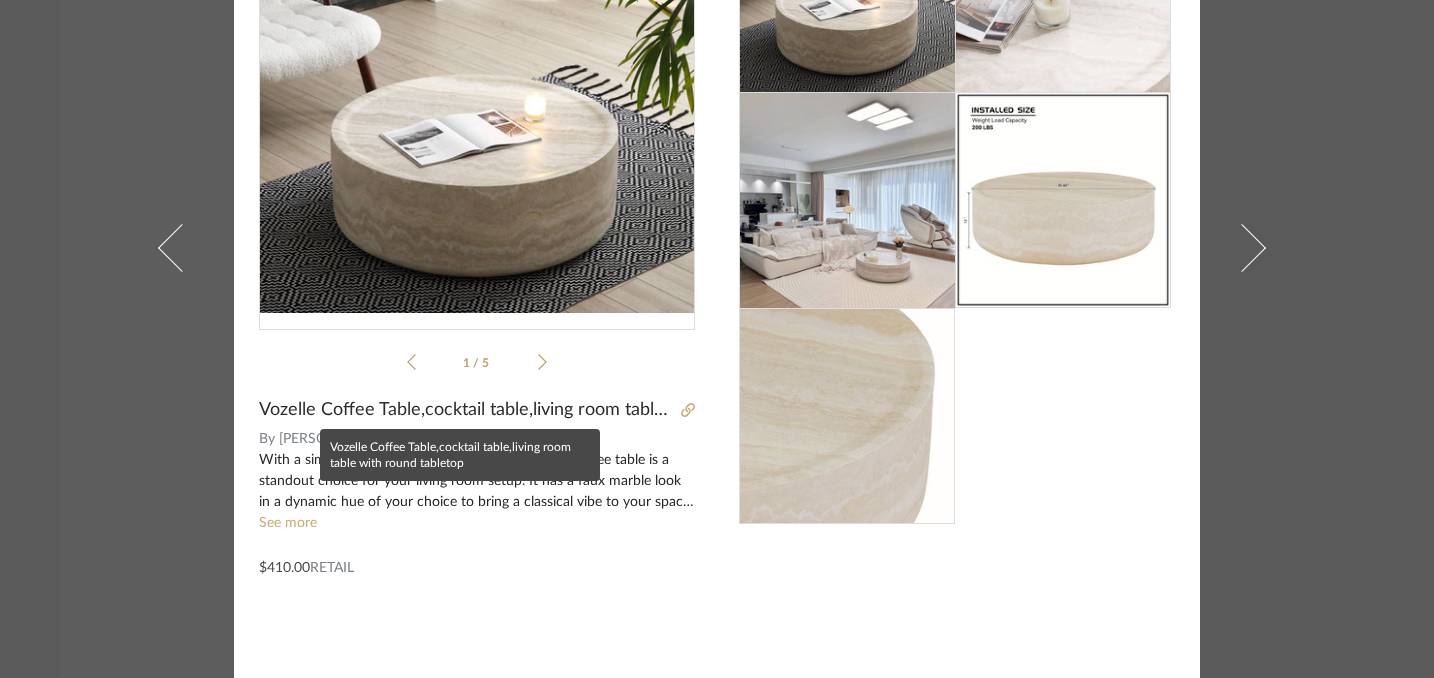 click on "Vozelle Coffee Table,cocktail table,living room table with round tabletop" 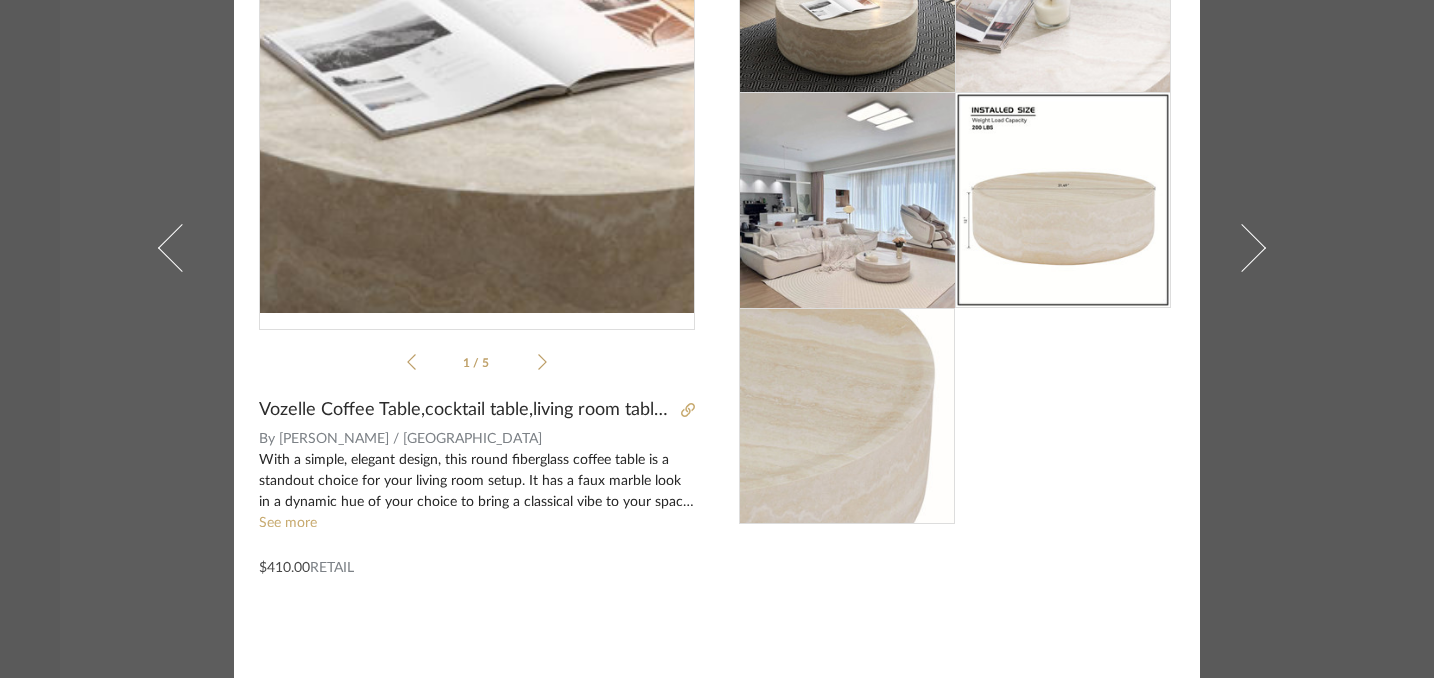 click at bounding box center [477, 95] 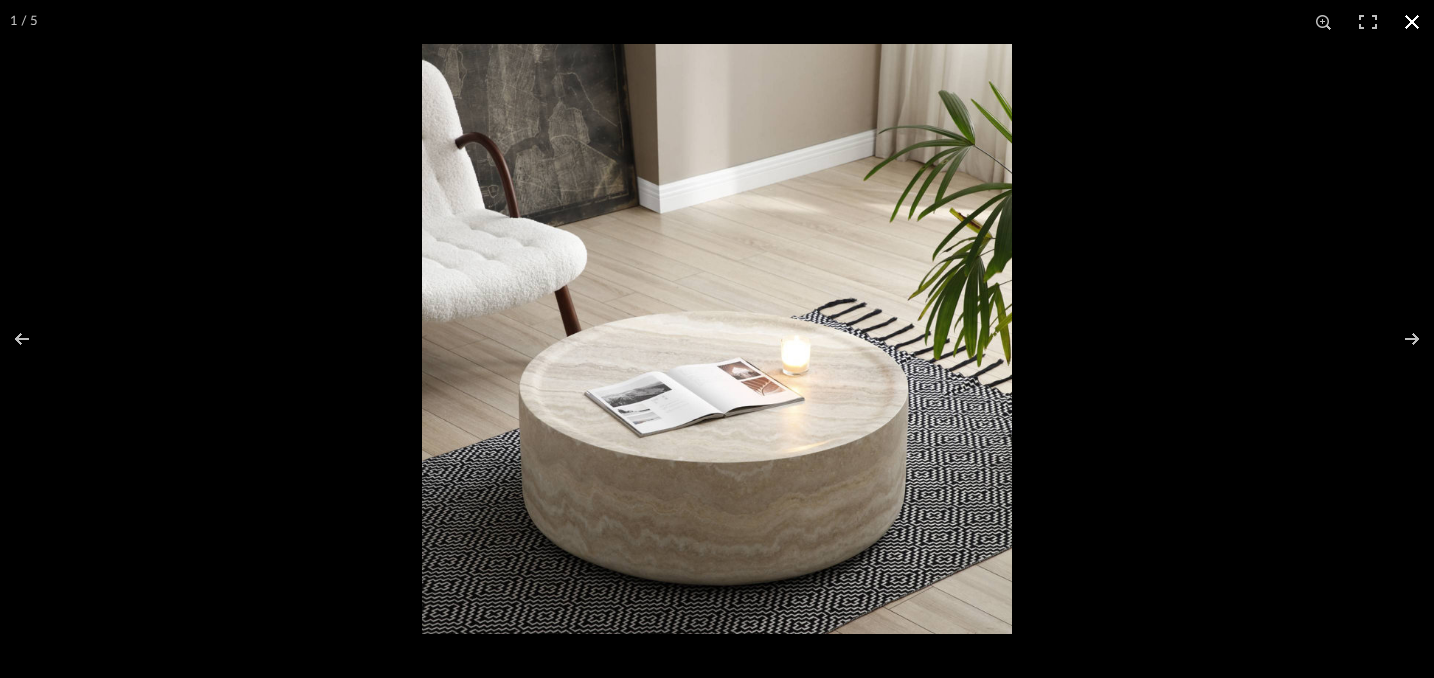 click at bounding box center (1412, 22) 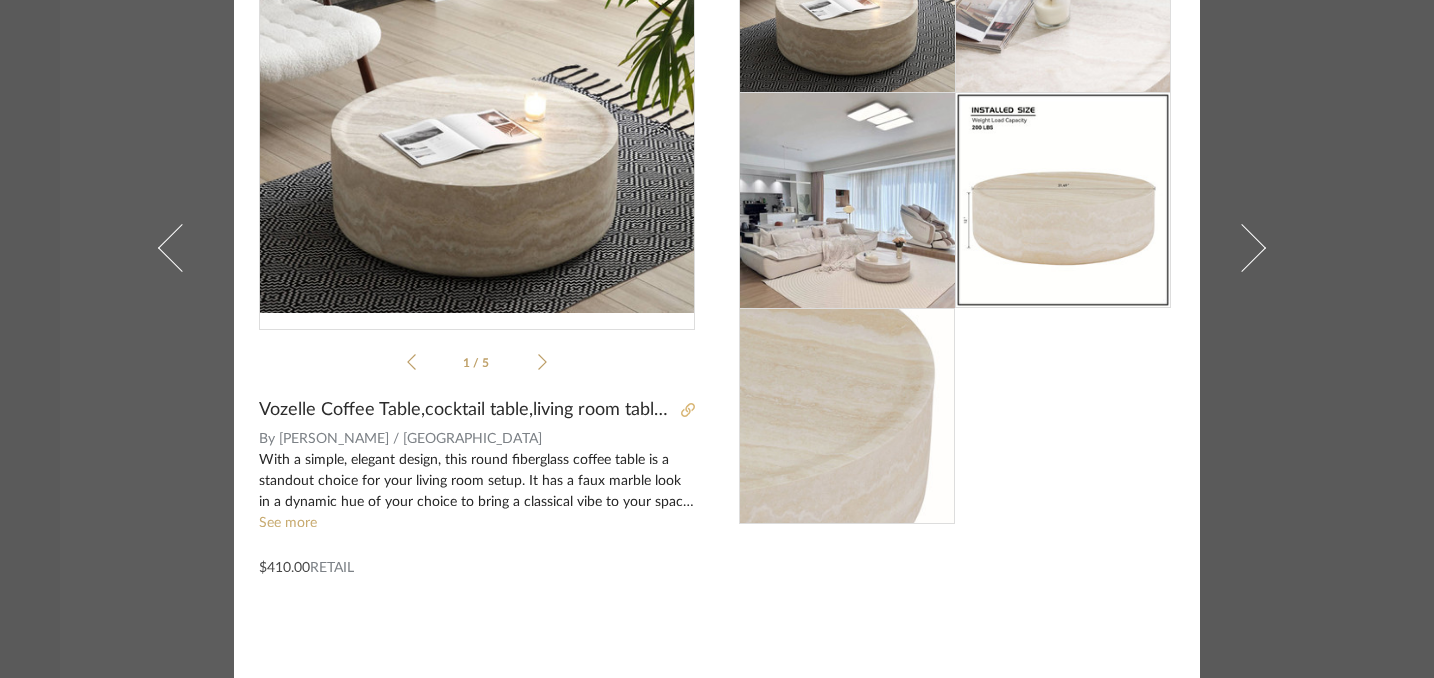 click 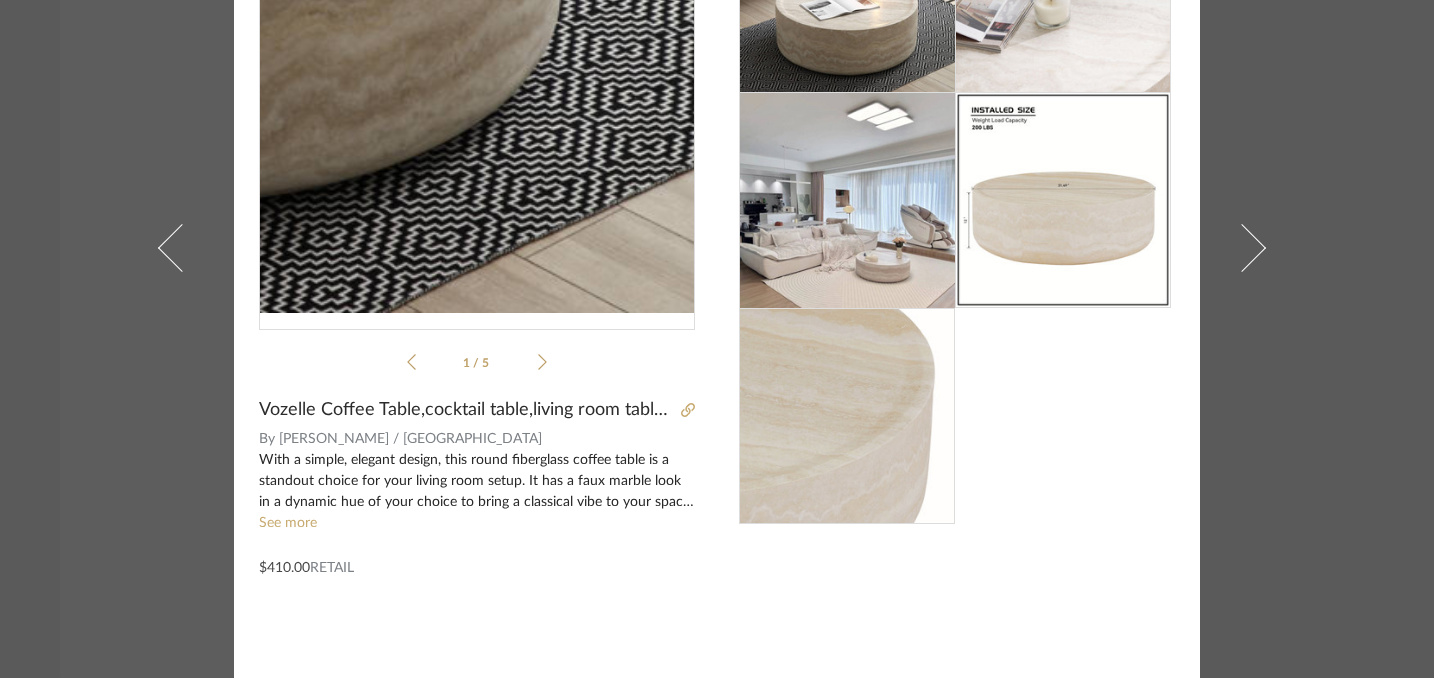 scroll, scrollTop: 0, scrollLeft: 0, axis: both 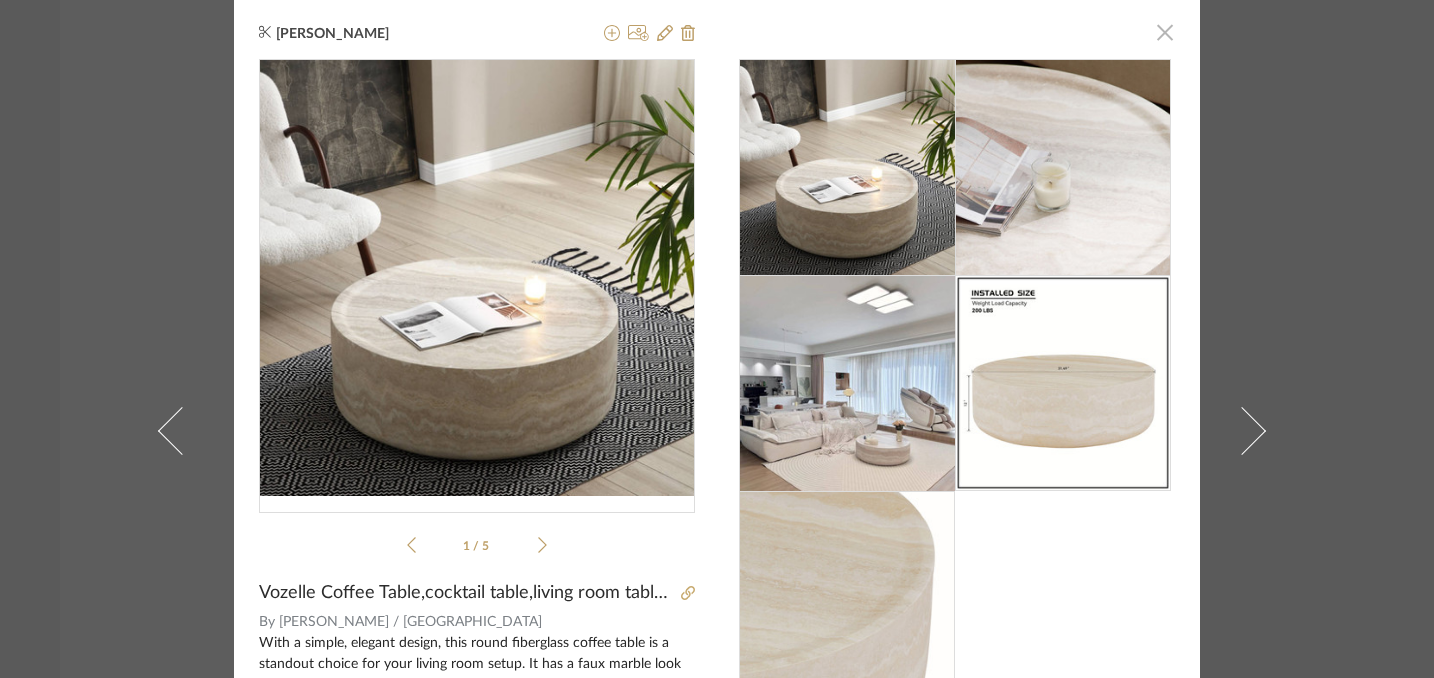click 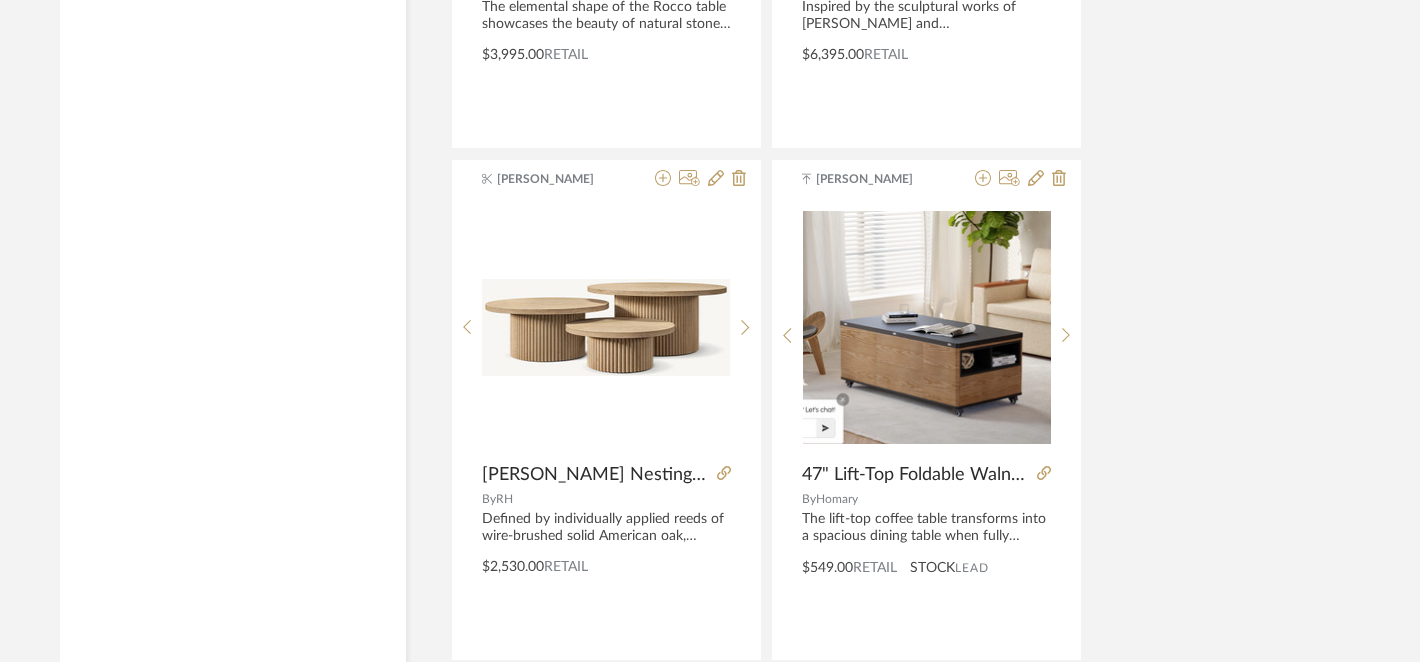 scroll, scrollTop: 5915, scrollLeft: 14, axis: both 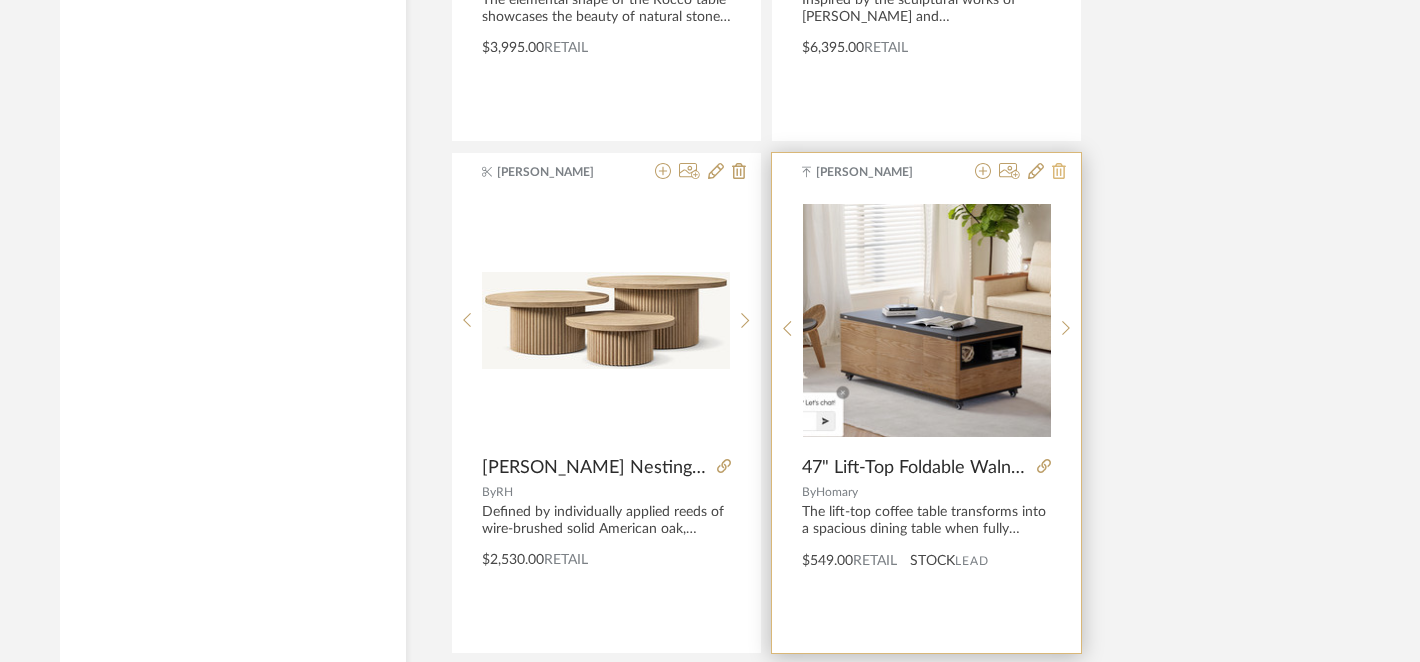 click 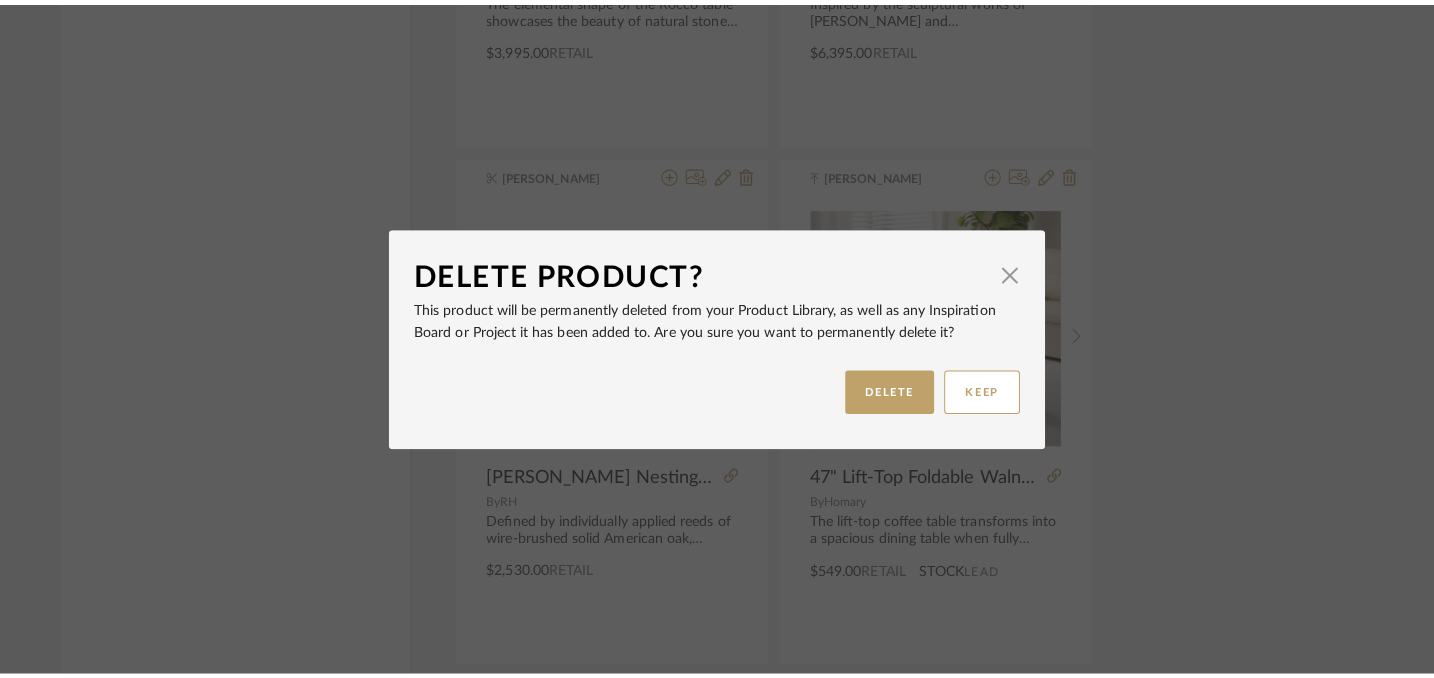scroll, scrollTop: 0, scrollLeft: 0, axis: both 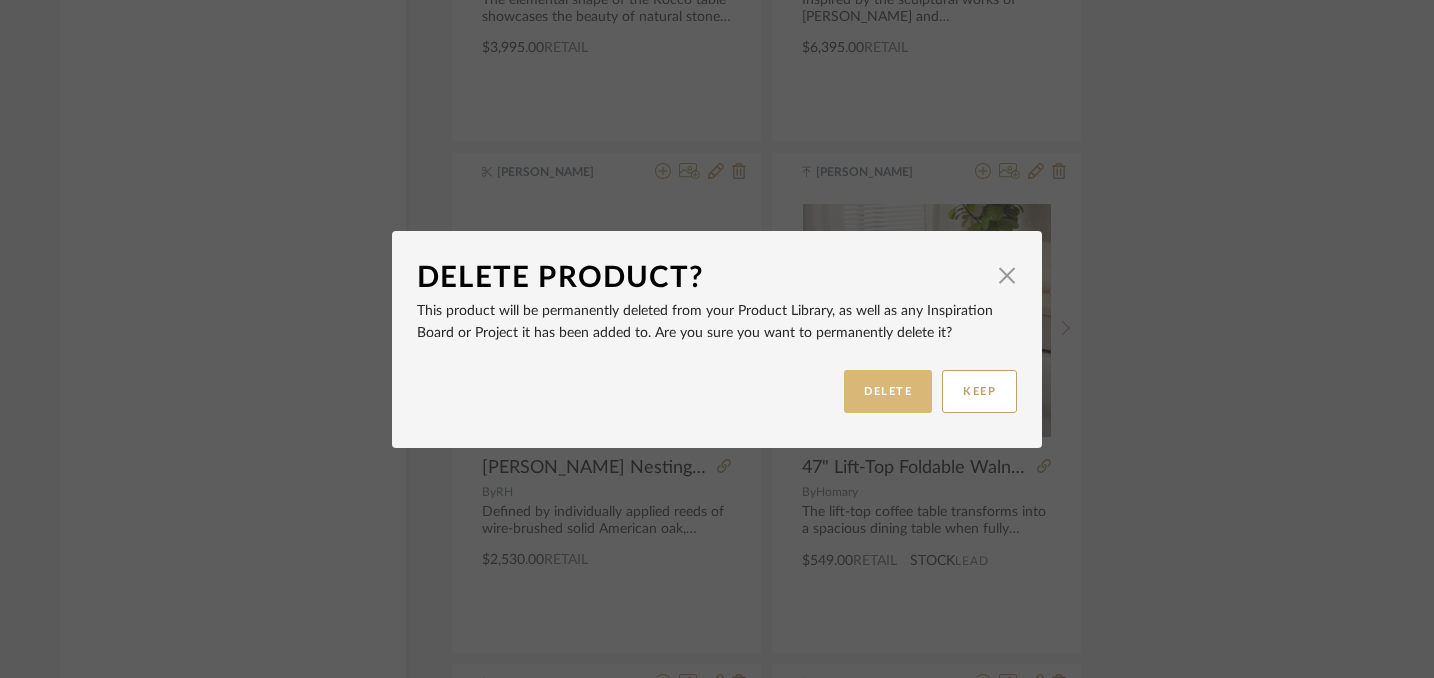 click on "DELETE" at bounding box center [888, 391] 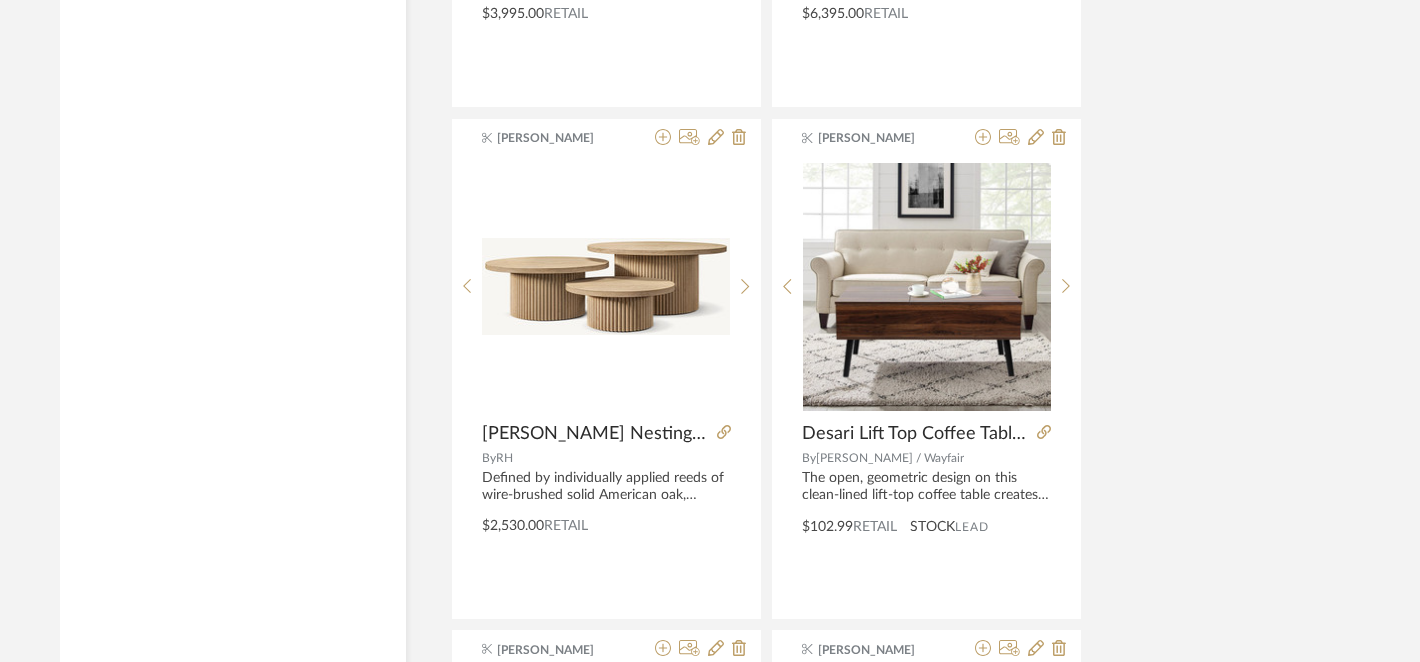 scroll, scrollTop: 5952, scrollLeft: 14, axis: both 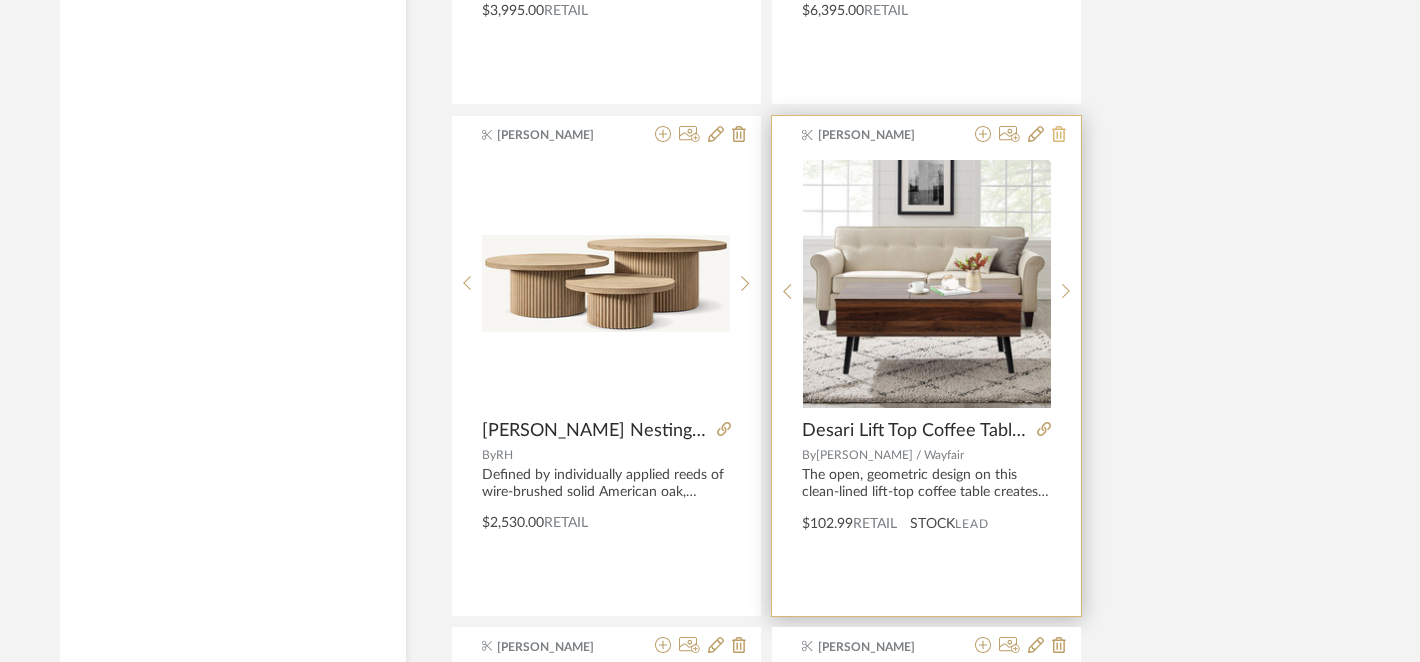 click 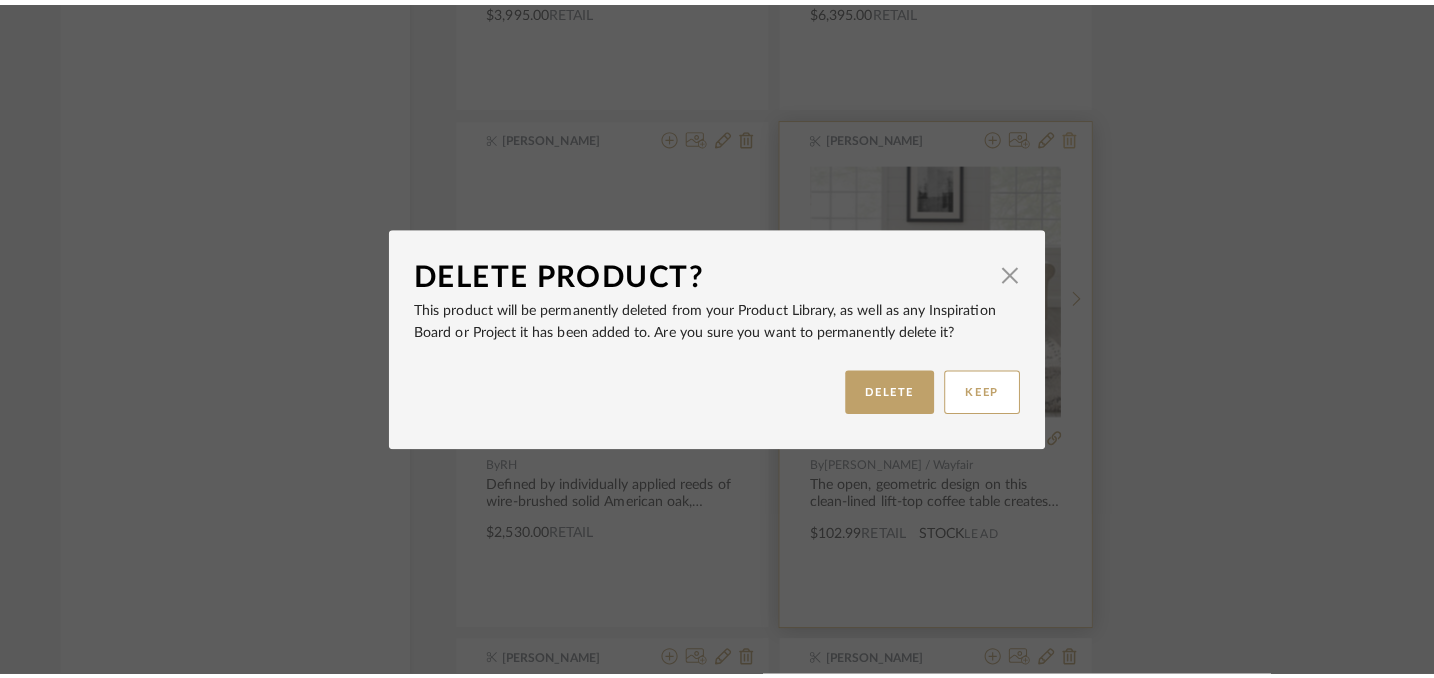 scroll, scrollTop: 0, scrollLeft: 0, axis: both 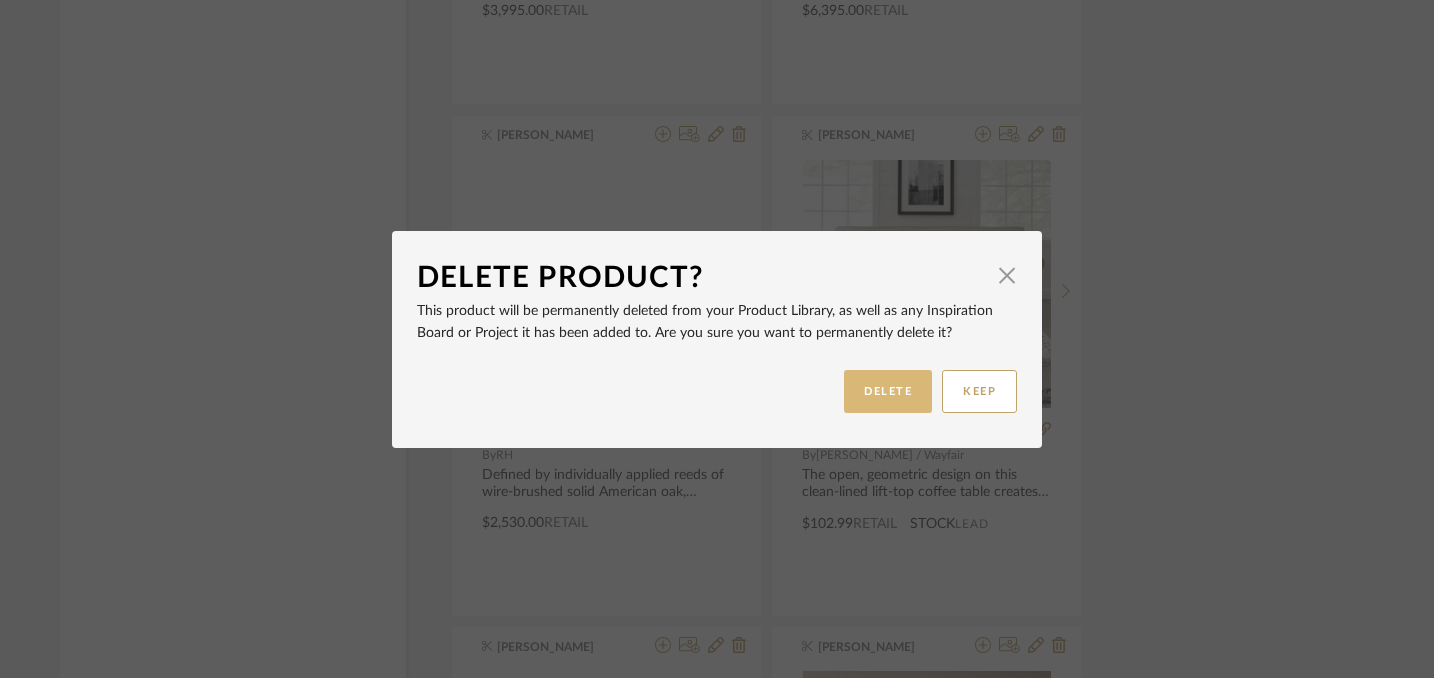 click on "DELETE" at bounding box center [888, 391] 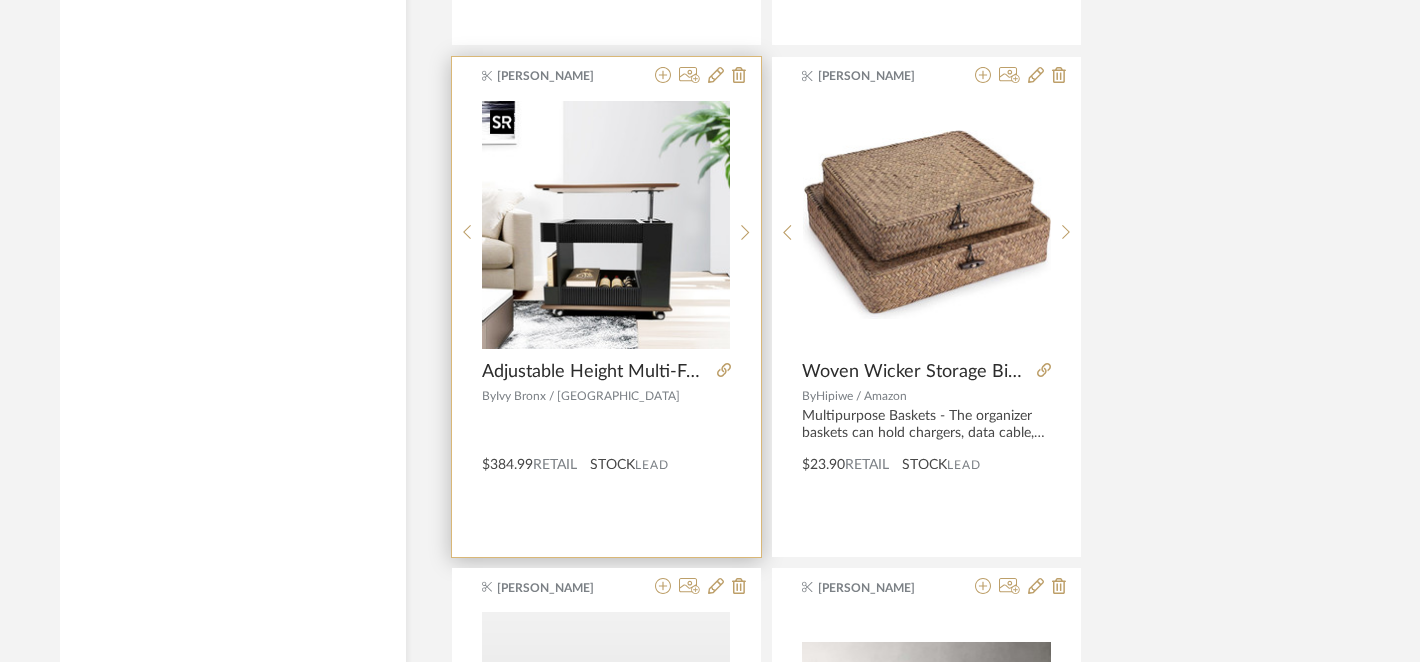 scroll, scrollTop: 8010, scrollLeft: 14, axis: both 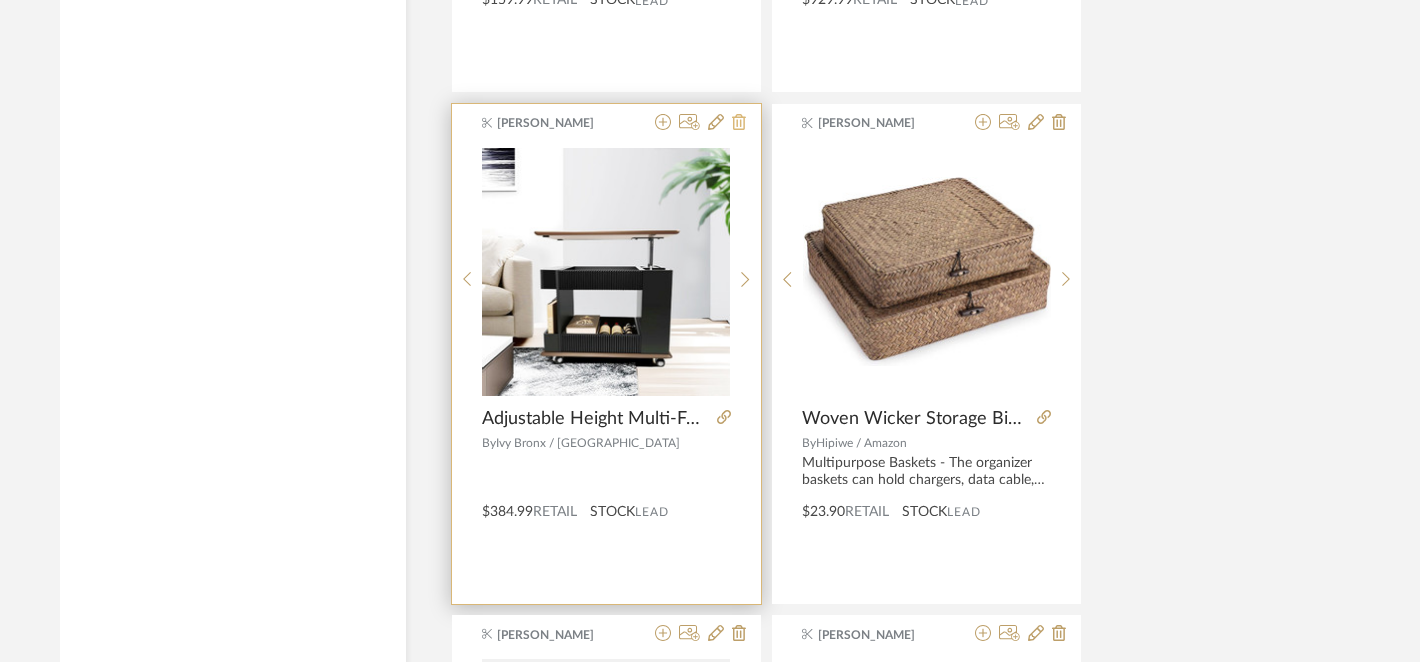 click 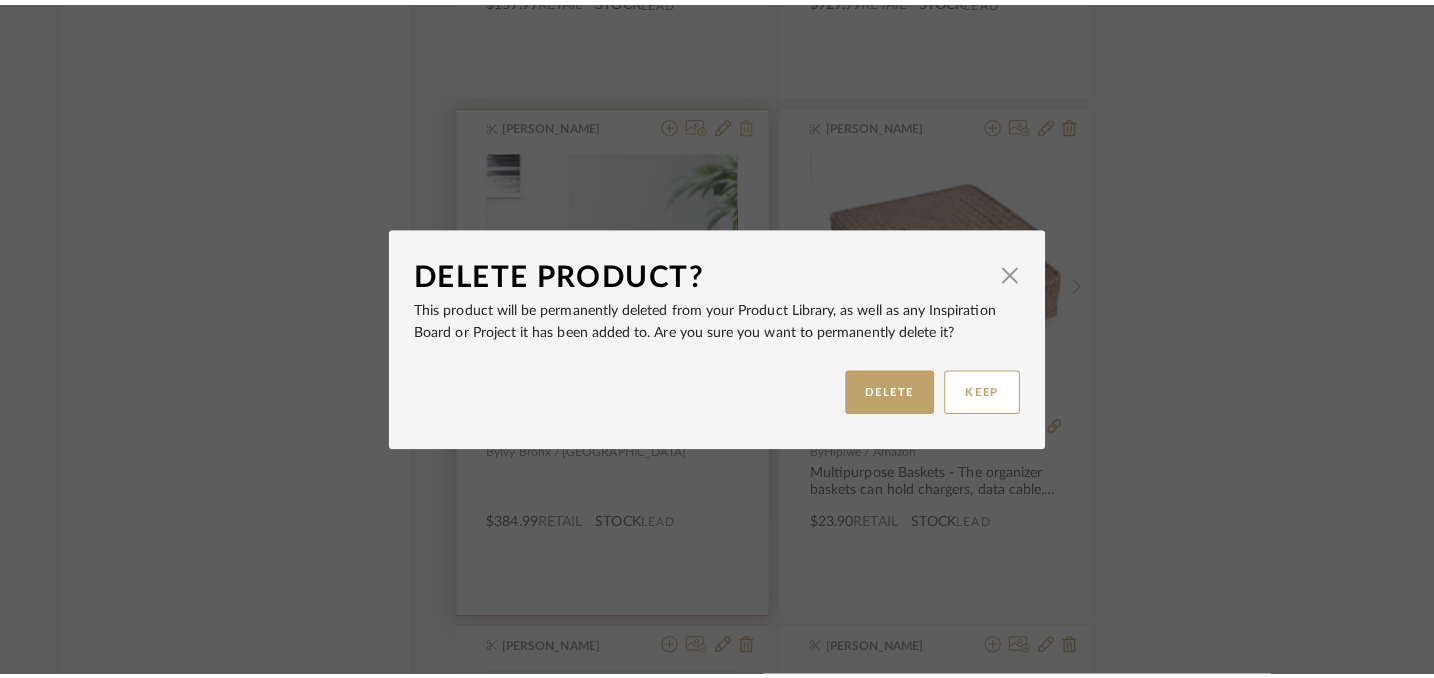 scroll, scrollTop: 0, scrollLeft: 0, axis: both 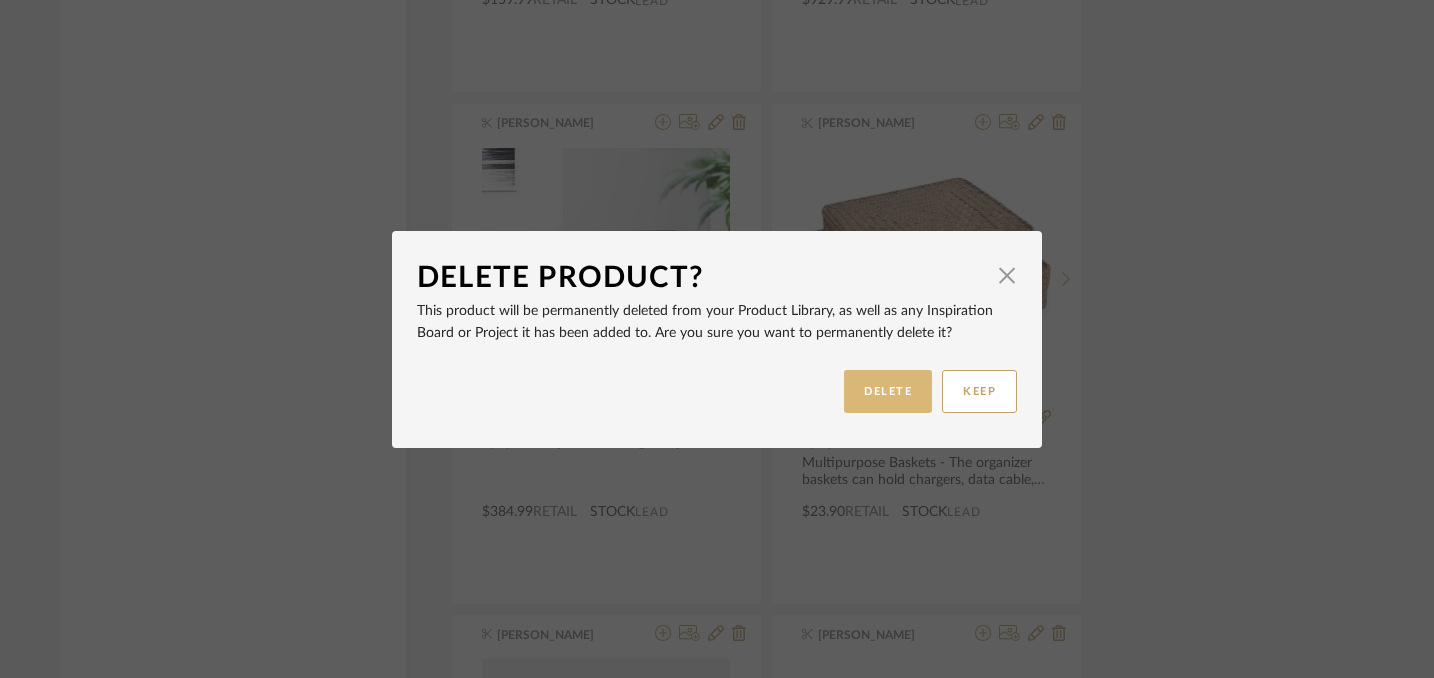 click on "DELETE" at bounding box center [888, 391] 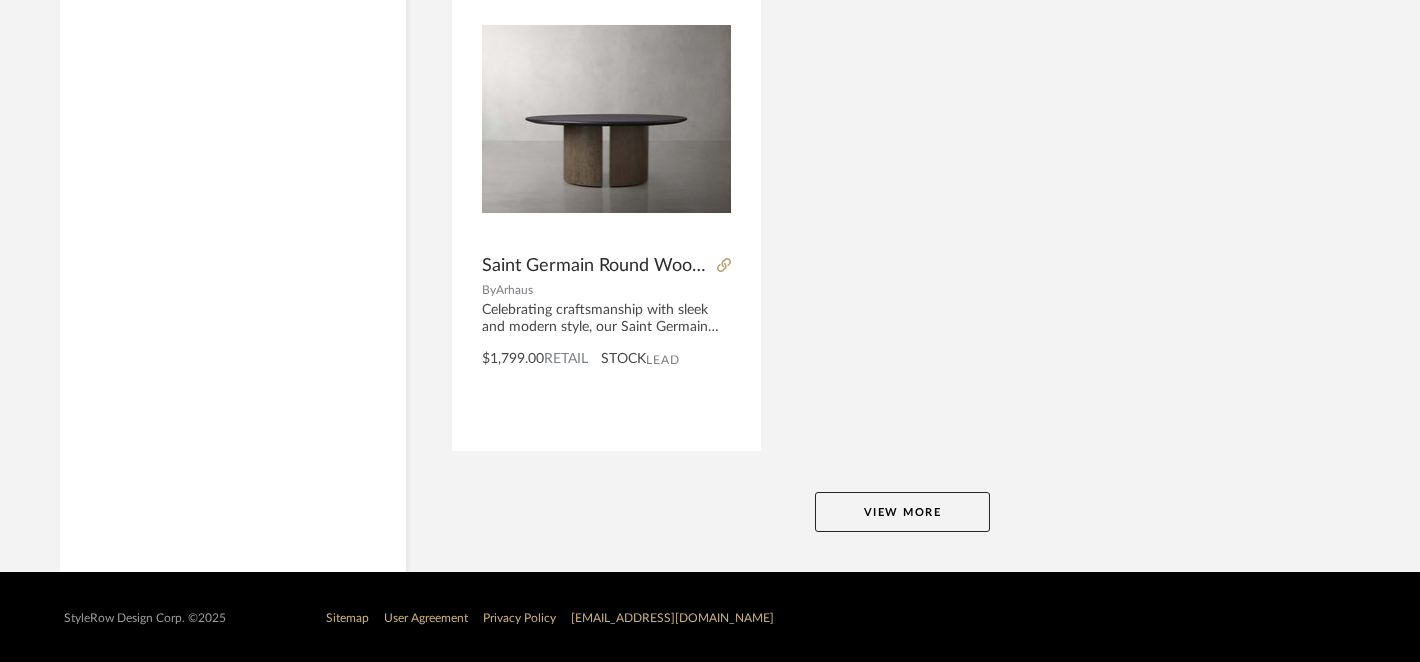 scroll, scrollTop: 8676, scrollLeft: 14, axis: both 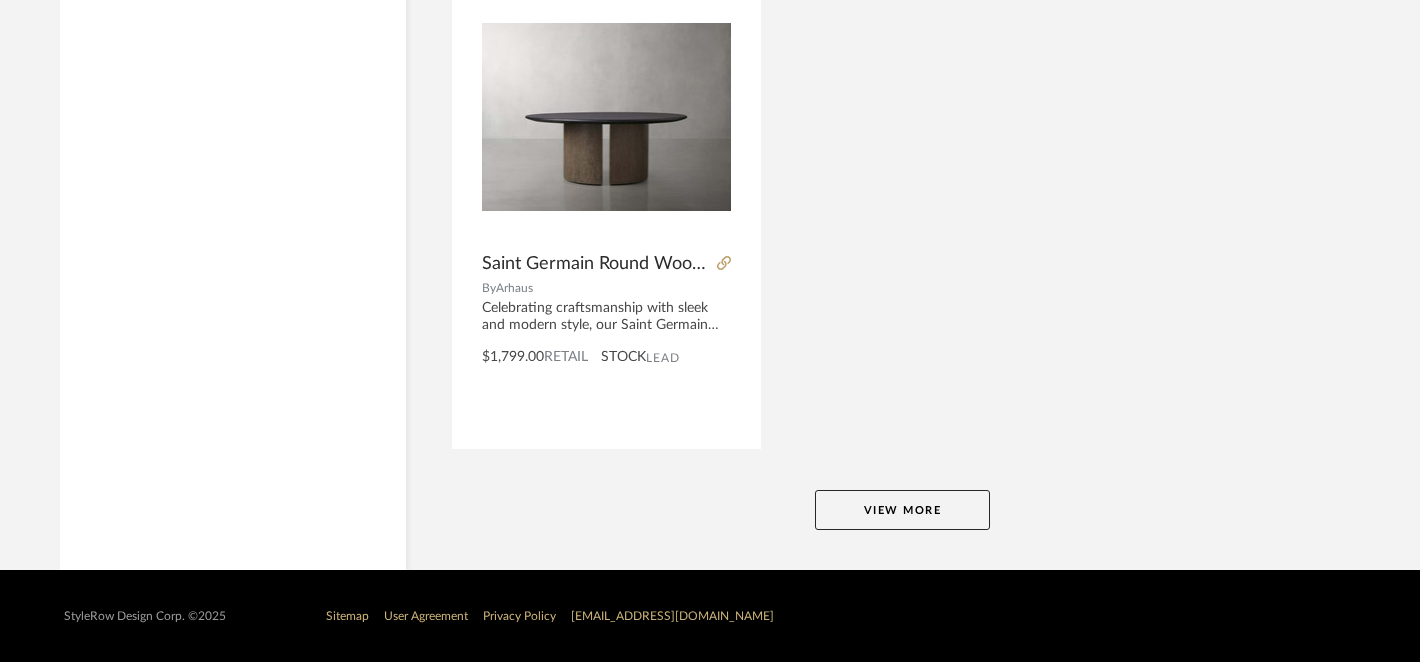 click on "View More" 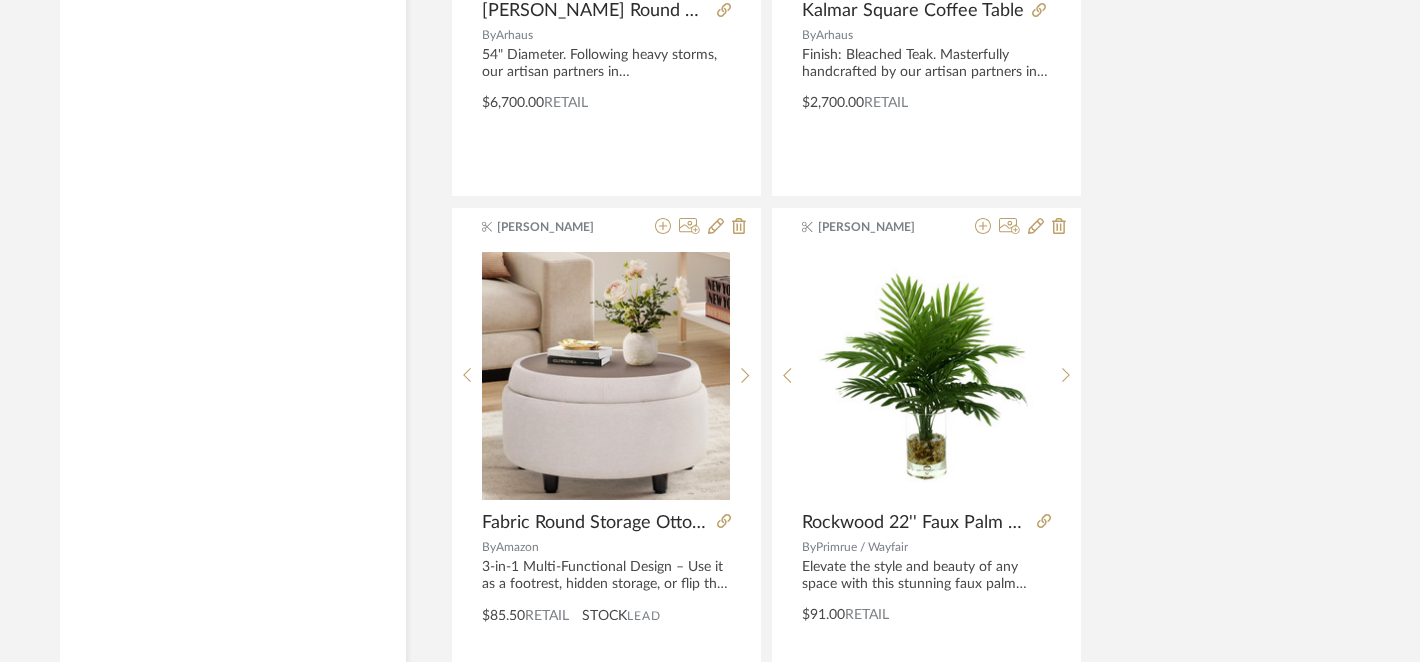 scroll, scrollTop: 3804, scrollLeft: 14, axis: both 